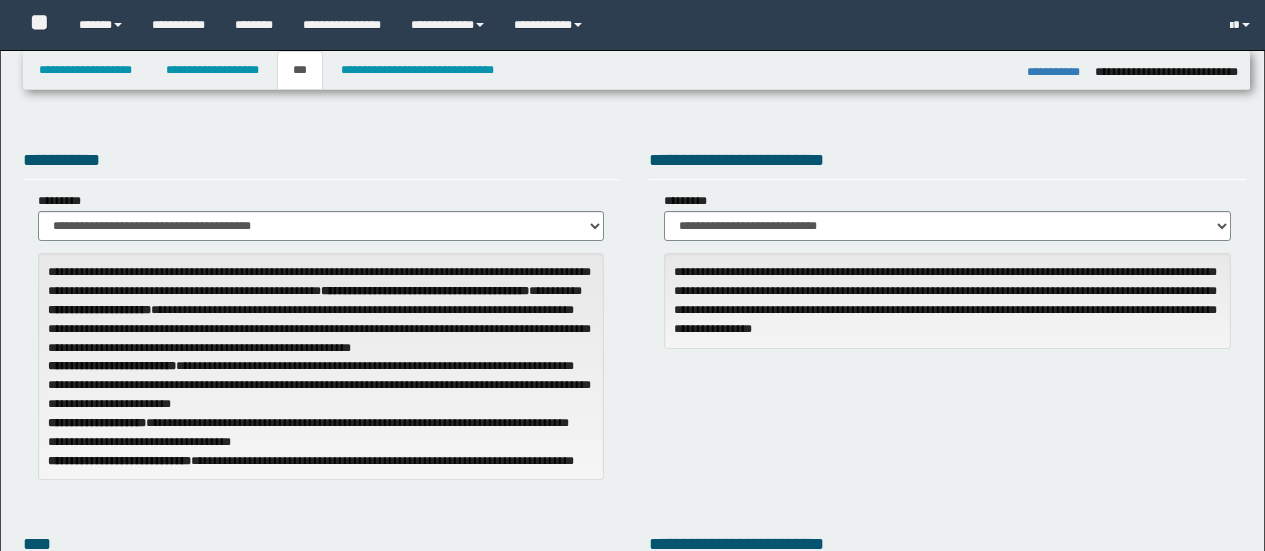 select on "**" 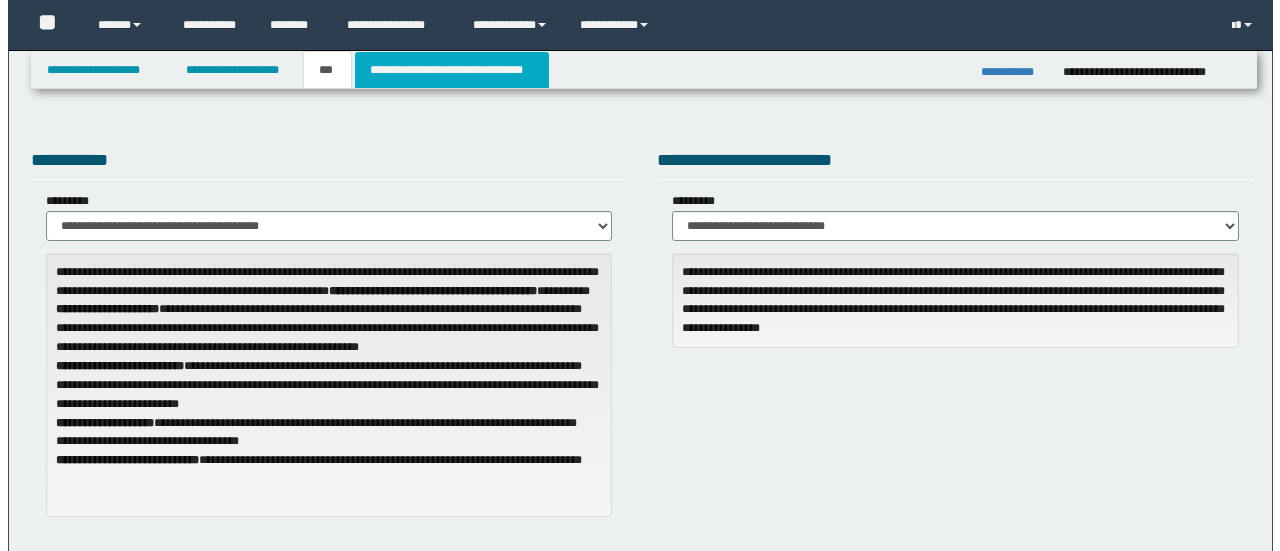 scroll, scrollTop: 0, scrollLeft: 0, axis: both 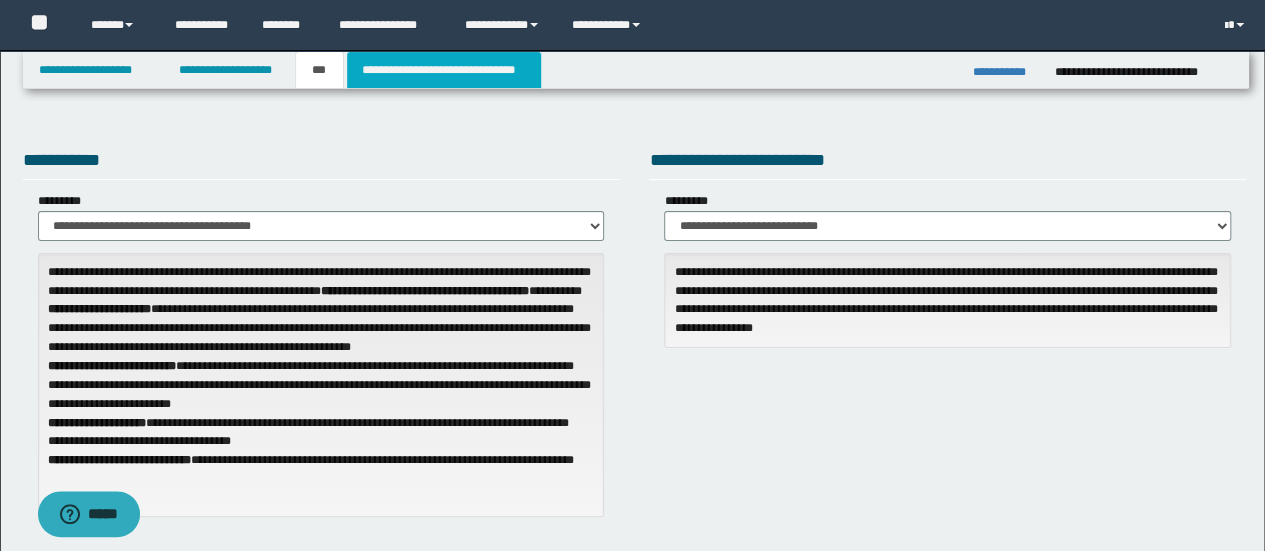 click on "**********" at bounding box center [444, 70] 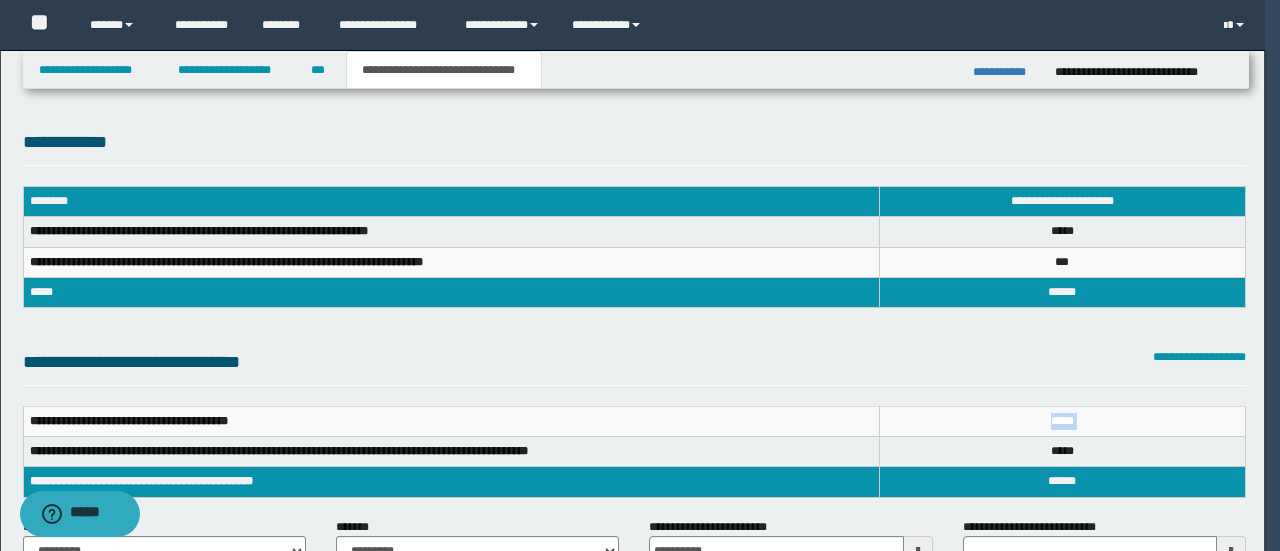 scroll, scrollTop: 0, scrollLeft: 0, axis: both 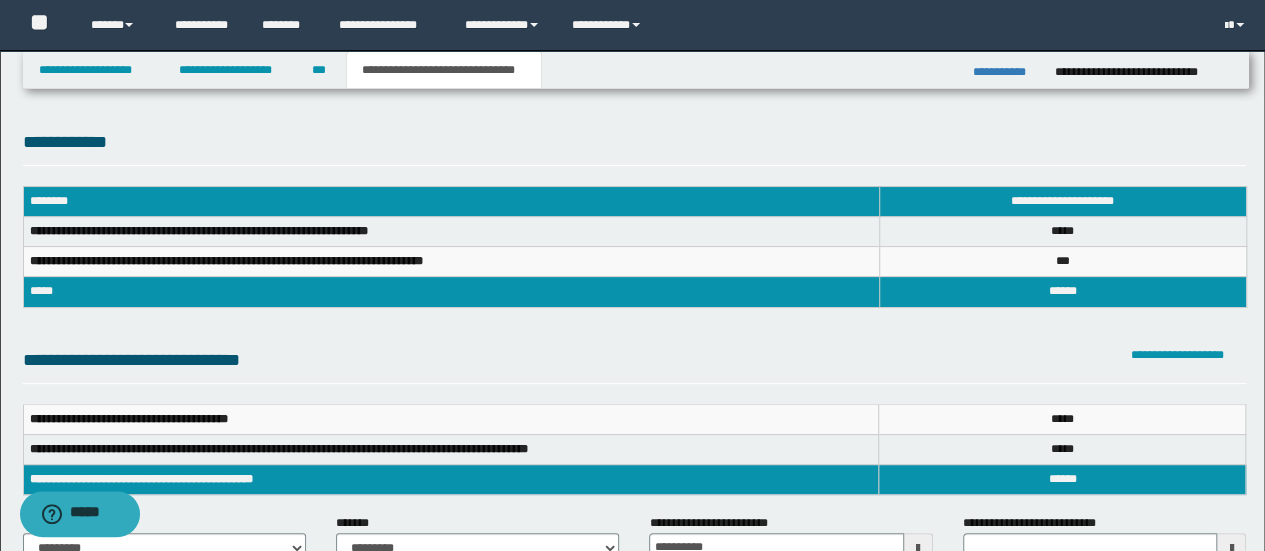 click on "***** *" at bounding box center (1062, 480) 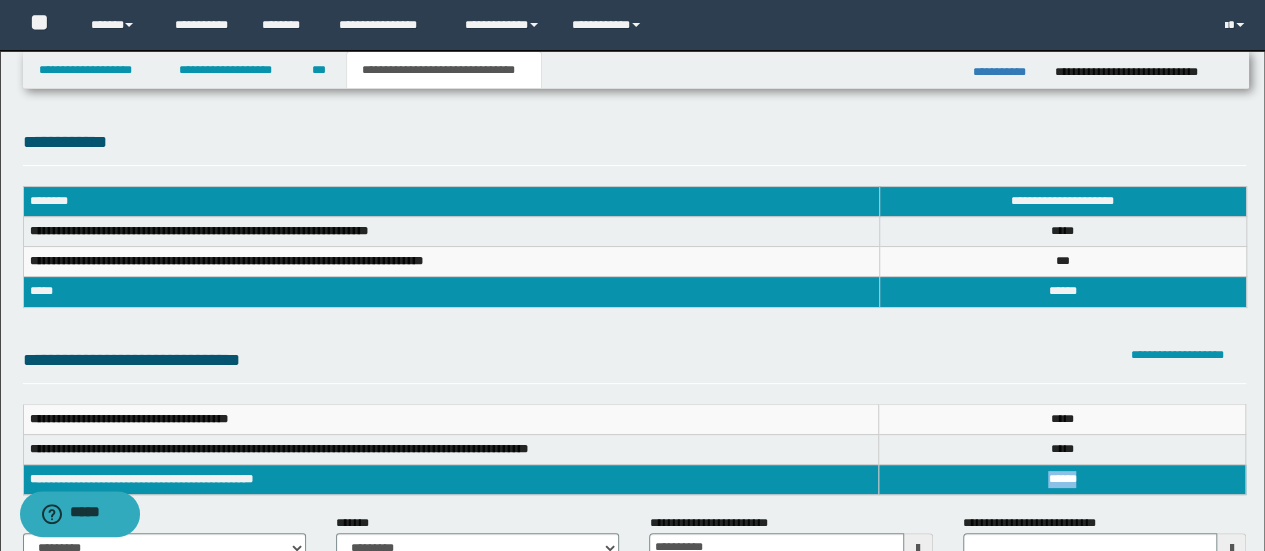 click on "*****" at bounding box center [1062, 479] 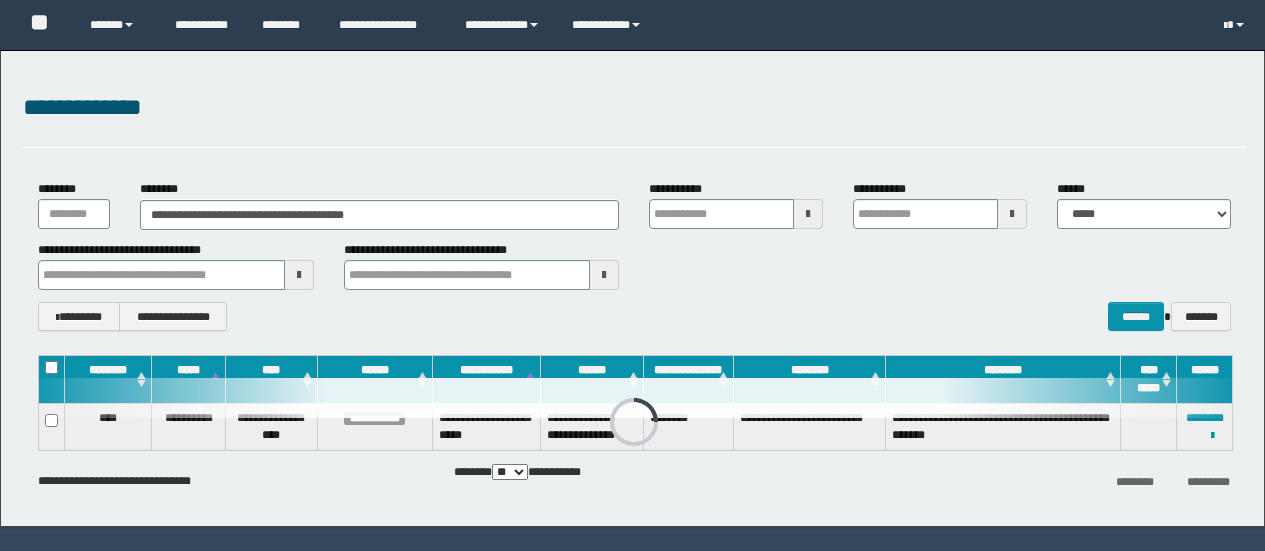 scroll, scrollTop: 0, scrollLeft: 0, axis: both 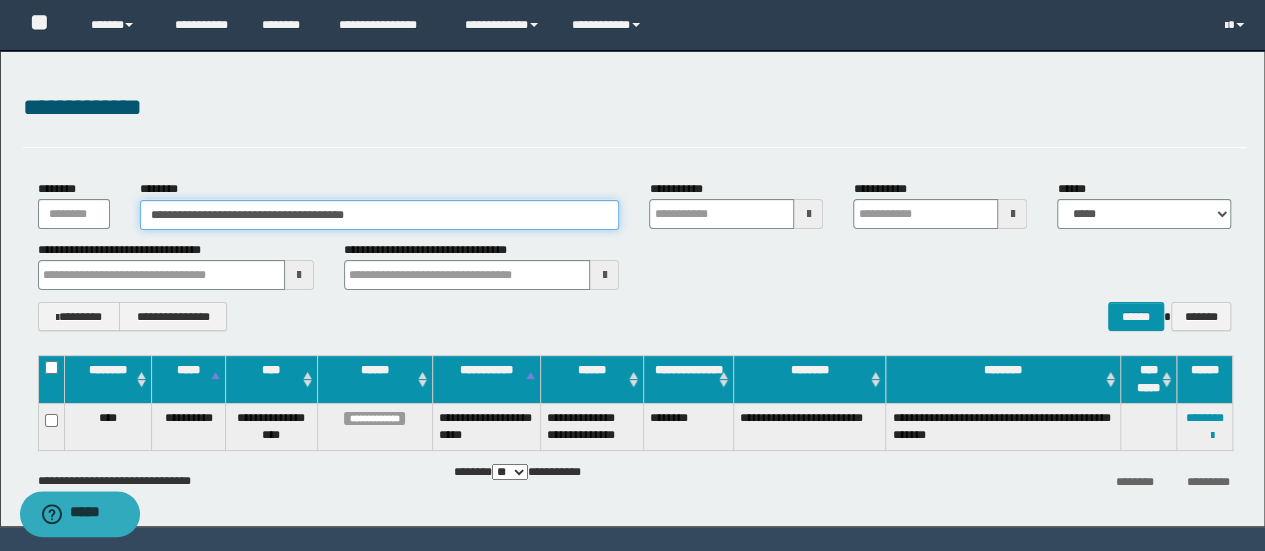 drag, startPoint x: 451, startPoint y: 217, endPoint x: 0, endPoint y: 217, distance: 451 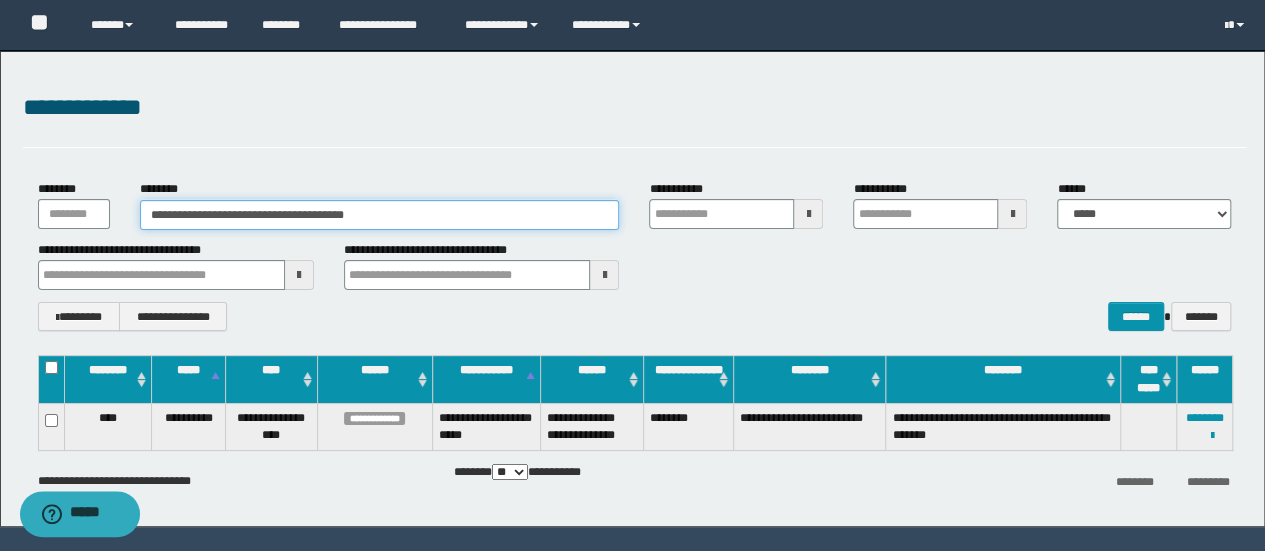 paste 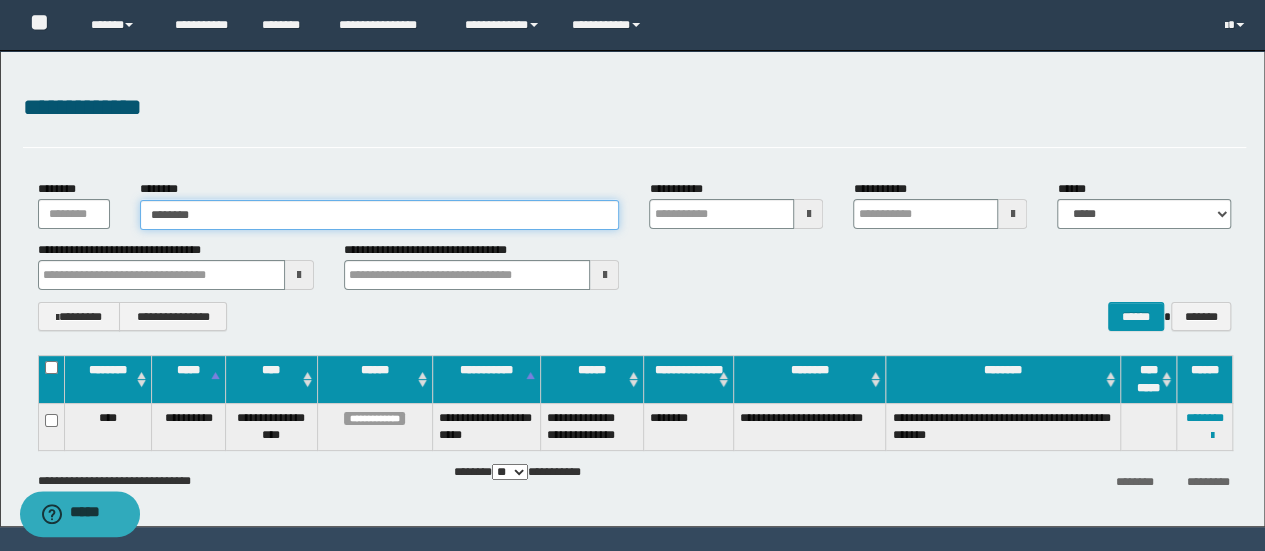 type on "********" 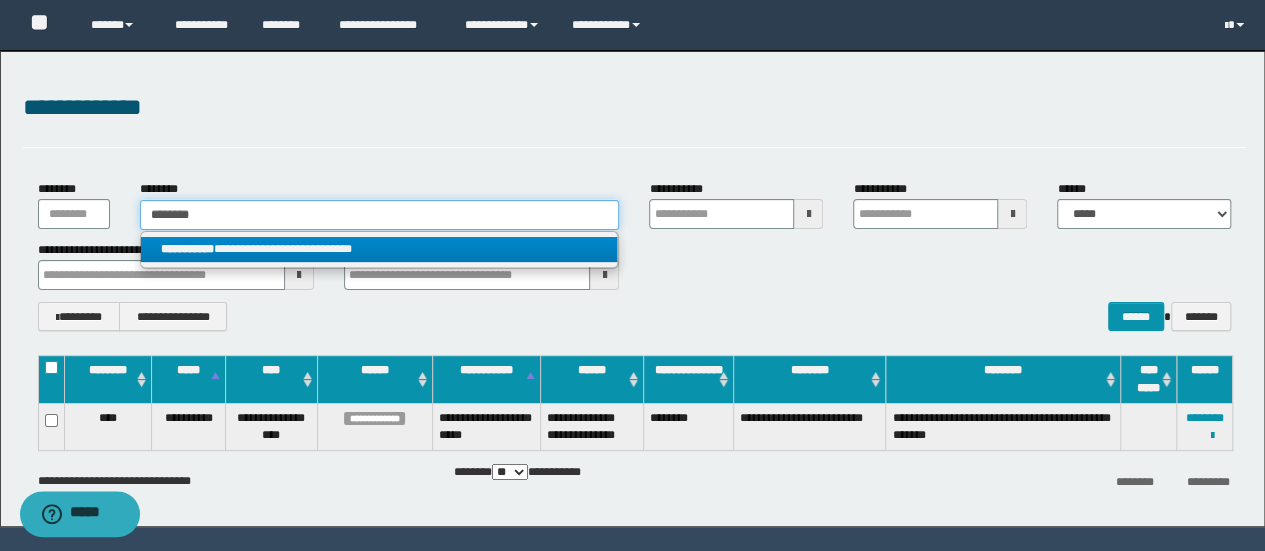 type on "********" 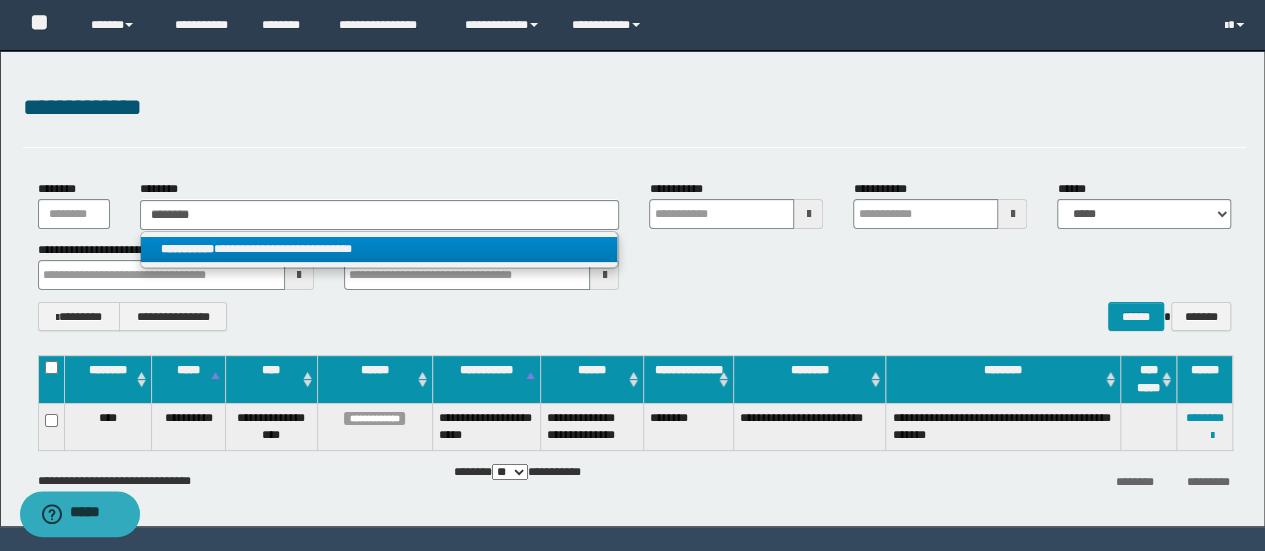 click on "**********" at bounding box center (380, 250) 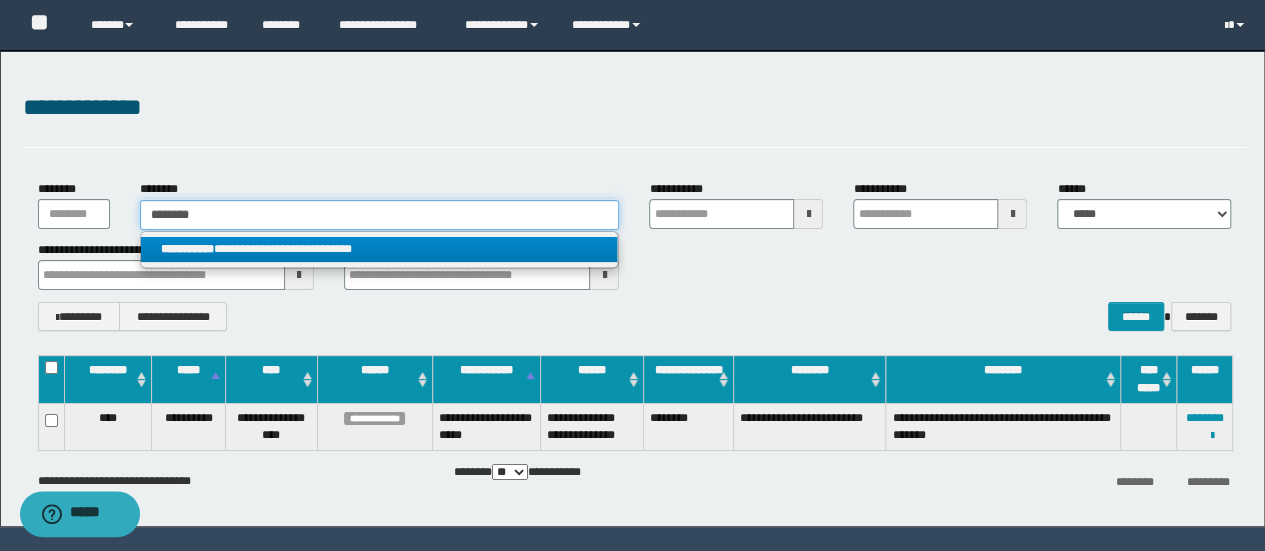 type 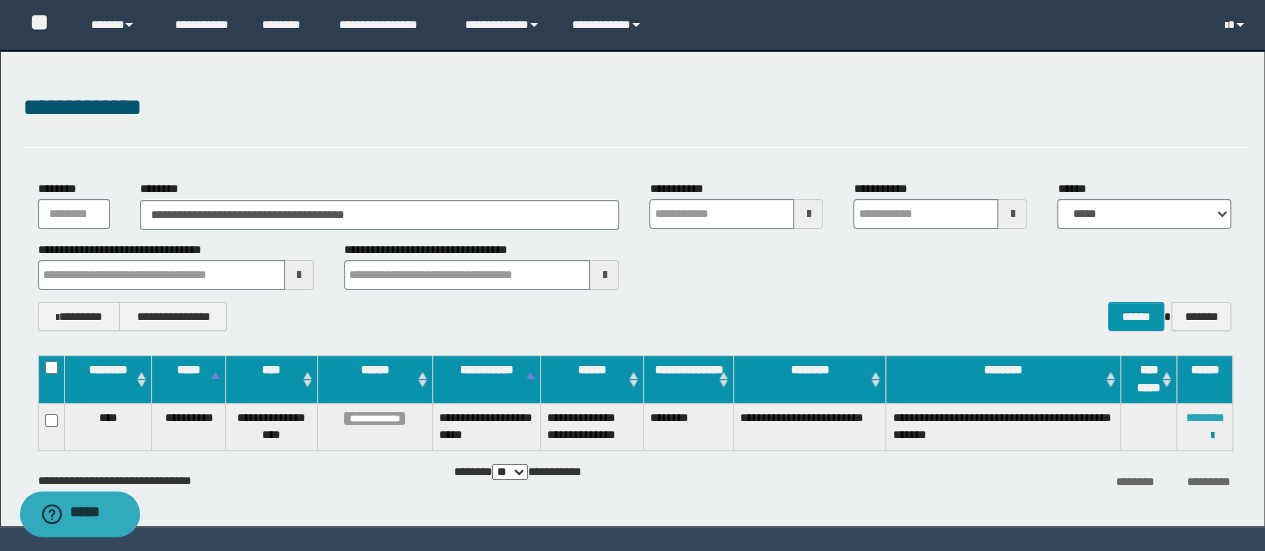 click on "********" at bounding box center [1205, 418] 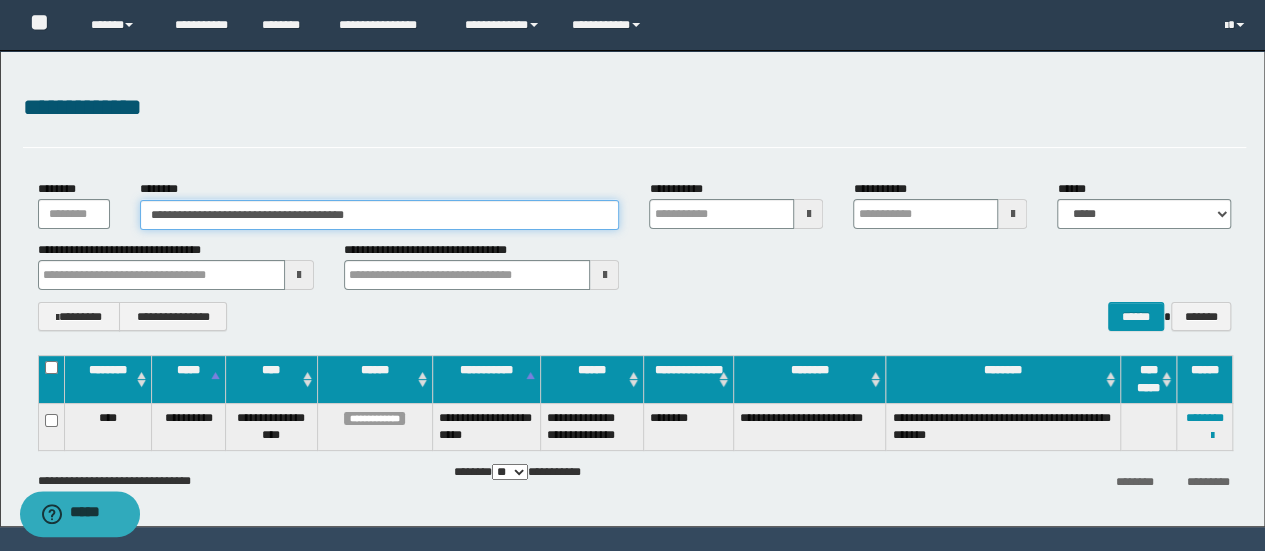 drag, startPoint x: 34, startPoint y: 201, endPoint x: 0, endPoint y: 186, distance: 37.161808 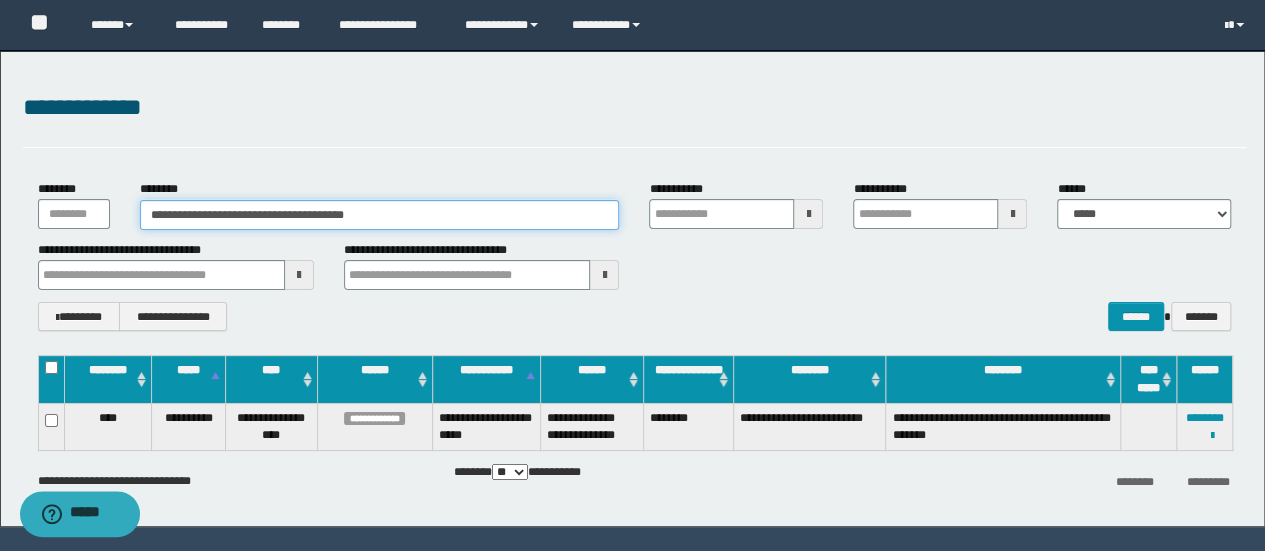 paste 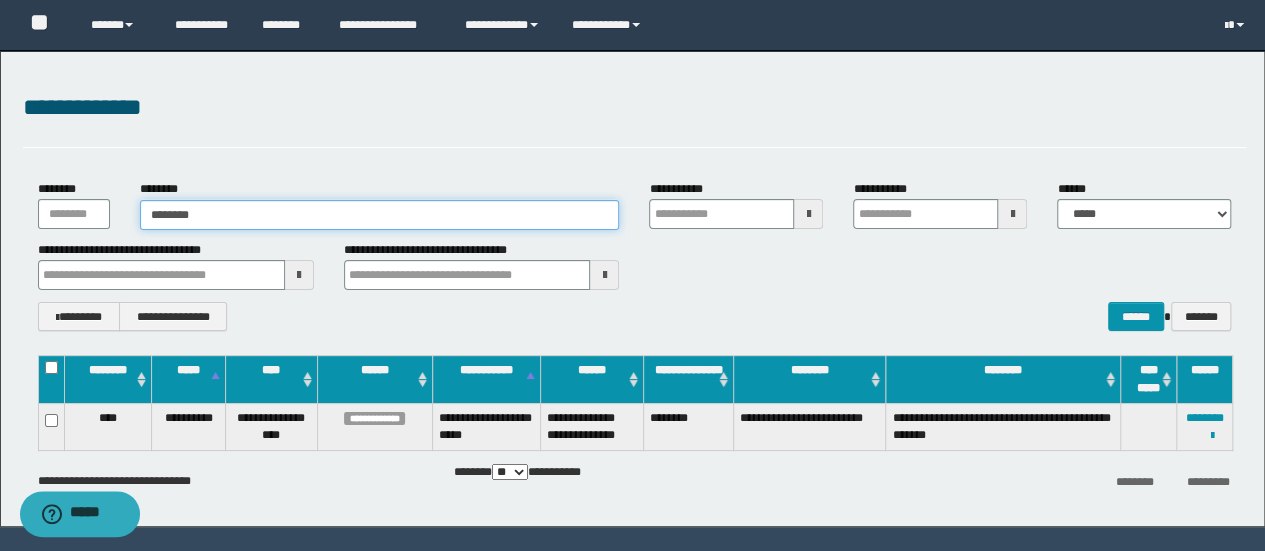 type on "********" 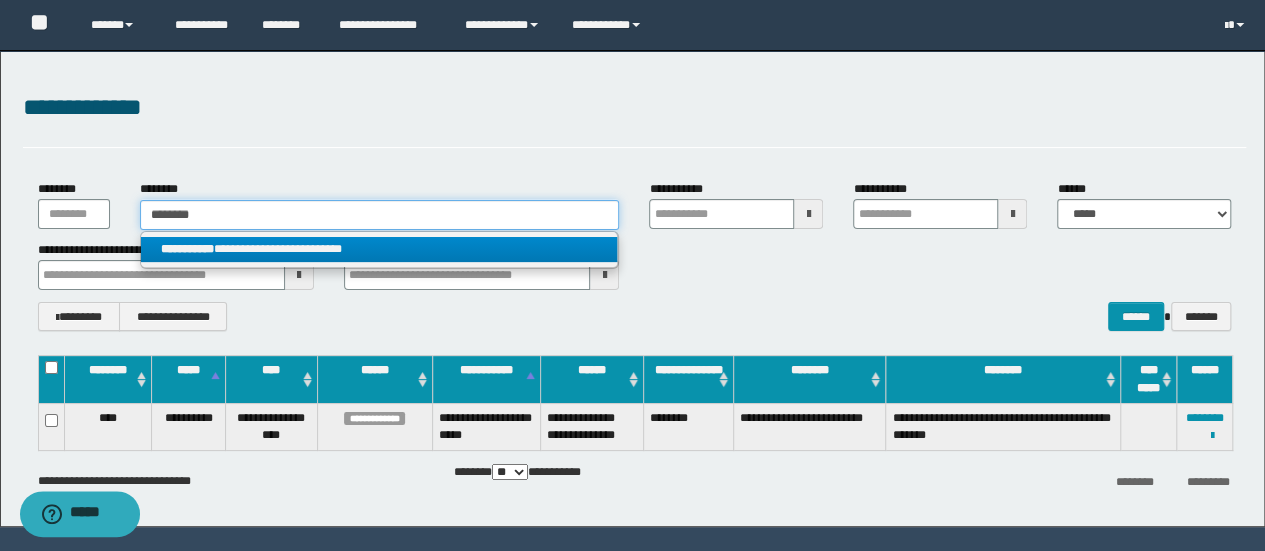 type on "********" 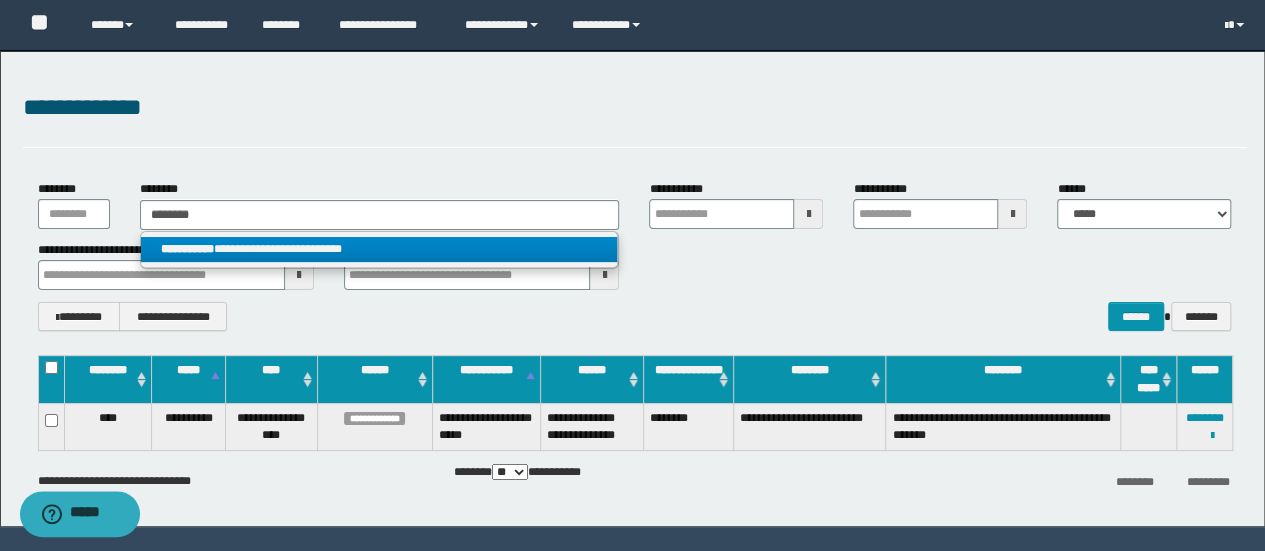 click on "**********" at bounding box center (379, 249) 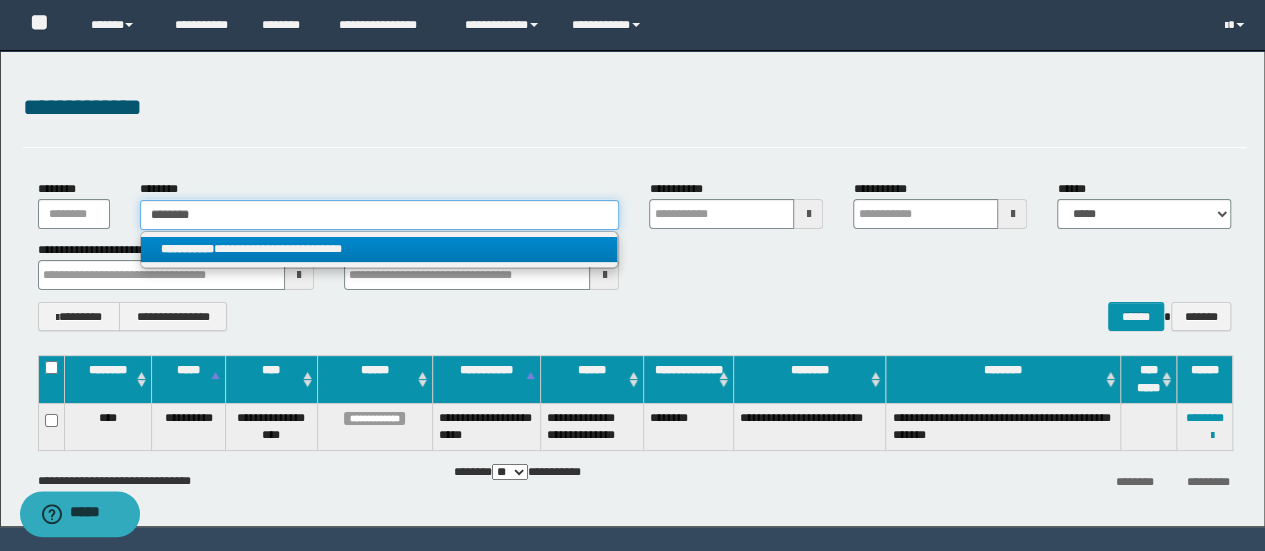 type 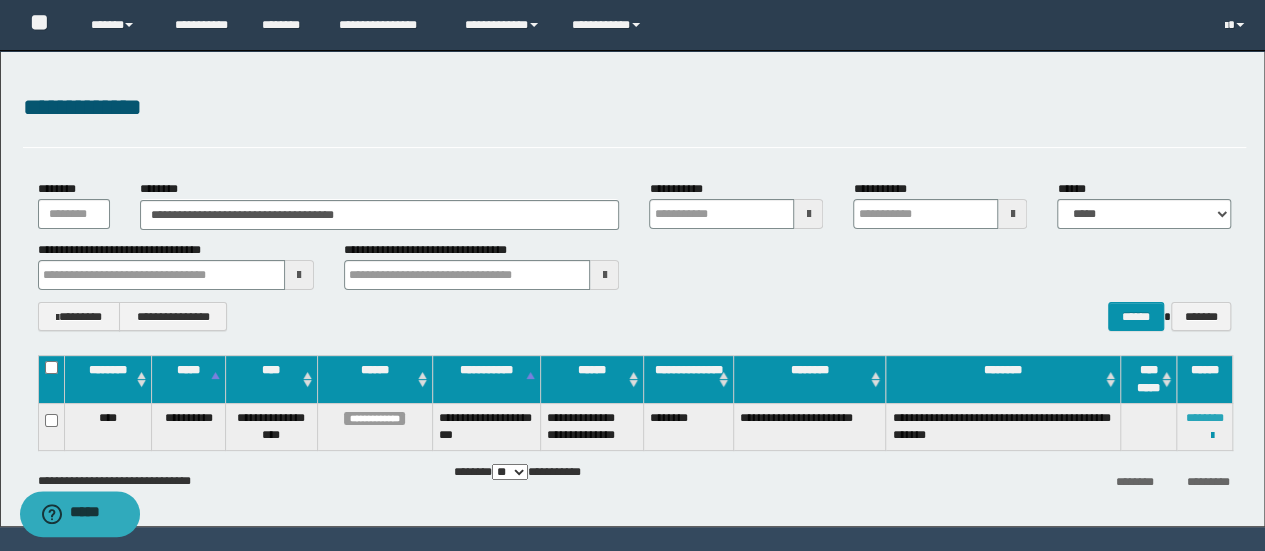 click on "********" at bounding box center (1205, 418) 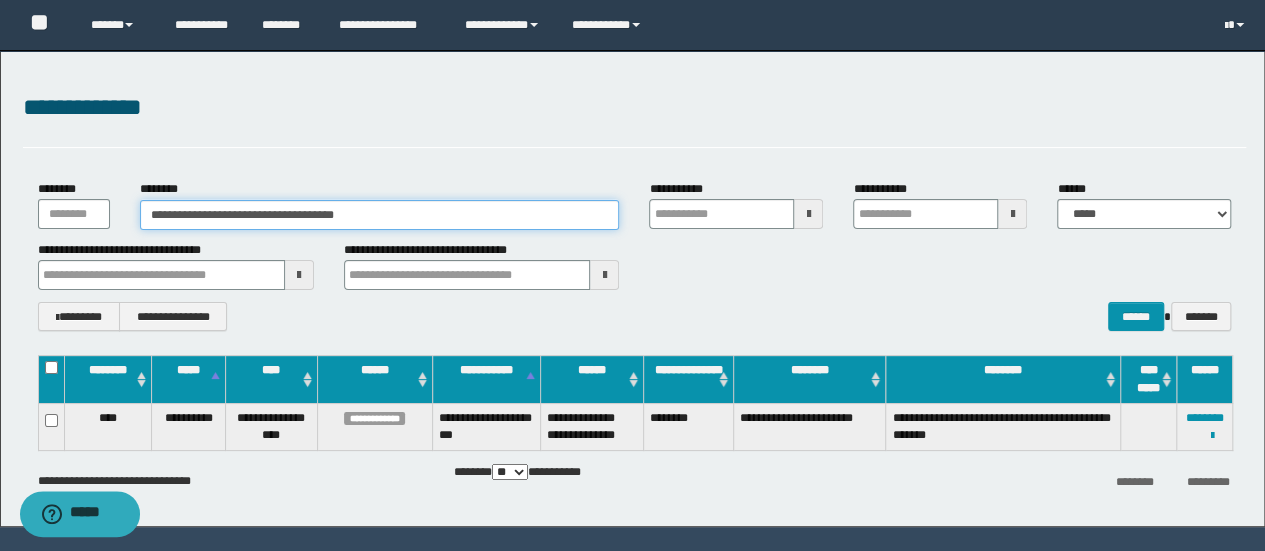 click on "**********" at bounding box center (380, 215) 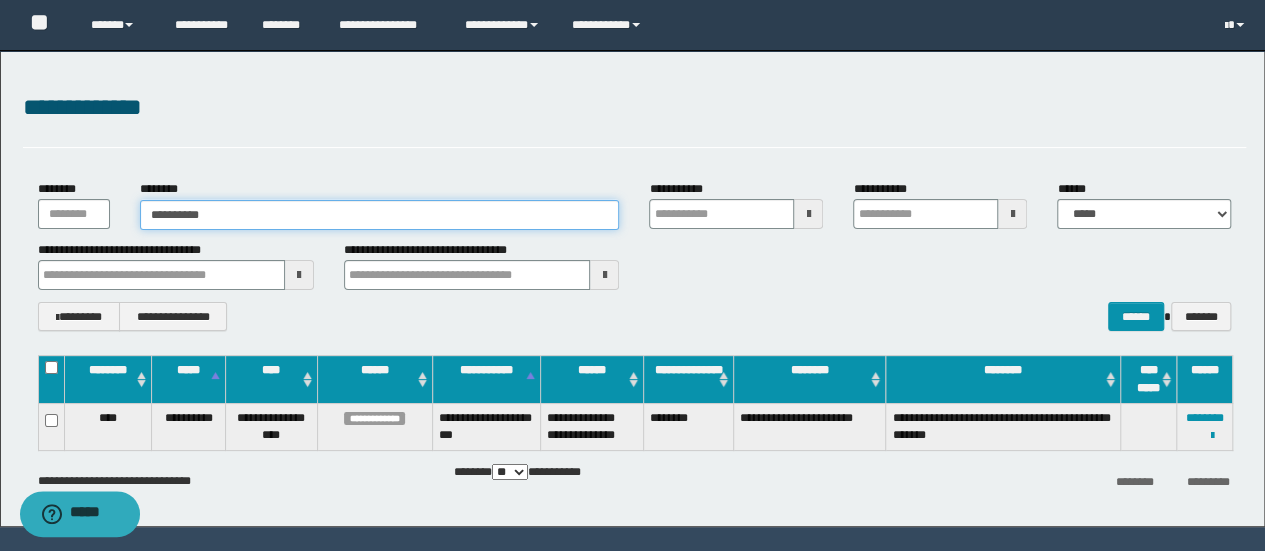 type on "**********" 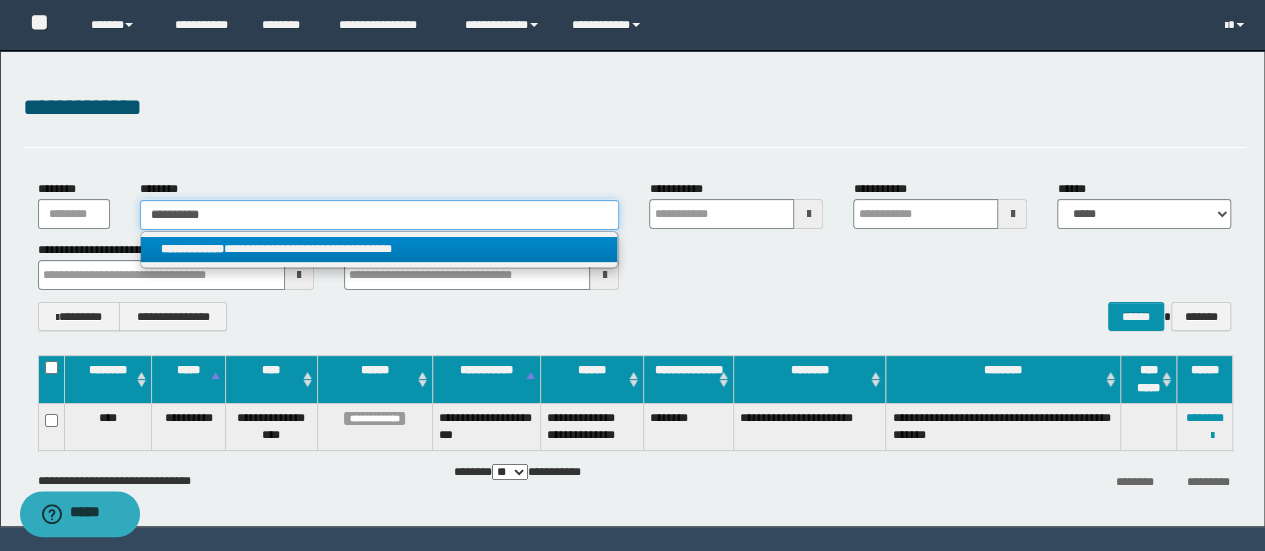 type on "**********" 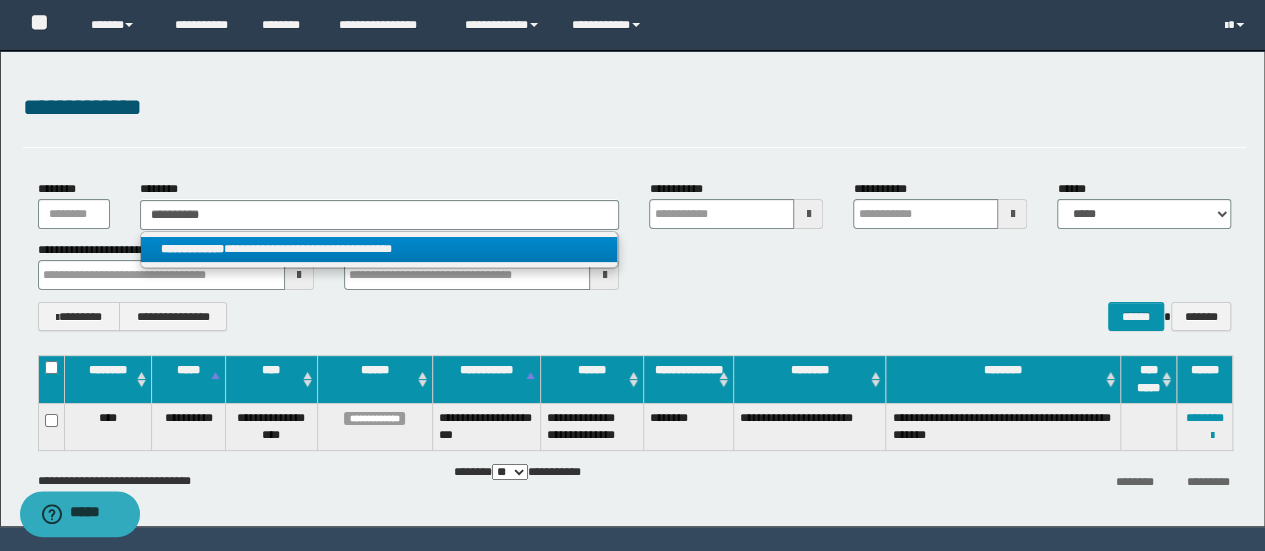 click on "**********" at bounding box center [379, 249] 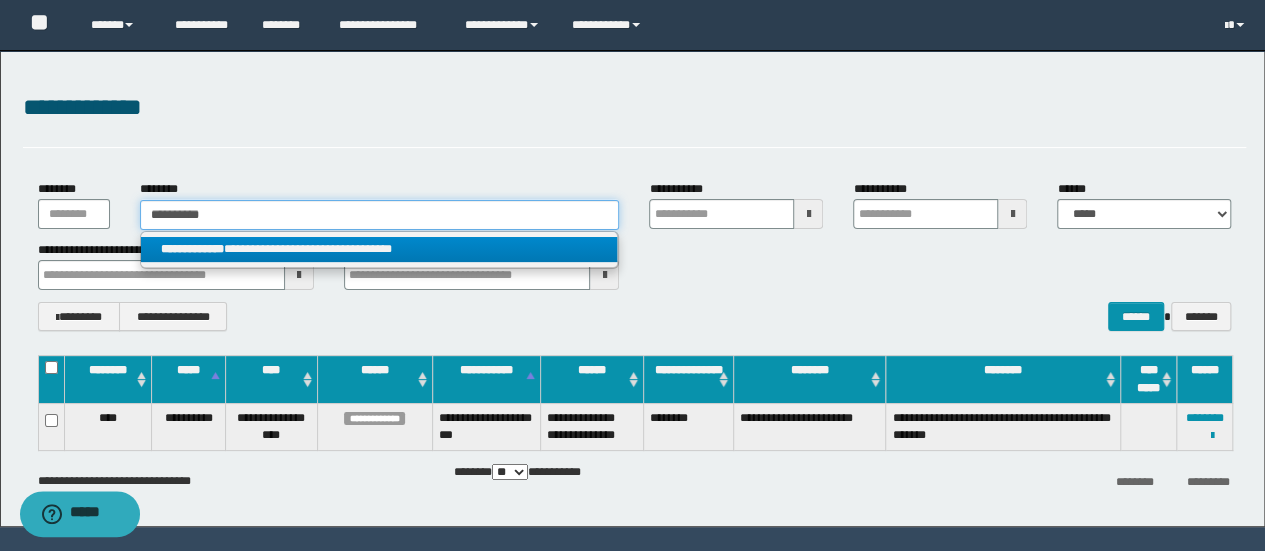 type 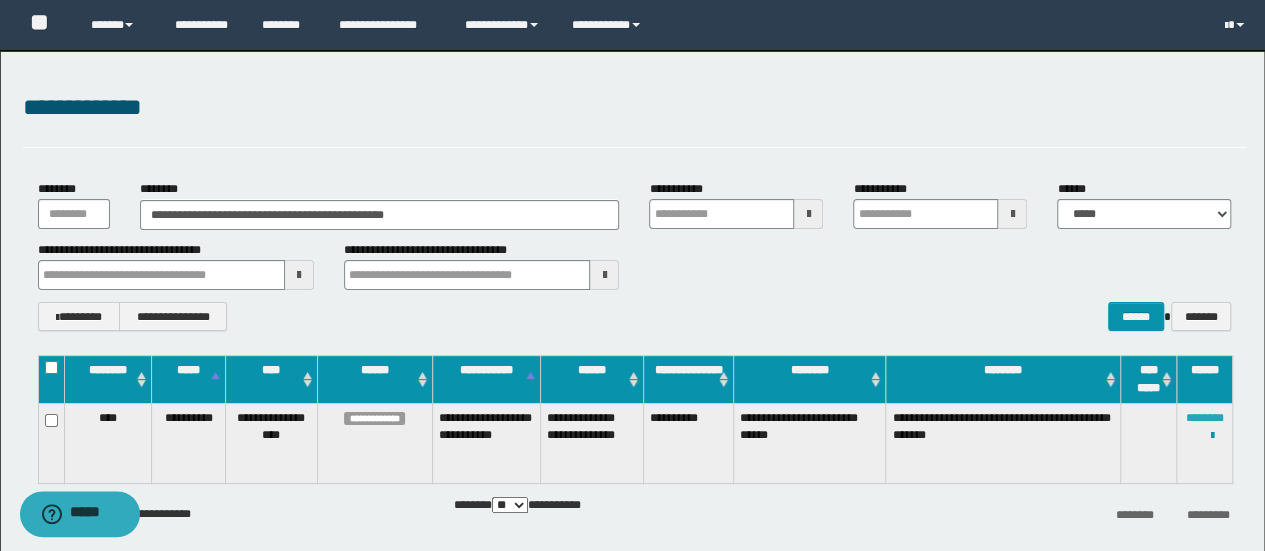 click on "********" at bounding box center (1205, 418) 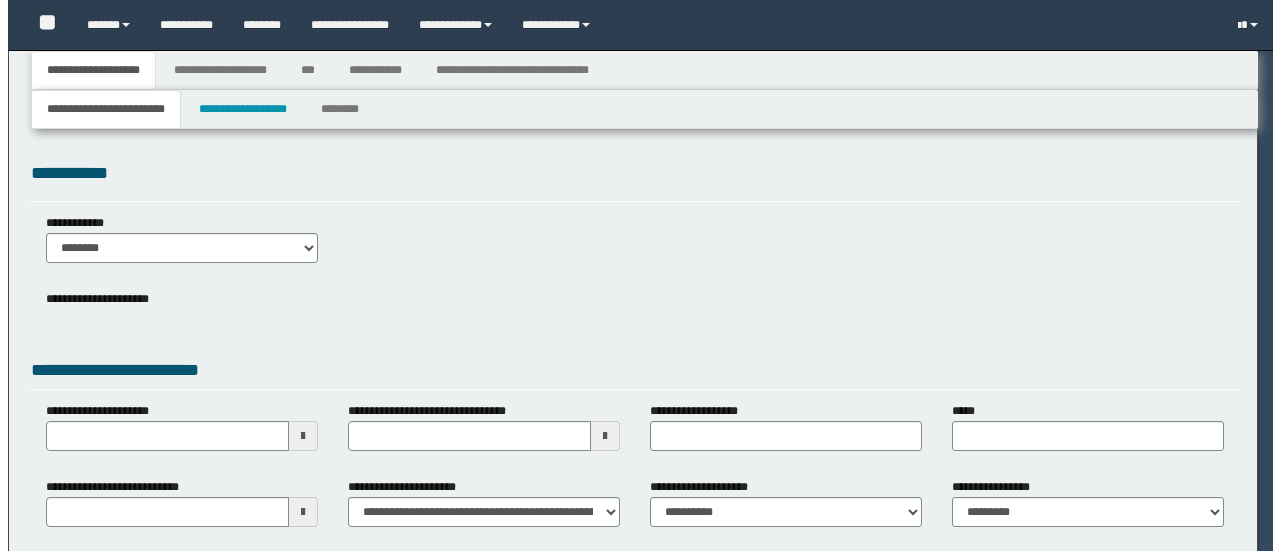 scroll, scrollTop: 0, scrollLeft: 0, axis: both 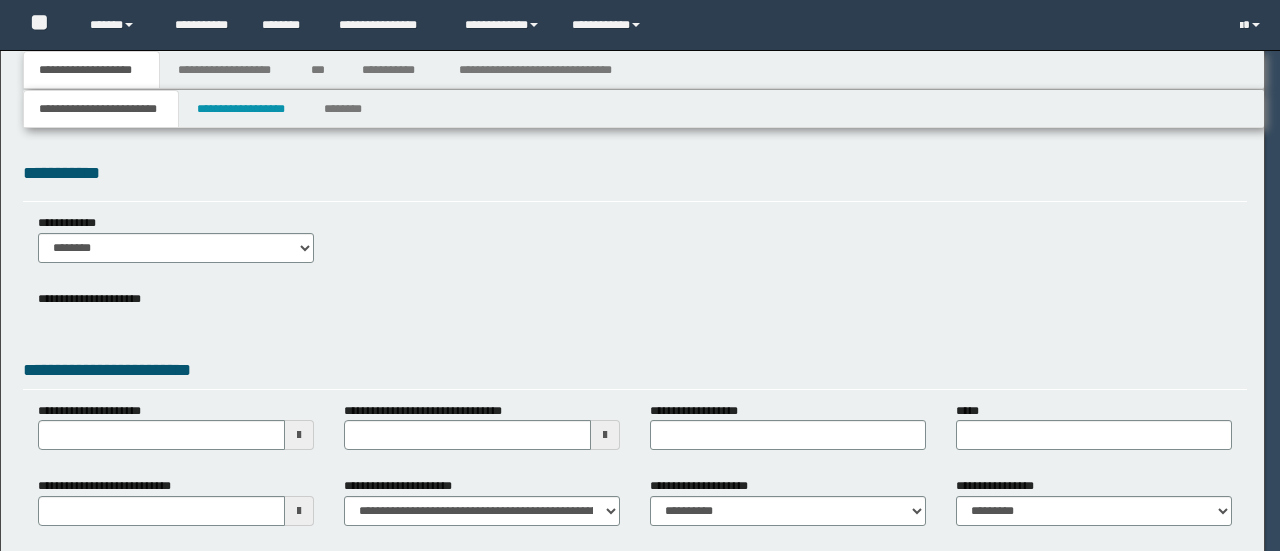 select on "*" 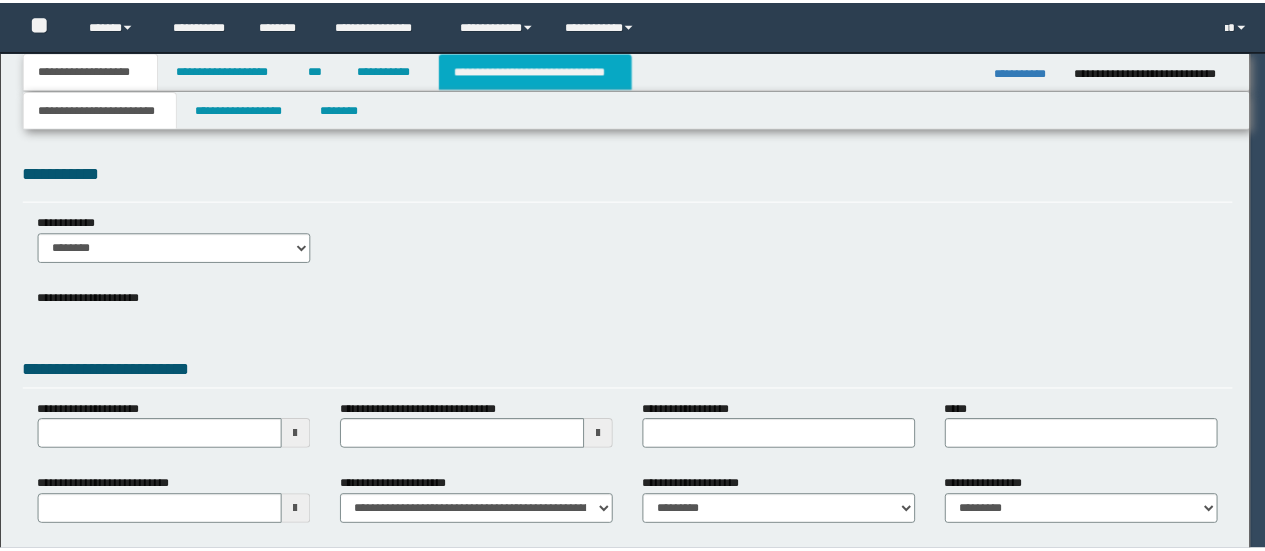 scroll, scrollTop: 0, scrollLeft: 0, axis: both 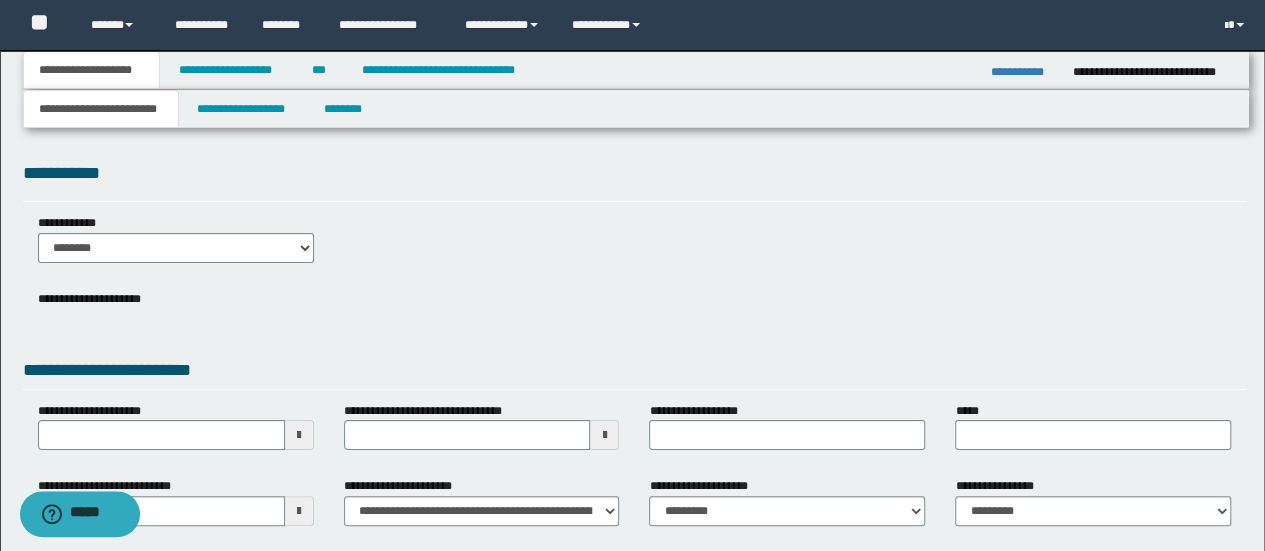 click on "**********" at bounding box center [636, 70] 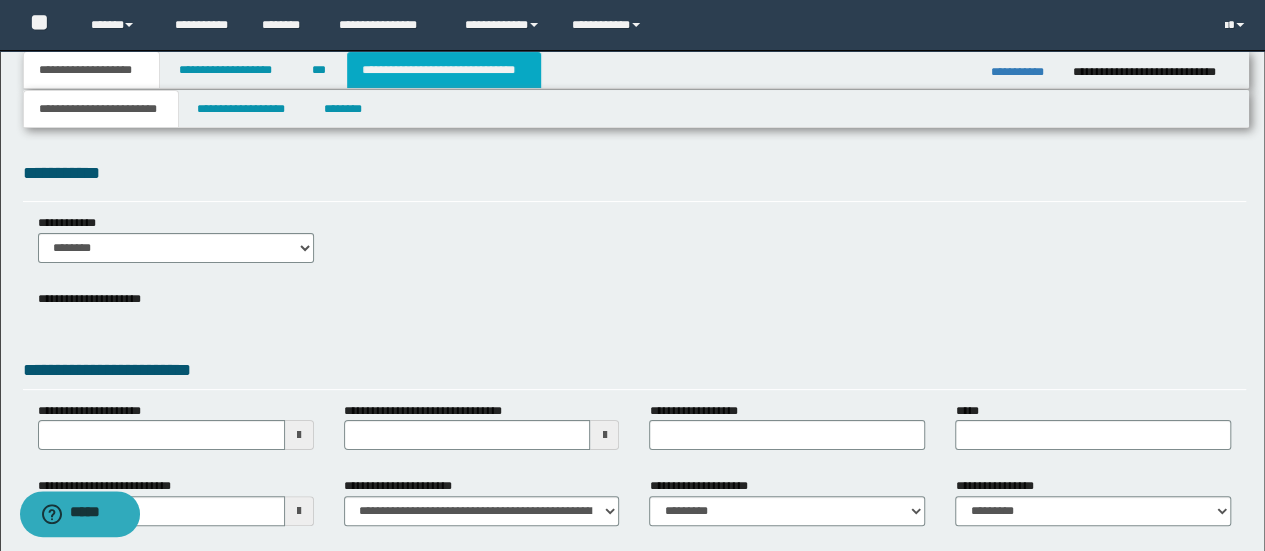 click on "**********" at bounding box center (444, 70) 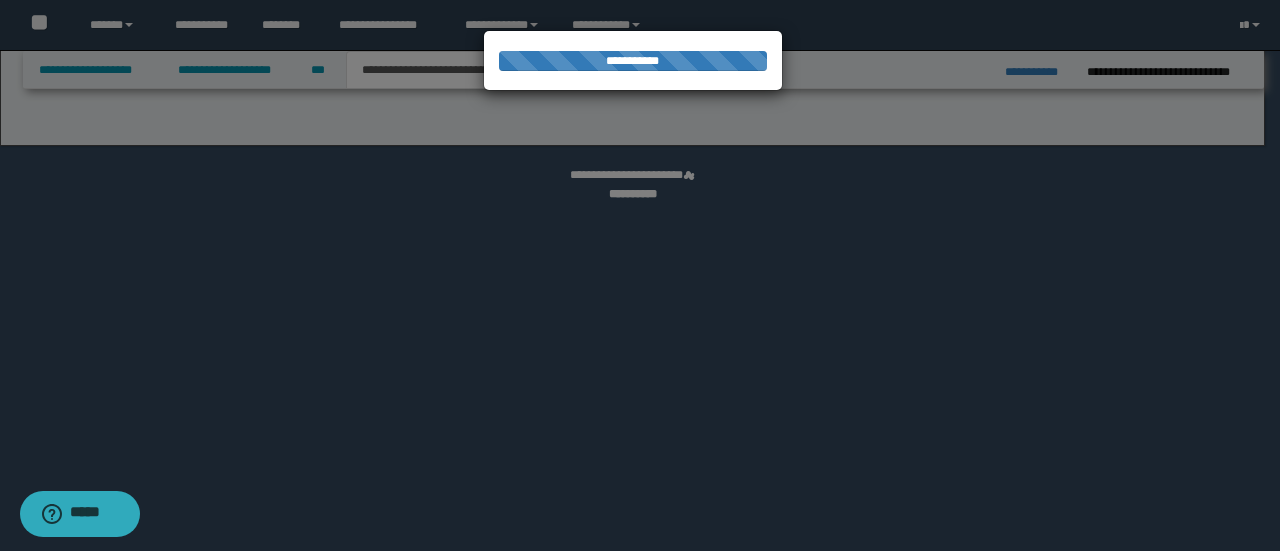 select on "*" 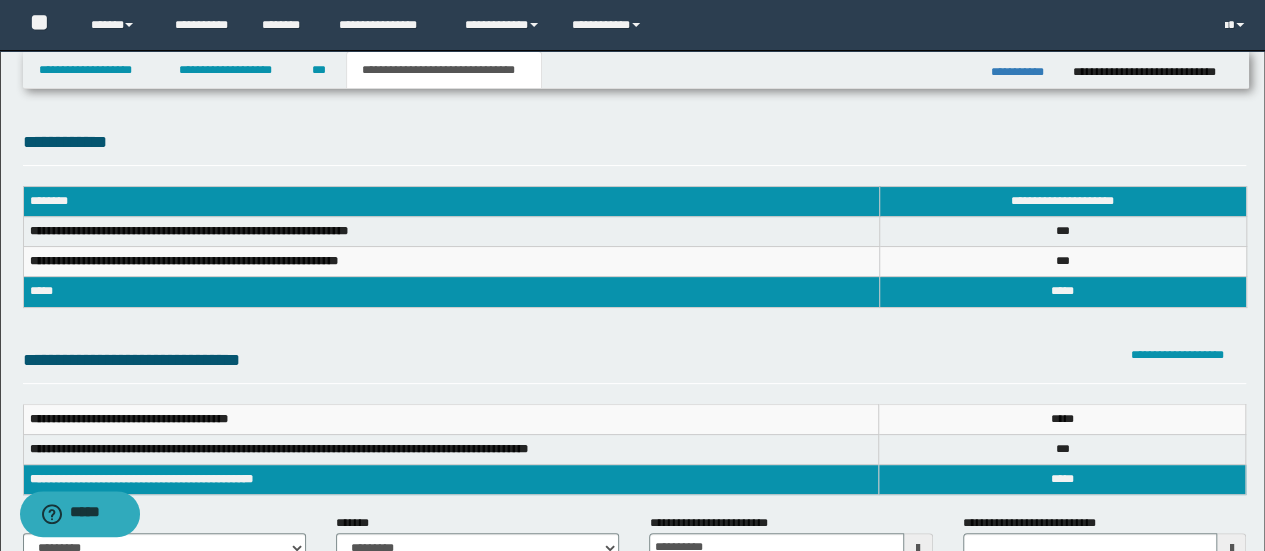 scroll, scrollTop: 0, scrollLeft: 0, axis: both 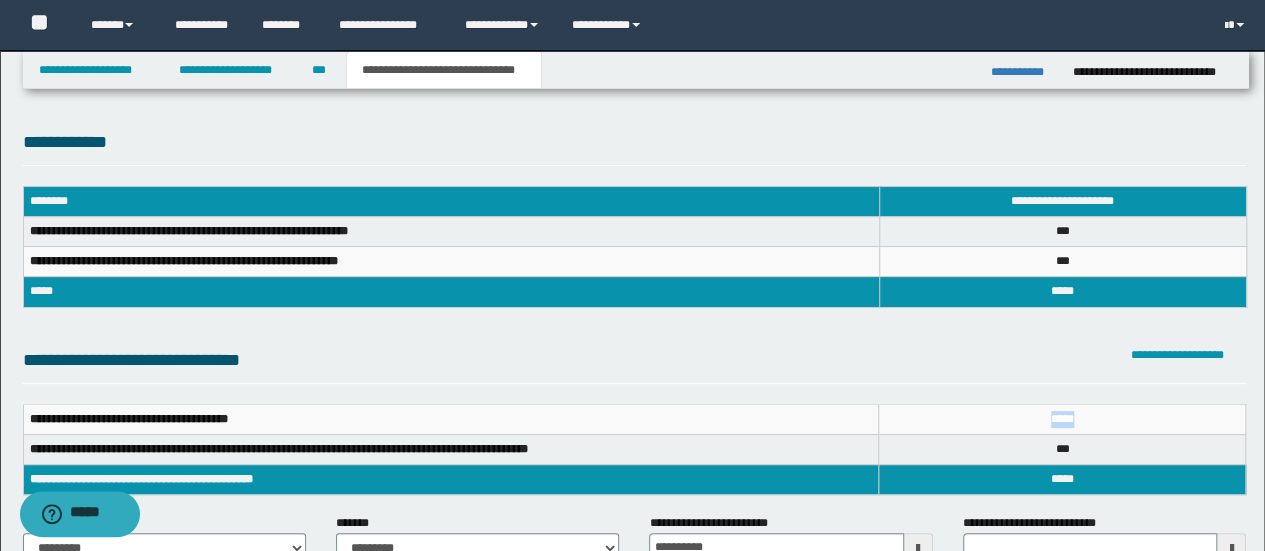 click on "**** *
*" at bounding box center (1062, 419) 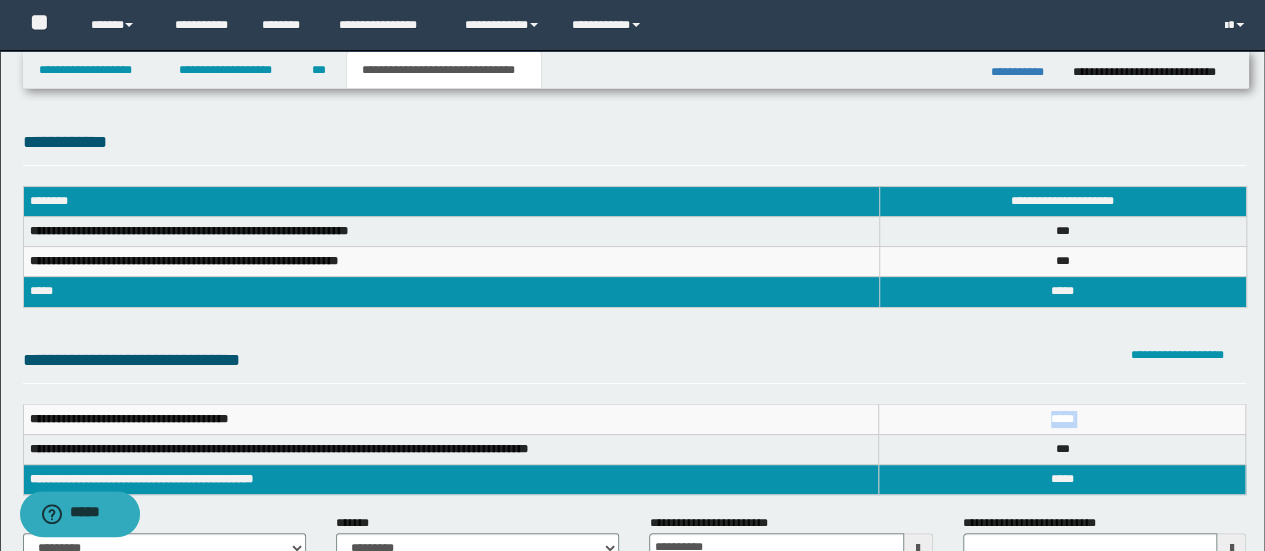 click on "**** *
*" at bounding box center (1062, 419) 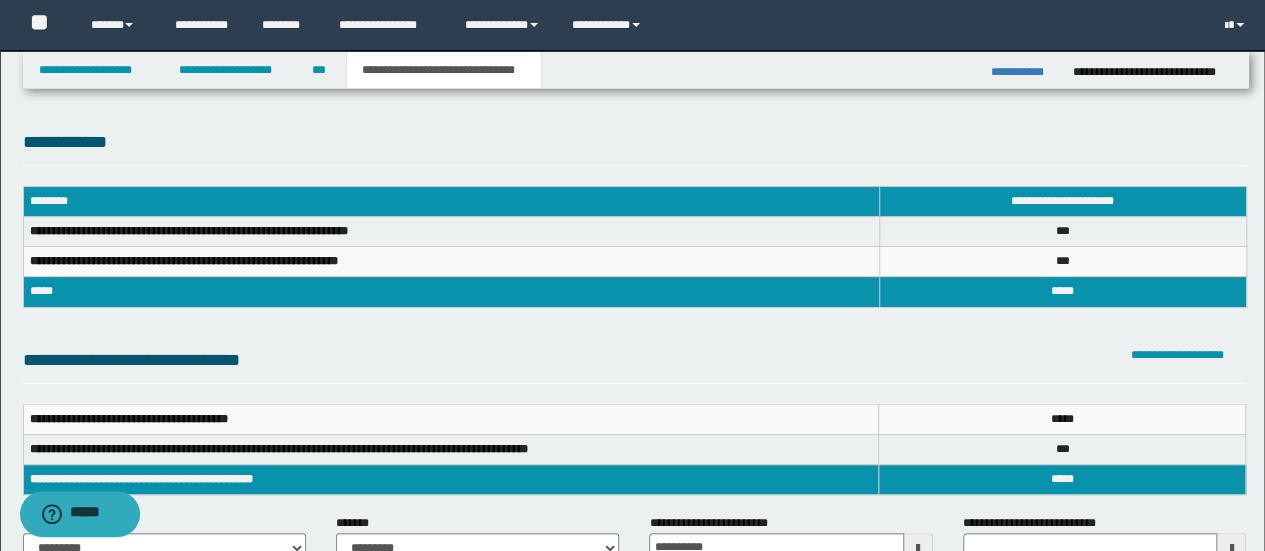 click on "**** *" at bounding box center (1062, 480) 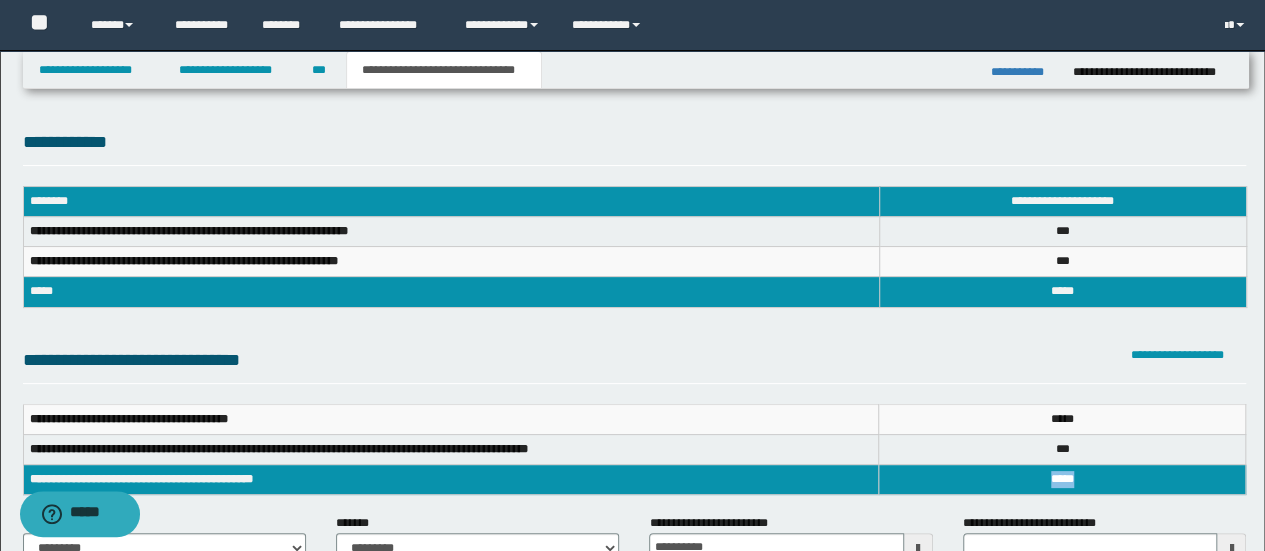 click on "**** *" at bounding box center [1062, 480] 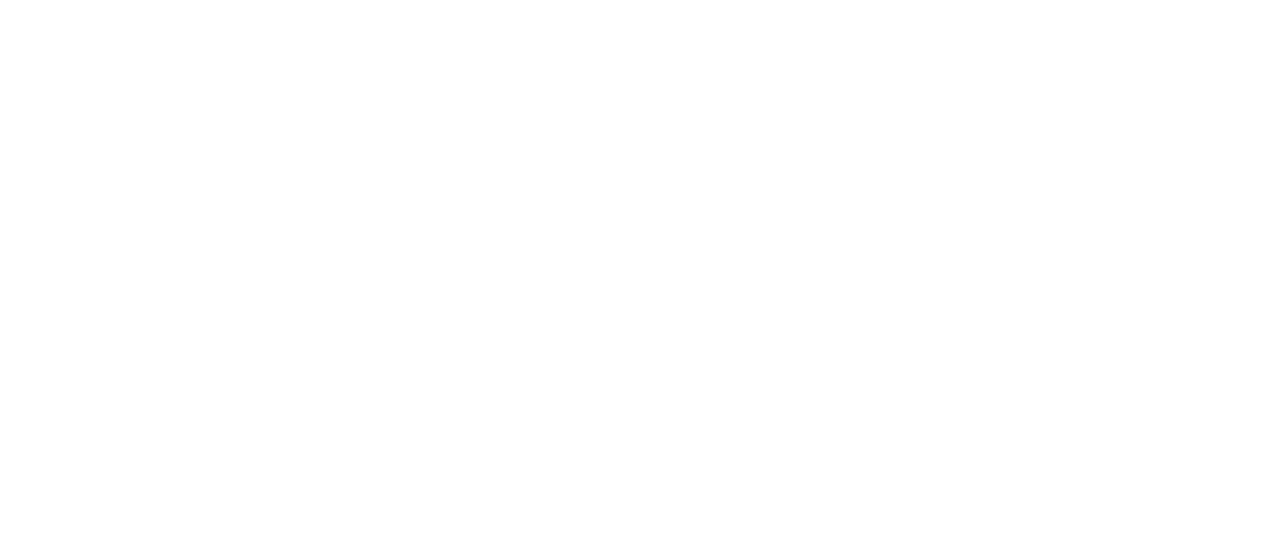 scroll, scrollTop: 0, scrollLeft: 0, axis: both 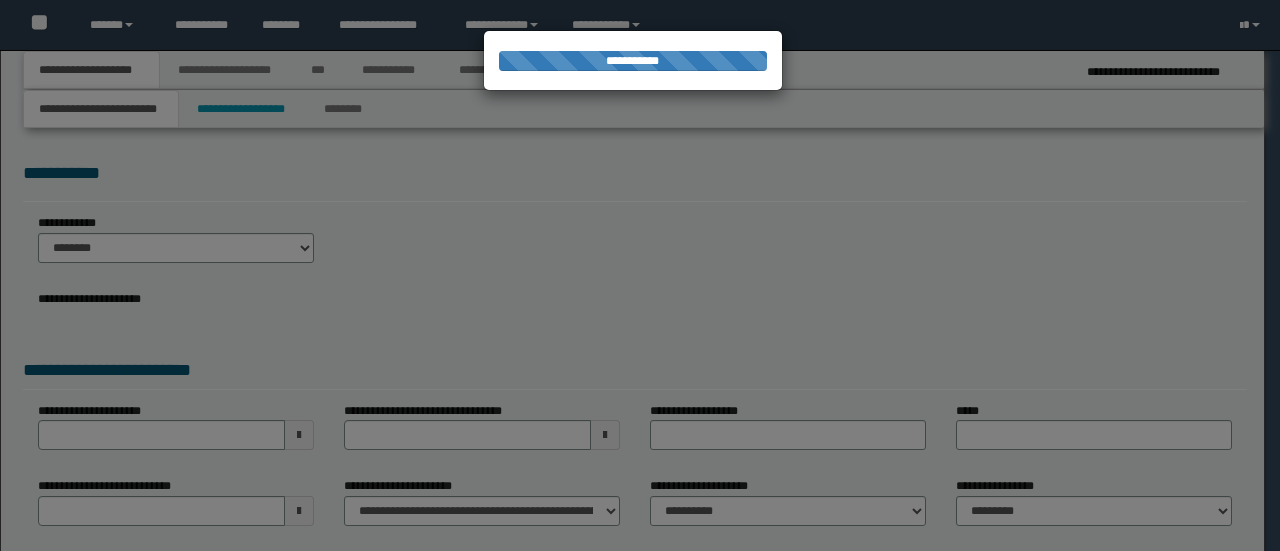 type on "**********" 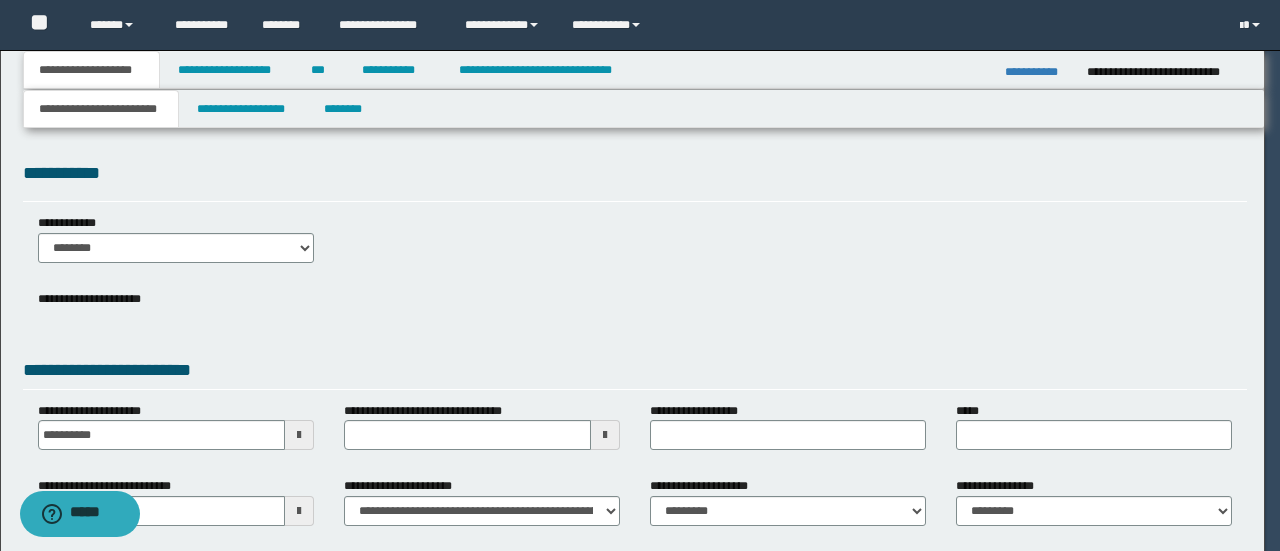 scroll, scrollTop: 0, scrollLeft: 0, axis: both 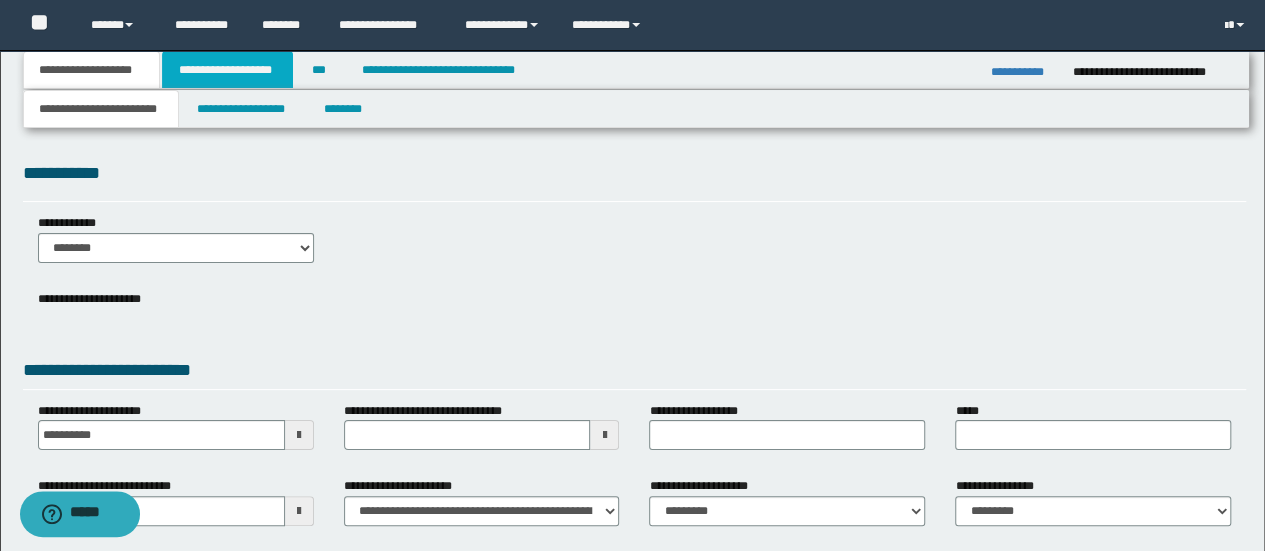 click on "**********" at bounding box center [227, 70] 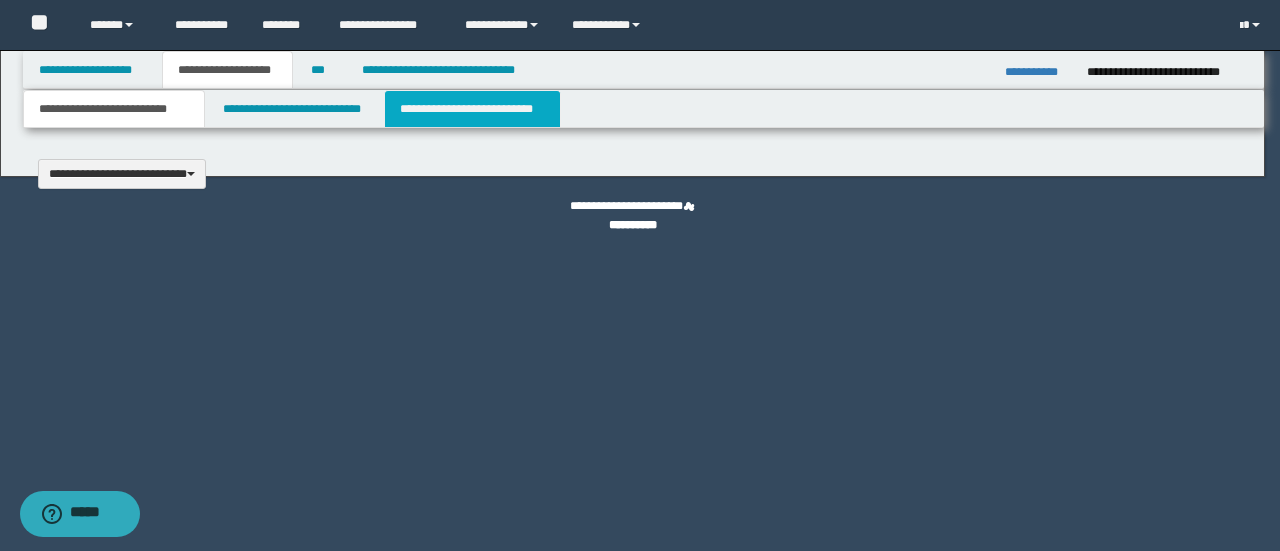 click on "**********" at bounding box center (472, 109) 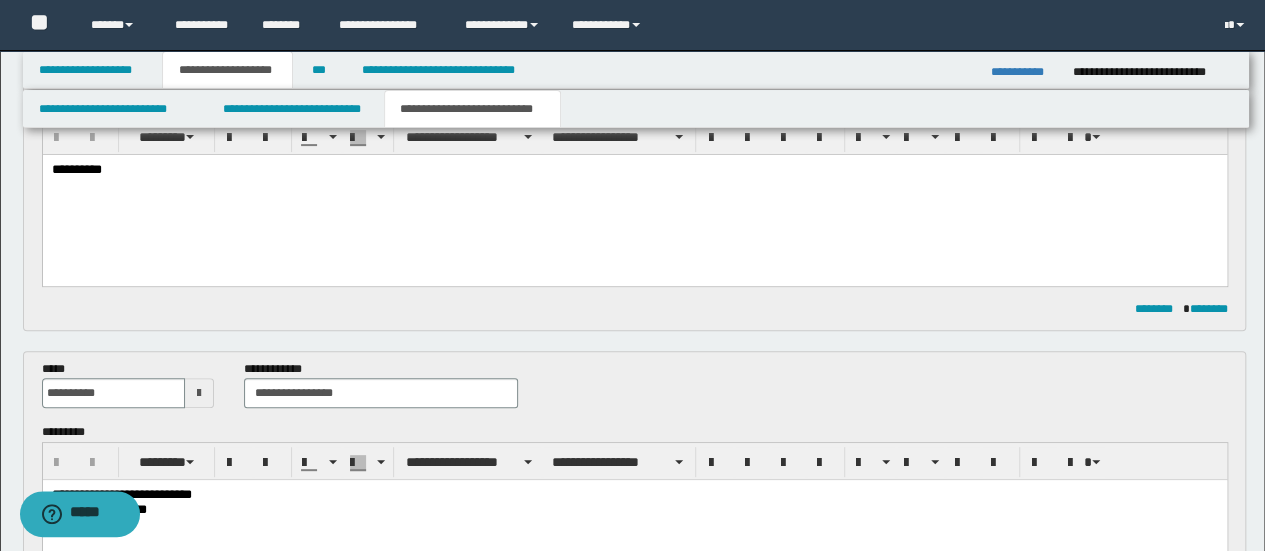 scroll, scrollTop: 0, scrollLeft: 0, axis: both 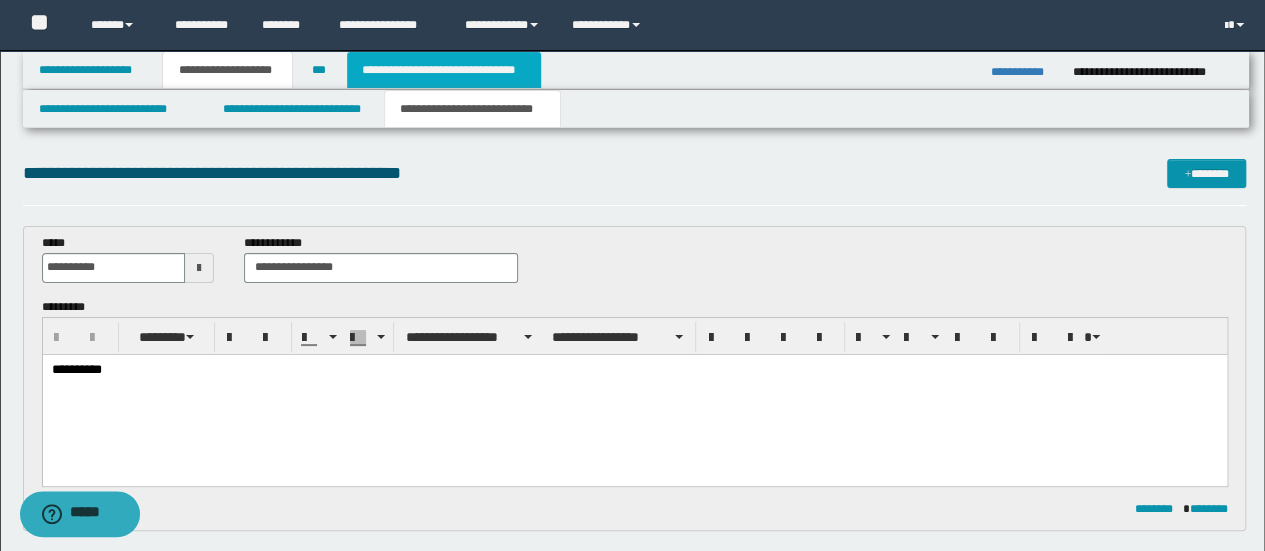 click on "**********" at bounding box center [444, 70] 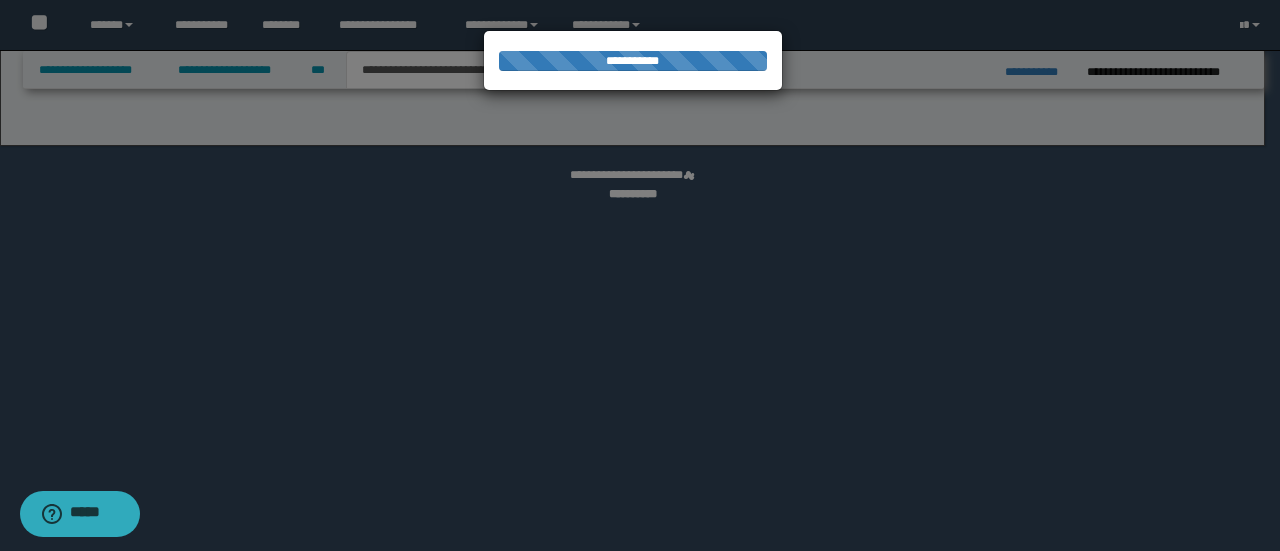 select on "*" 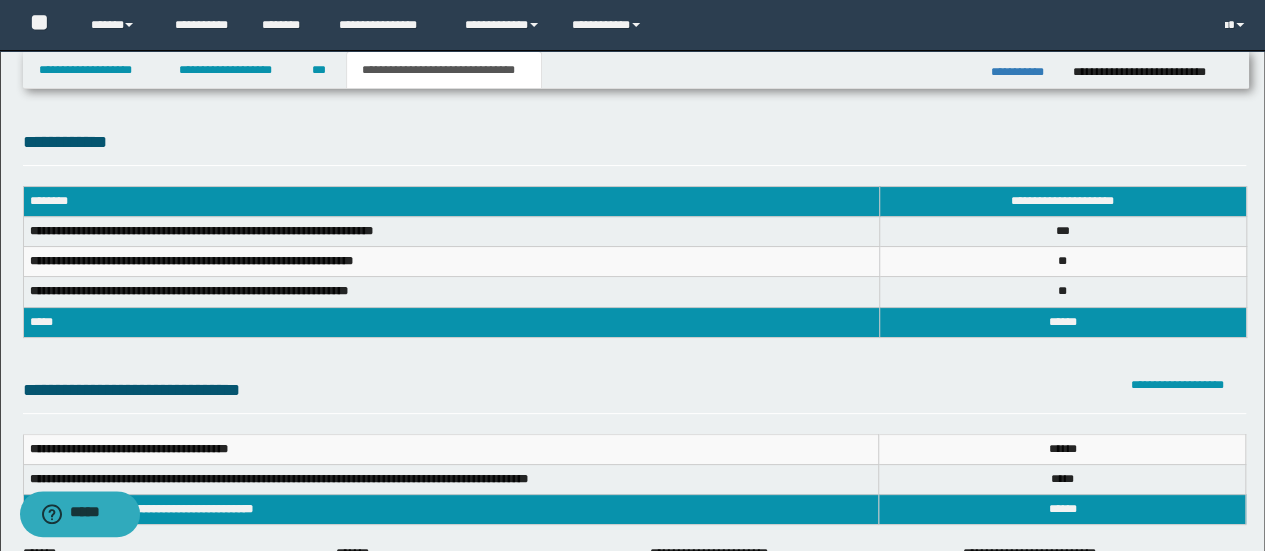 scroll, scrollTop: 100, scrollLeft: 0, axis: vertical 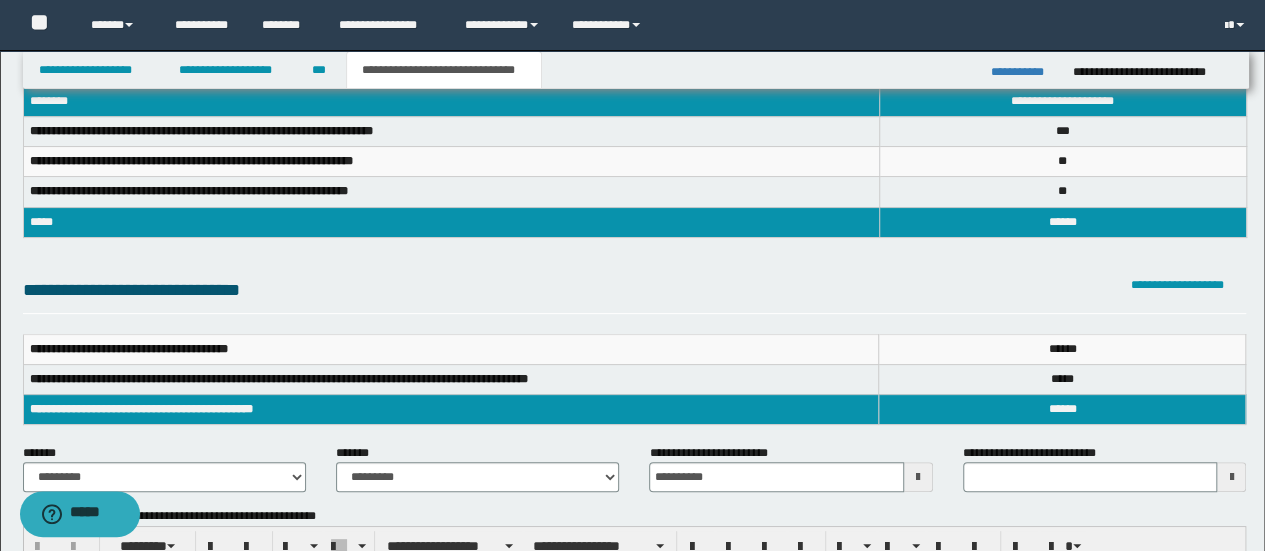 click on "**** *
*" at bounding box center [1062, 379] 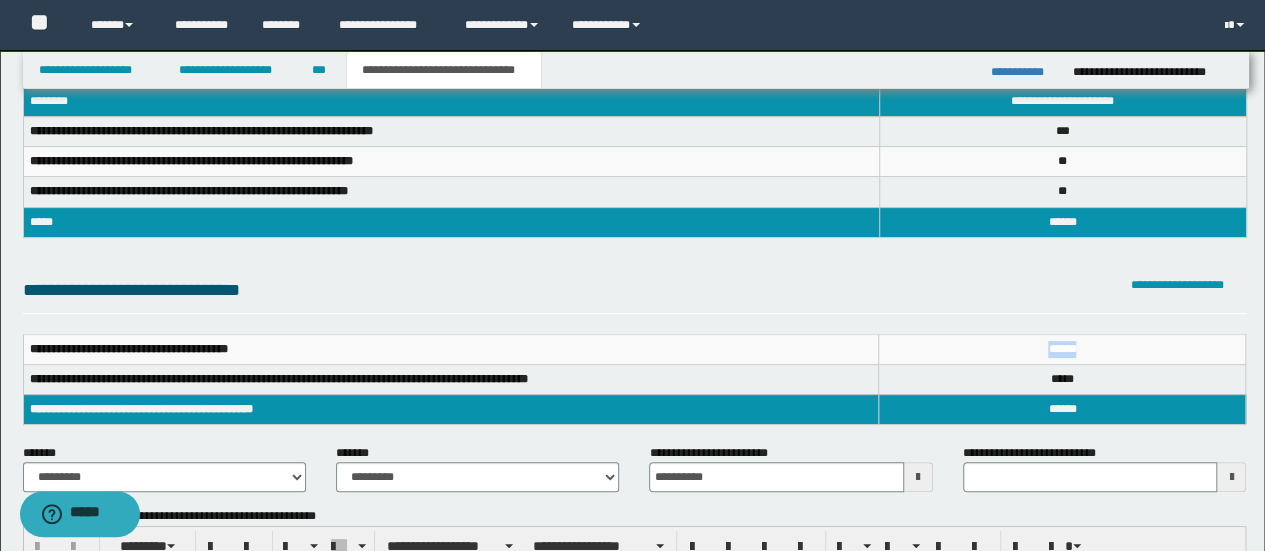 click on "*****" at bounding box center (1062, 349) 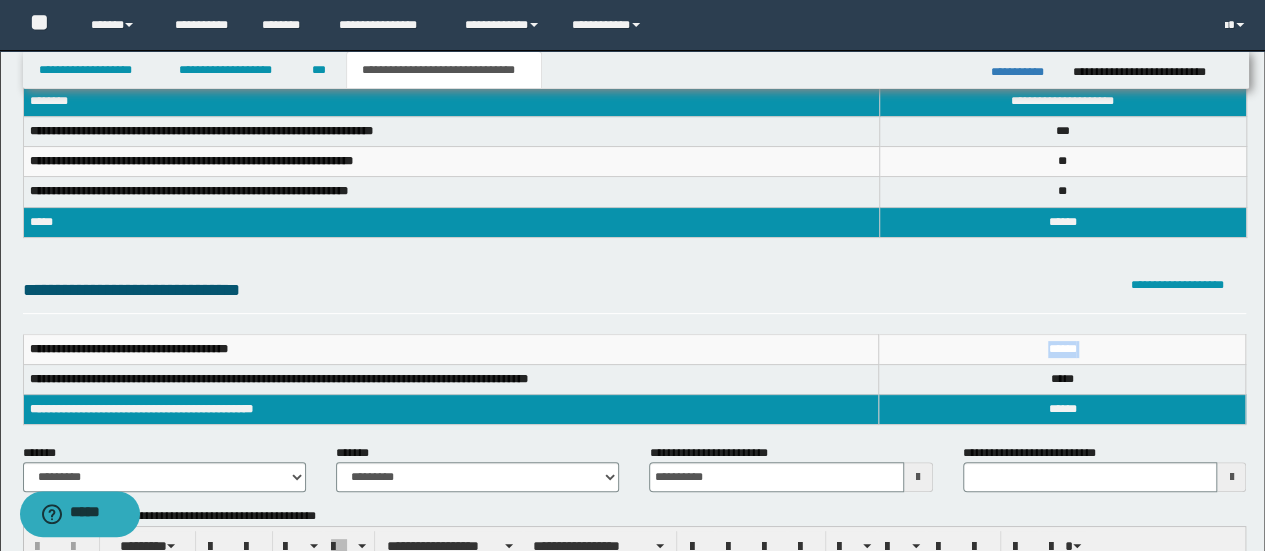 click on "*****" at bounding box center (1062, 349) 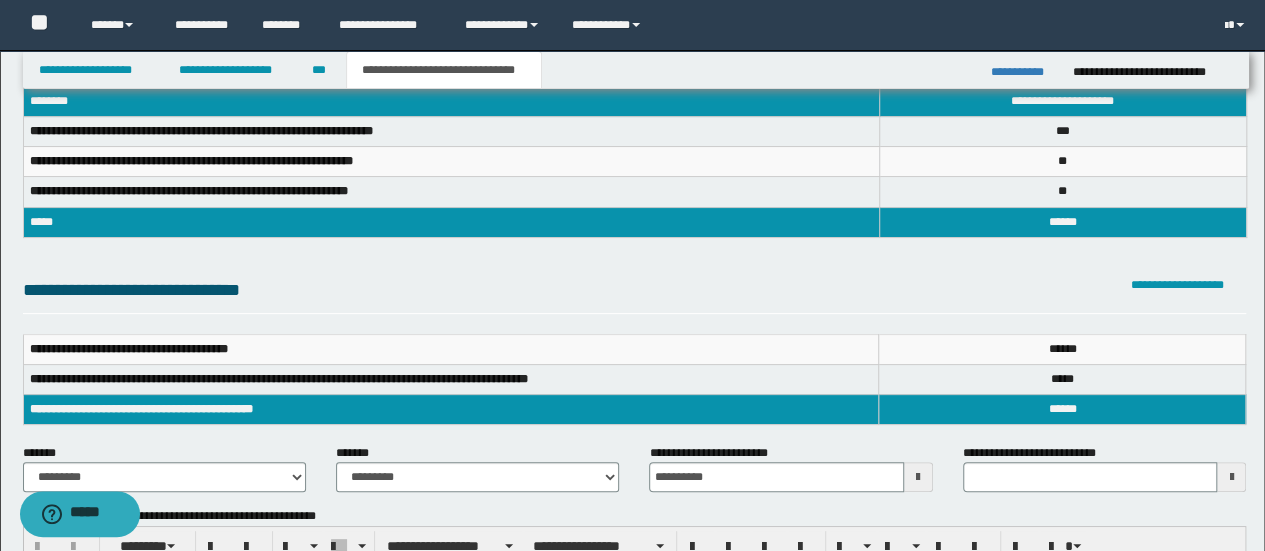 click on "*****" at bounding box center [1062, 409] 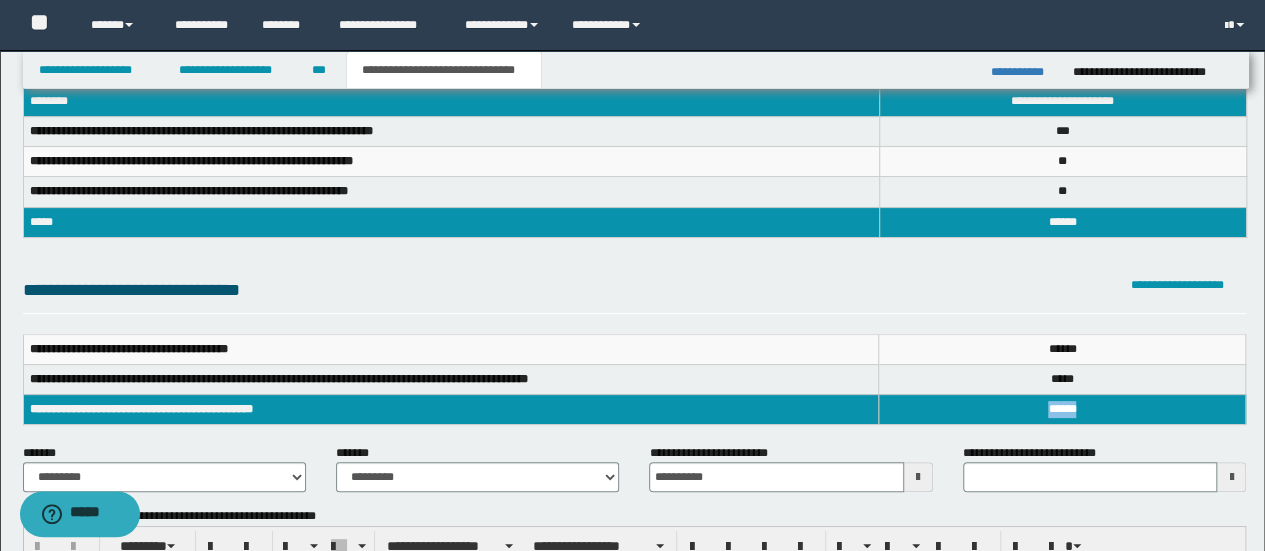 click on "*****" at bounding box center (1062, 409) 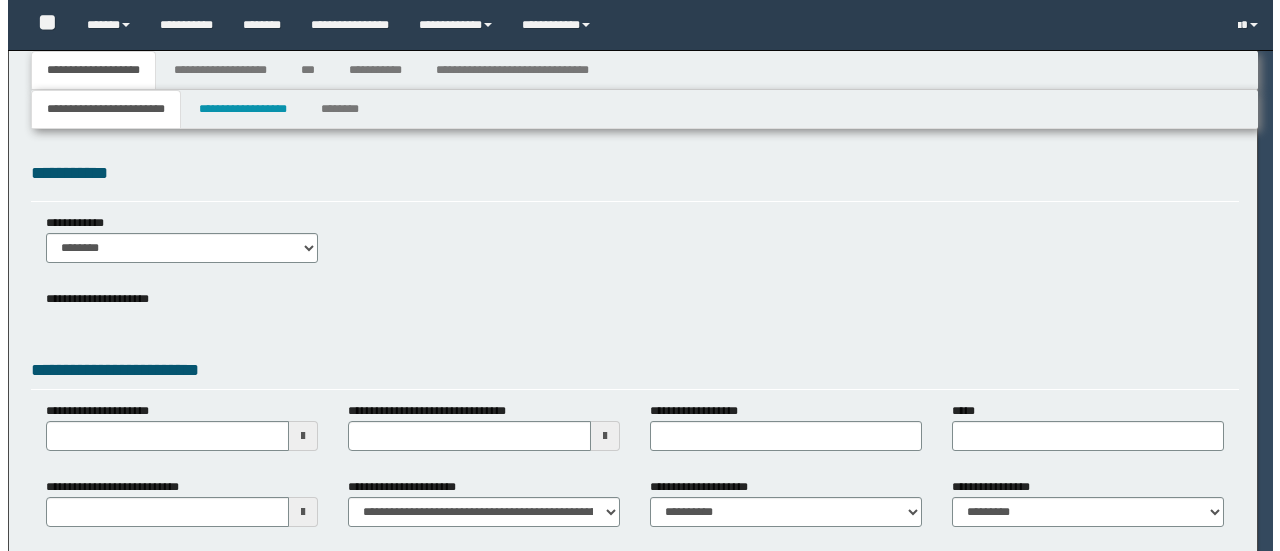scroll, scrollTop: 0, scrollLeft: 0, axis: both 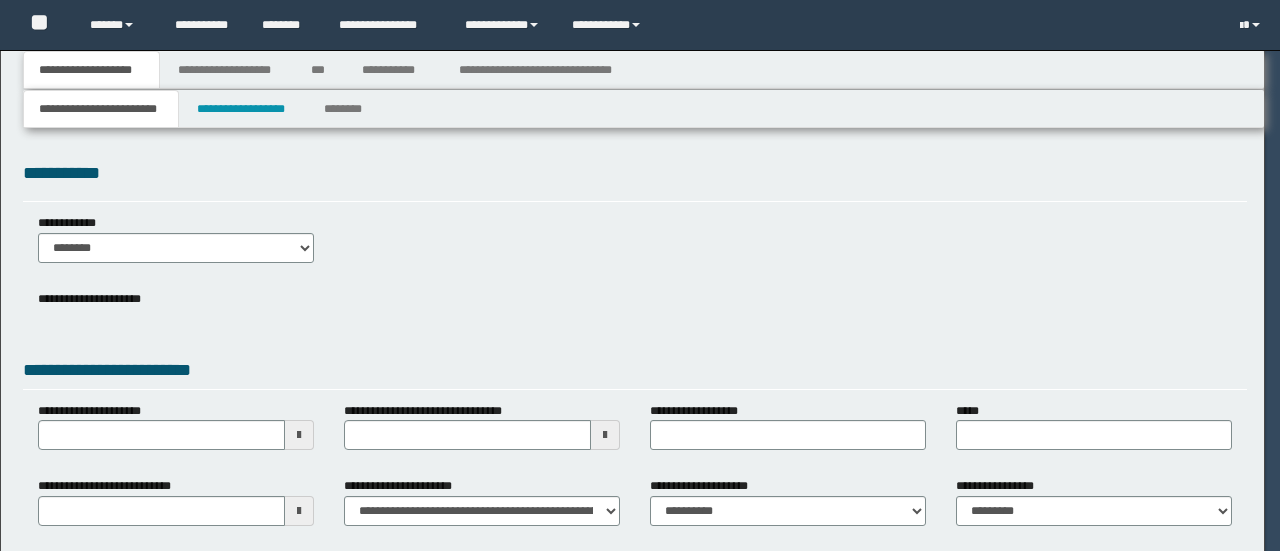 select on "*" 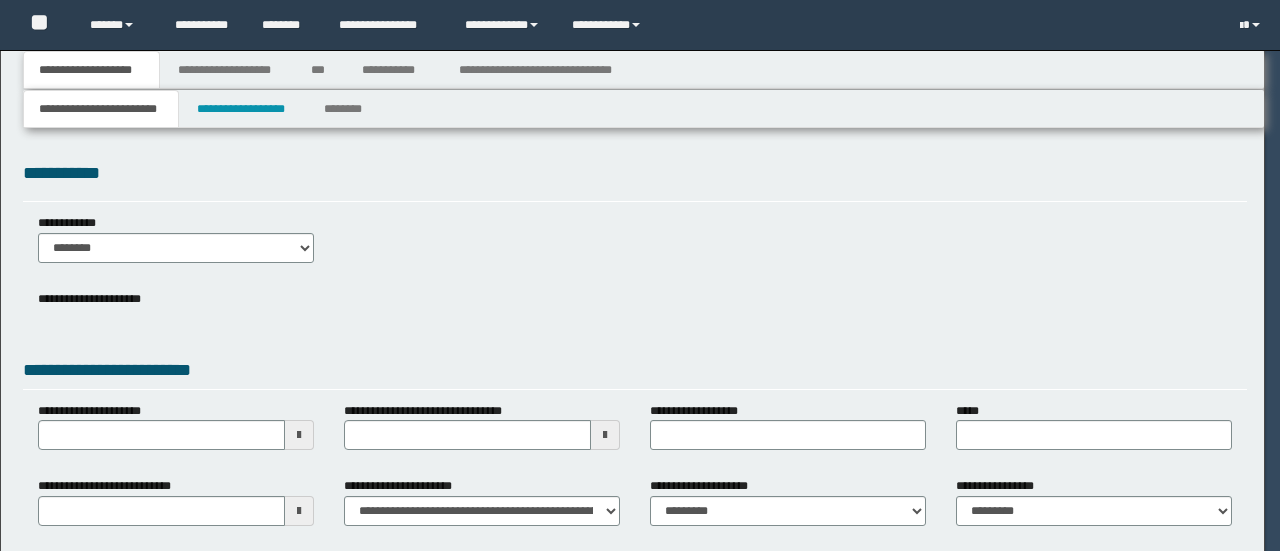 type on "**********" 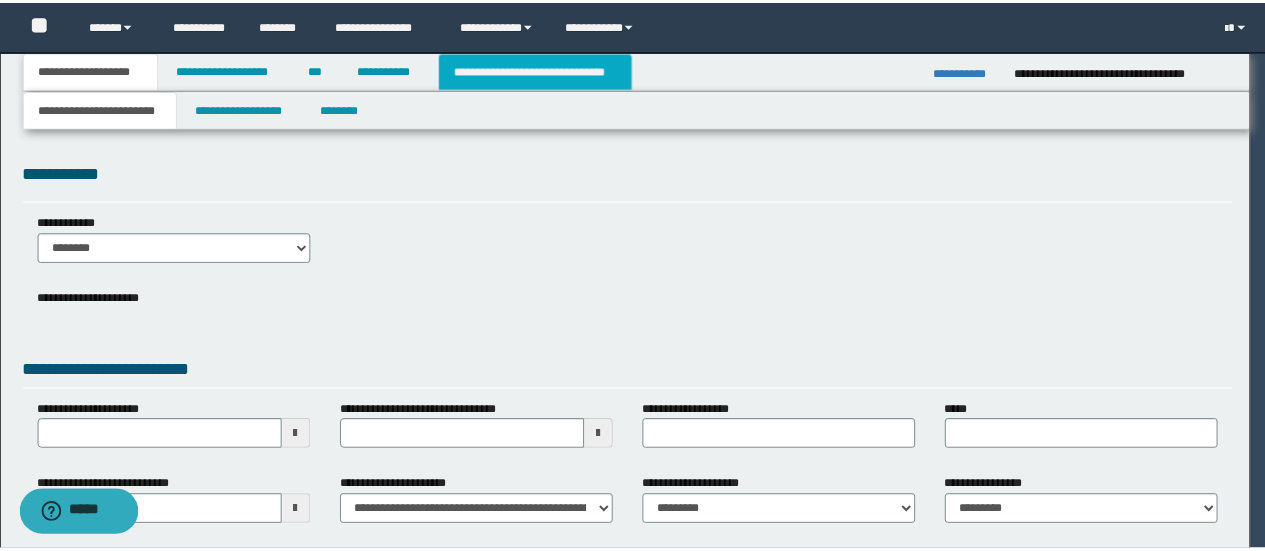 scroll, scrollTop: 0, scrollLeft: 0, axis: both 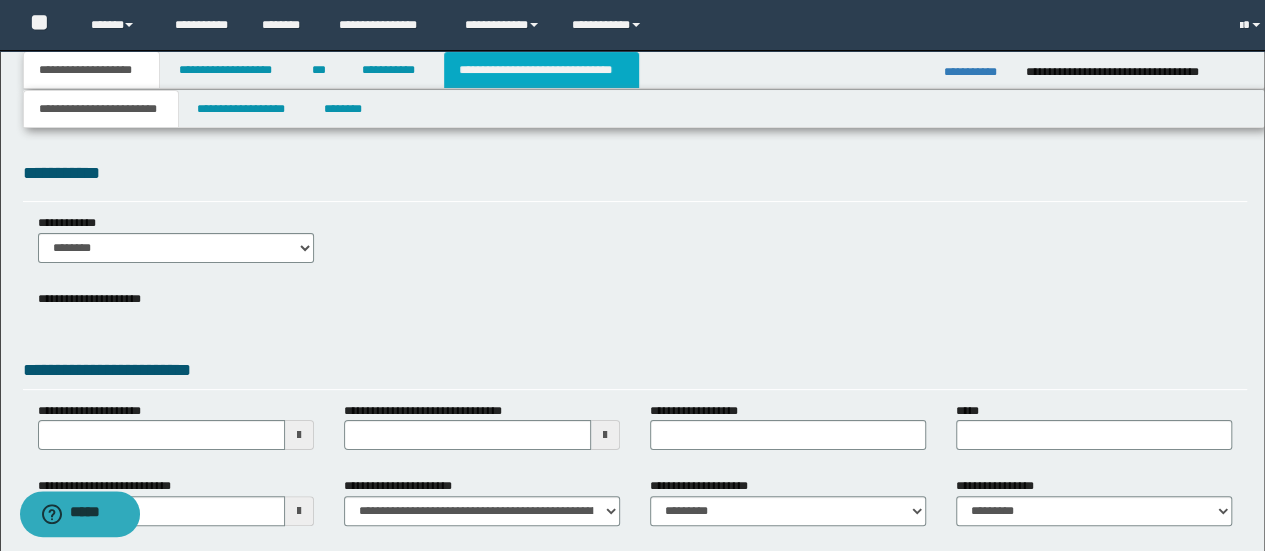 click on "**********" at bounding box center [541, 70] 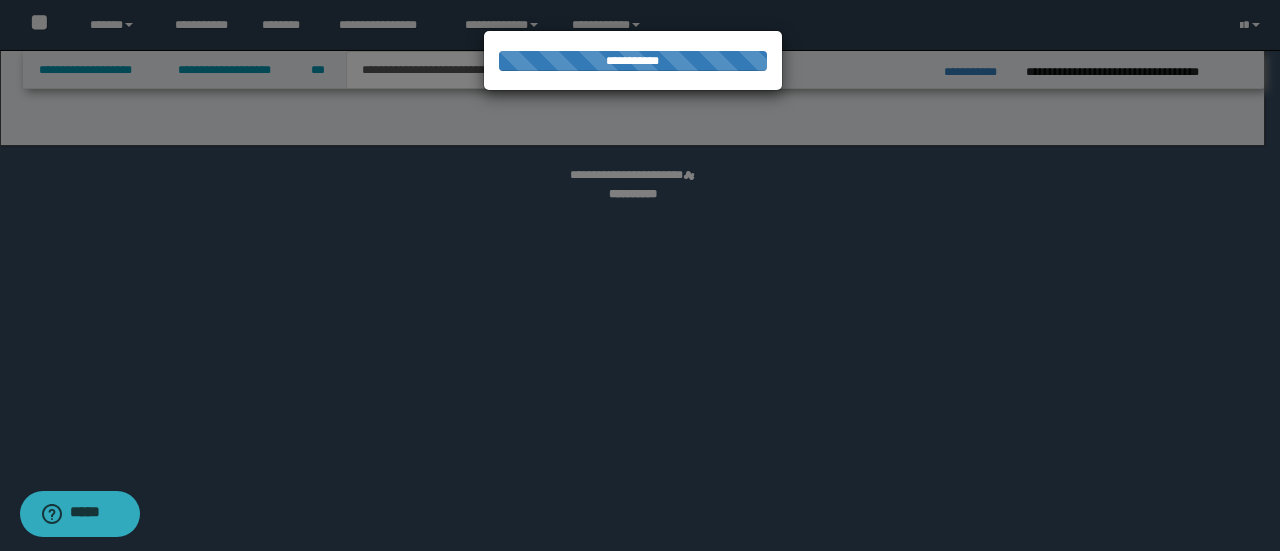 select on "*" 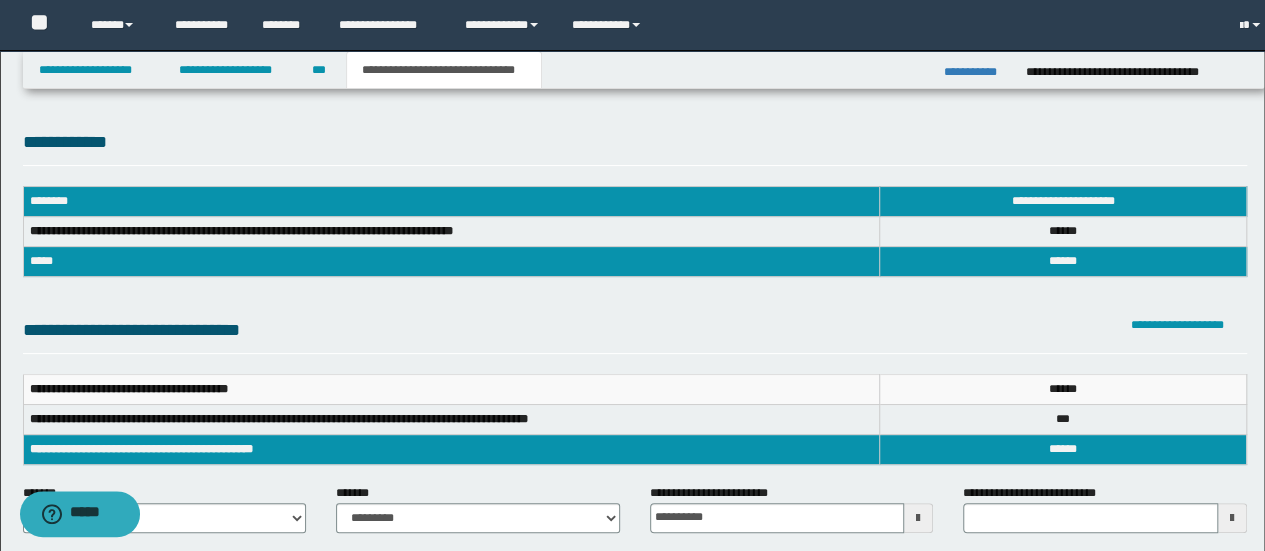 scroll, scrollTop: 0, scrollLeft: 0, axis: both 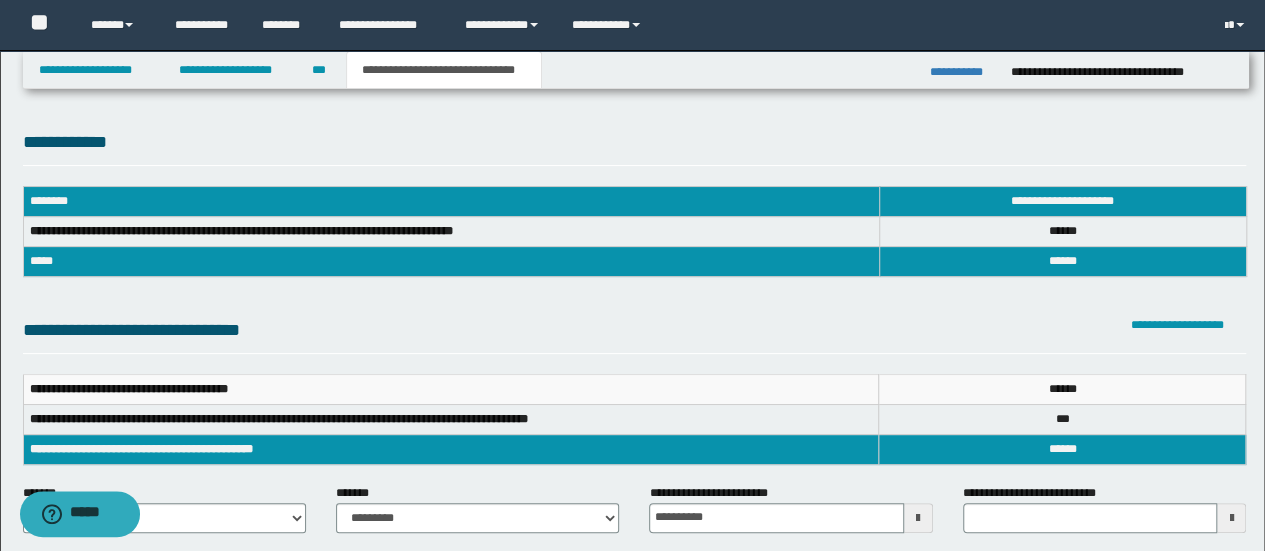 click on "*****" at bounding box center [1062, 389] 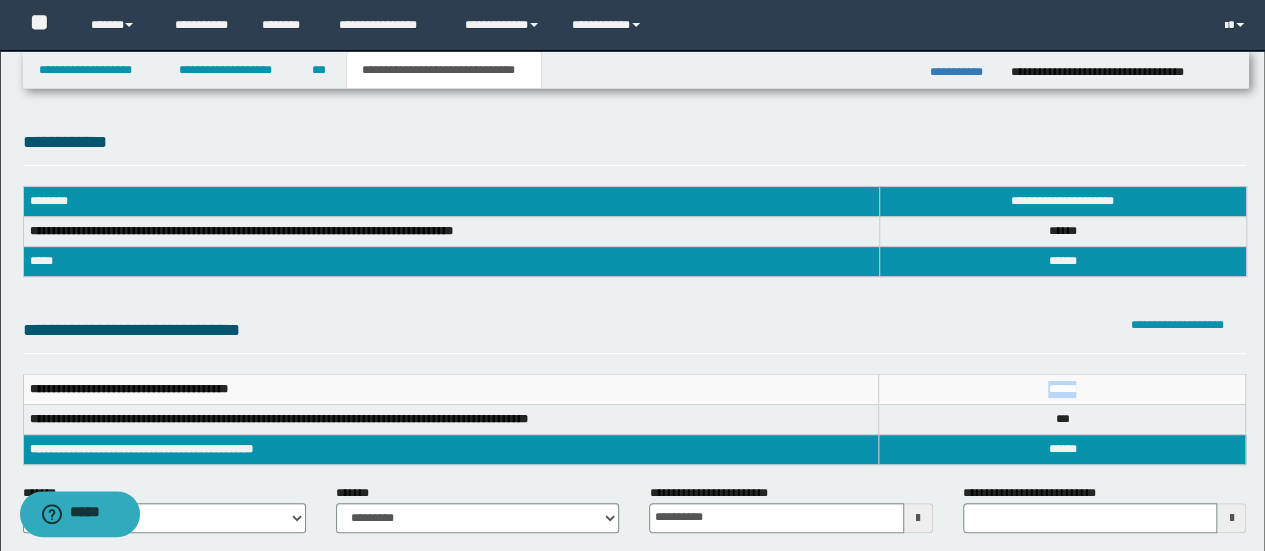 click on "*****" at bounding box center (1062, 389) 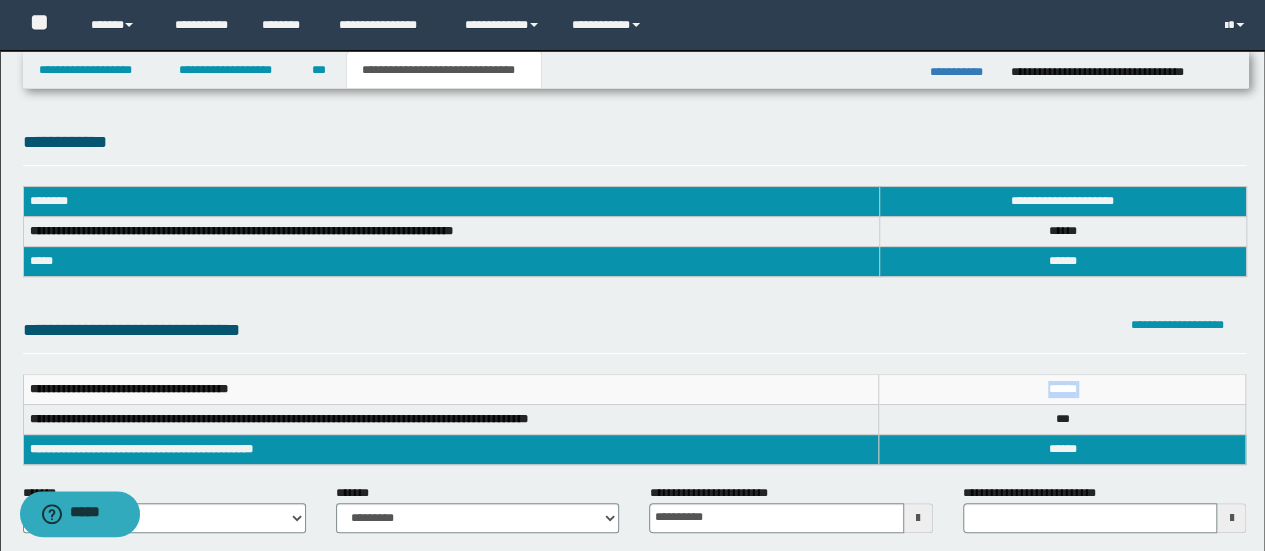 click on "*****" at bounding box center [1062, 389] 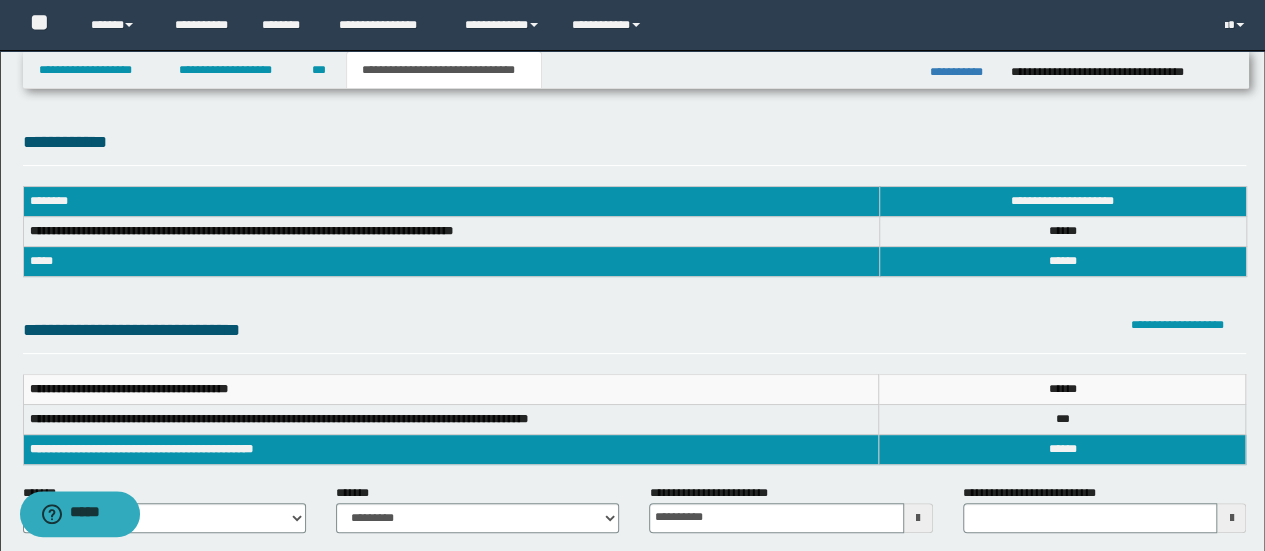 click on "*****" at bounding box center (1062, 449) 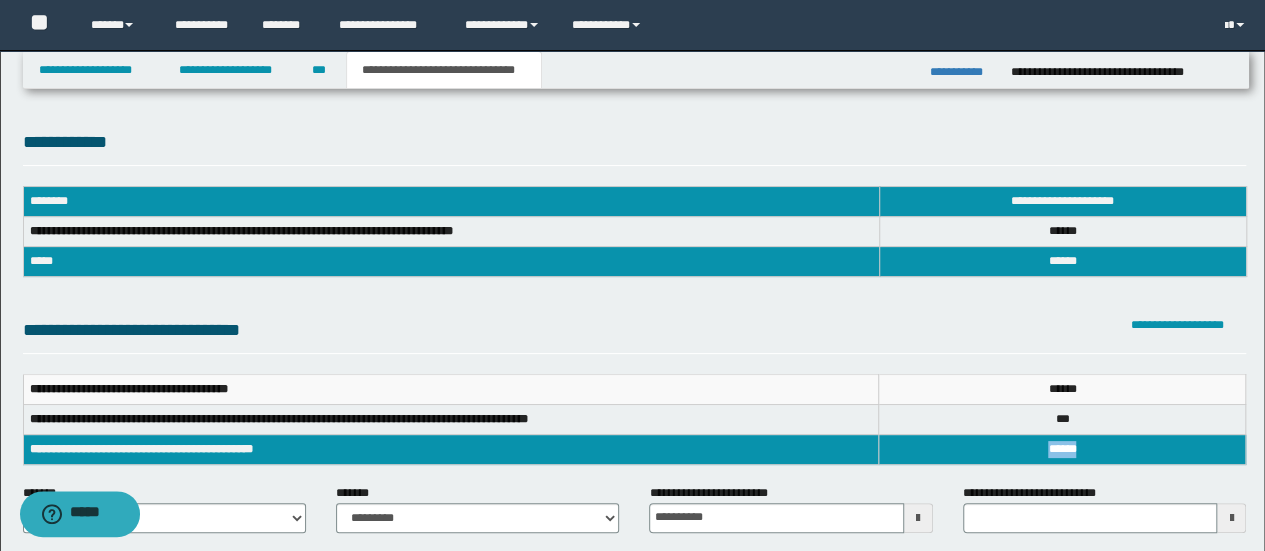 click on "*****" at bounding box center (1062, 449) 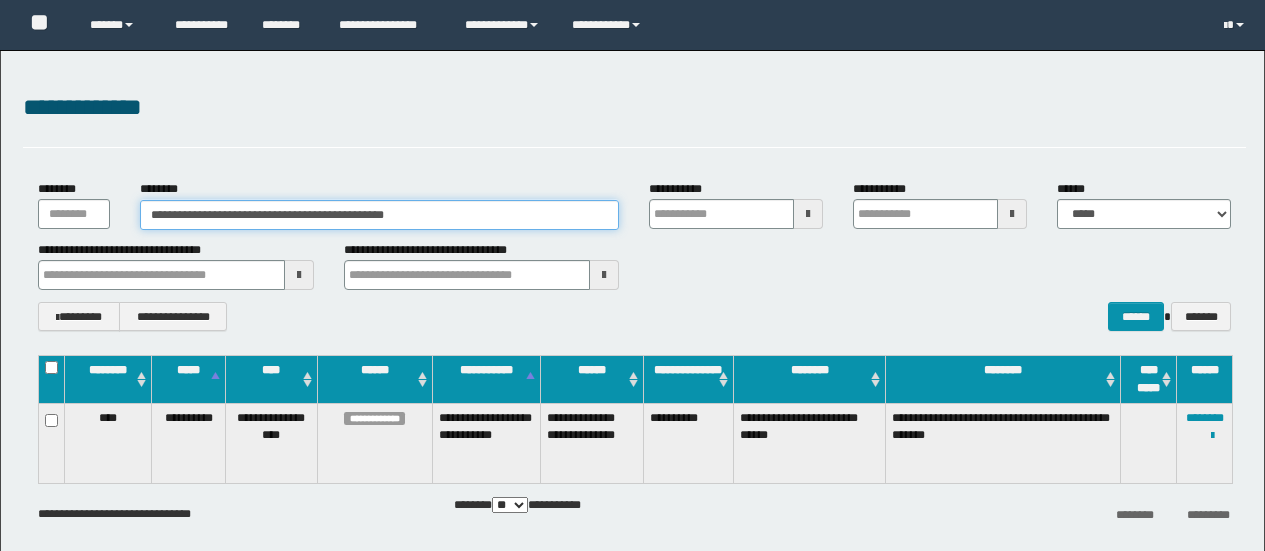 scroll, scrollTop: 0, scrollLeft: 0, axis: both 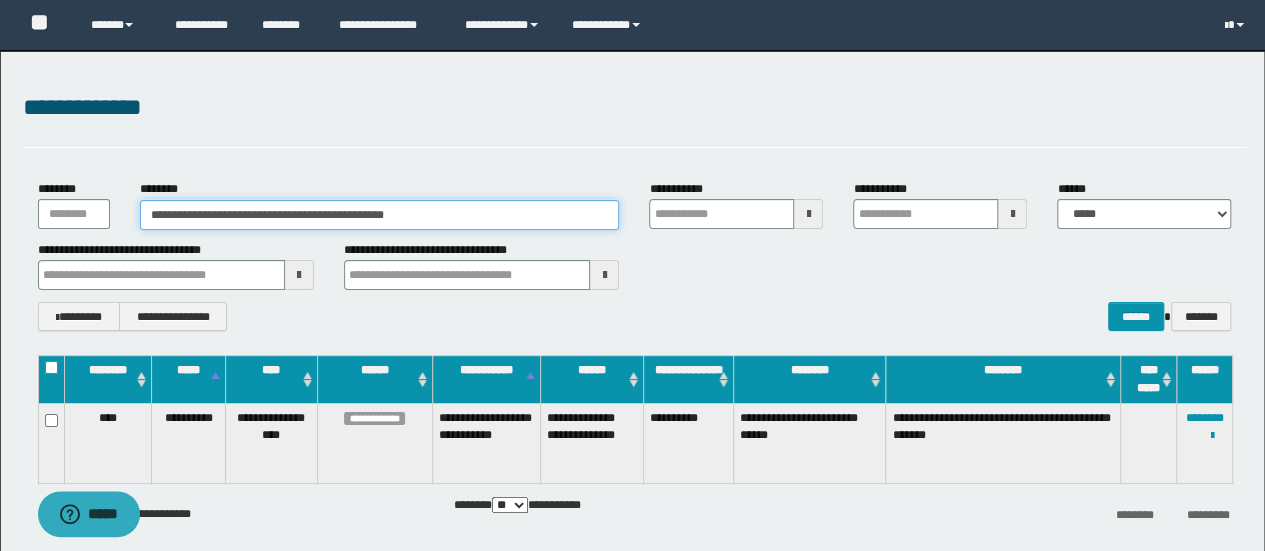 click on "**********" at bounding box center [632, 306] 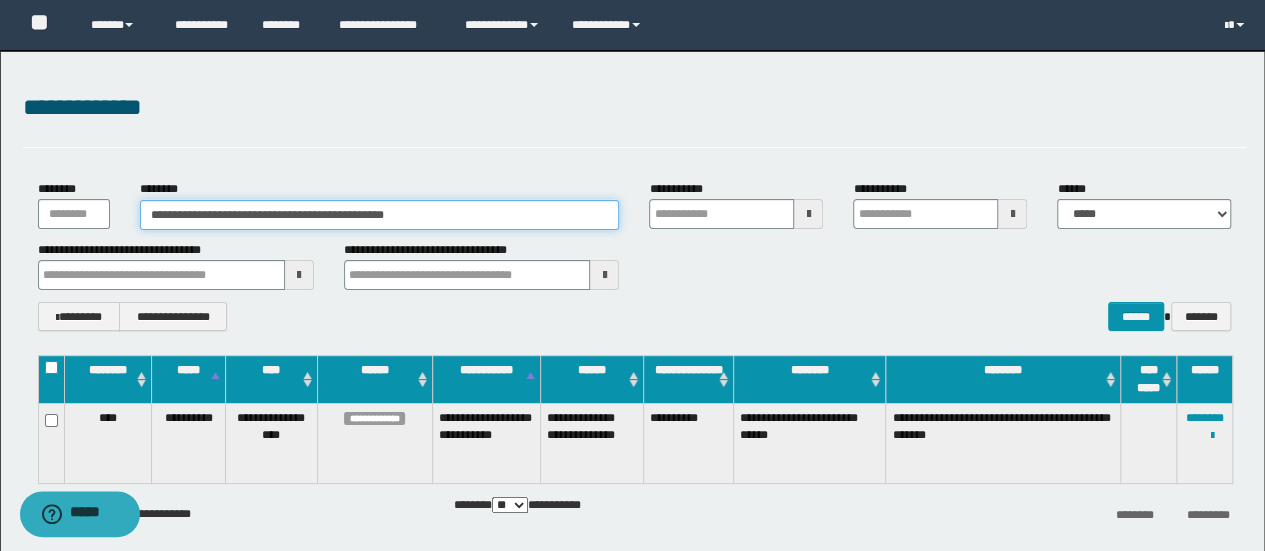 scroll, scrollTop: 0, scrollLeft: 0, axis: both 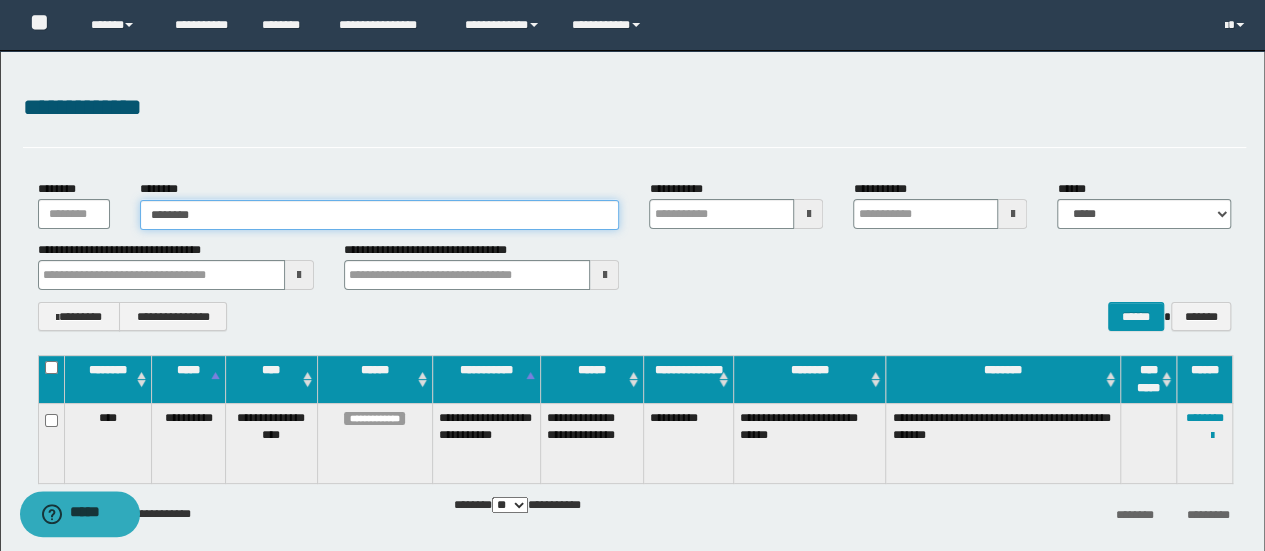 type on "********" 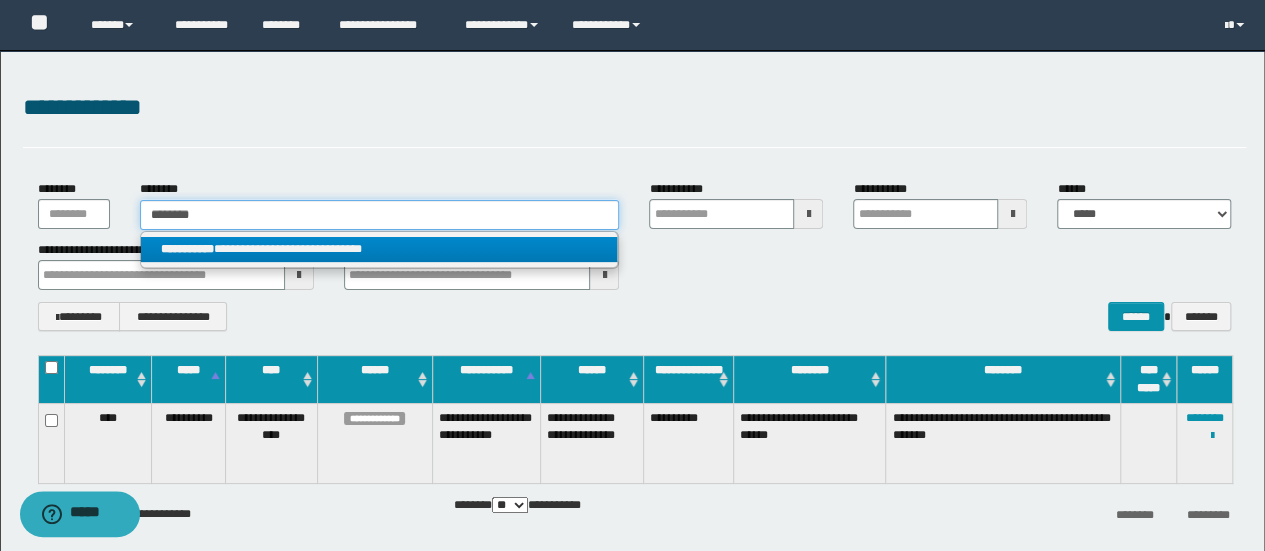 type on "********" 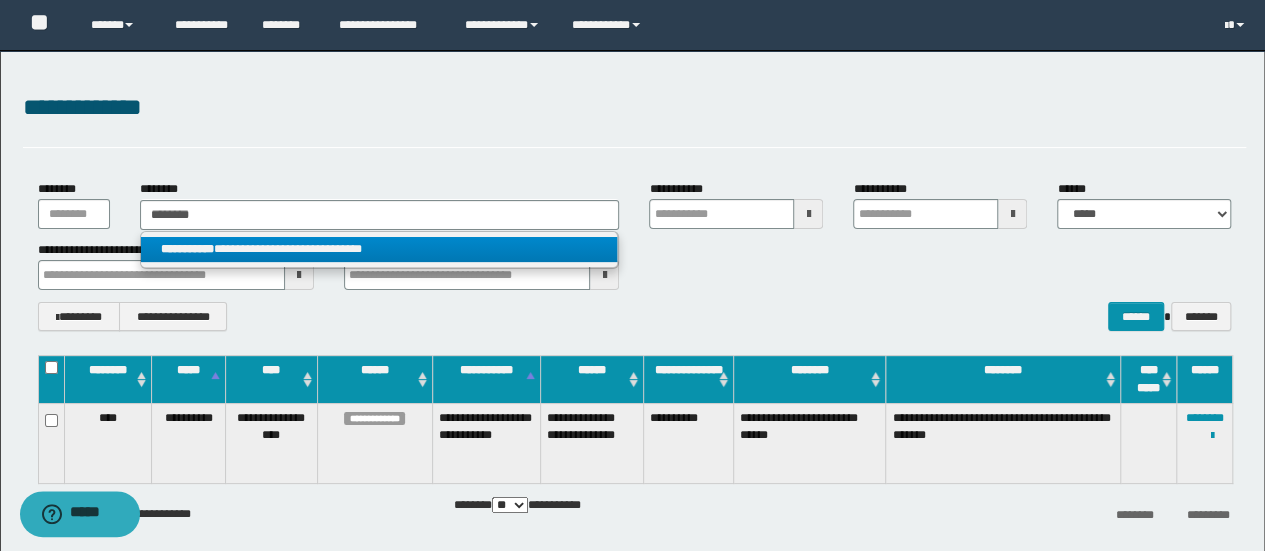 click on "**********" at bounding box center [379, 249] 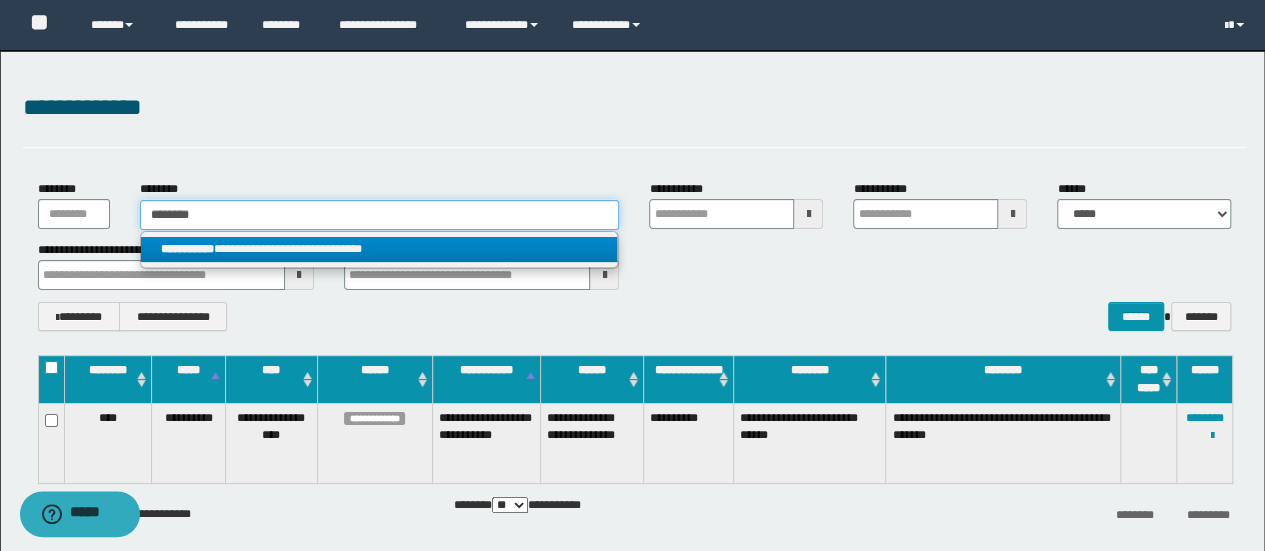 type 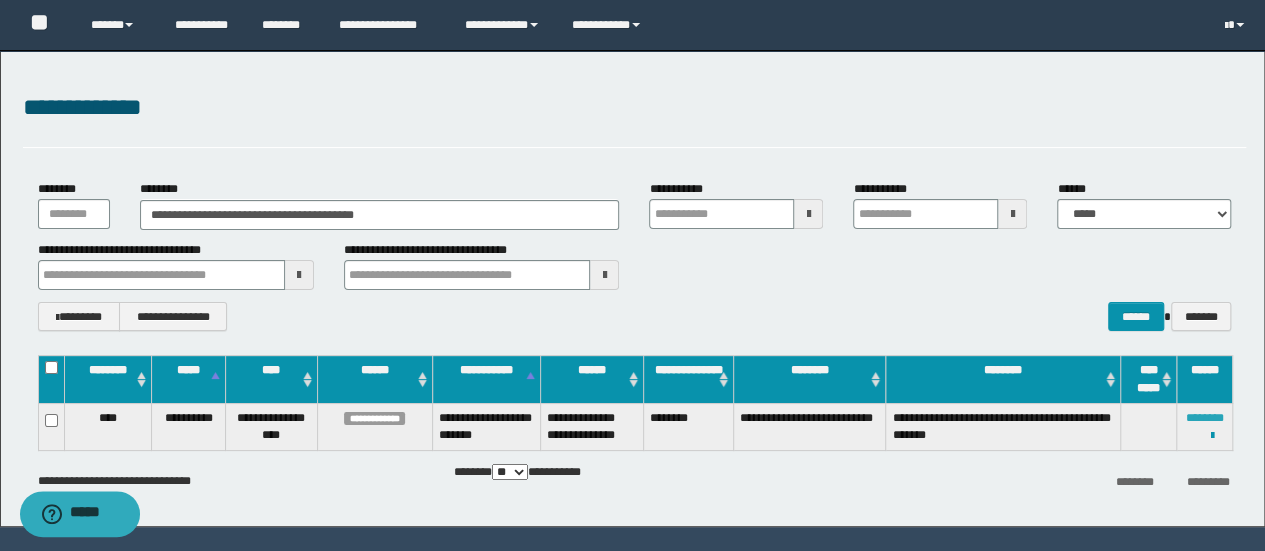 click on "********" at bounding box center (1205, 418) 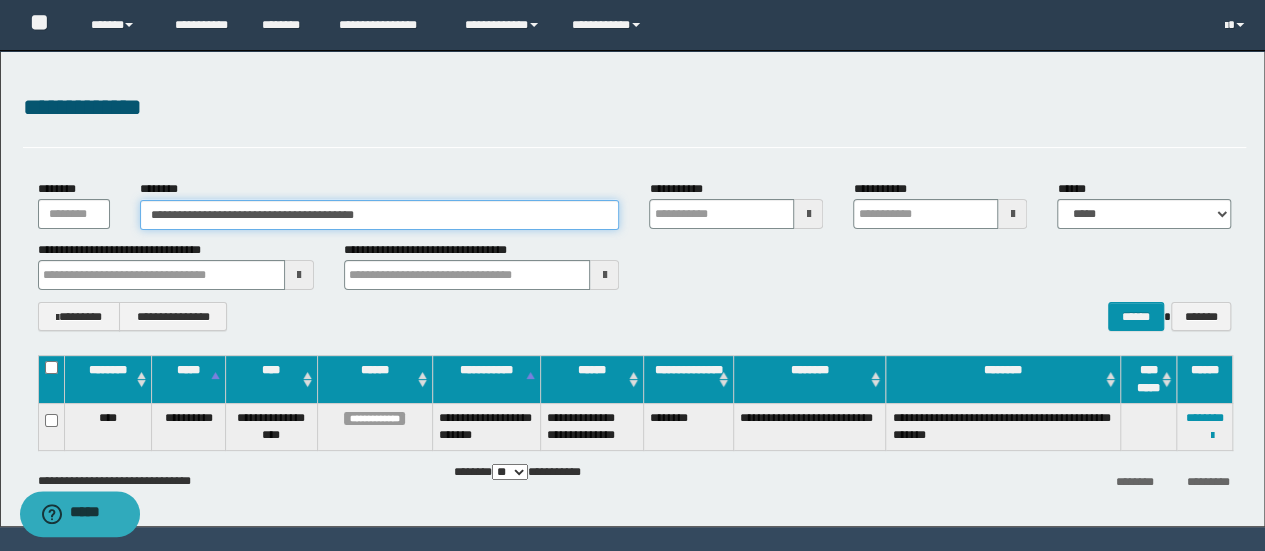 drag, startPoint x: 442, startPoint y: 207, endPoint x: 0, endPoint y: 132, distance: 448.31796 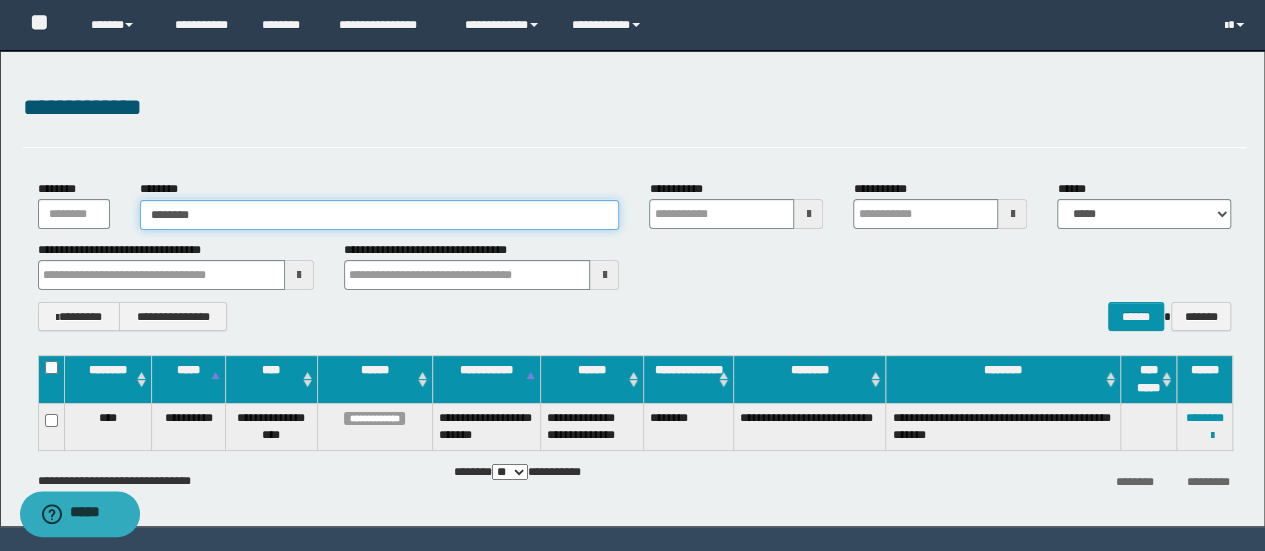 type on "********" 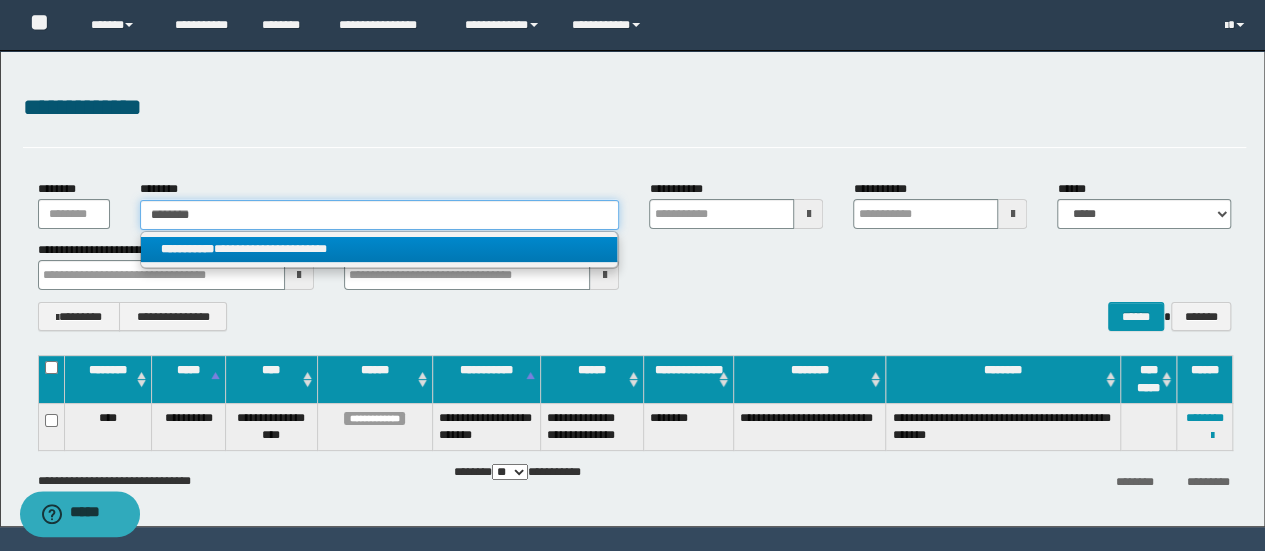 type on "********" 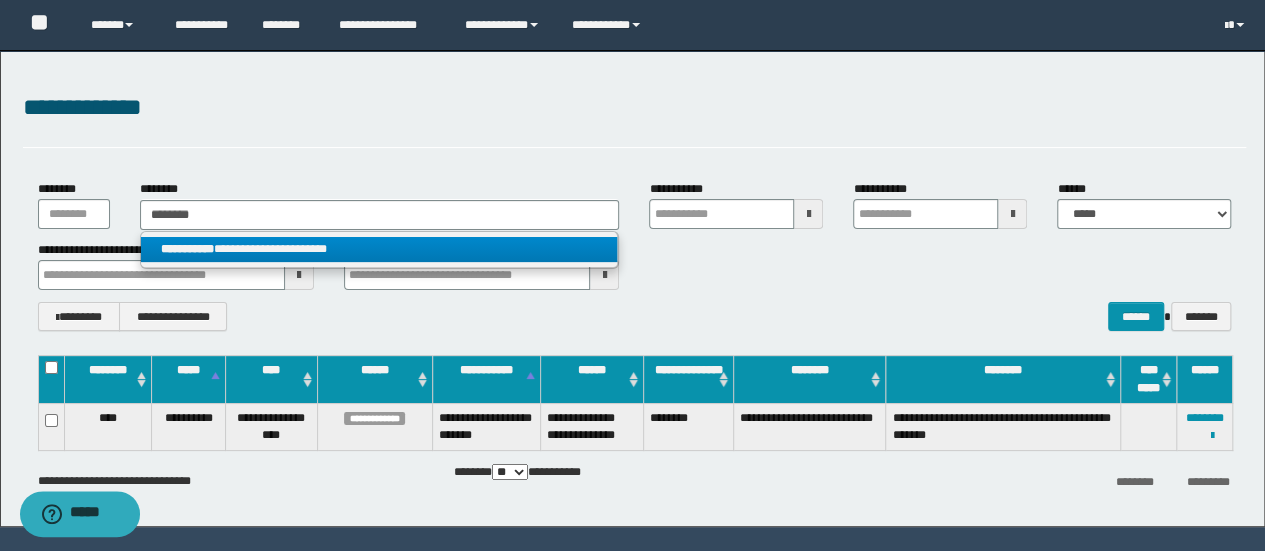 click on "**********" at bounding box center [379, 249] 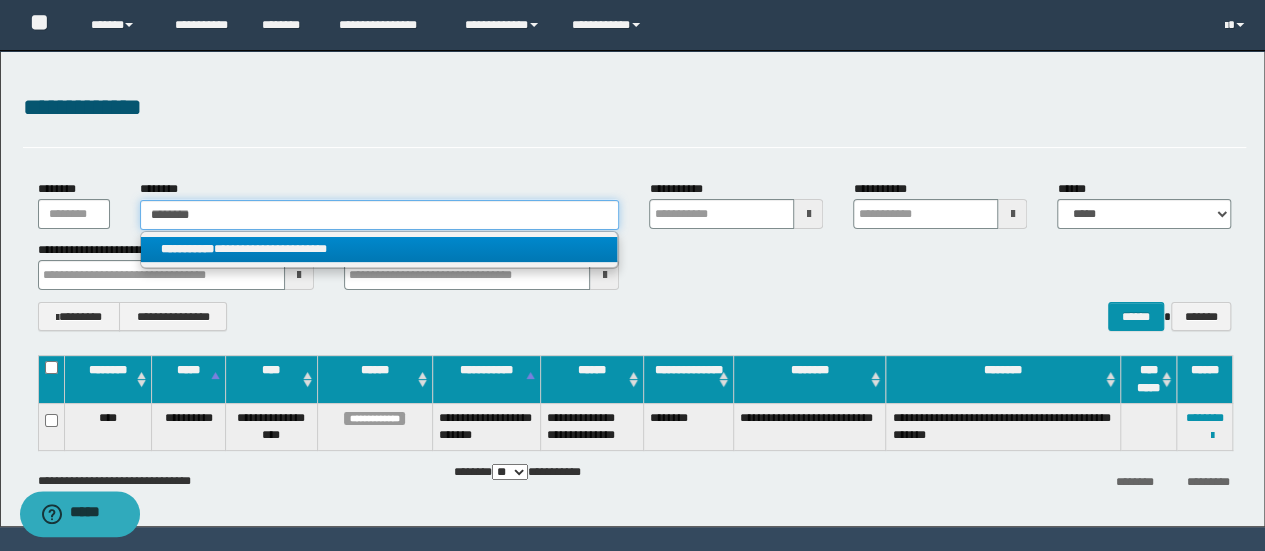 type 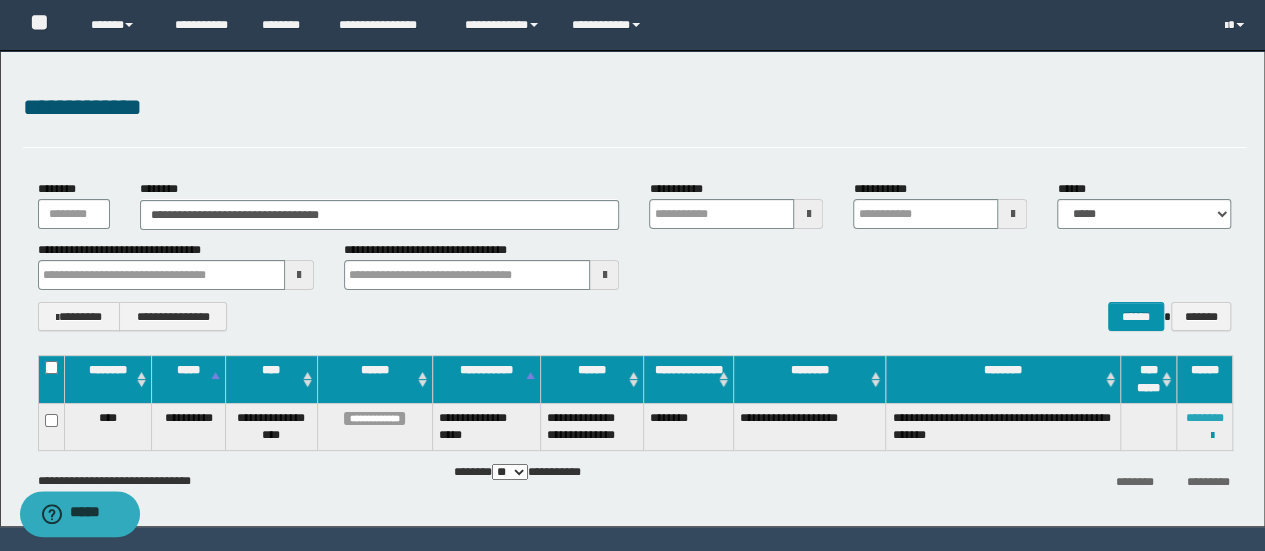 click on "********" at bounding box center (1205, 418) 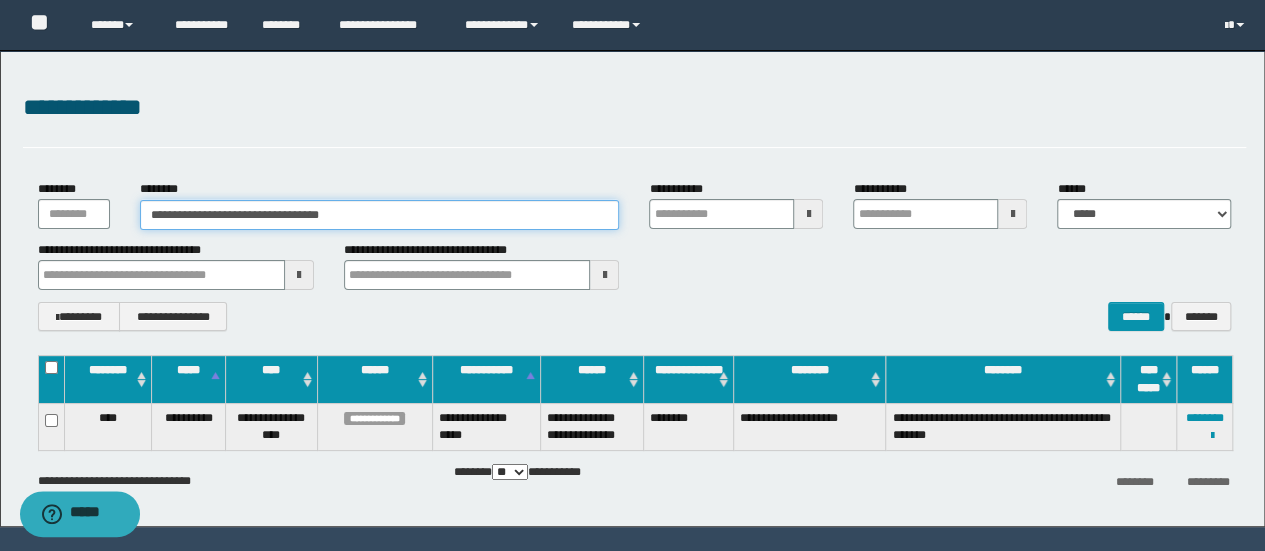 click on "**********" at bounding box center [632, 288] 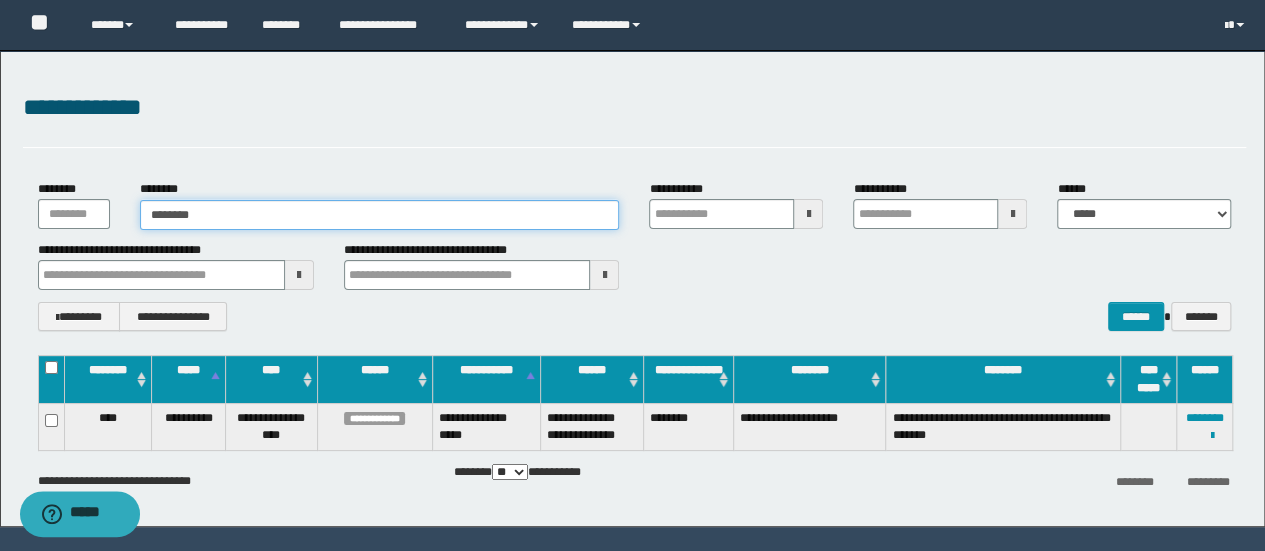 type on "********" 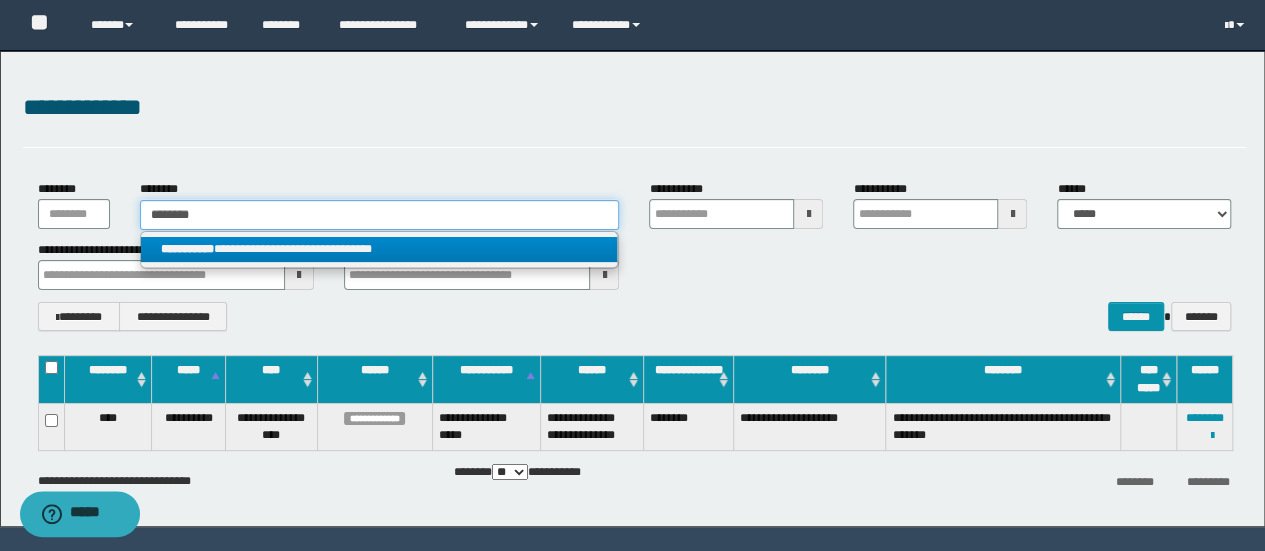 type on "********" 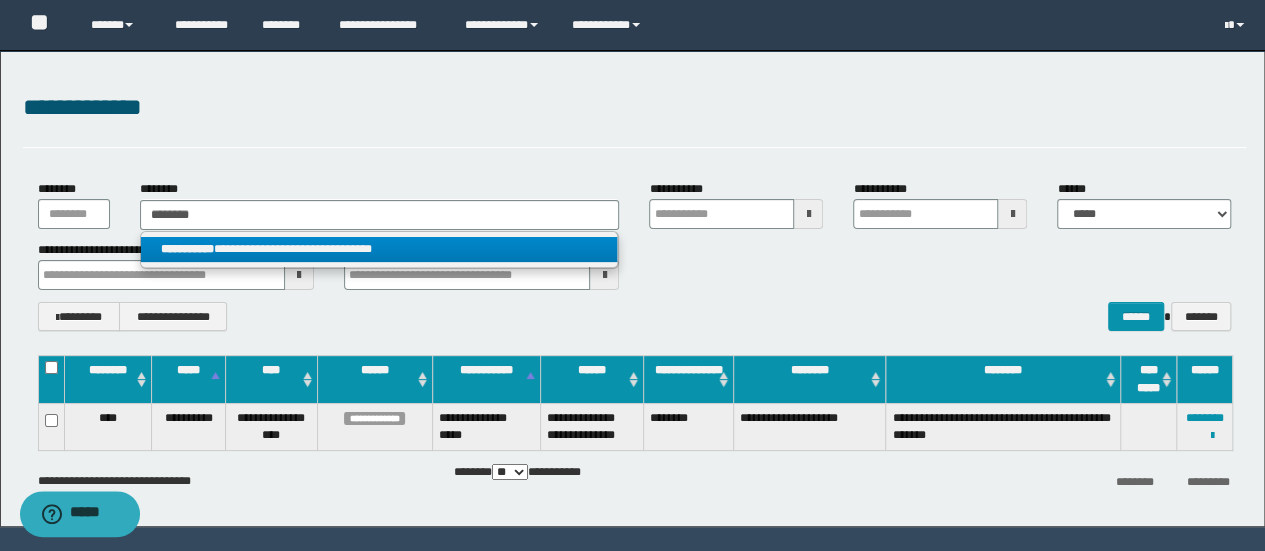 click on "**********" at bounding box center [379, 249] 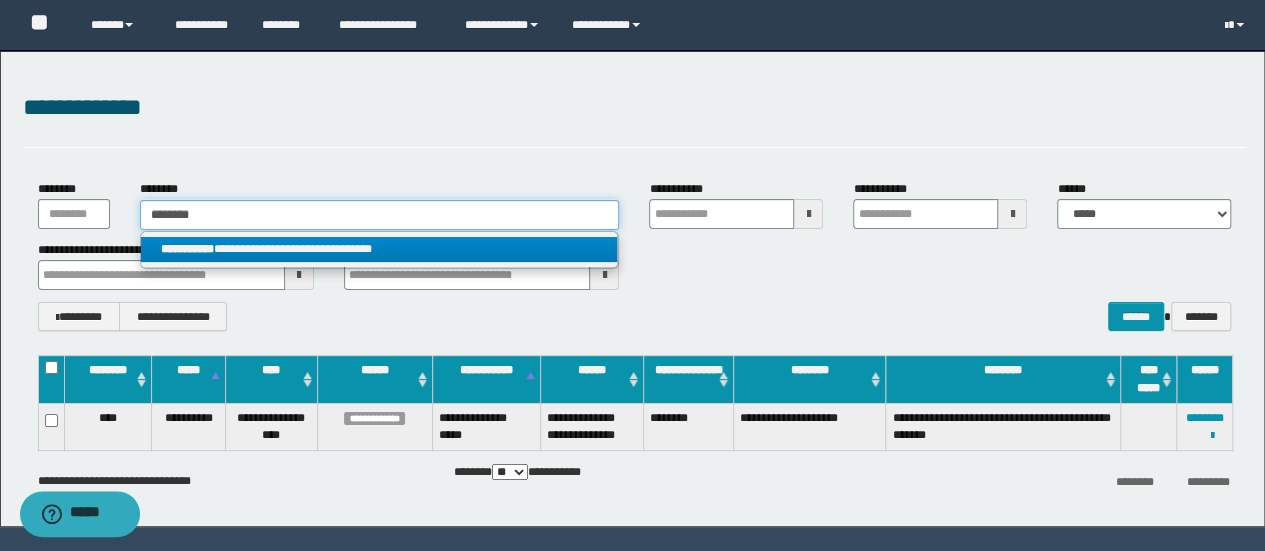 type 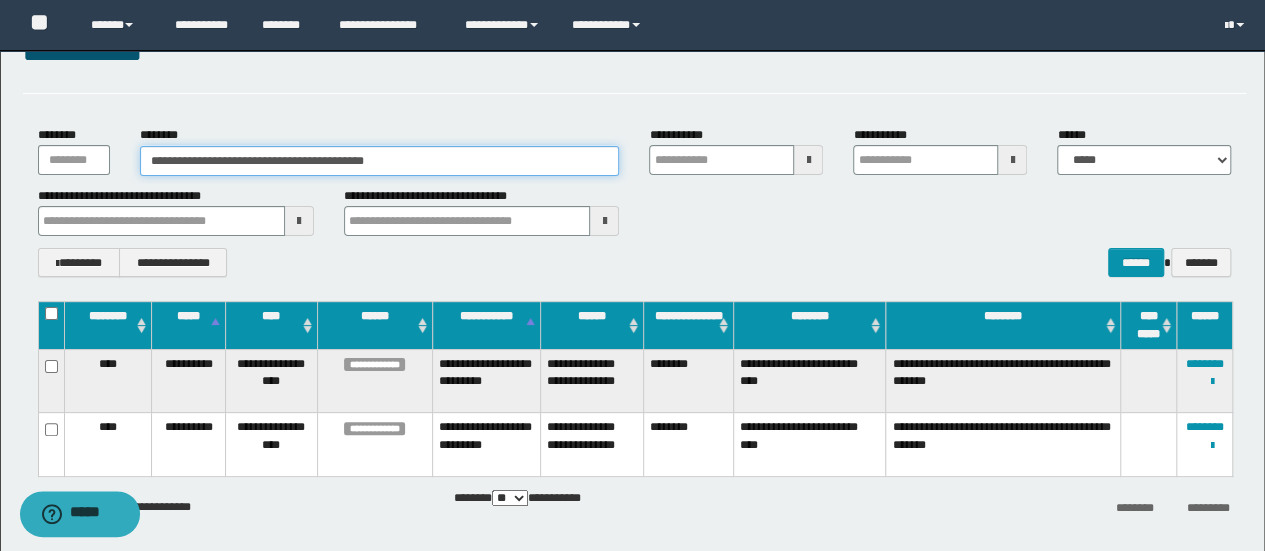 scroll, scrollTop: 100, scrollLeft: 0, axis: vertical 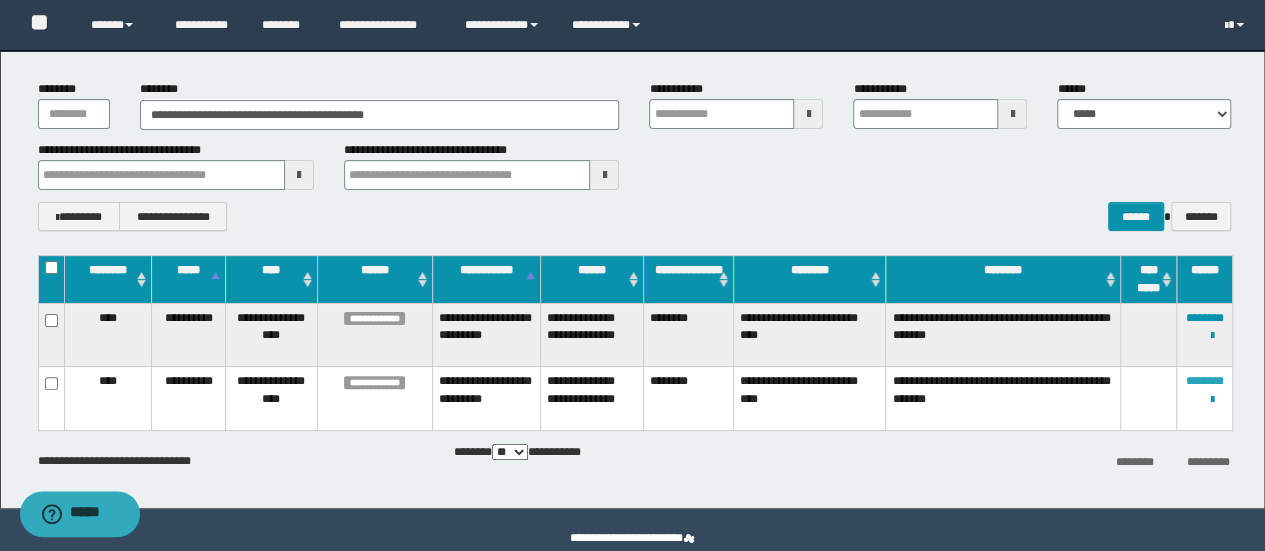 click on "********" at bounding box center (1205, 381) 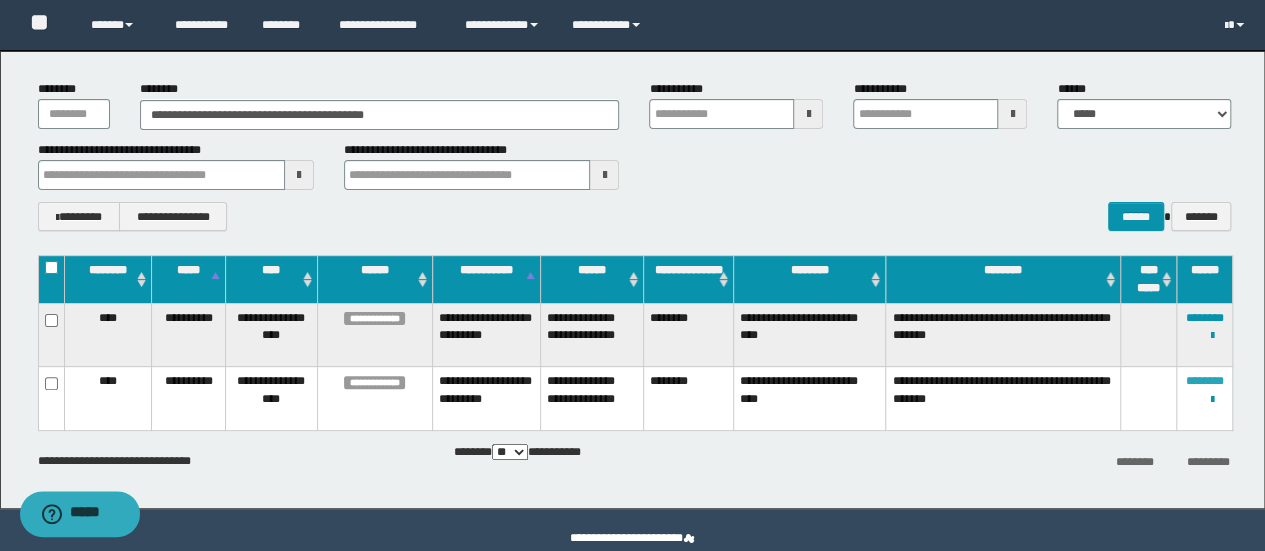 click on "********" at bounding box center [1205, 381] 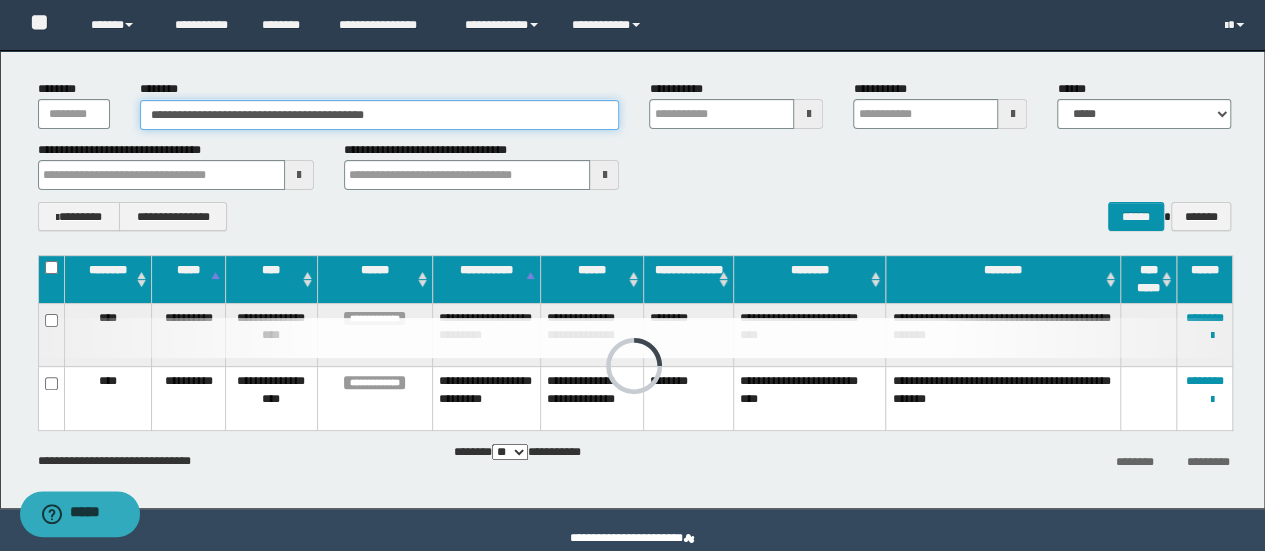click on "**********" at bounding box center [380, 115] 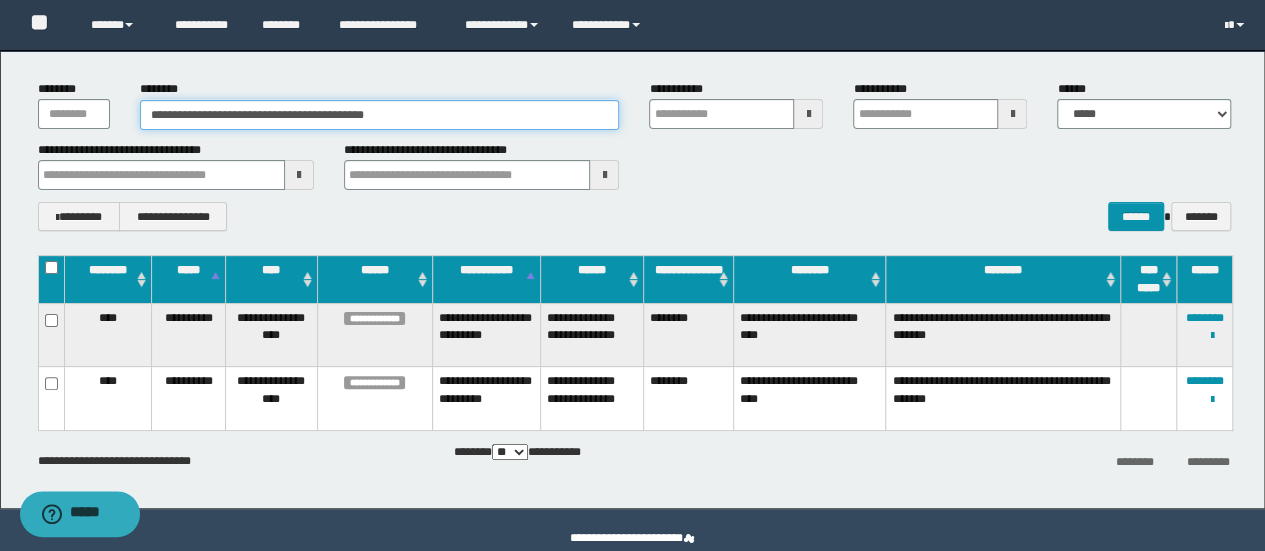 click on "**********" at bounding box center [380, 115] 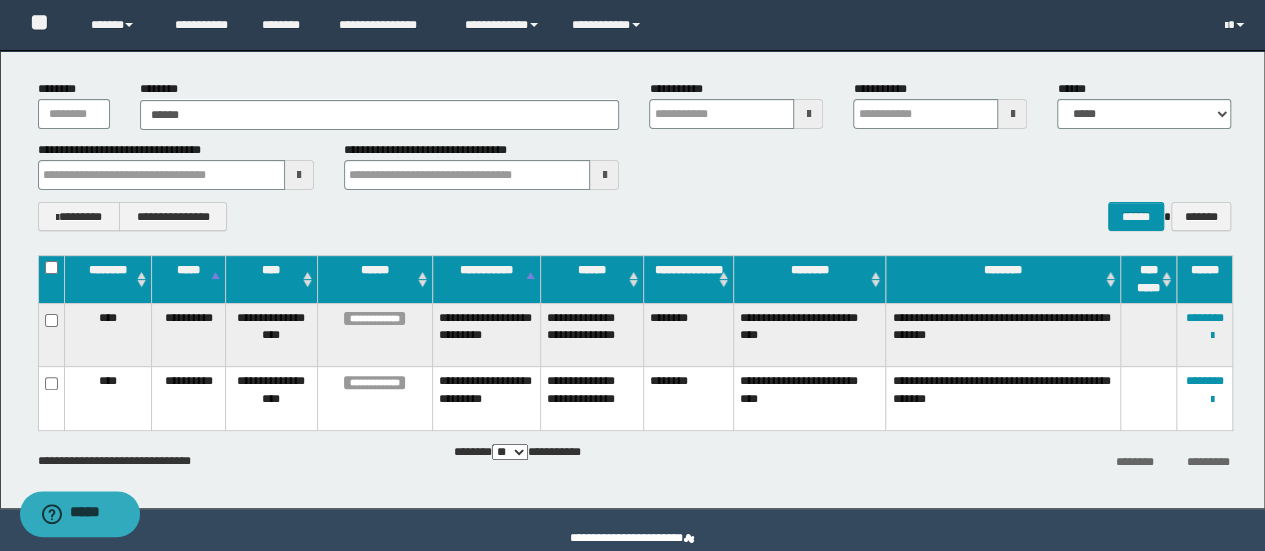 click on "**********" at bounding box center [176, 165] 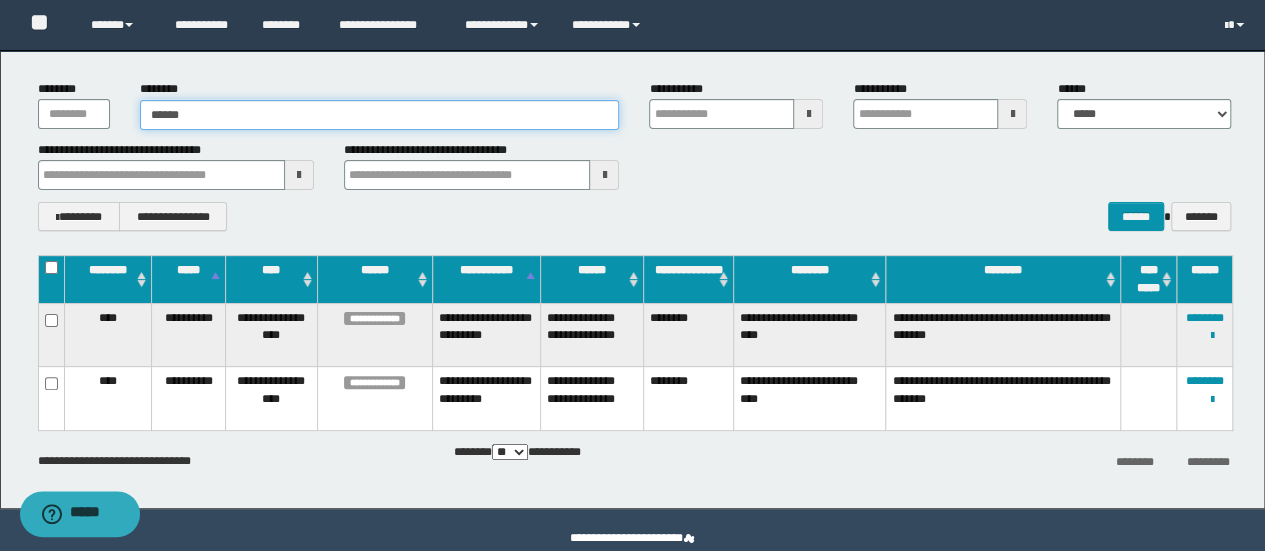 drag, startPoint x: 214, startPoint y: 117, endPoint x: 63, endPoint y: 101, distance: 151.84532 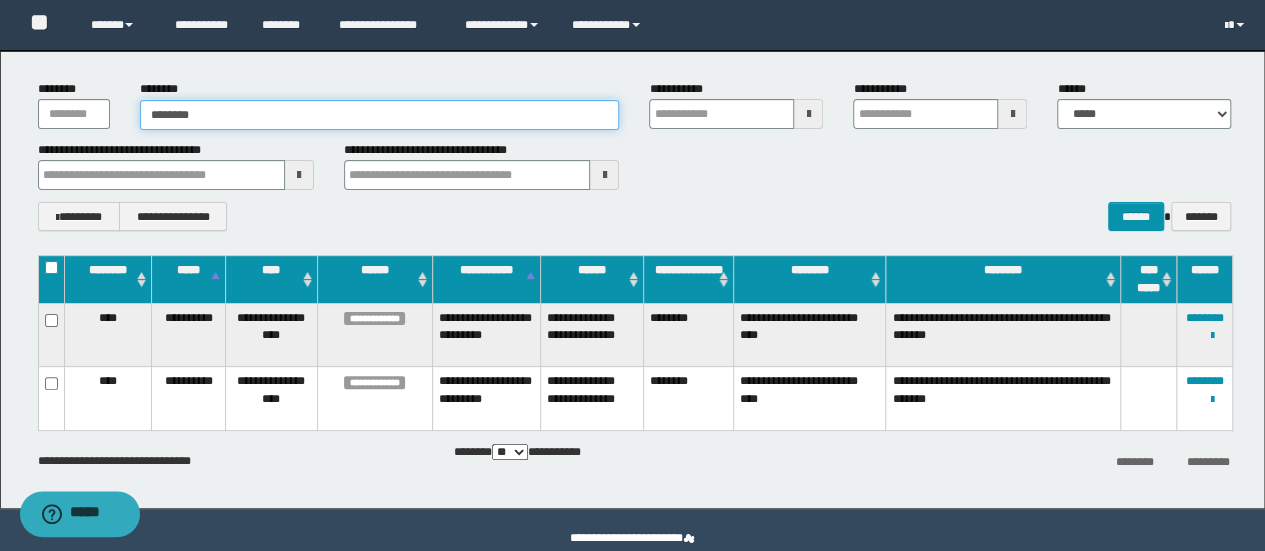 type on "********" 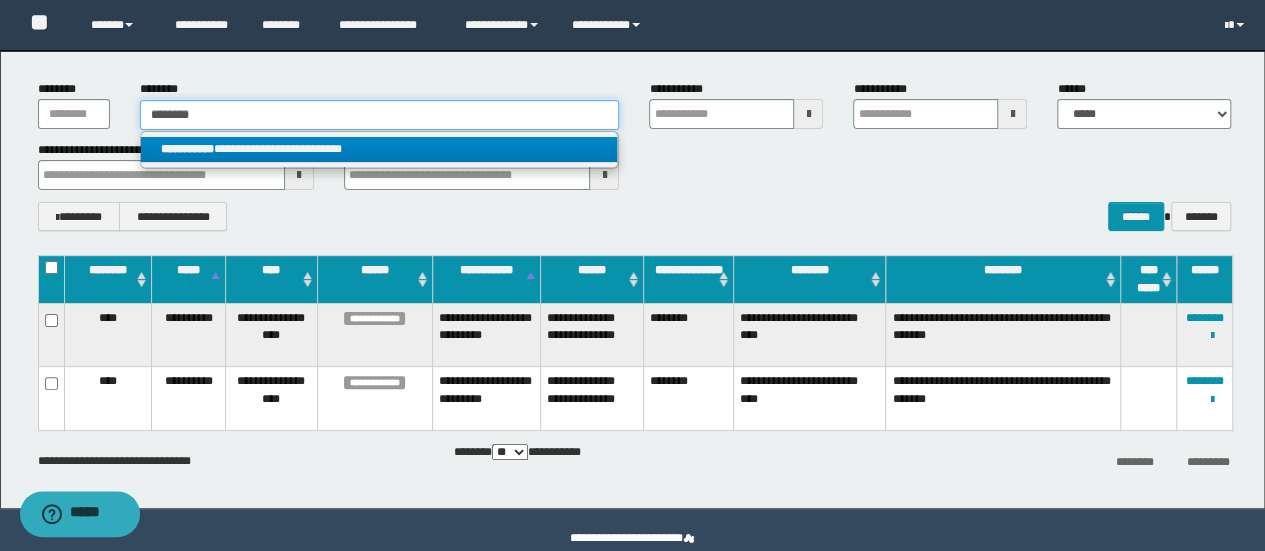type on "********" 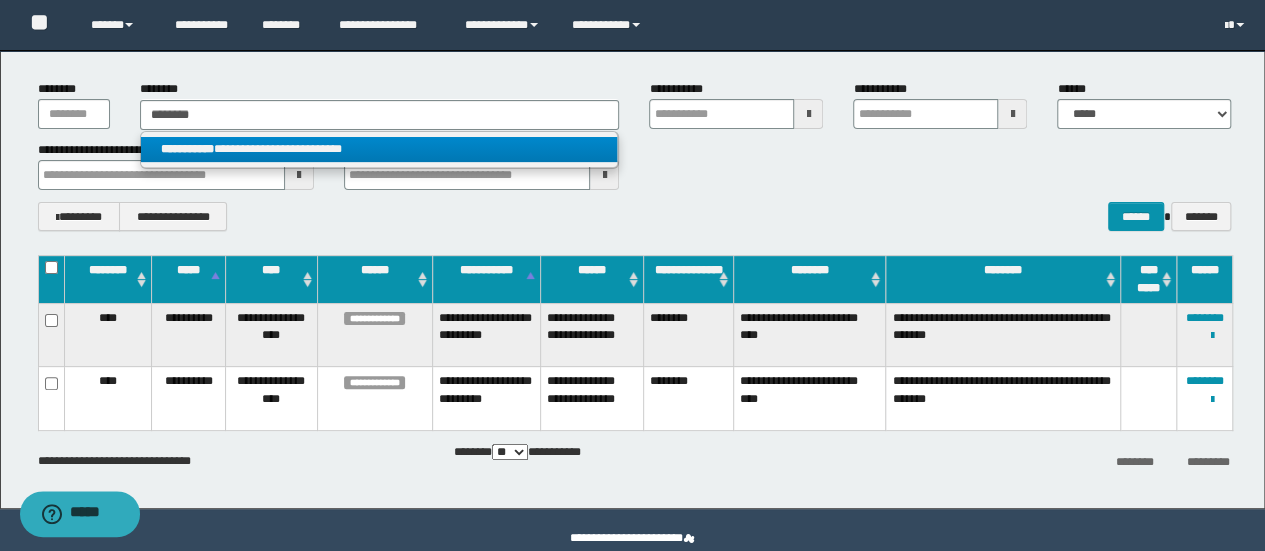 click on "**********" at bounding box center [379, 149] 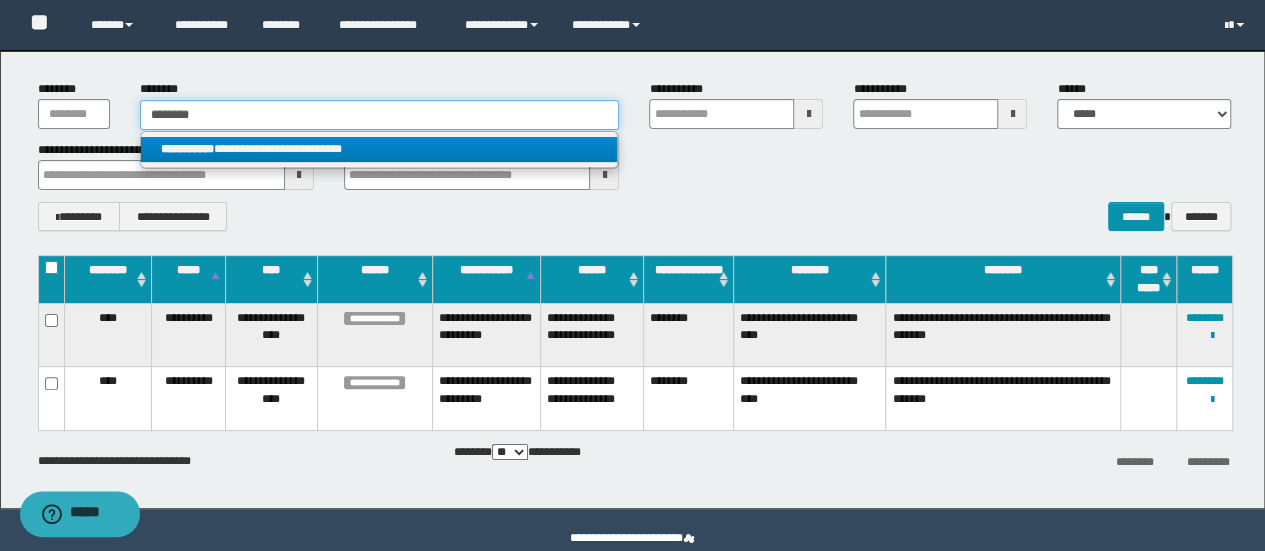 type 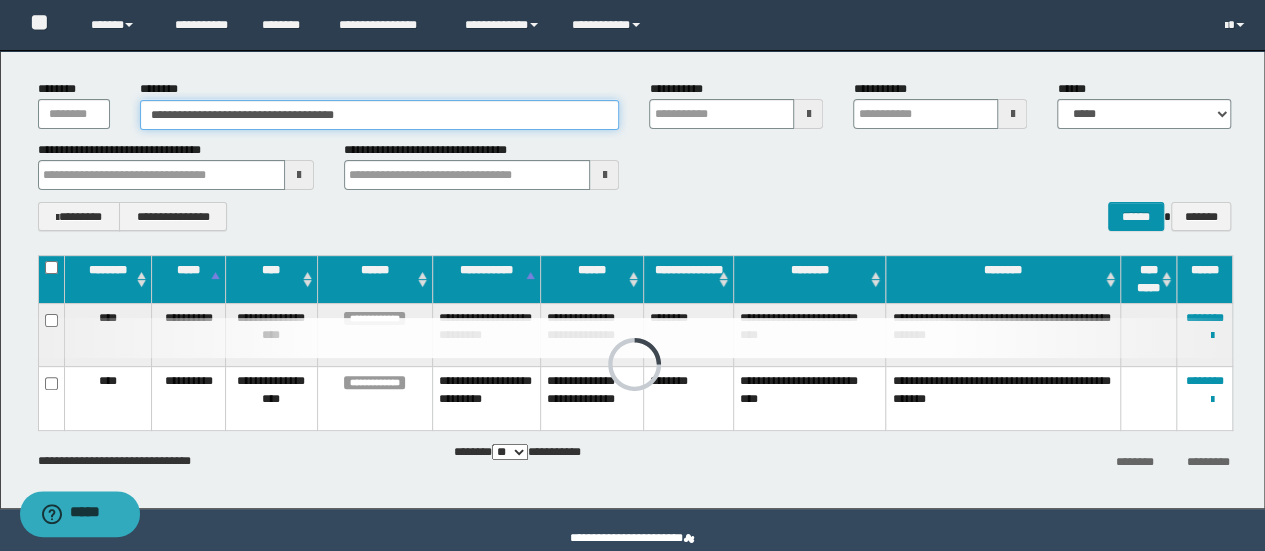 scroll, scrollTop: 70, scrollLeft: 0, axis: vertical 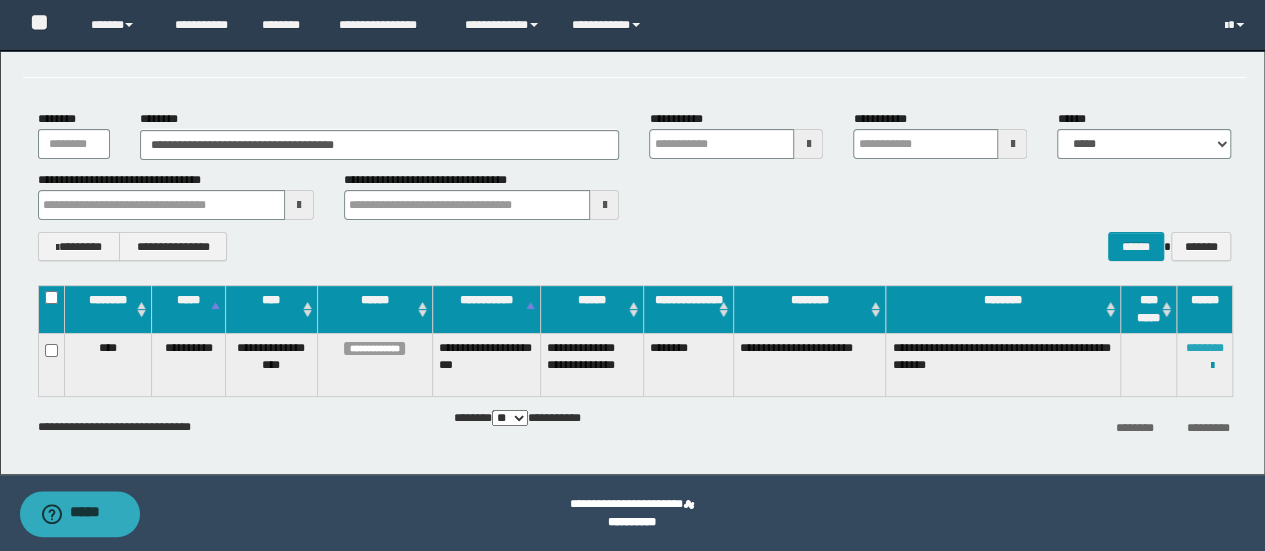 click on "********" at bounding box center (1205, 348) 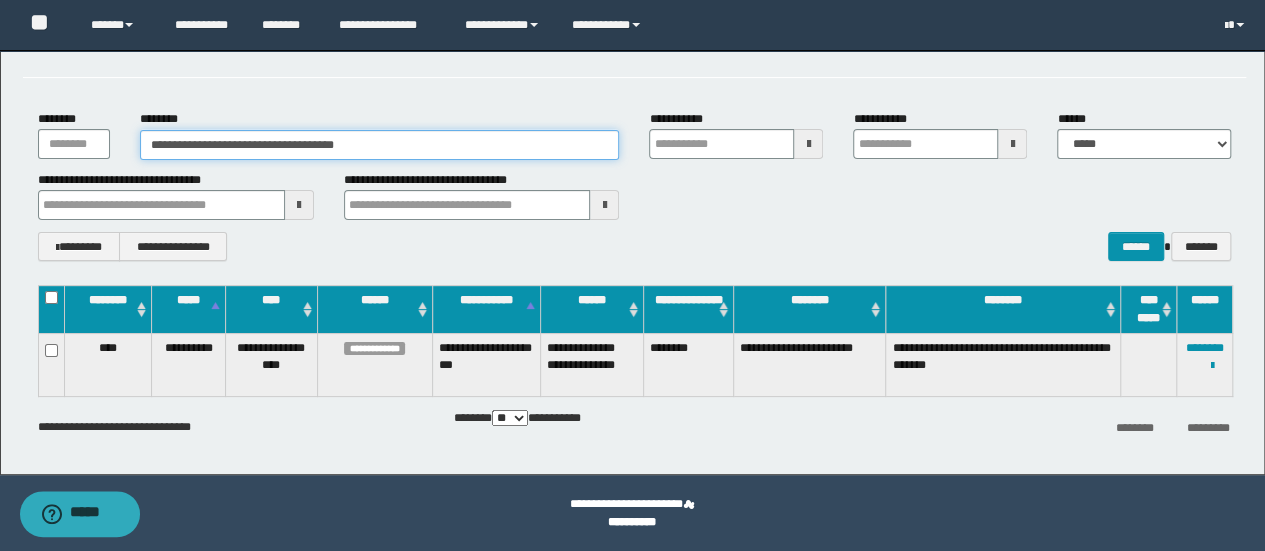 drag, startPoint x: 20, startPoint y: 92, endPoint x: 0, endPoint y: 57, distance: 40.311287 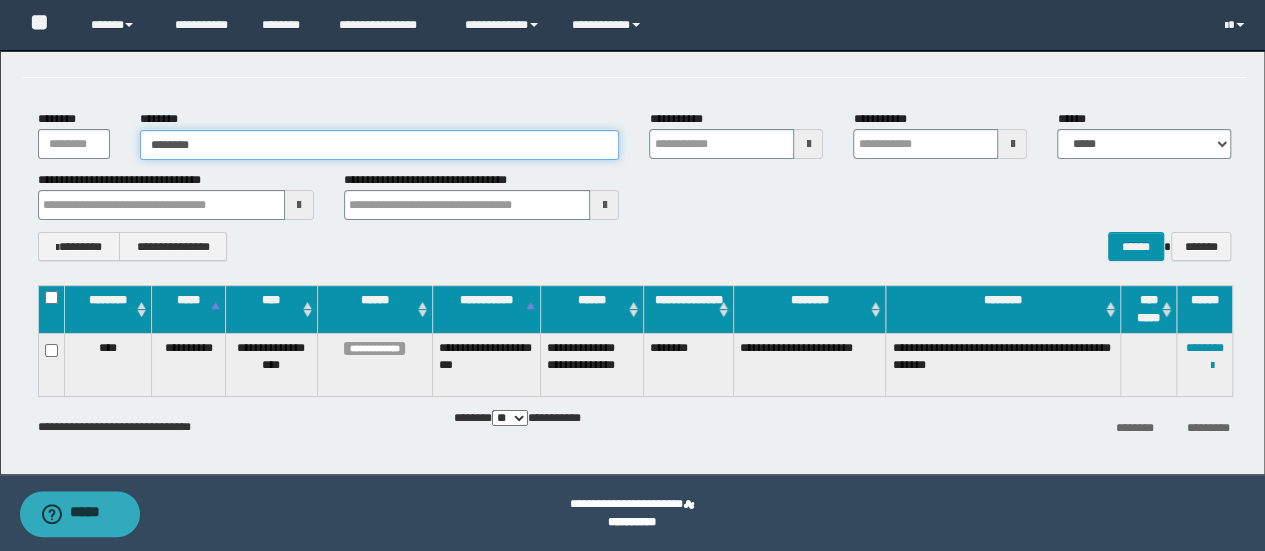 type on "********" 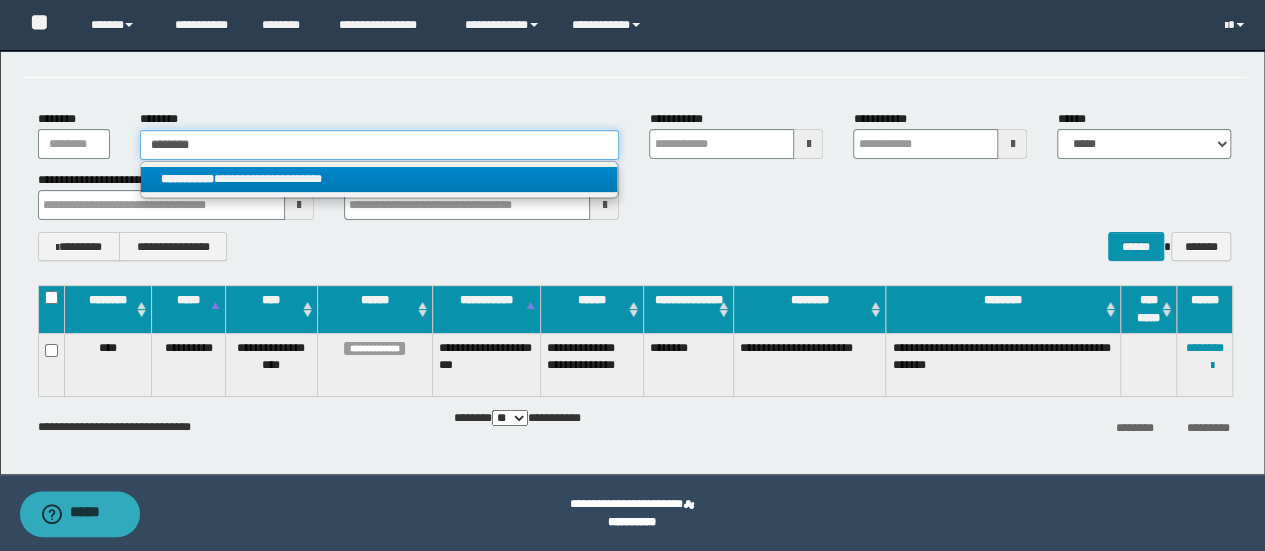 type on "********" 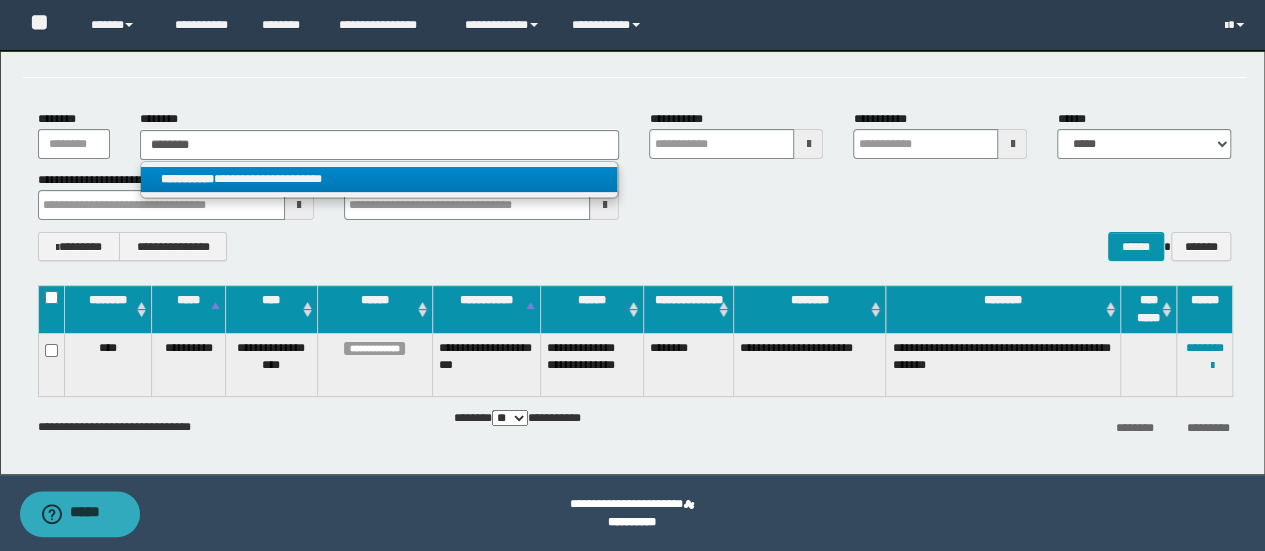 click on "**********" at bounding box center (379, 179) 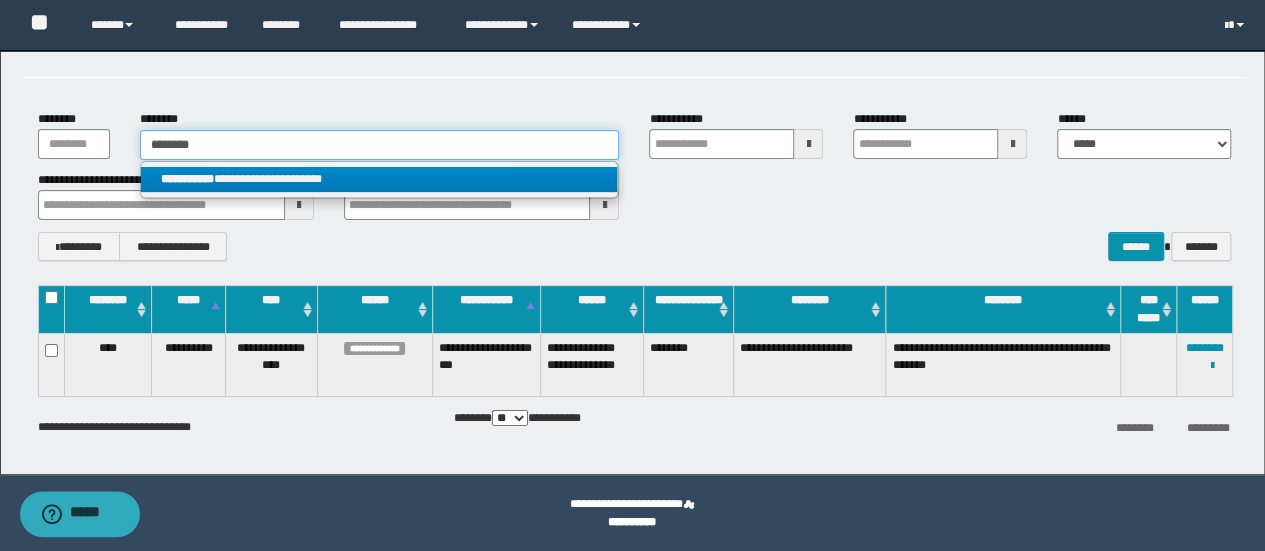 type 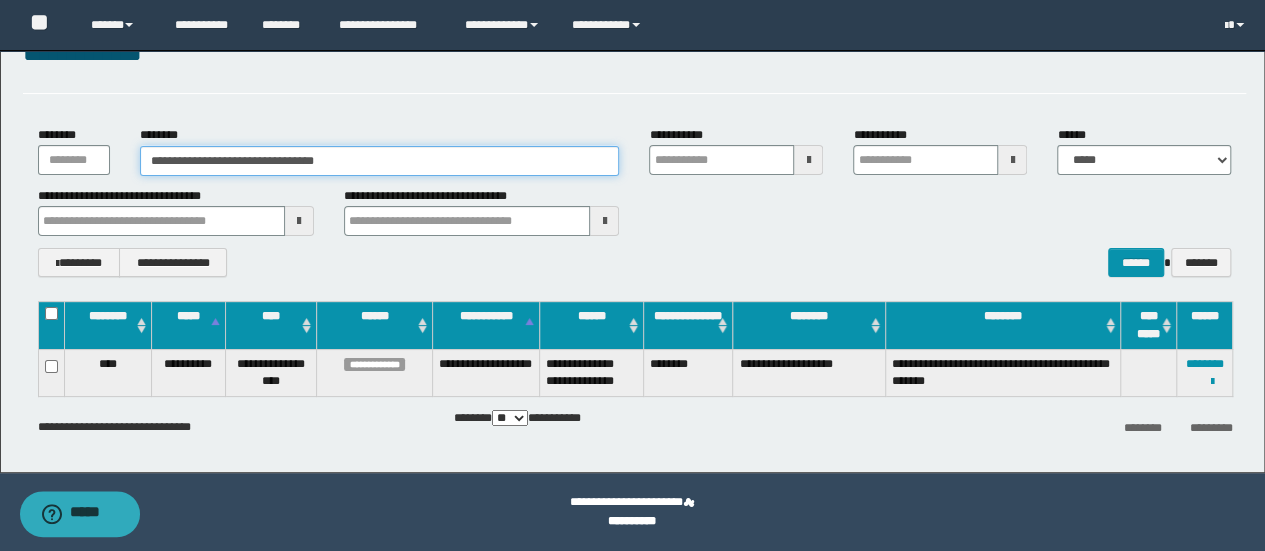 scroll, scrollTop: 54, scrollLeft: 0, axis: vertical 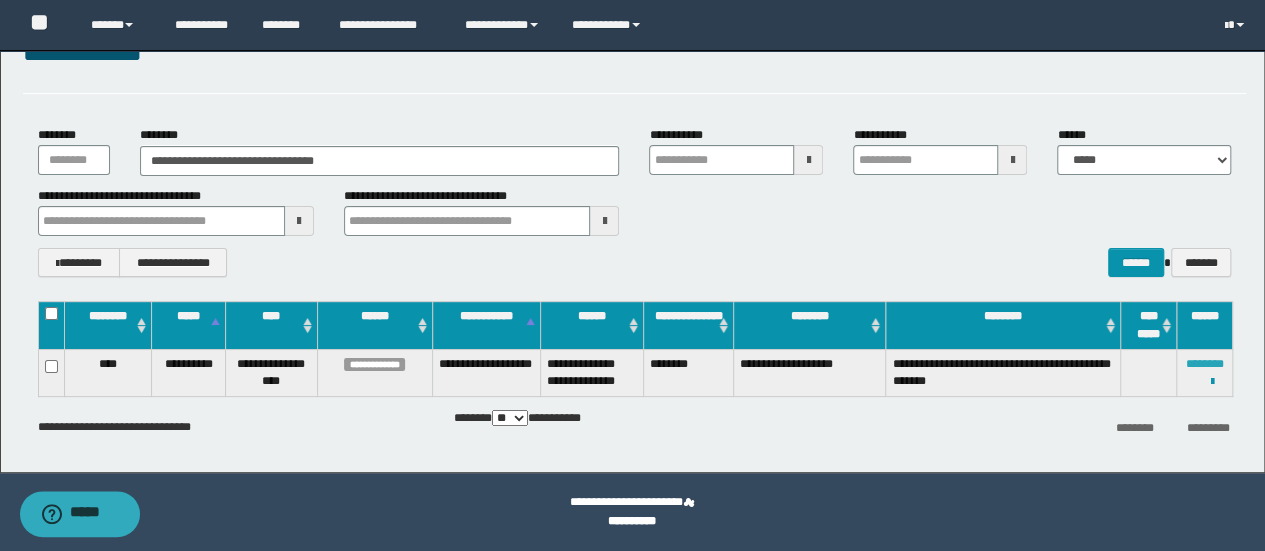 click on "********" at bounding box center (1205, 364) 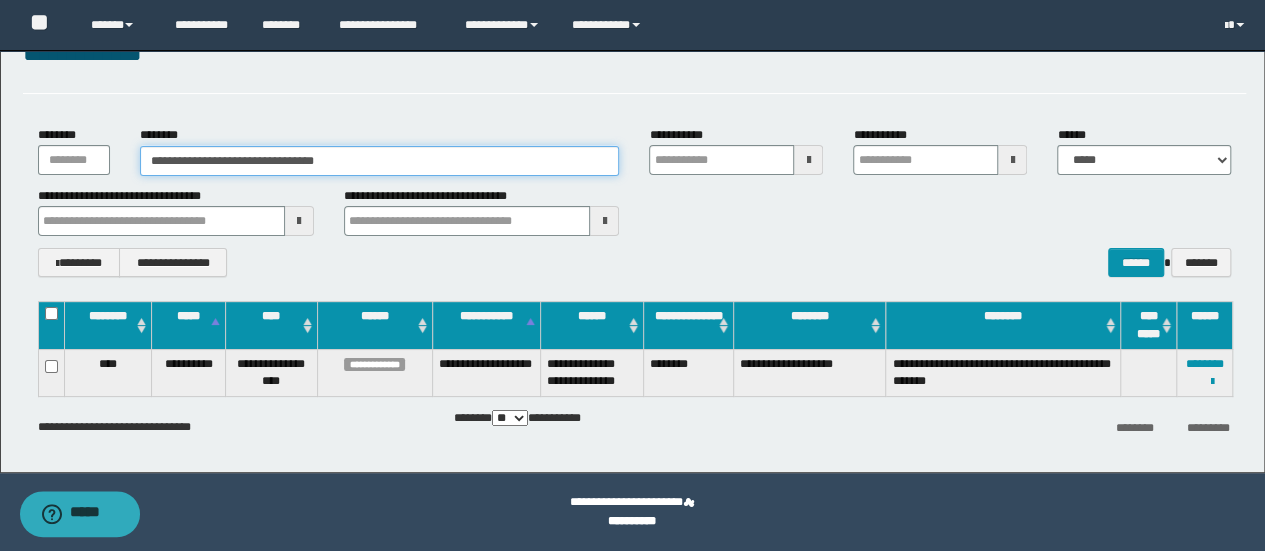 drag, startPoint x: 391, startPoint y: 153, endPoint x: 0, endPoint y: 61, distance: 401.67773 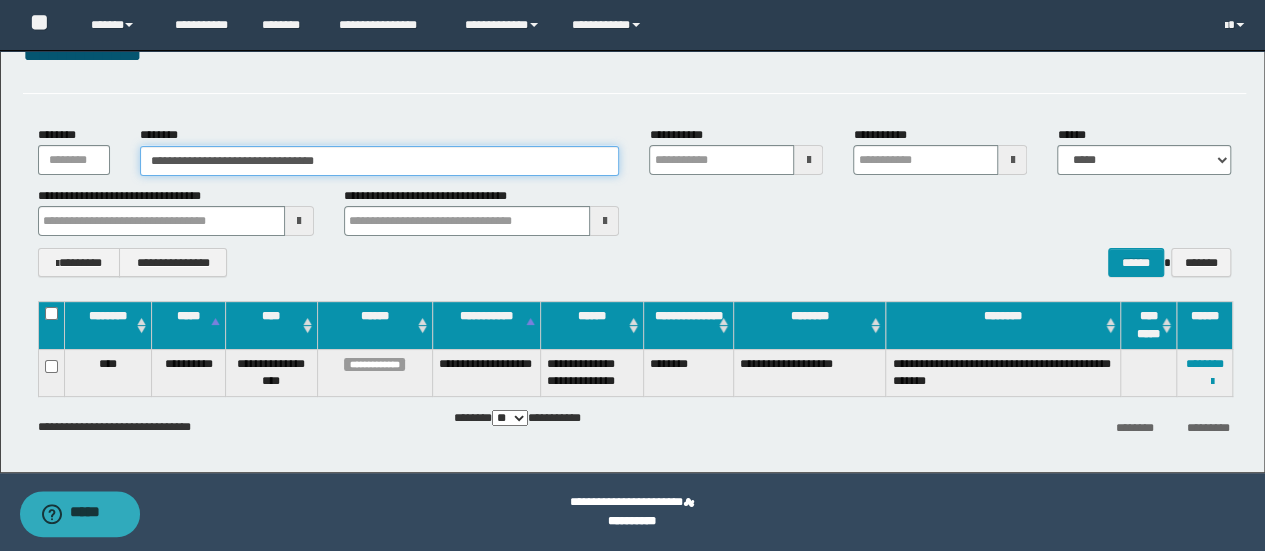 paste 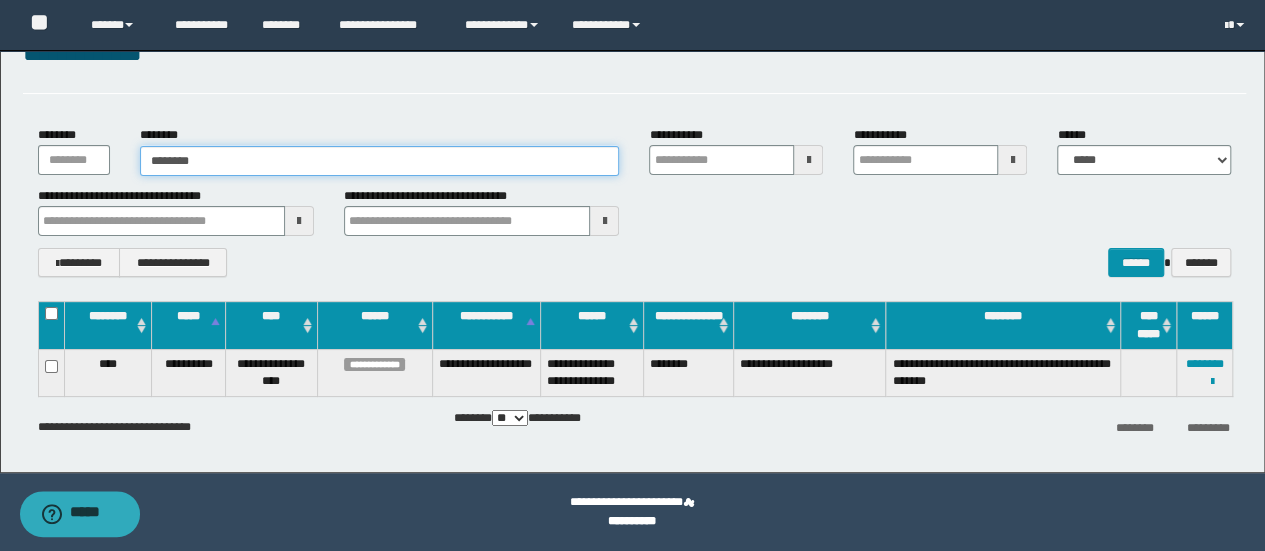 type on "********" 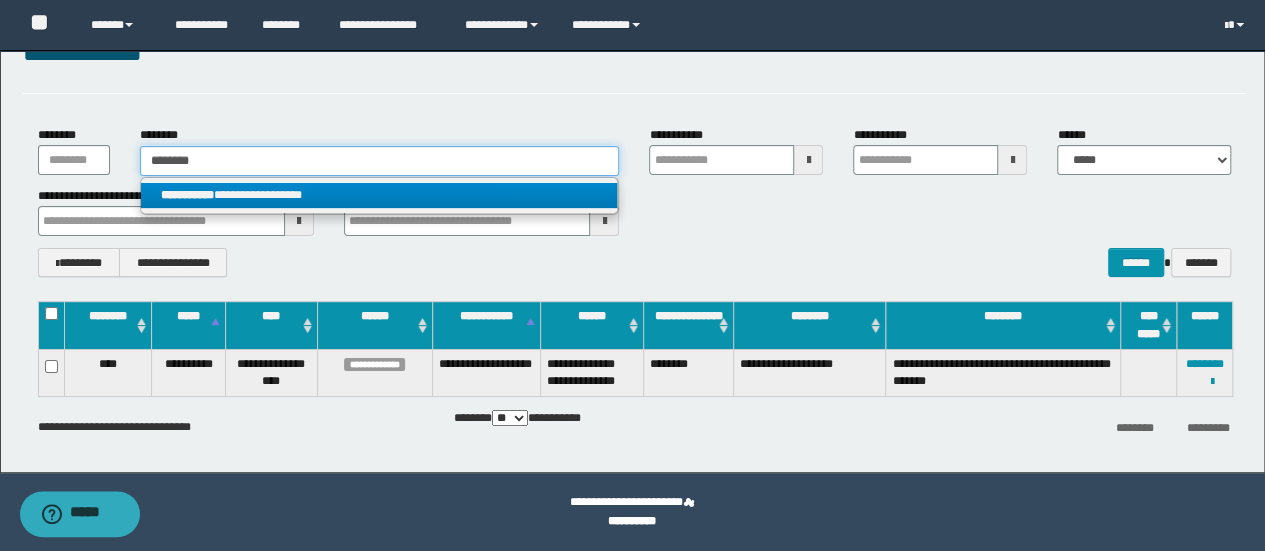 type on "********" 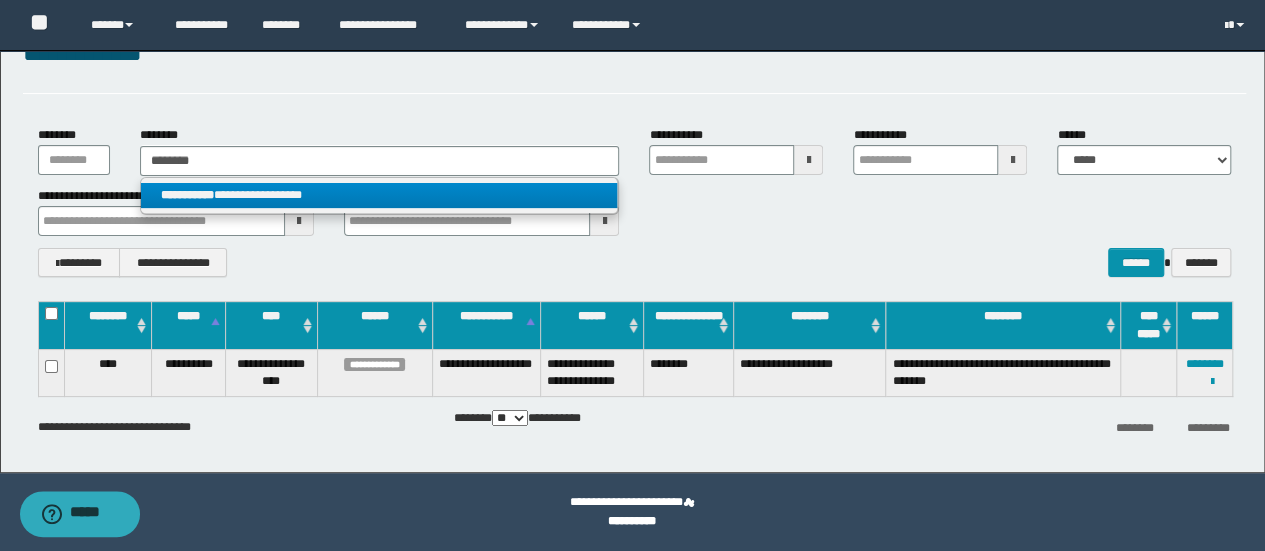 click on "**********" at bounding box center (379, 195) 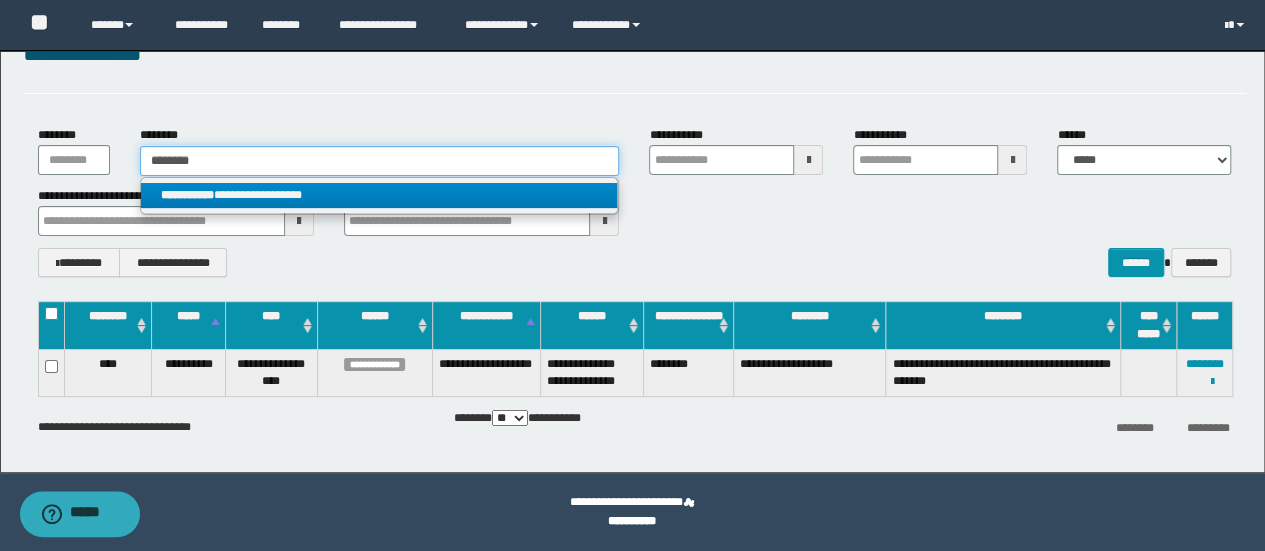 type 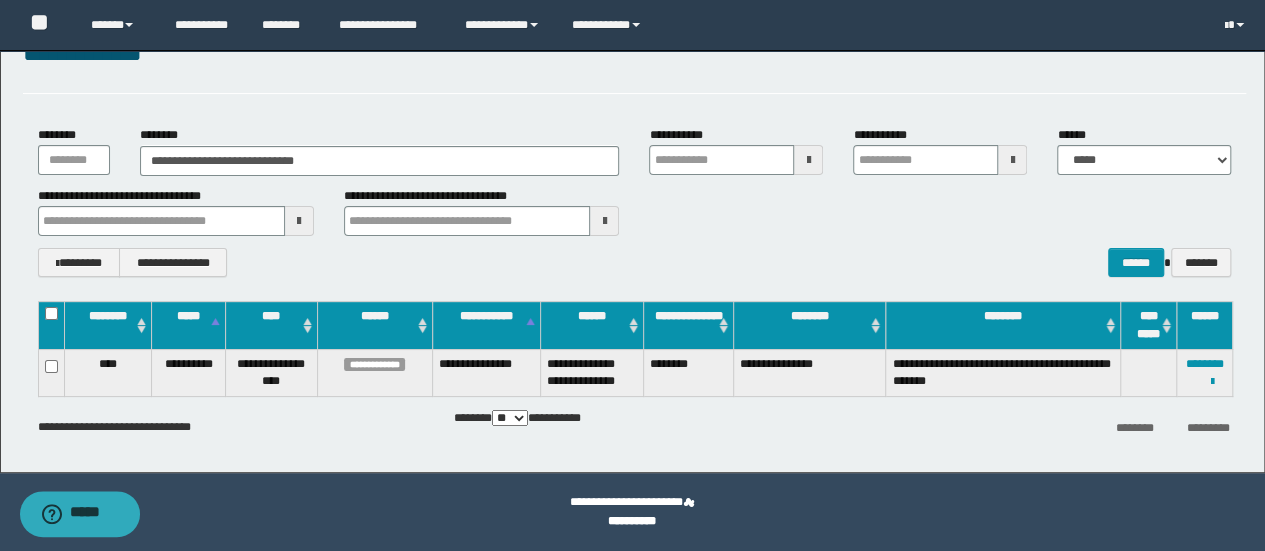click on "**********" at bounding box center (380, 150) 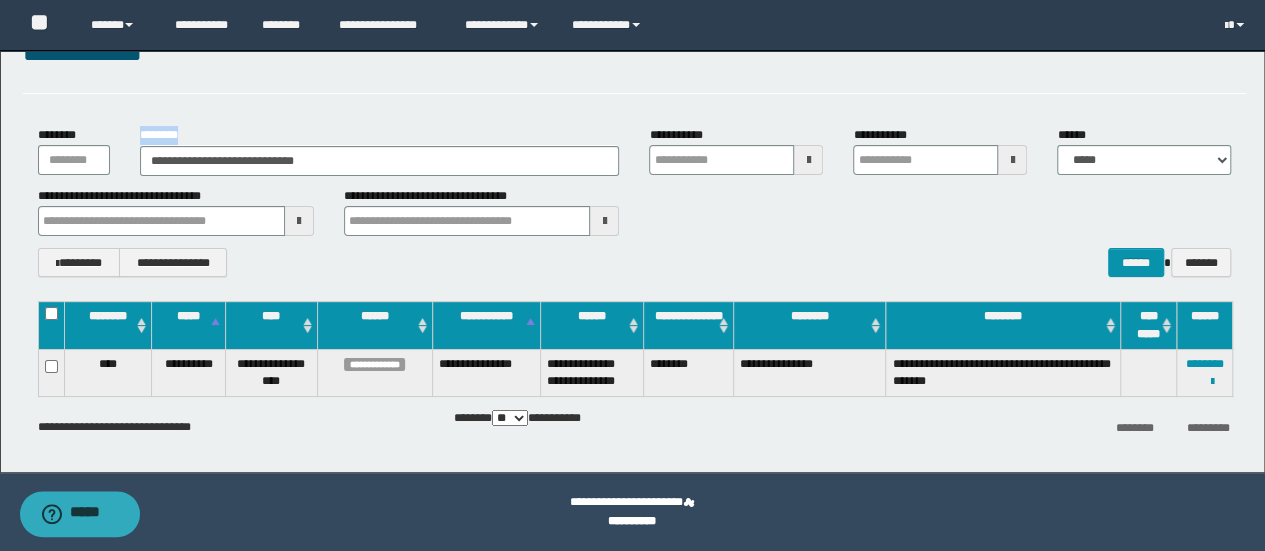 click on "**********" at bounding box center [380, 150] 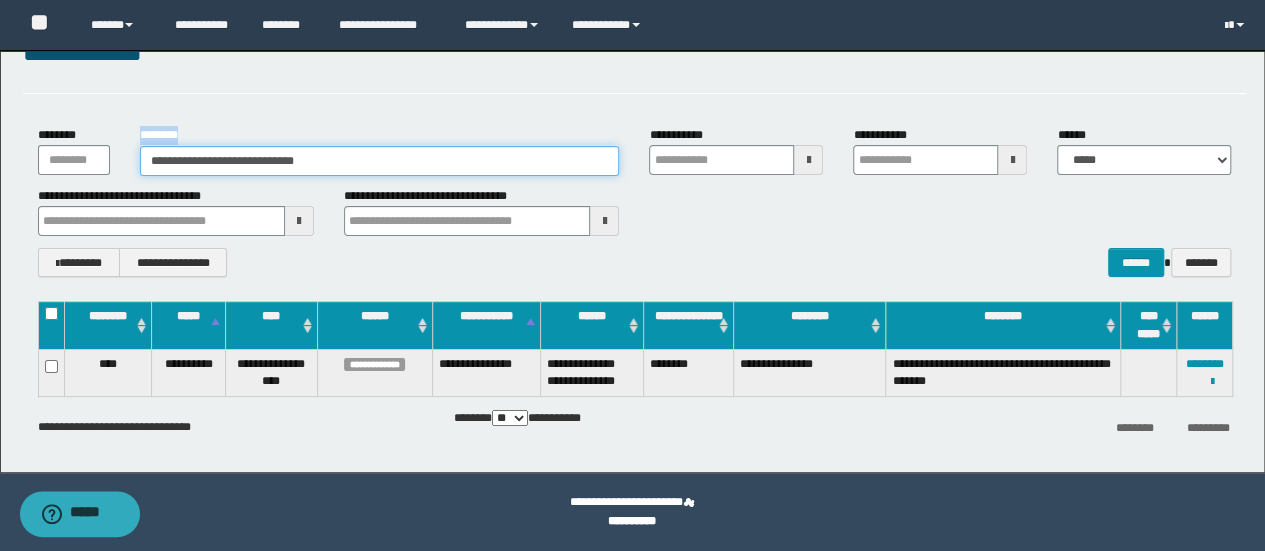 click on "**********" at bounding box center [380, 161] 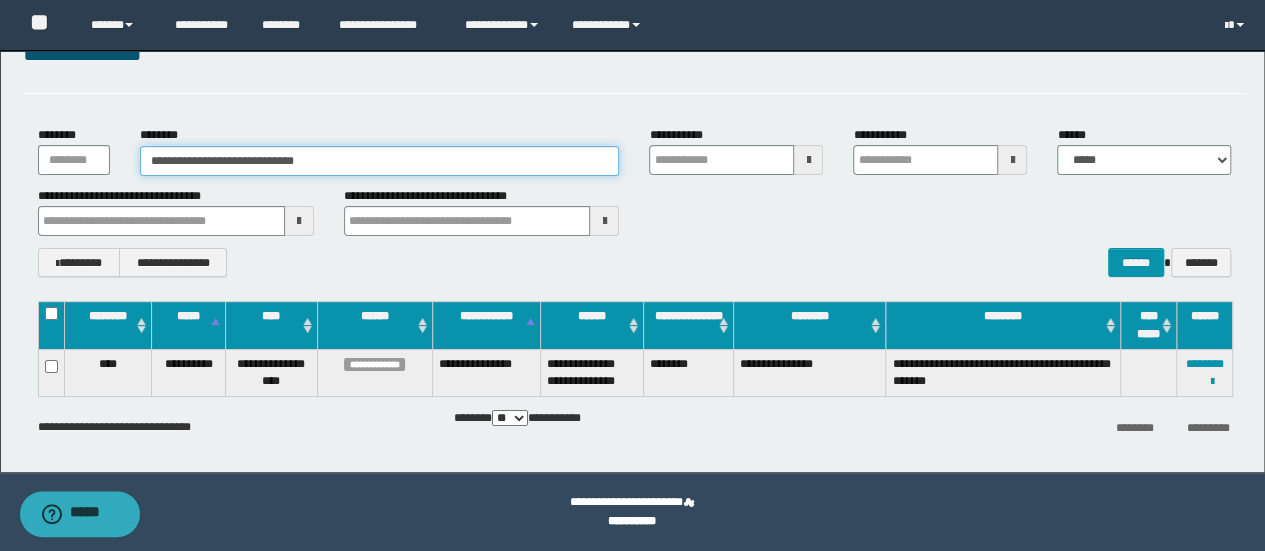 click on "**********" at bounding box center (380, 161) 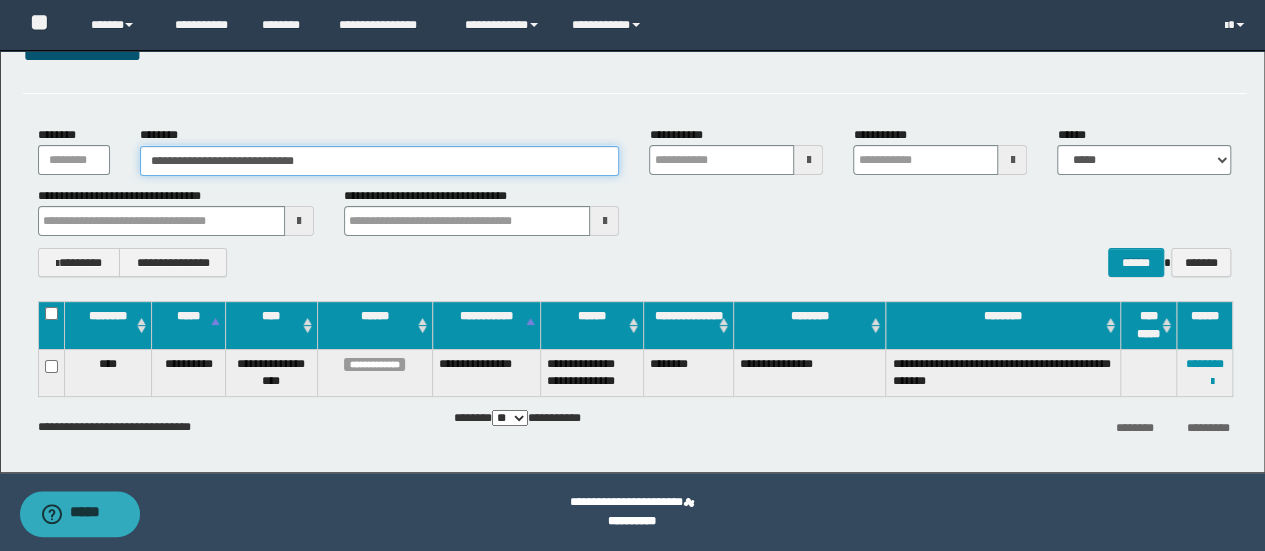paste 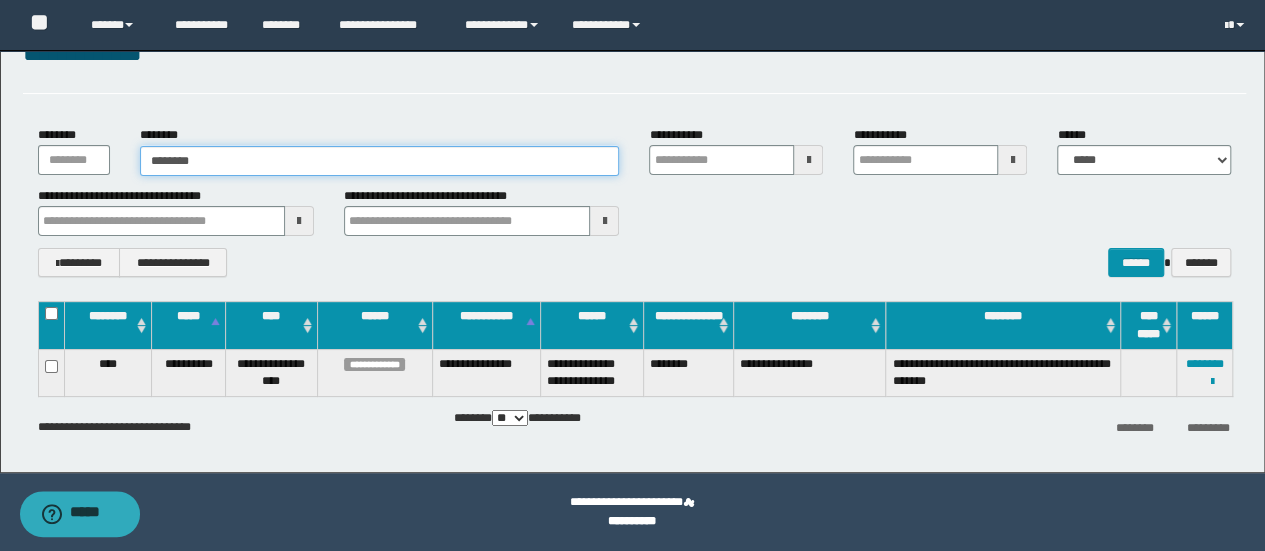 type on "********" 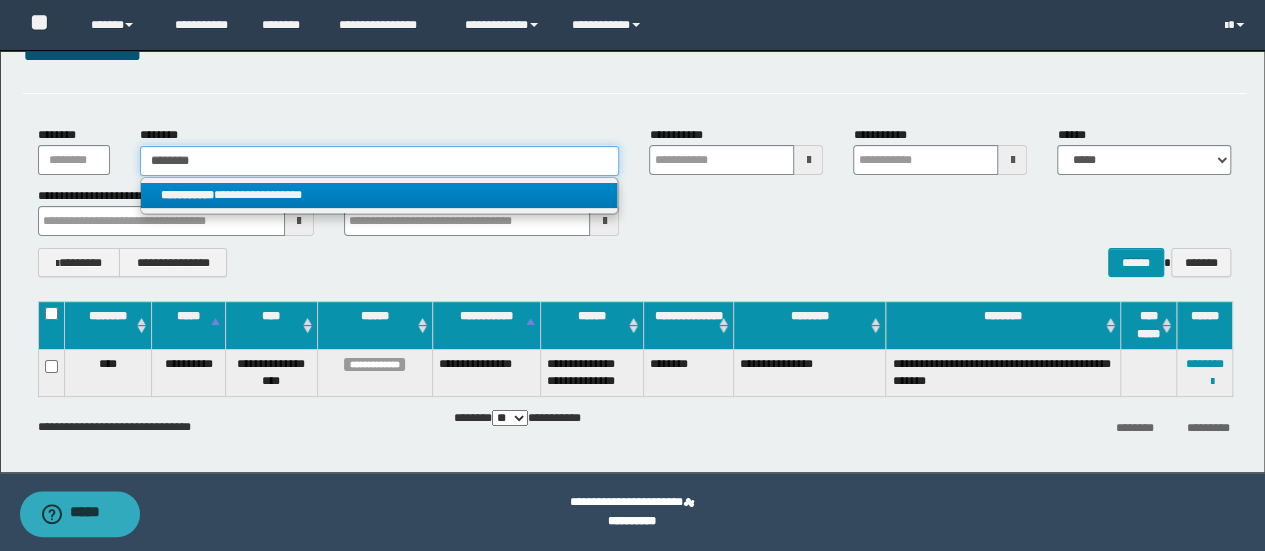 type on "********" 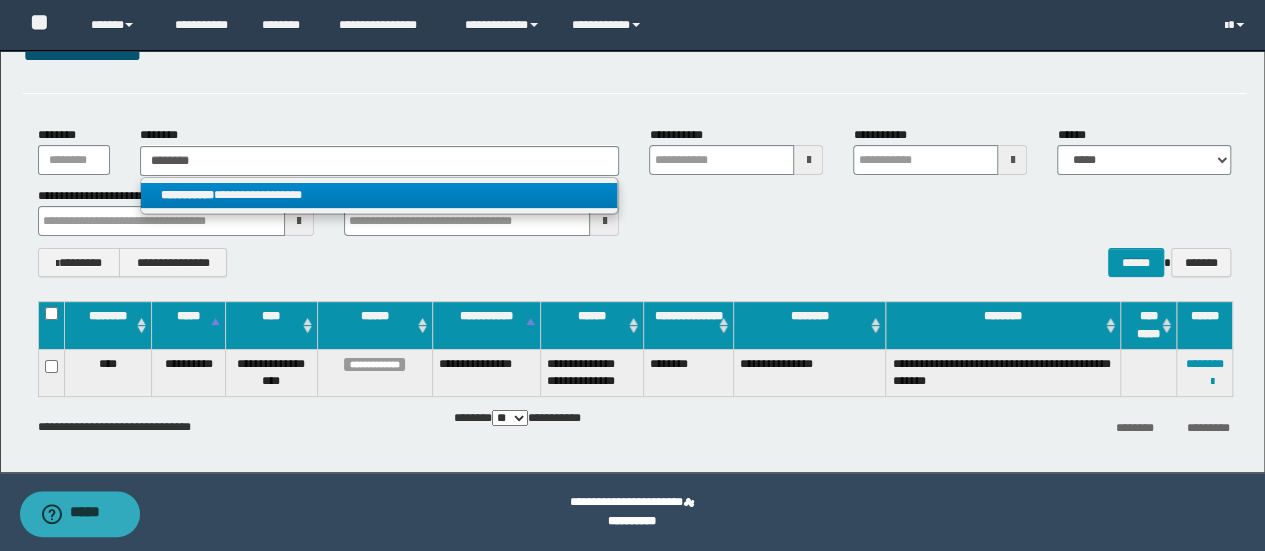 click on "**********" at bounding box center (379, 195) 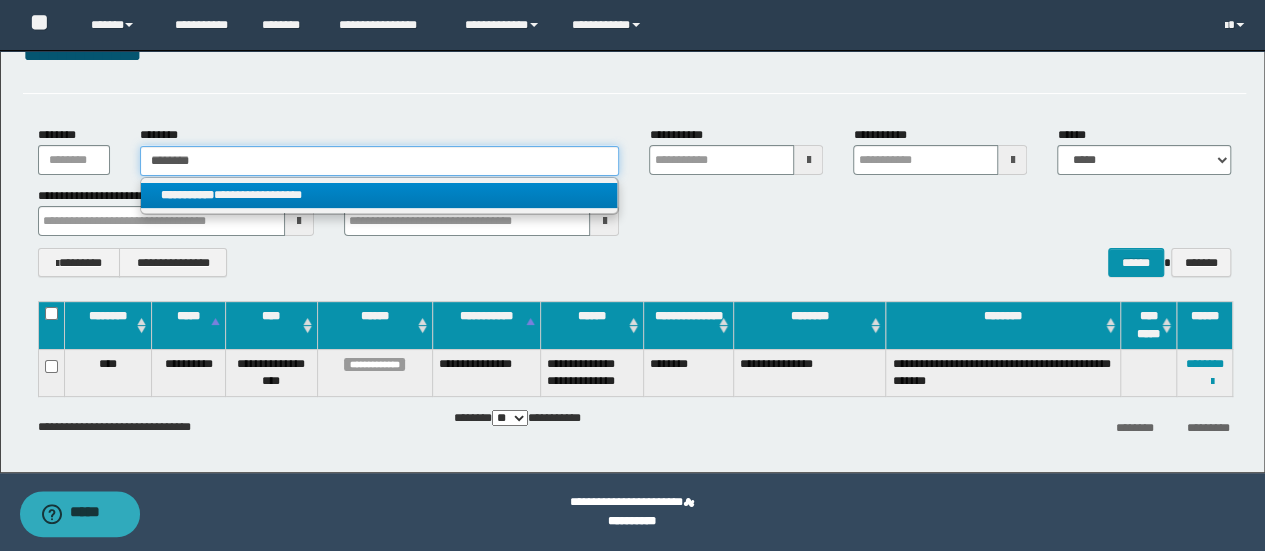 type 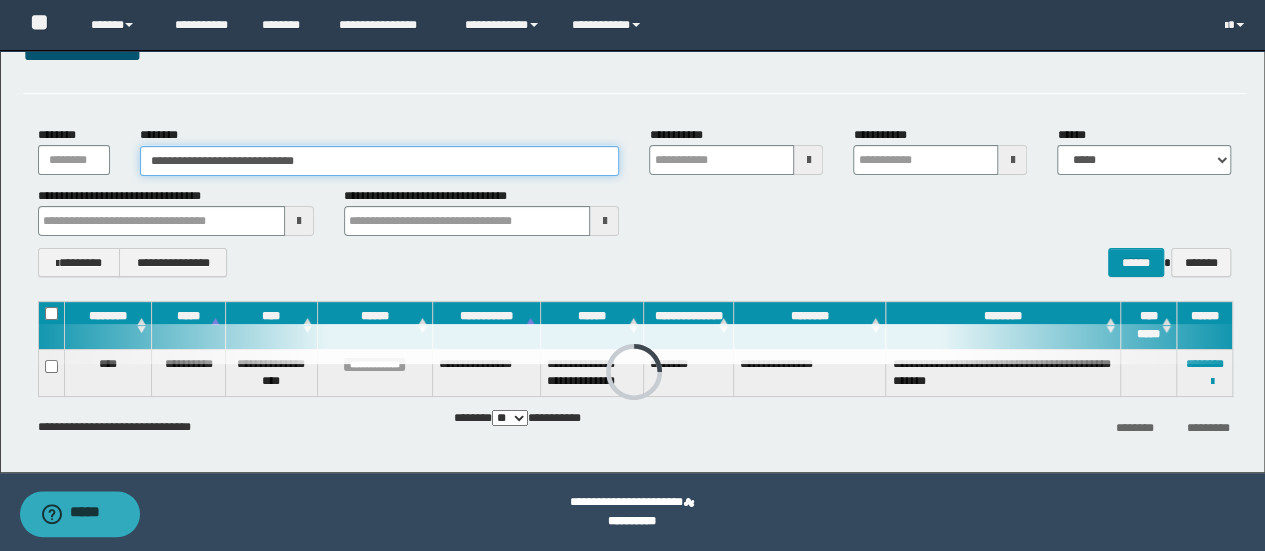 click on "**********" at bounding box center [380, 161] 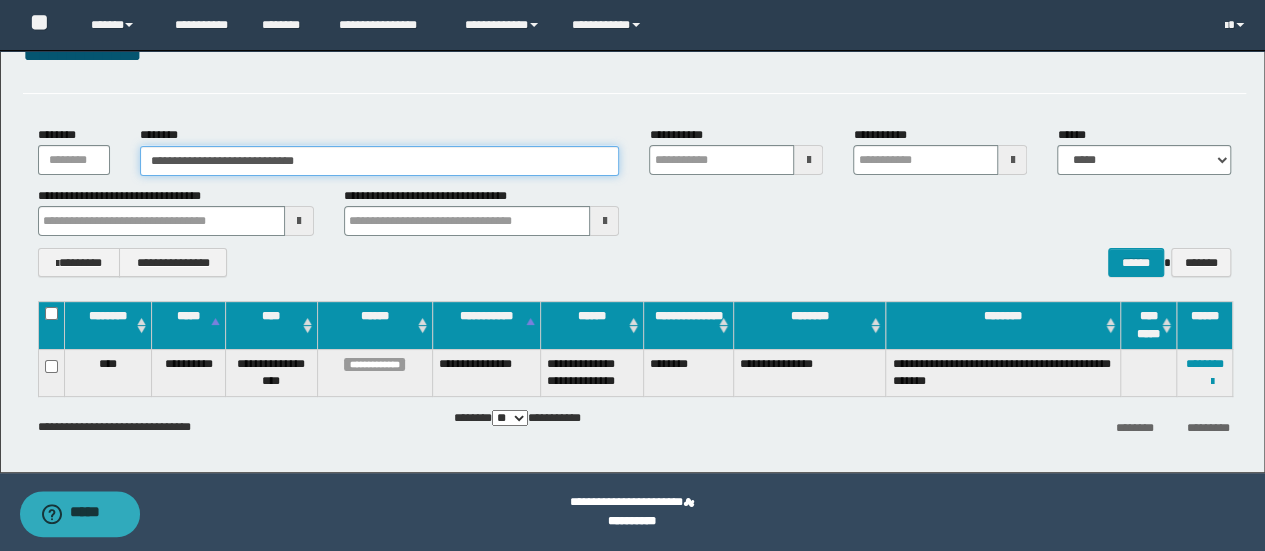 paste 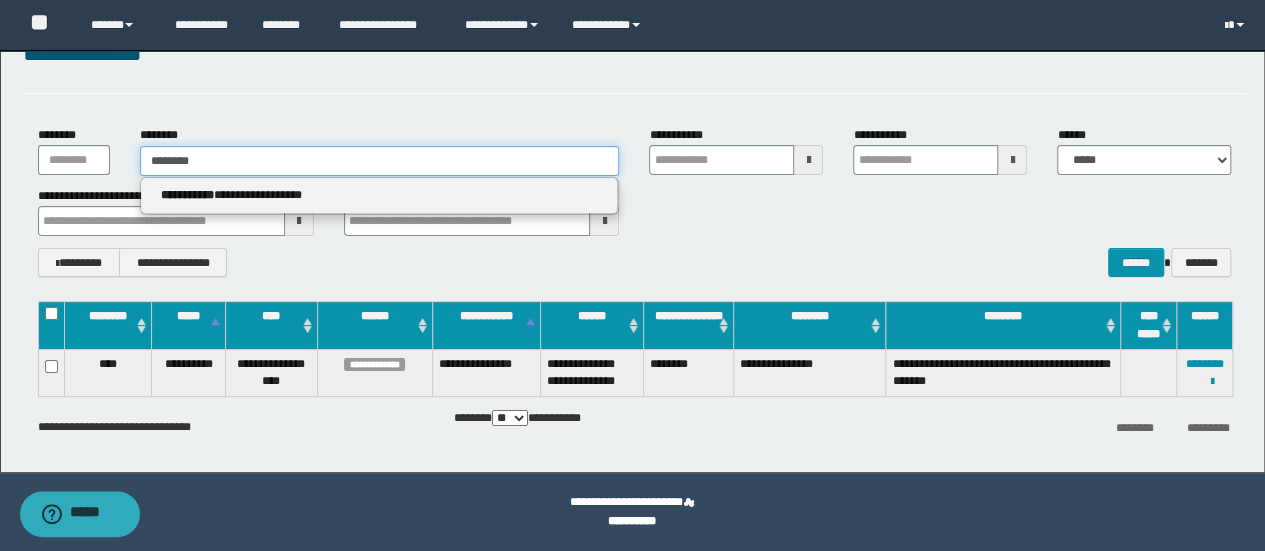 type on "********" 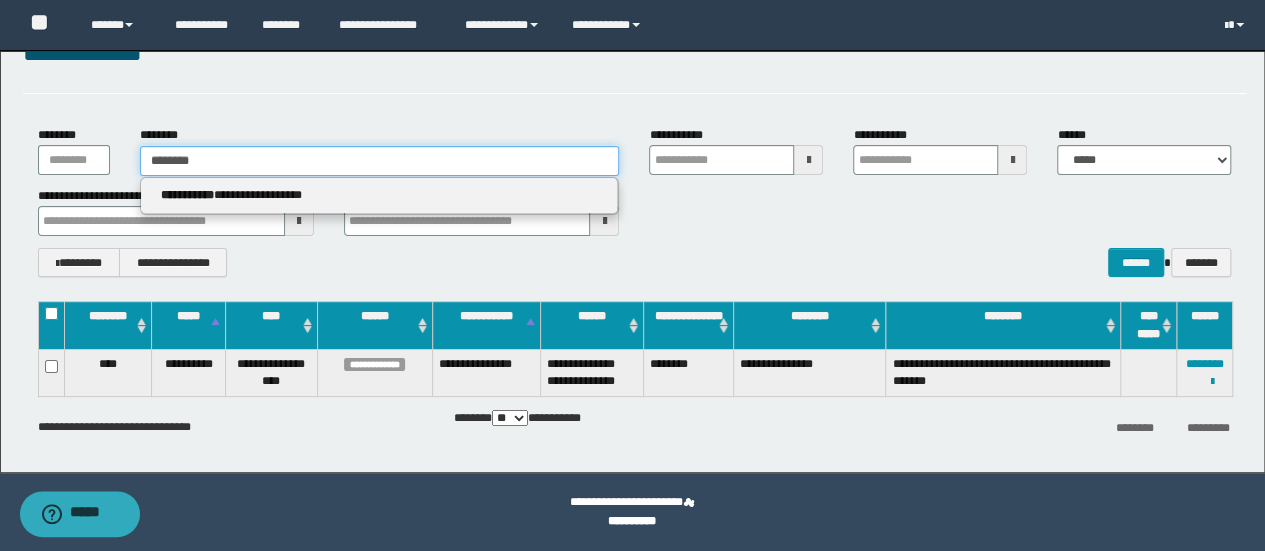 type on "********" 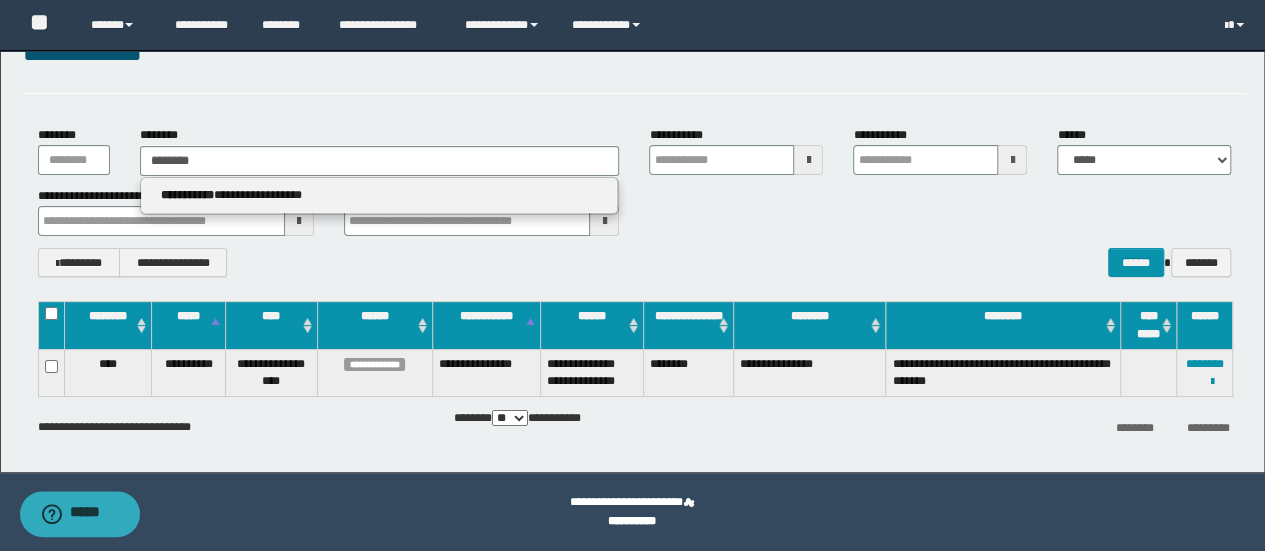 click on "**********" at bounding box center (380, 196) 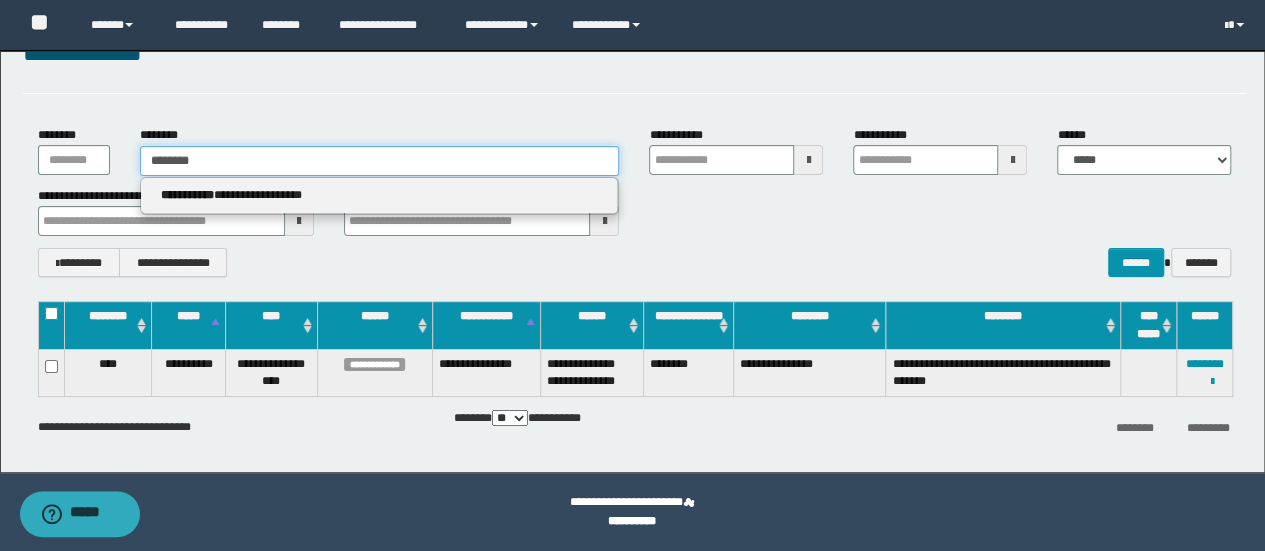 type 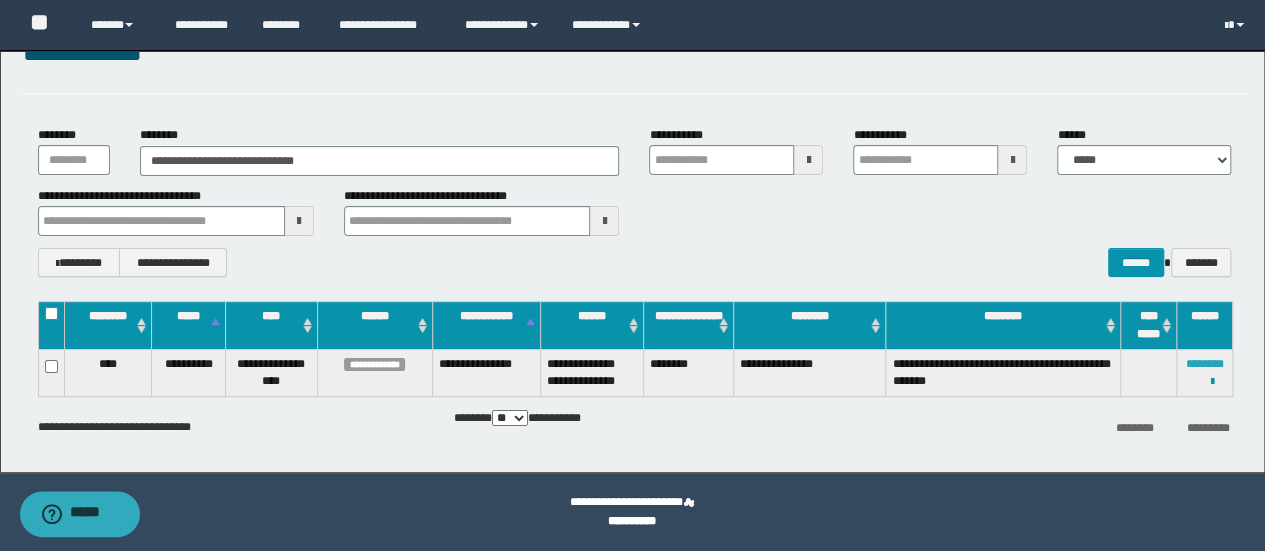 click on "********" at bounding box center [1205, 364] 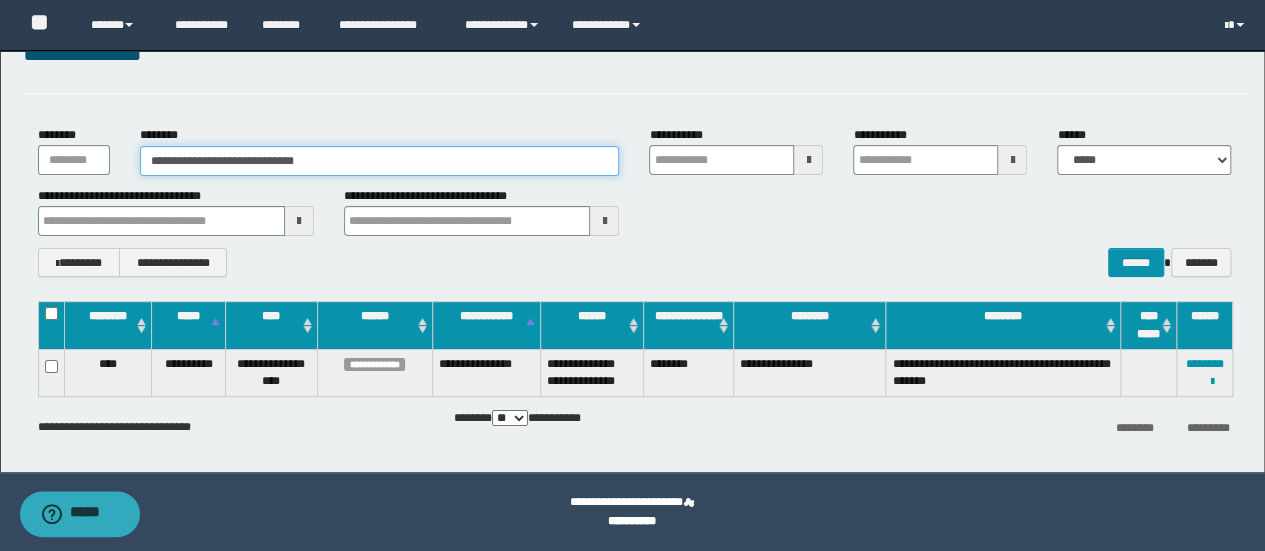 drag, startPoint x: 384, startPoint y: 152, endPoint x: 0, endPoint y: 159, distance: 384.06378 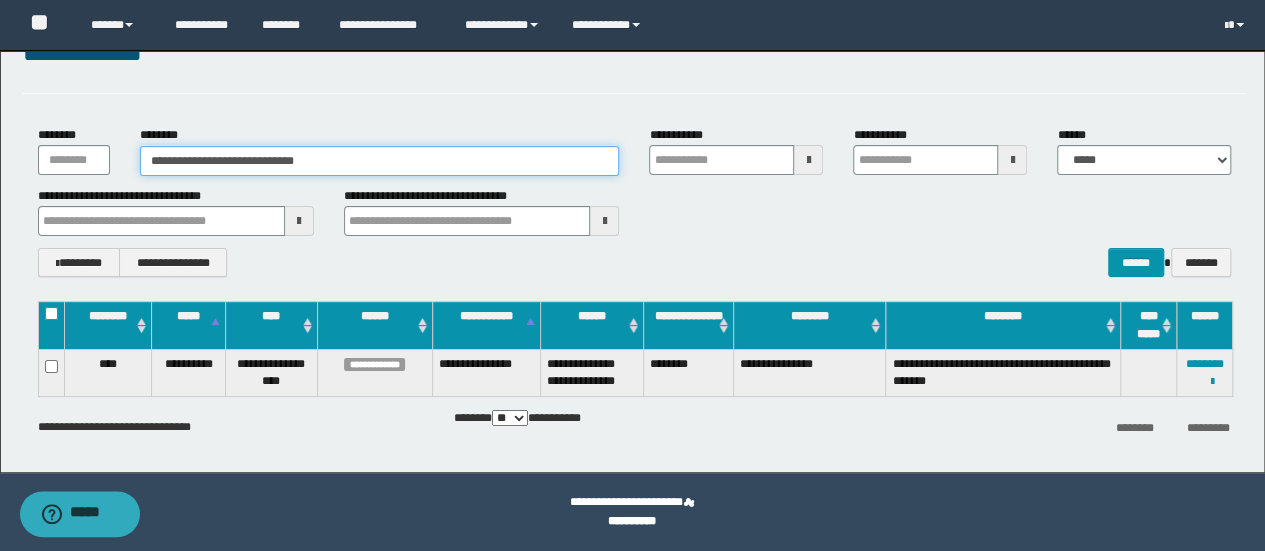 paste 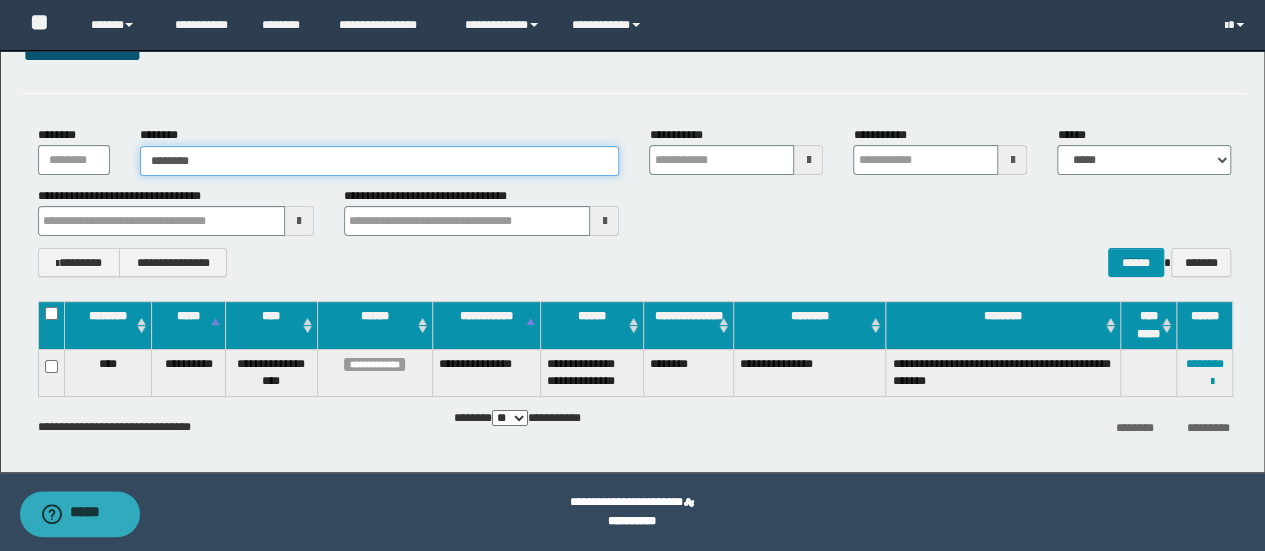 type on "********" 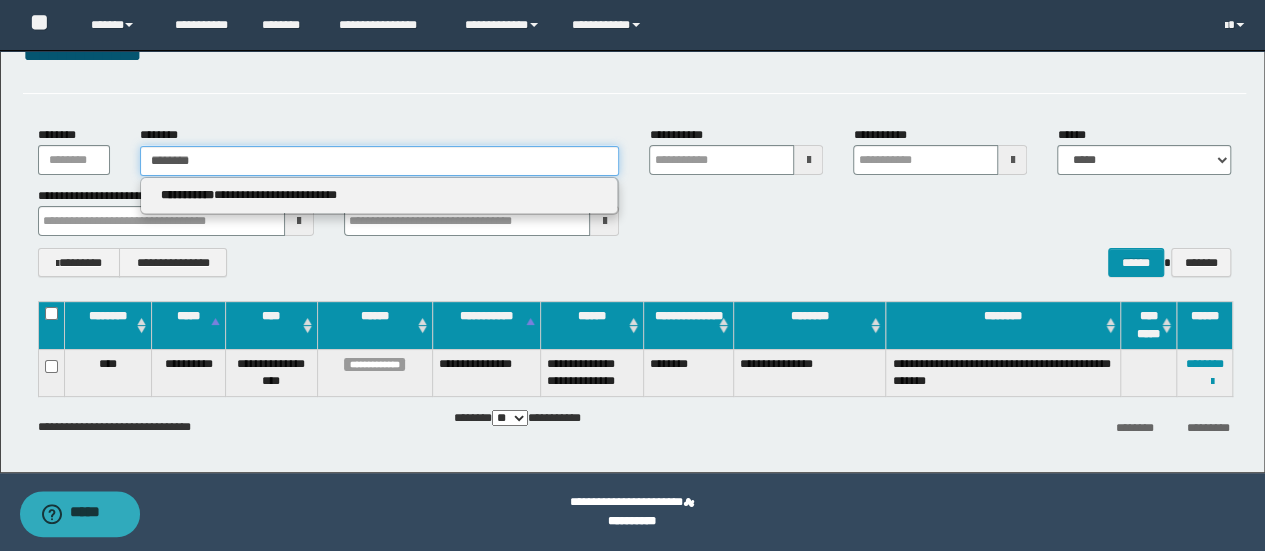 type on "********" 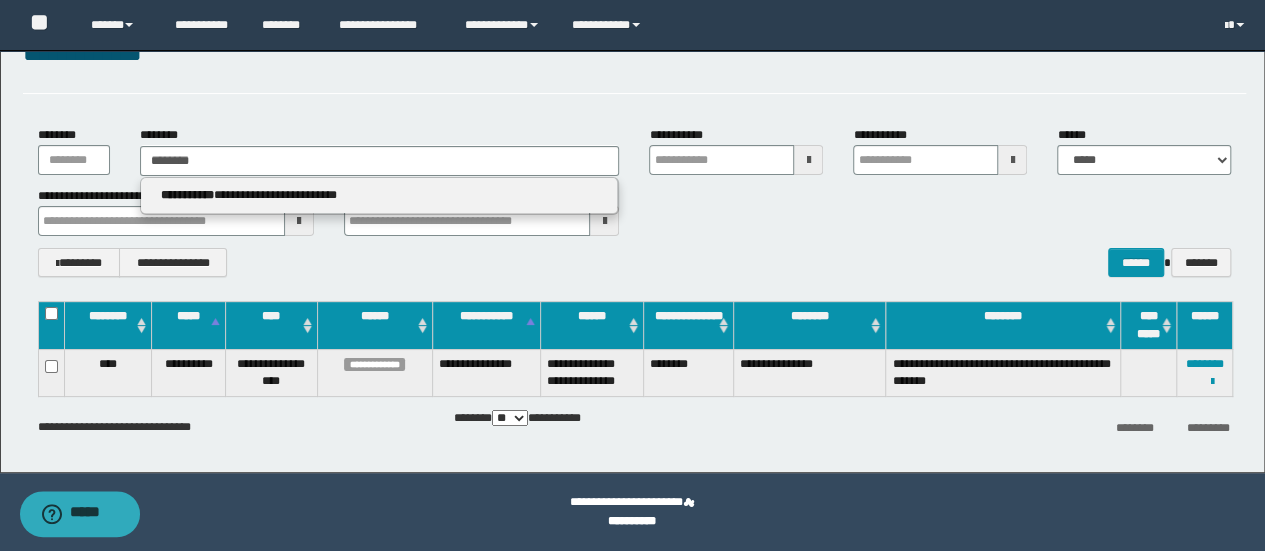 click on "**********" at bounding box center (379, 195) 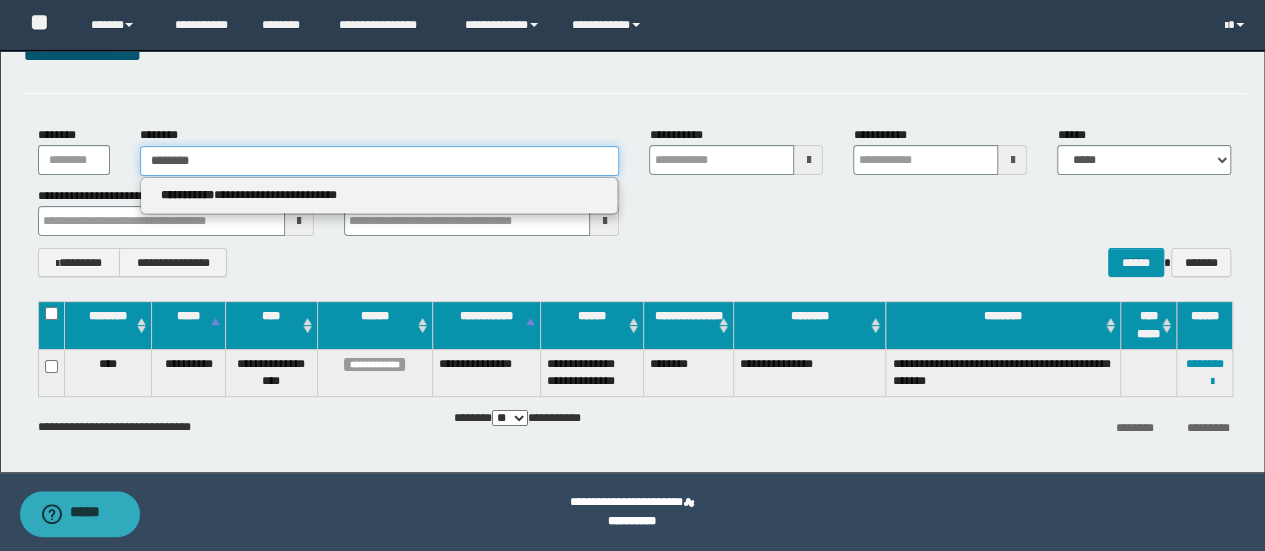 type 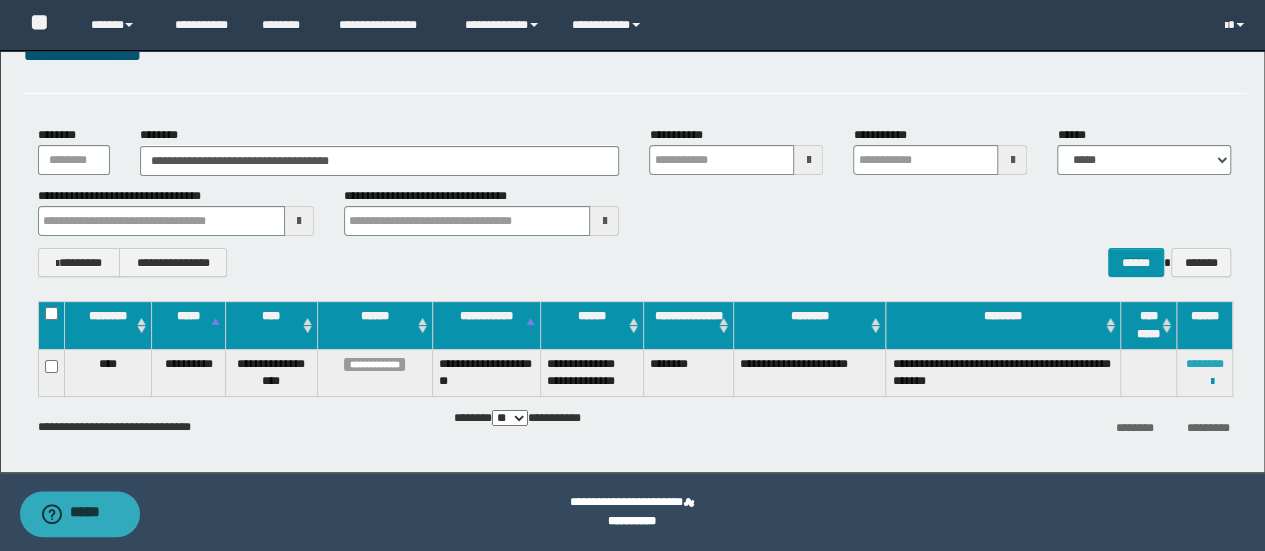 click on "********" at bounding box center (1205, 364) 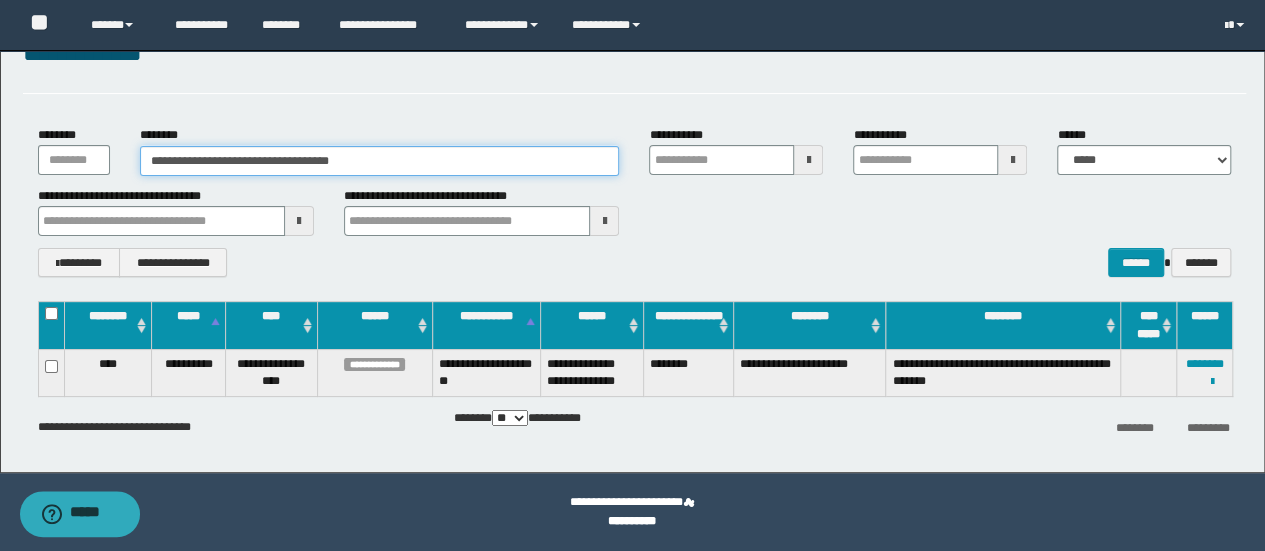 drag, startPoint x: 409, startPoint y: 164, endPoint x: 0, endPoint y: 161, distance: 409.01102 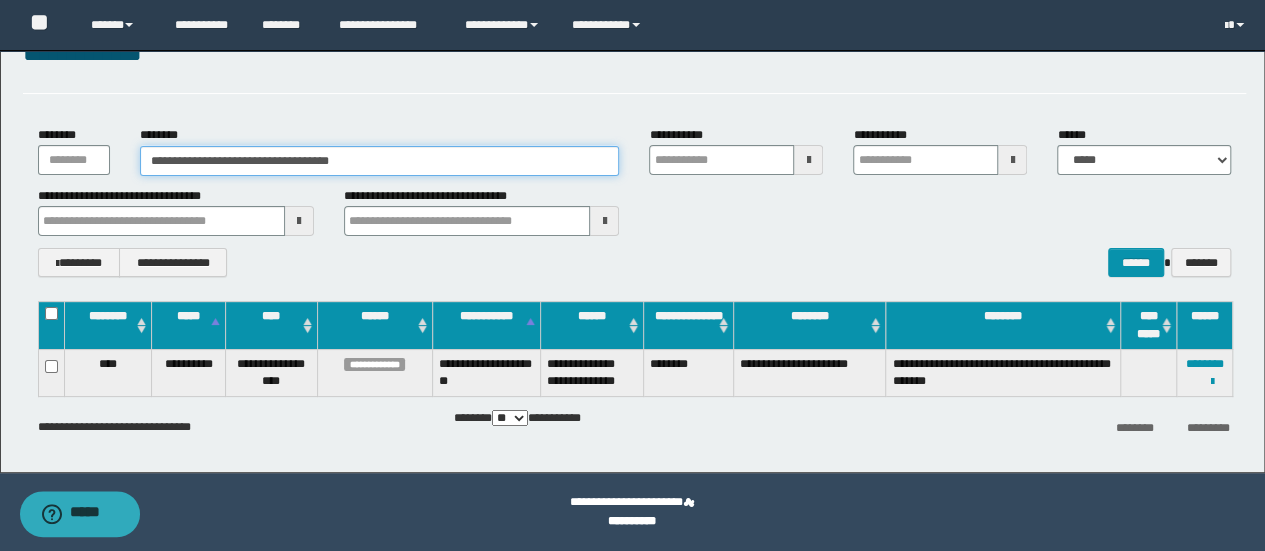 paste 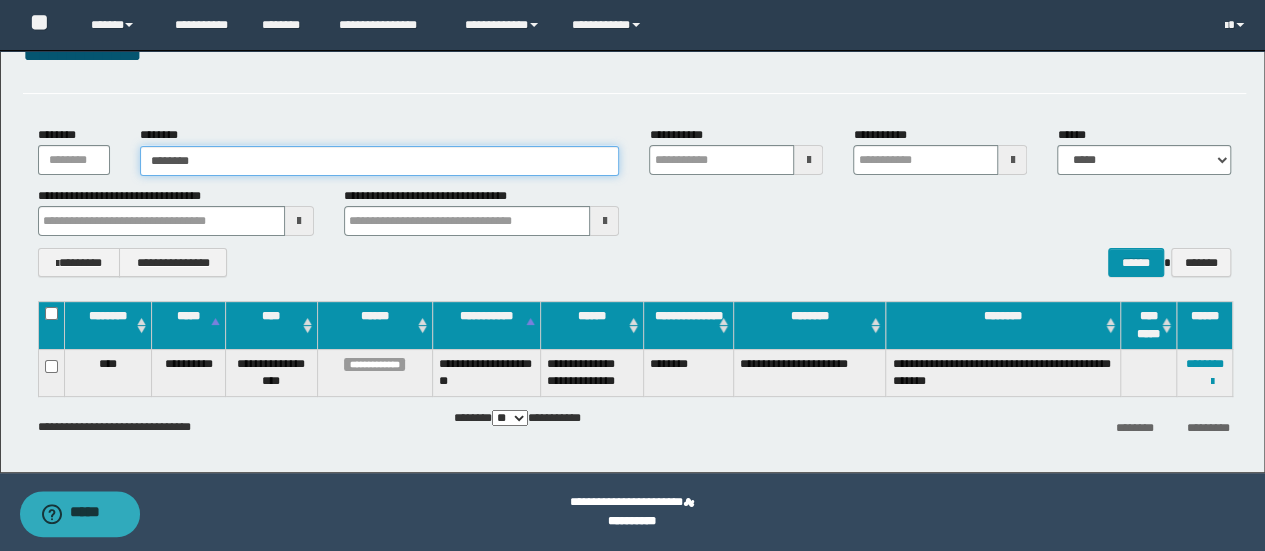 type on "********" 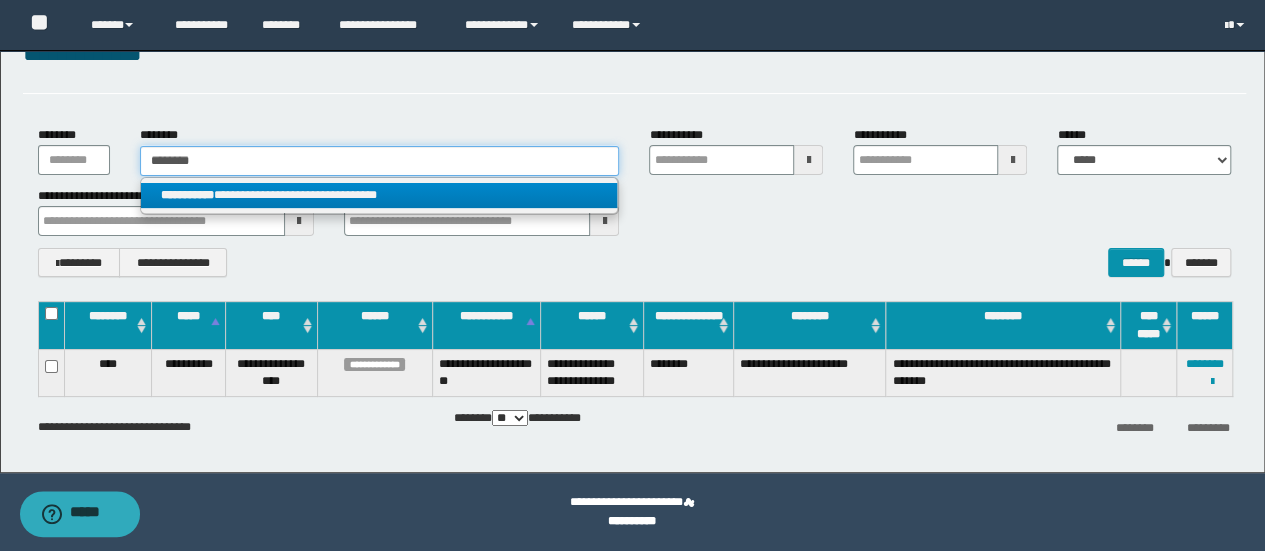 type on "********" 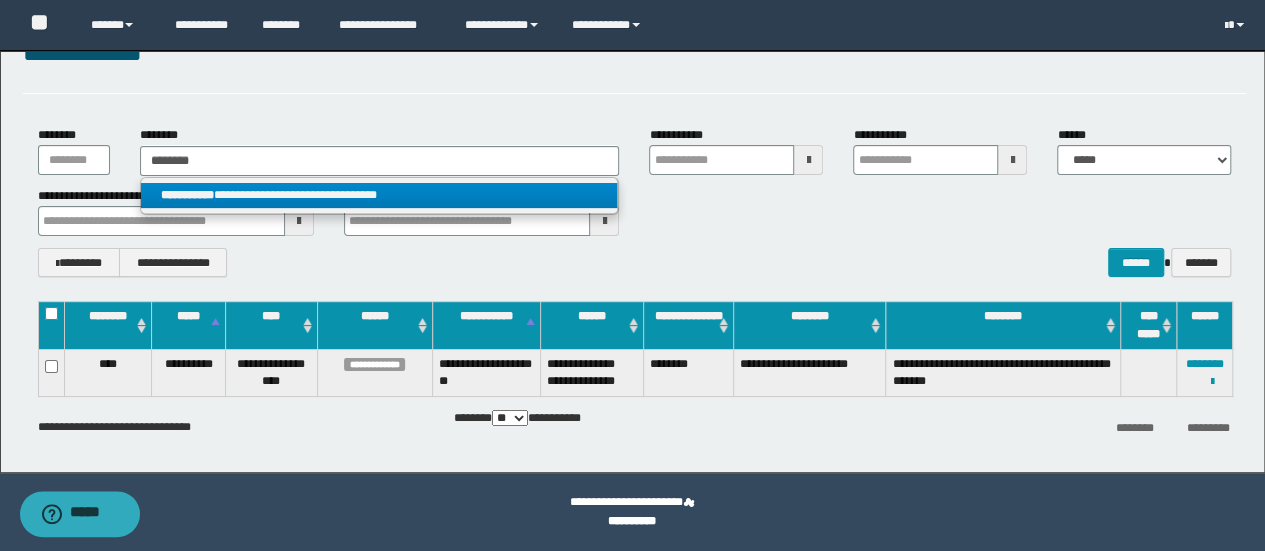click on "**********" at bounding box center (379, 195) 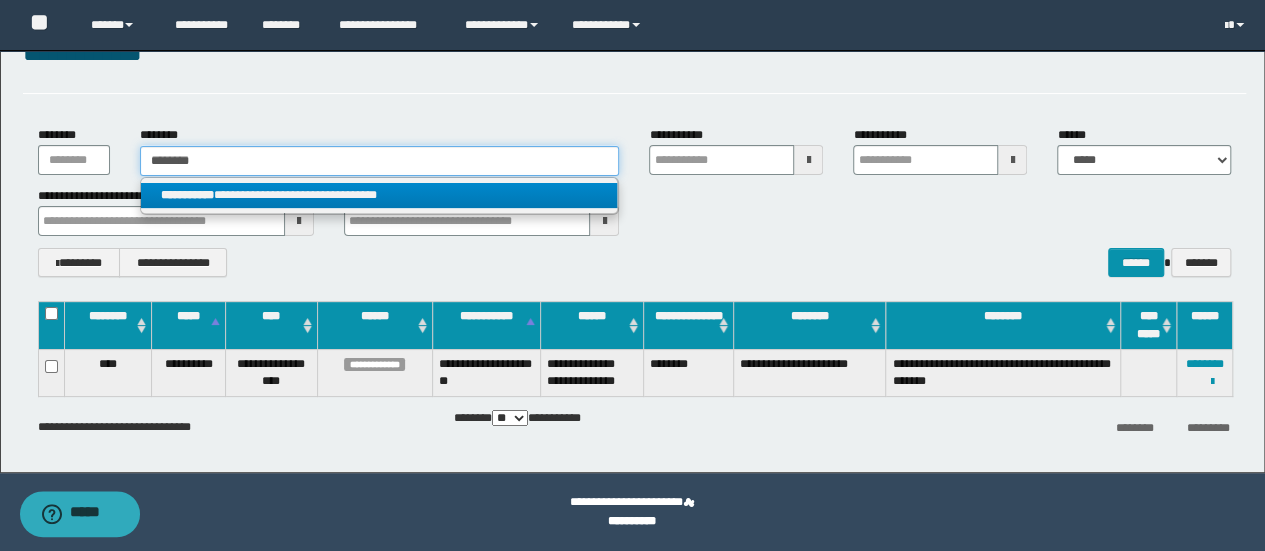 type 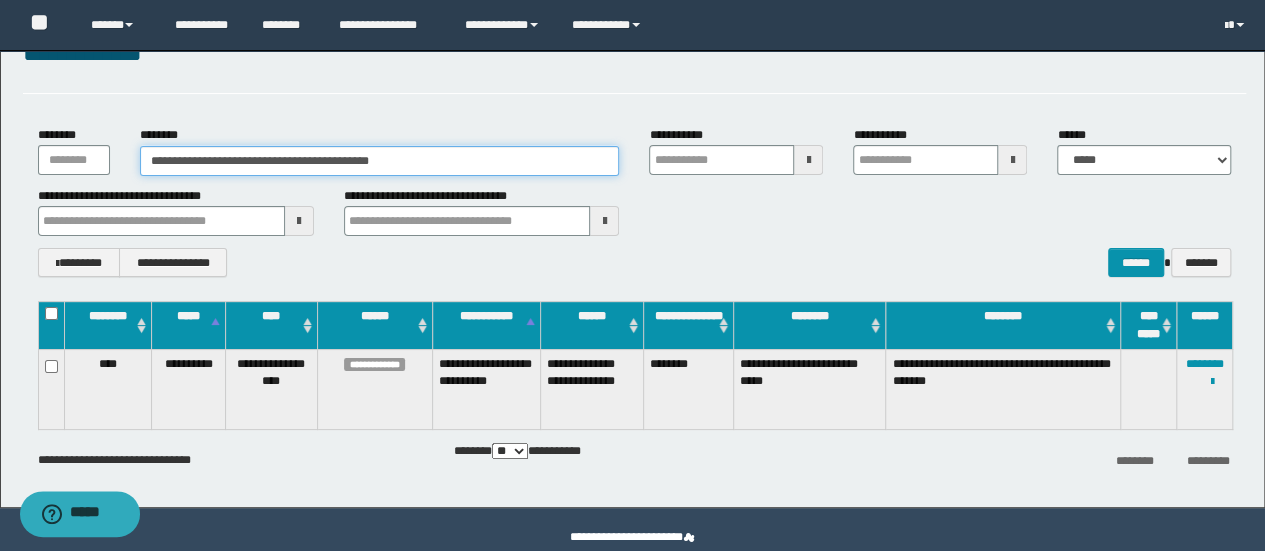 drag, startPoint x: 521, startPoint y: 161, endPoint x: 0, endPoint y: 21, distance: 539.4822 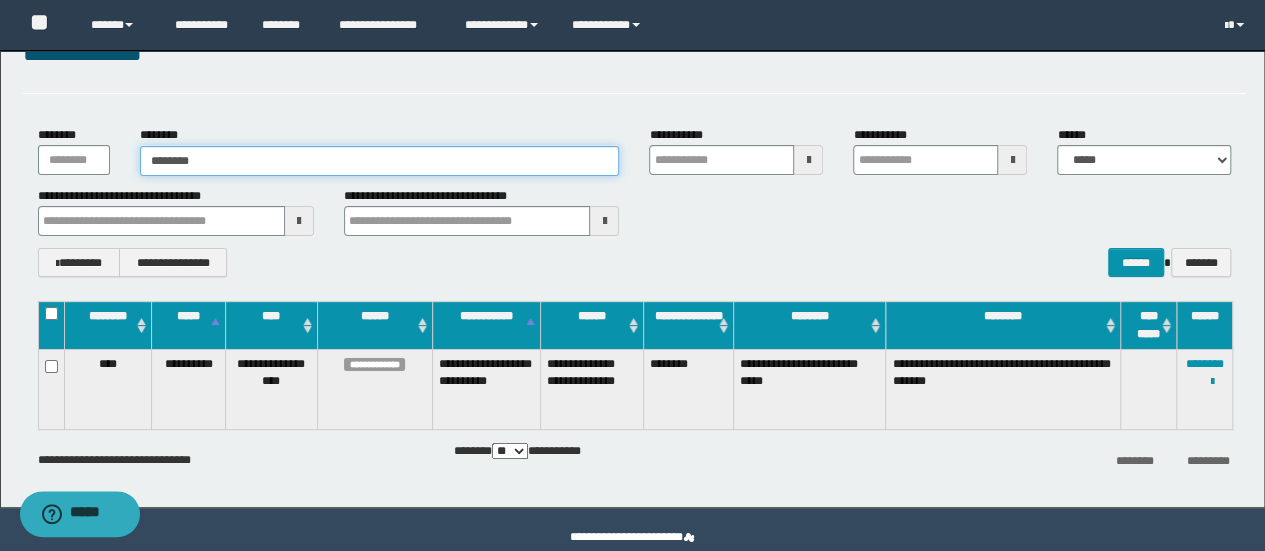 type on "********" 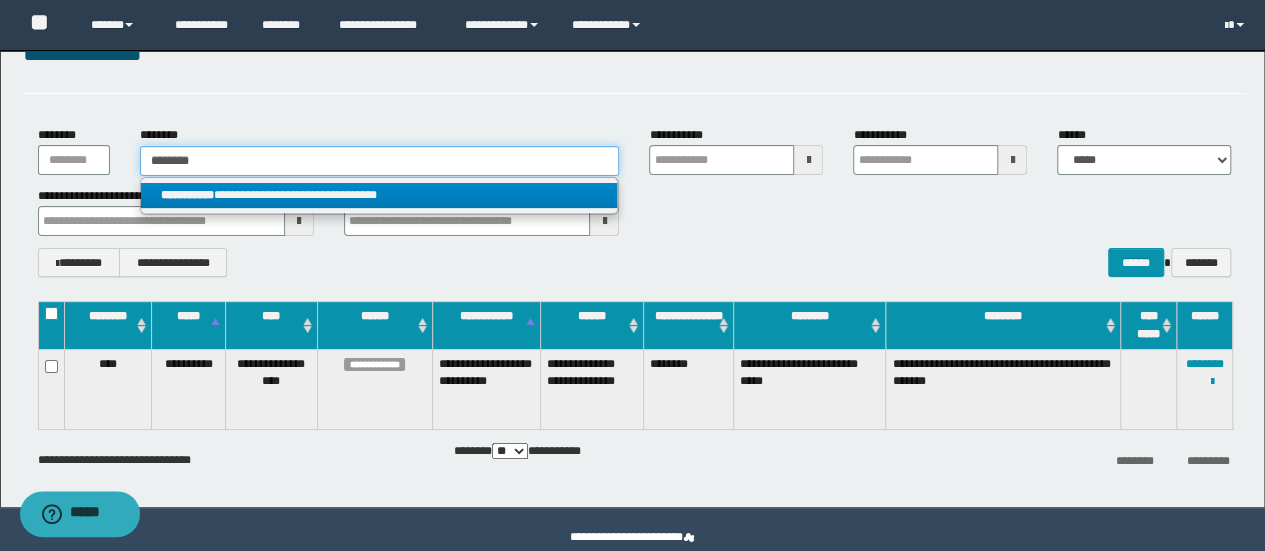type on "********" 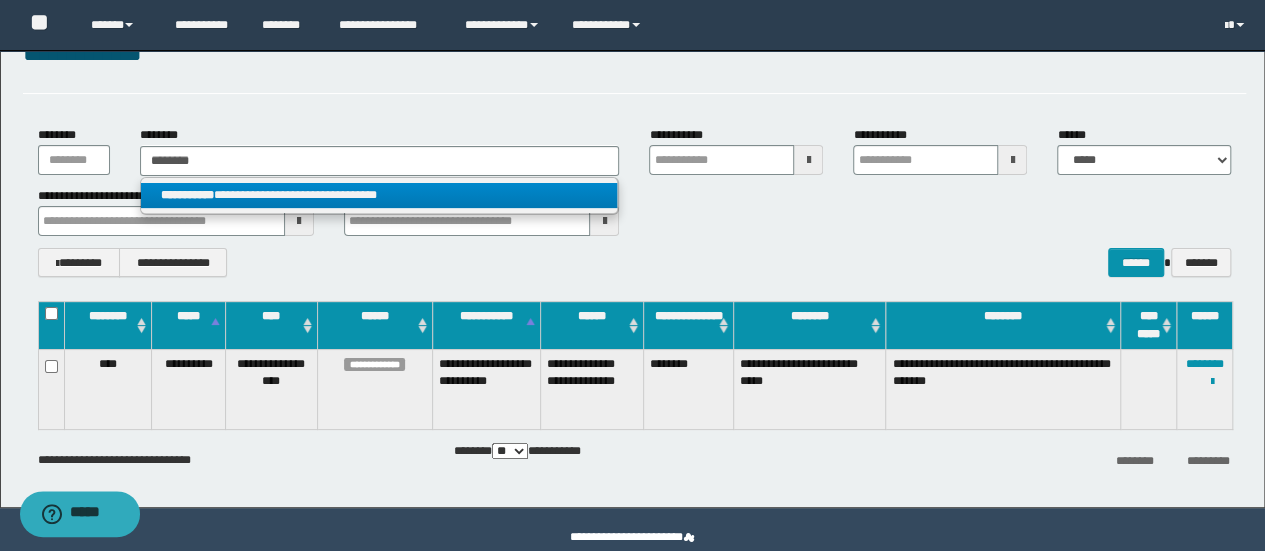 click on "**********" at bounding box center (379, 195) 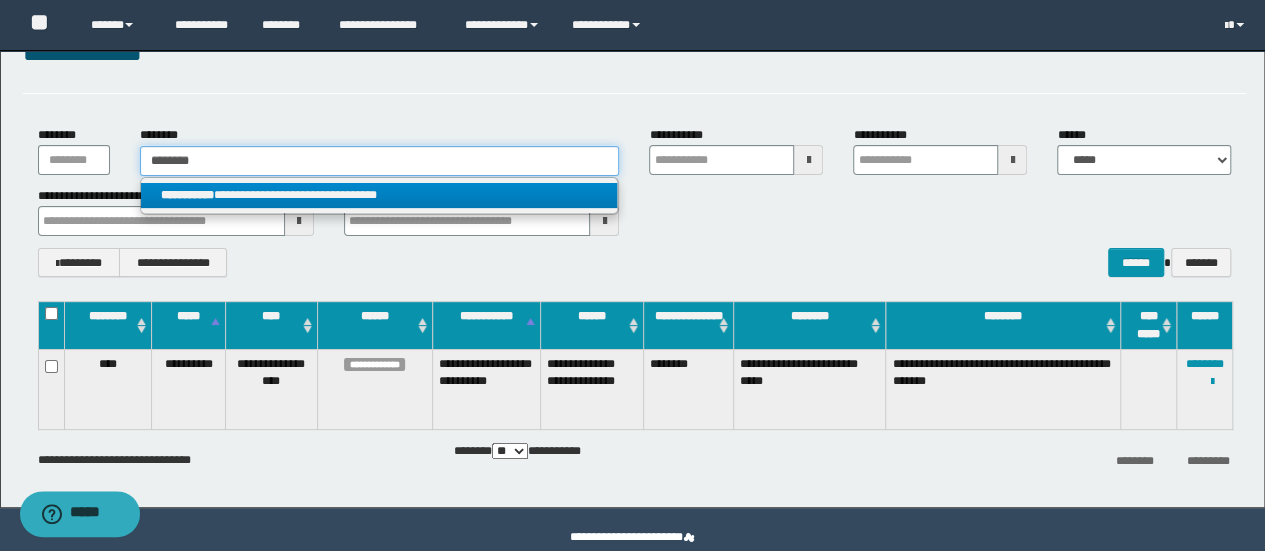 type 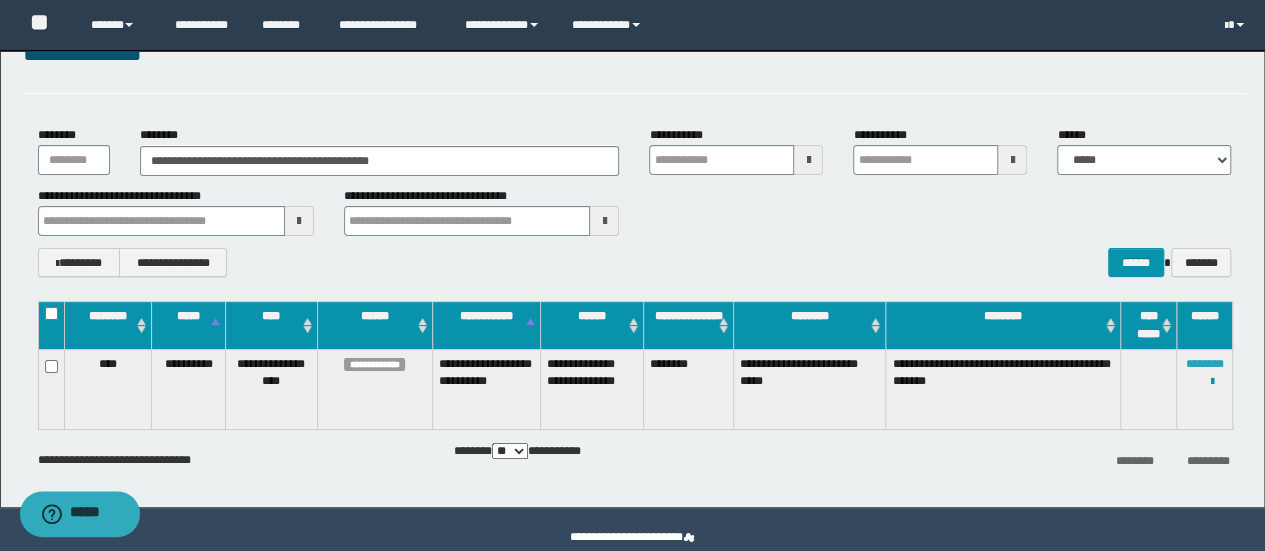 click on "********" at bounding box center (1205, 364) 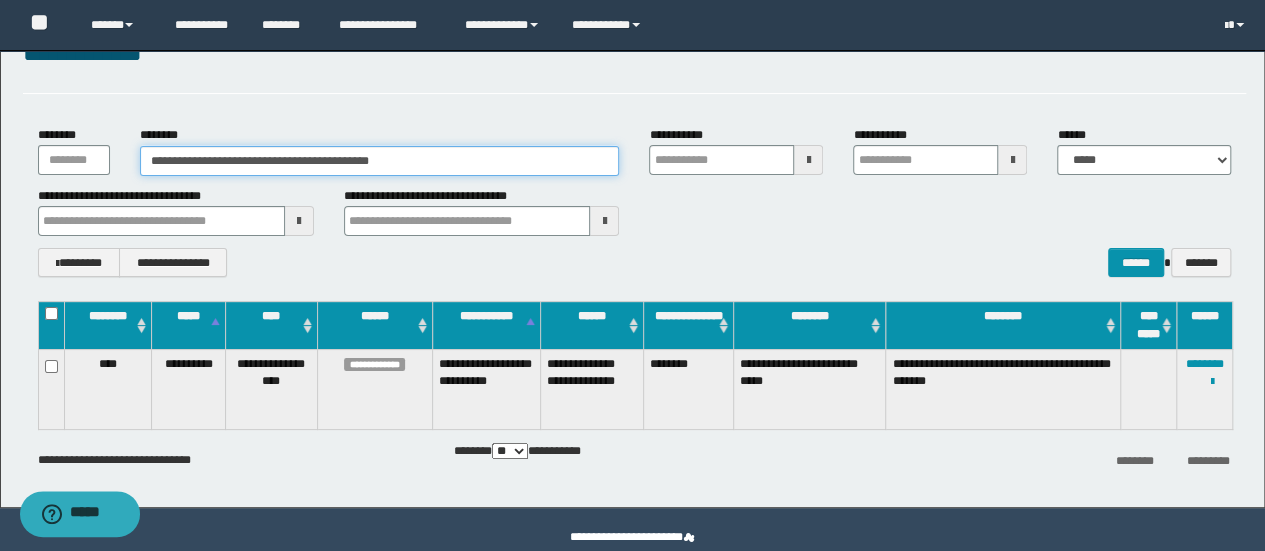 drag, startPoint x: 350, startPoint y: 159, endPoint x: 0, endPoint y: 140, distance: 350.51532 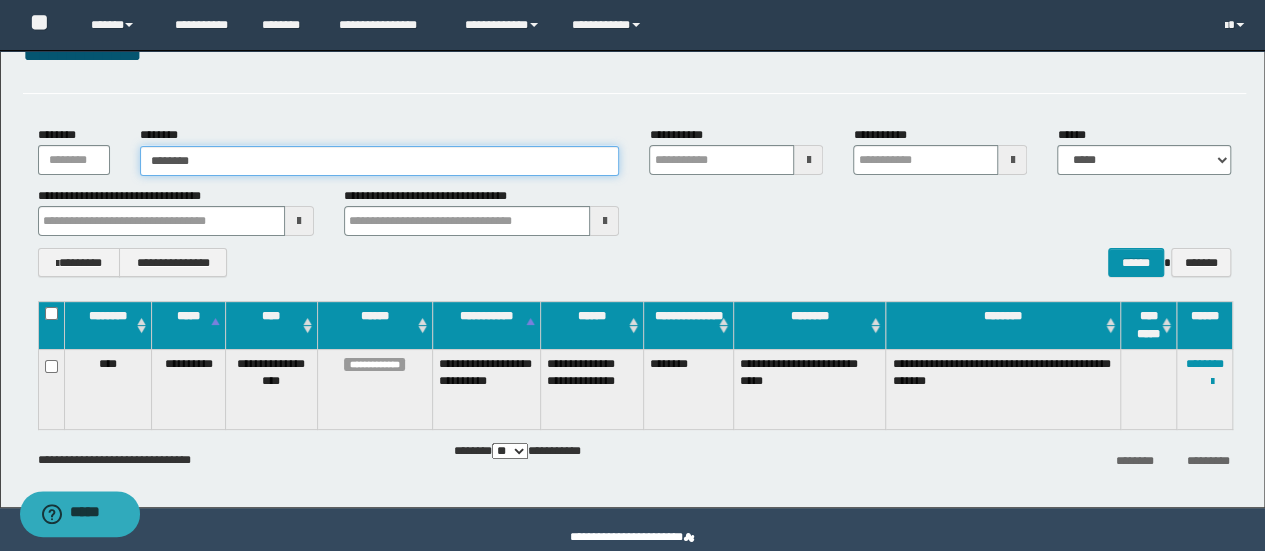 type on "********" 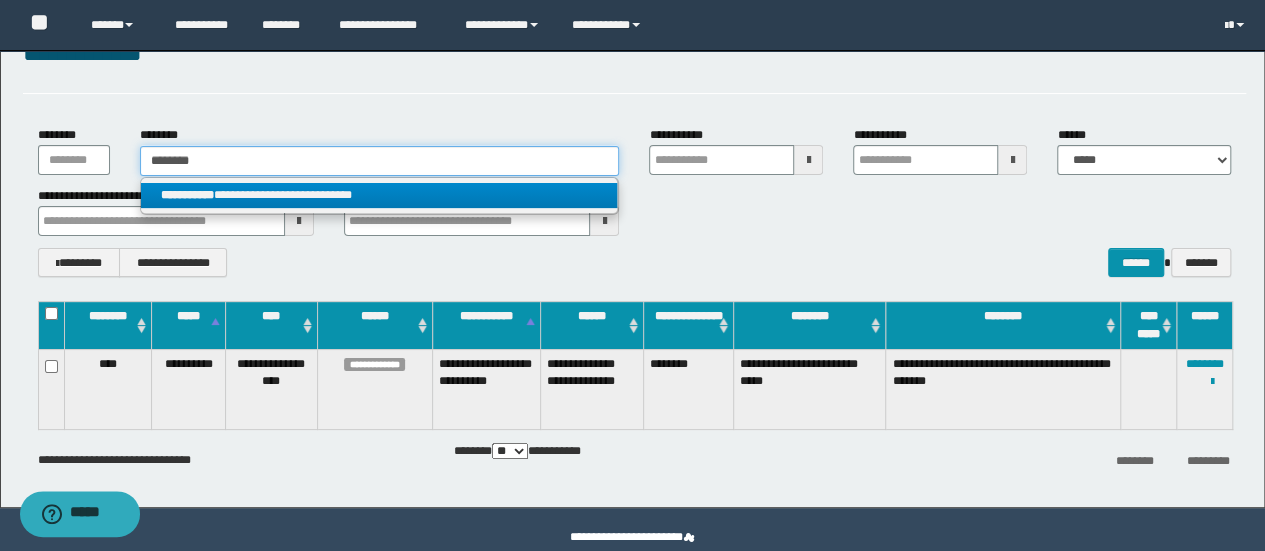 type on "********" 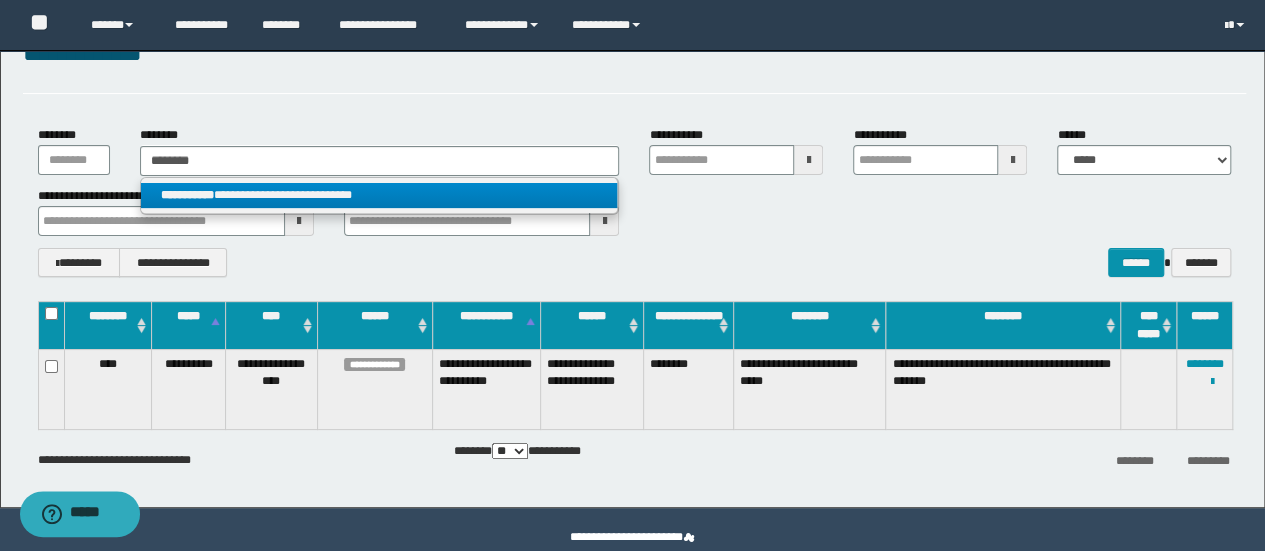 click on "**********" at bounding box center (379, 195) 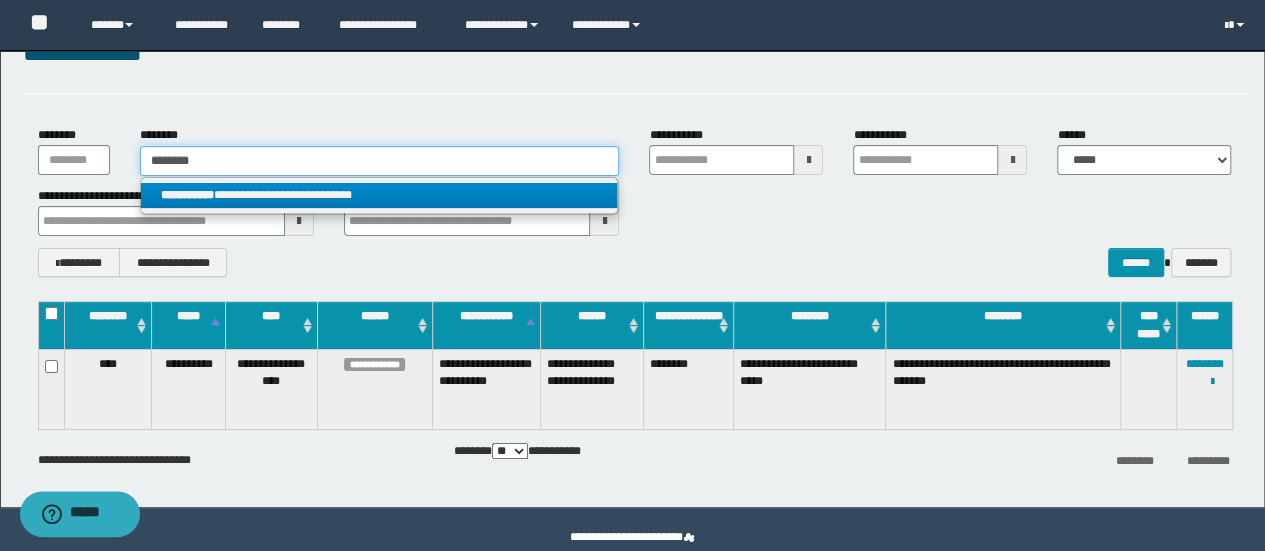 type 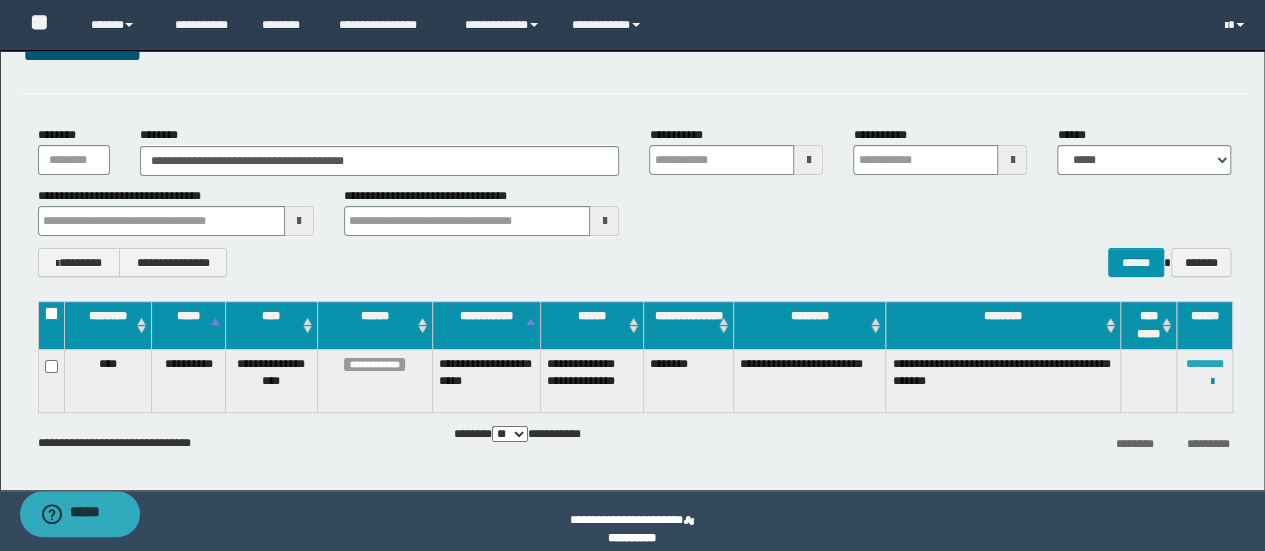 click on "********" at bounding box center (1205, 364) 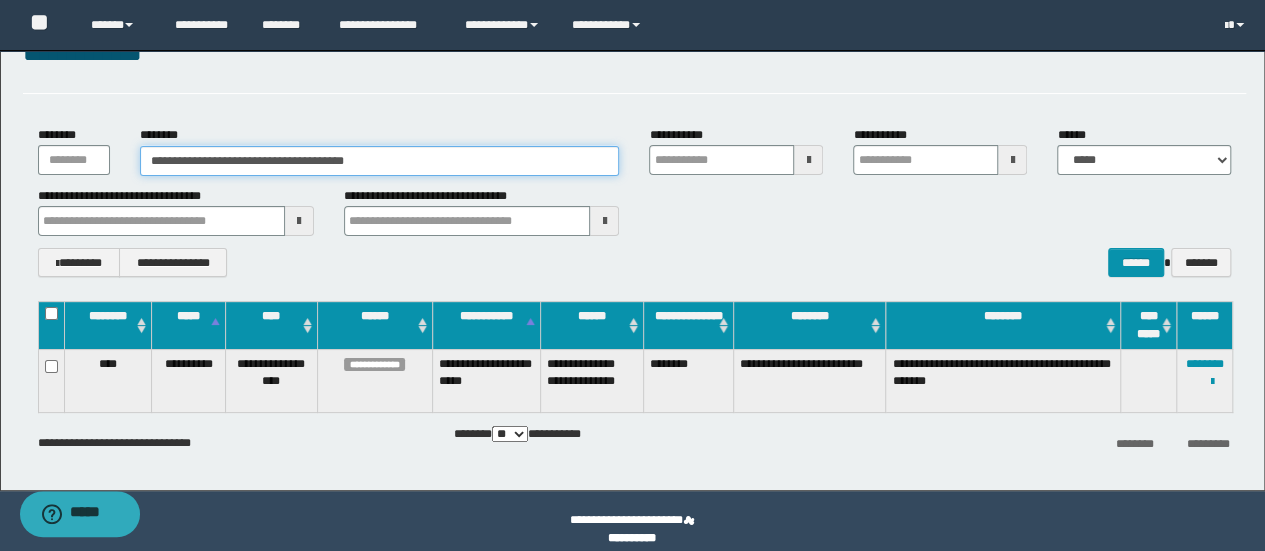 click on "**********" at bounding box center (380, 161) 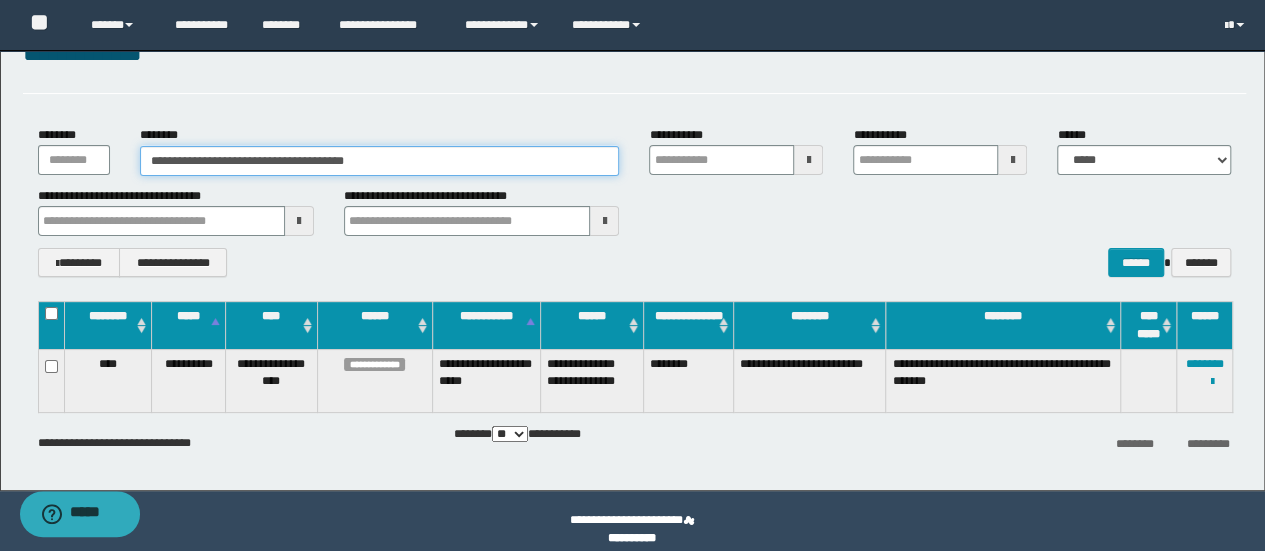 click on "**********" at bounding box center [380, 161] 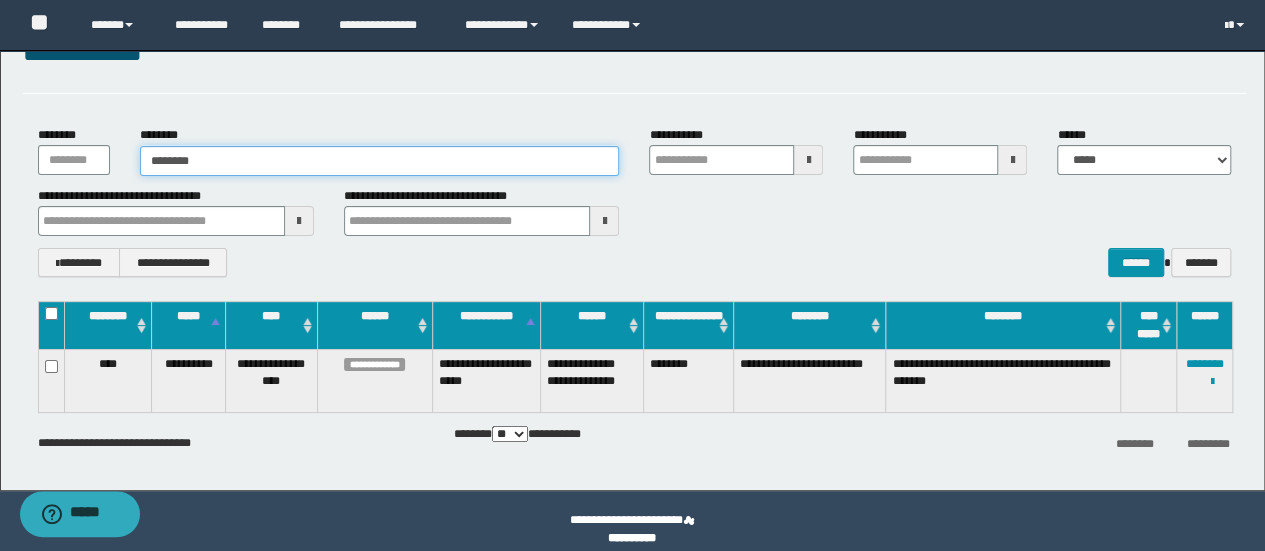 type on "********" 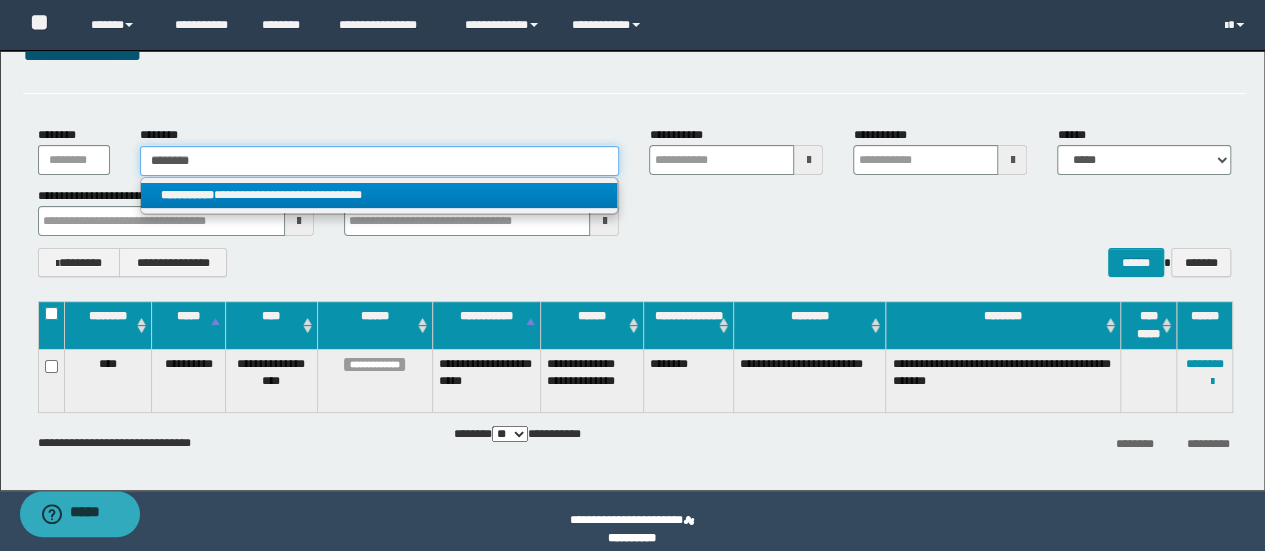 type on "********" 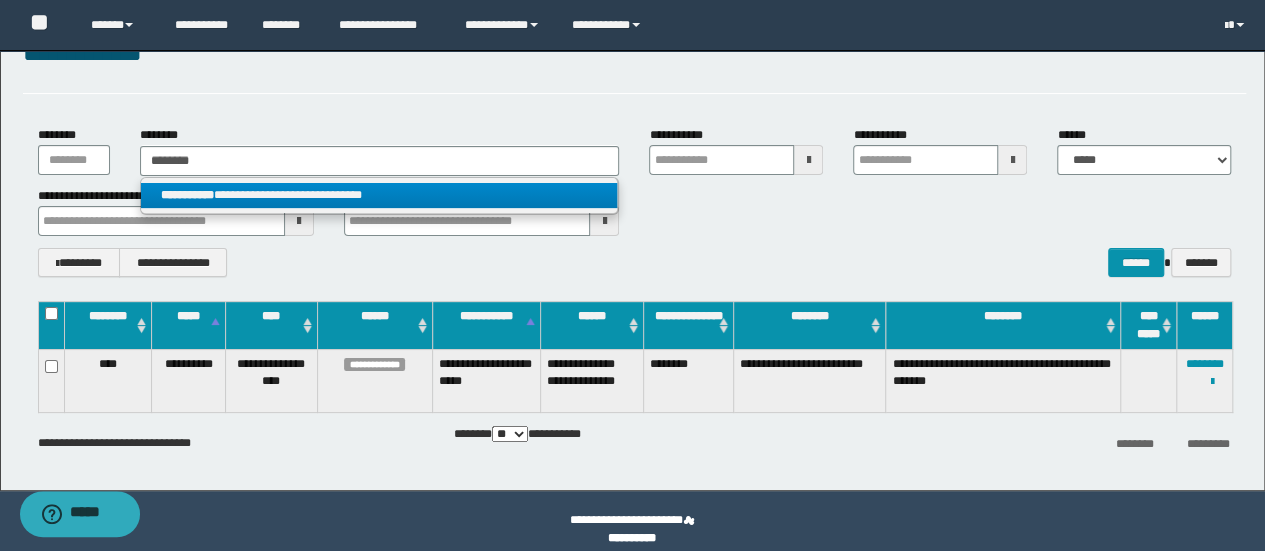 click on "**********" at bounding box center (379, 195) 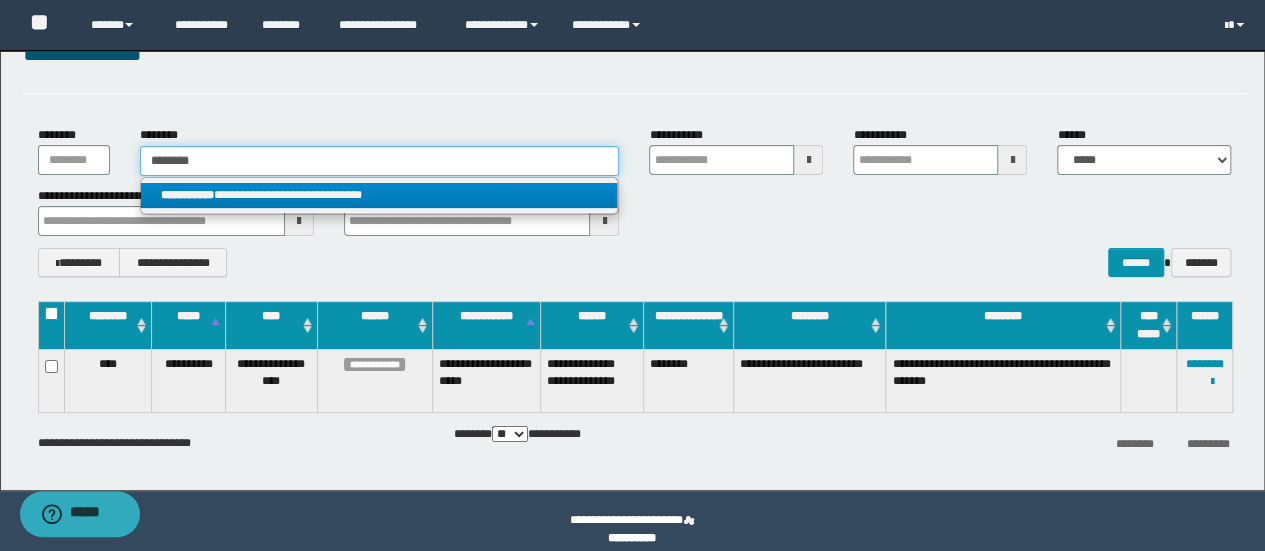 type 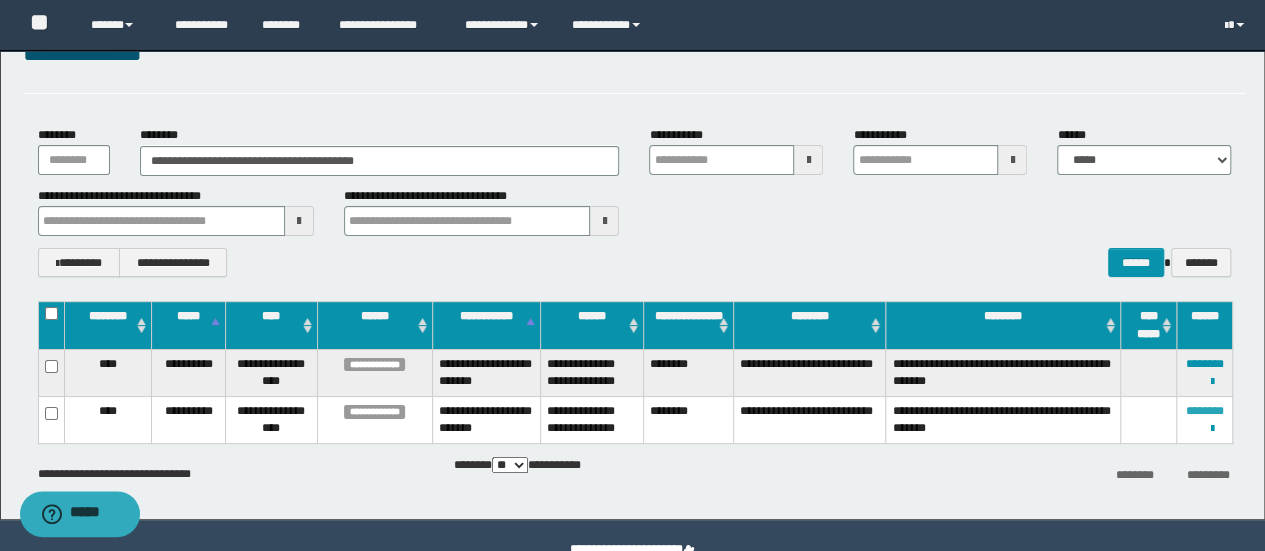 click on "********" at bounding box center (1205, 411) 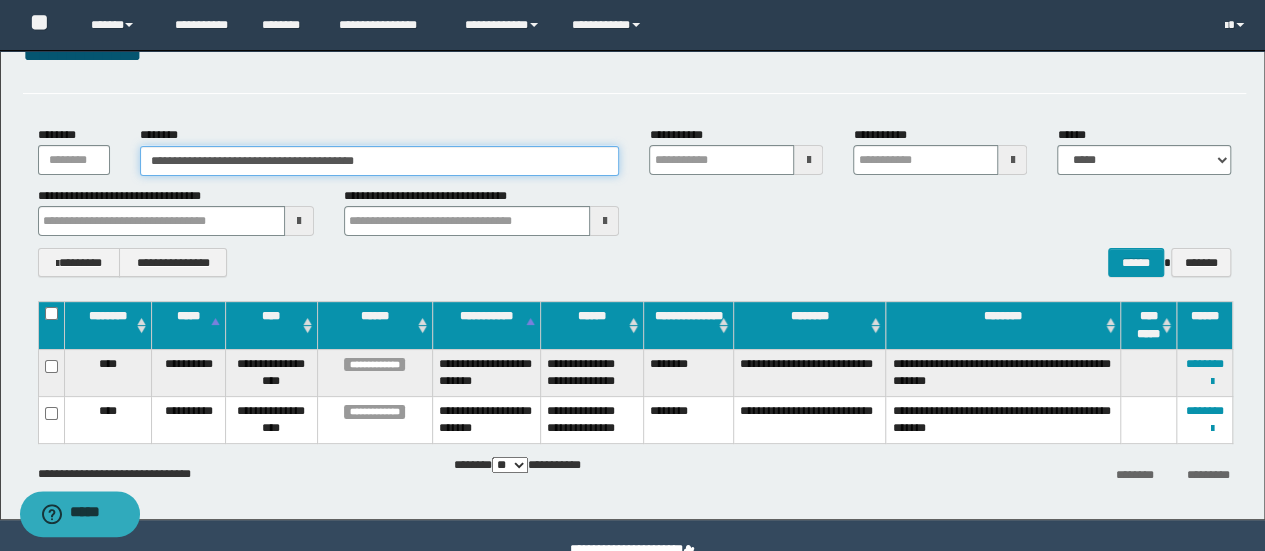 drag, startPoint x: 422, startPoint y: 162, endPoint x: 0, endPoint y: 163, distance: 422.0012 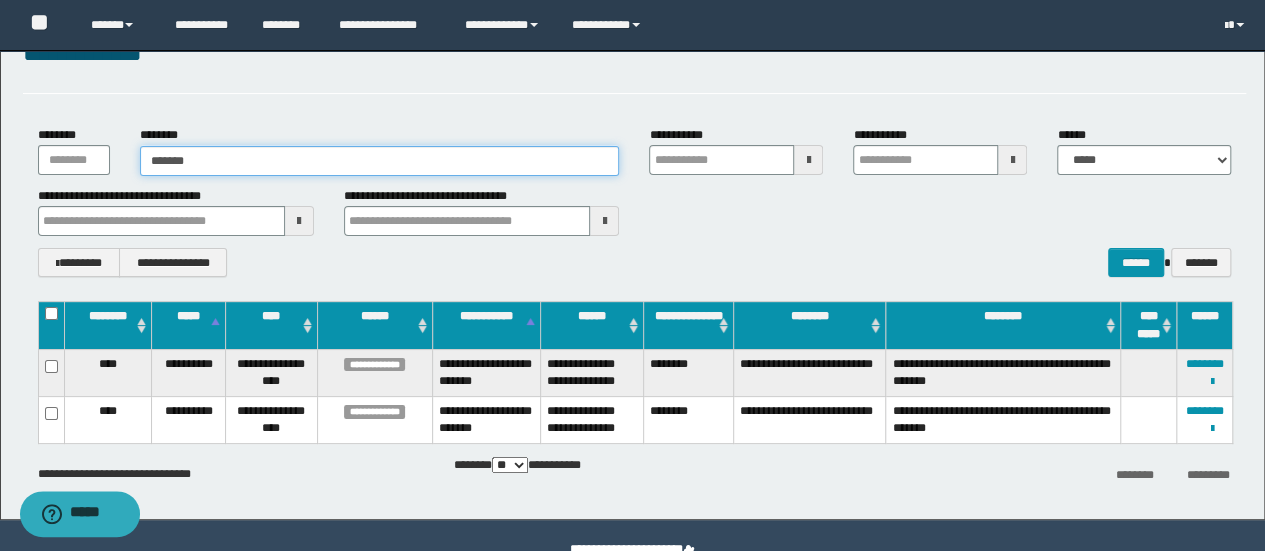 type on "*******" 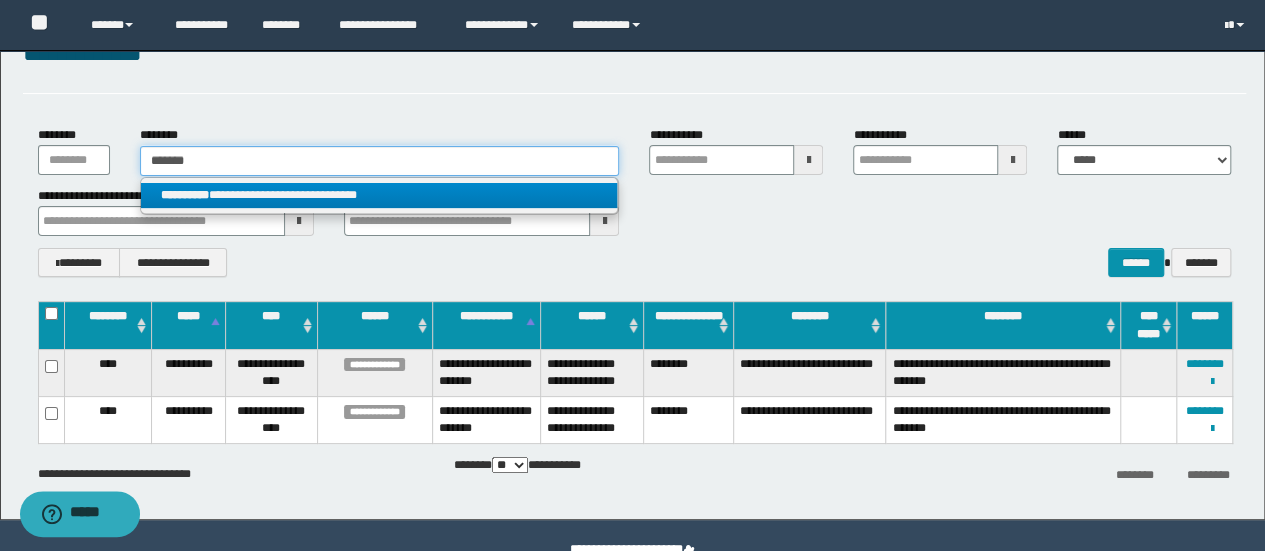 type on "*******" 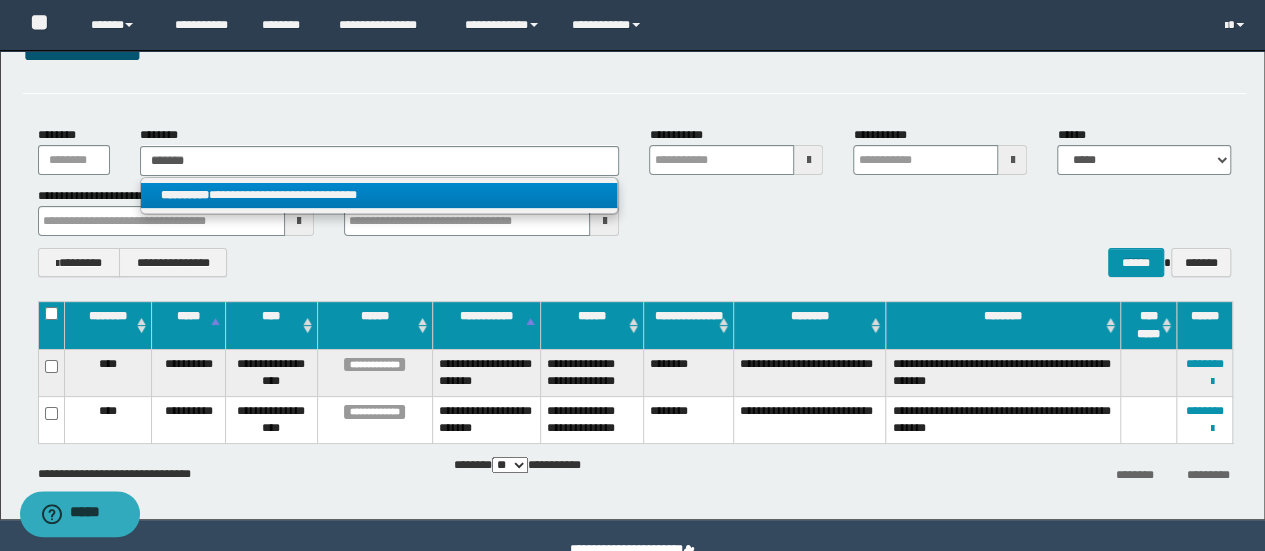 click on "**********" at bounding box center [379, 195] 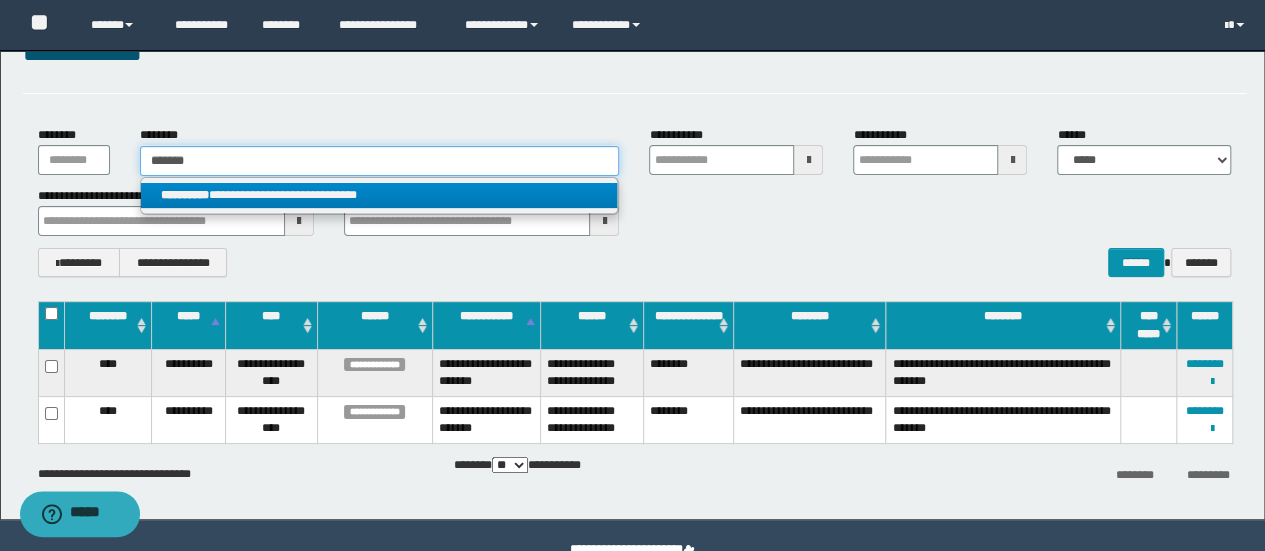 type 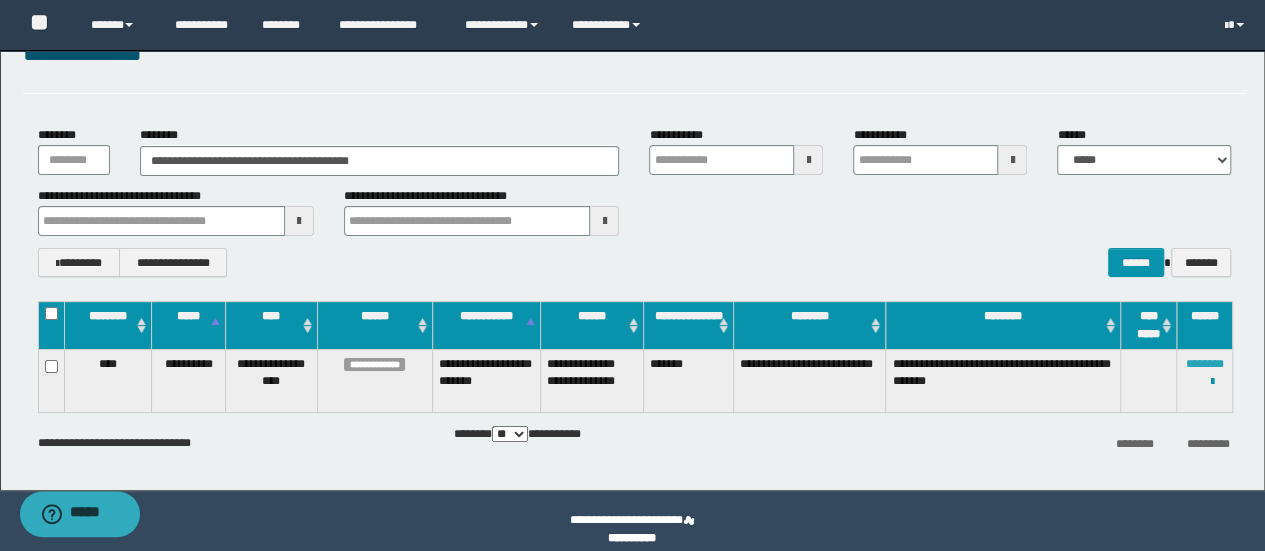 click on "********" at bounding box center (1205, 364) 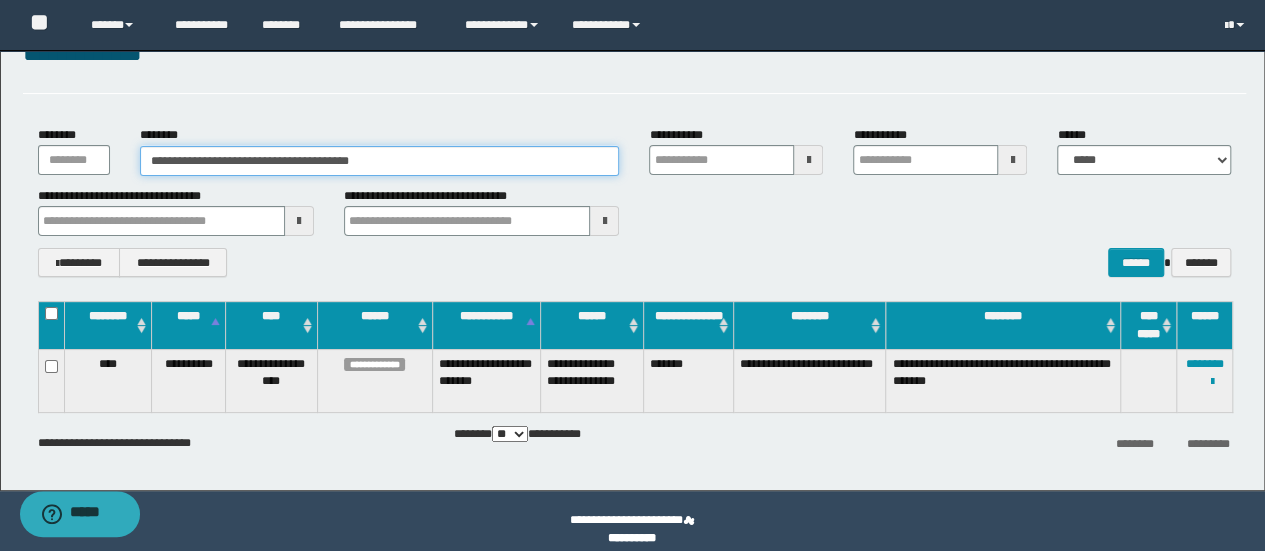 click on "**********" at bounding box center (380, 161) 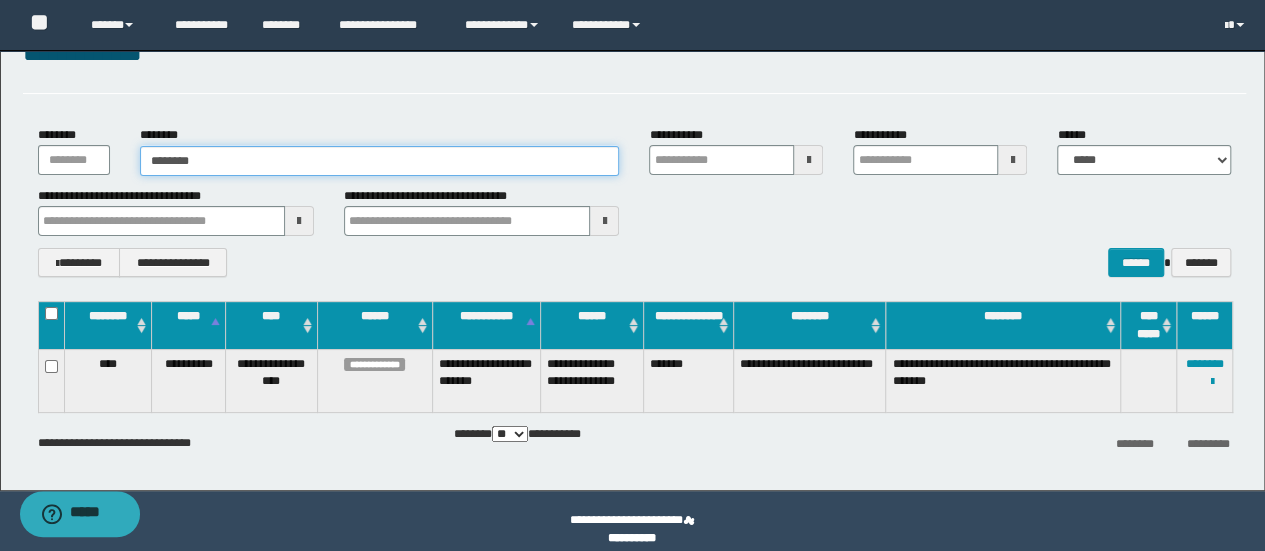 type on "********" 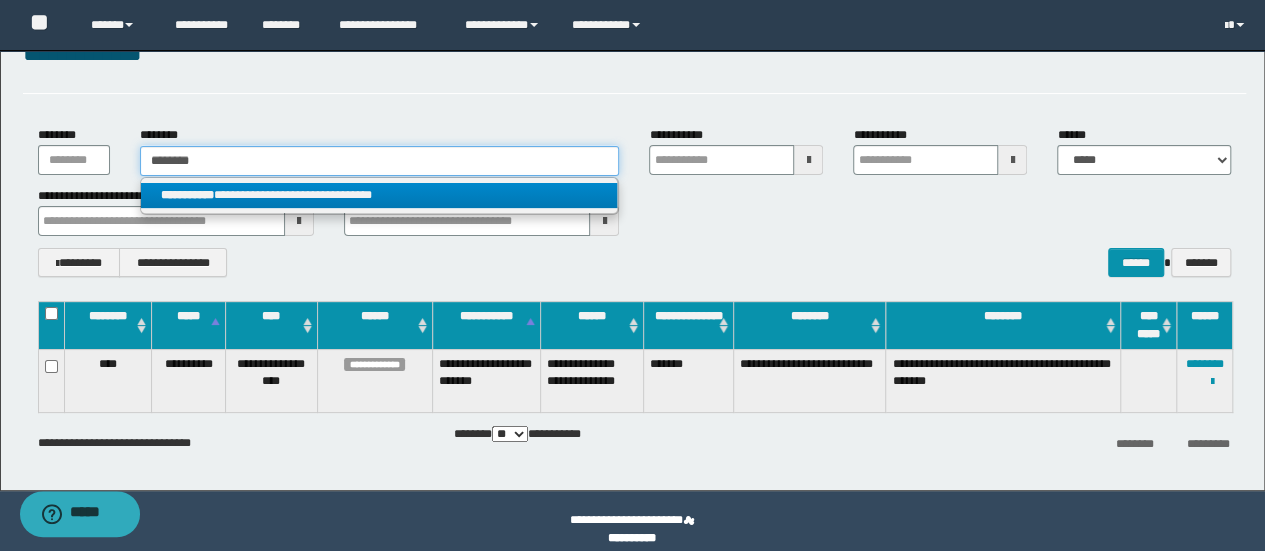 type on "********" 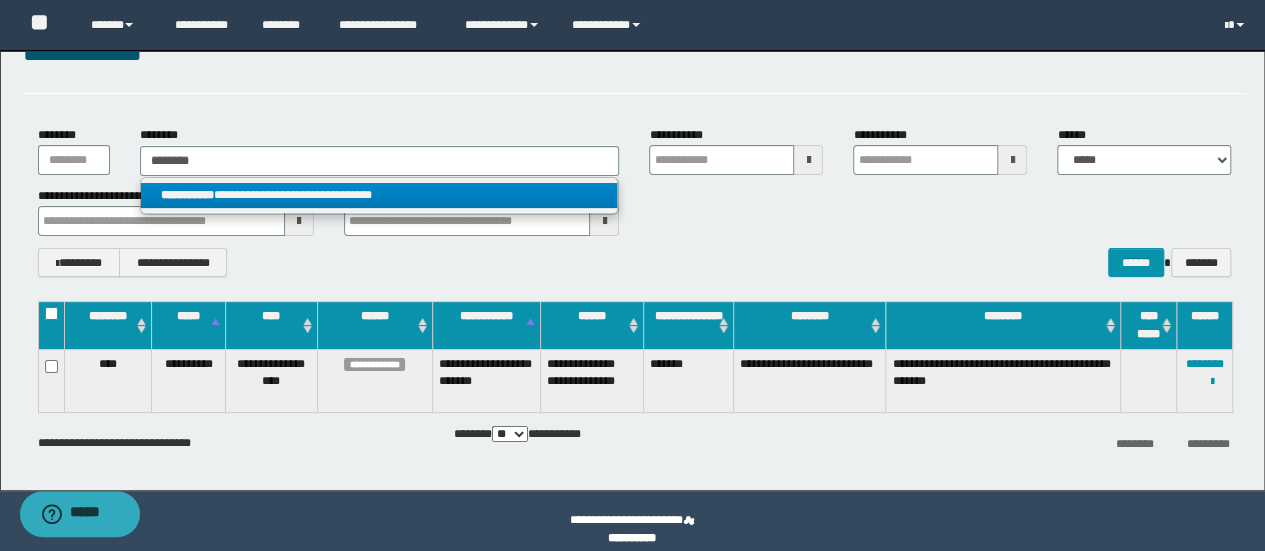 click on "**********" at bounding box center (379, 195) 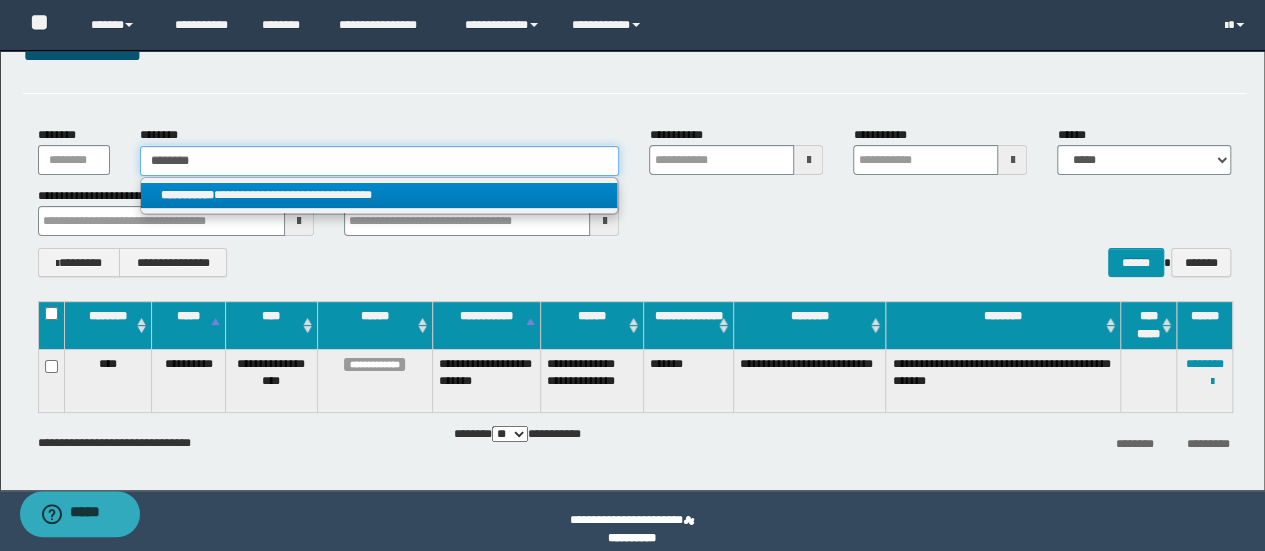 type 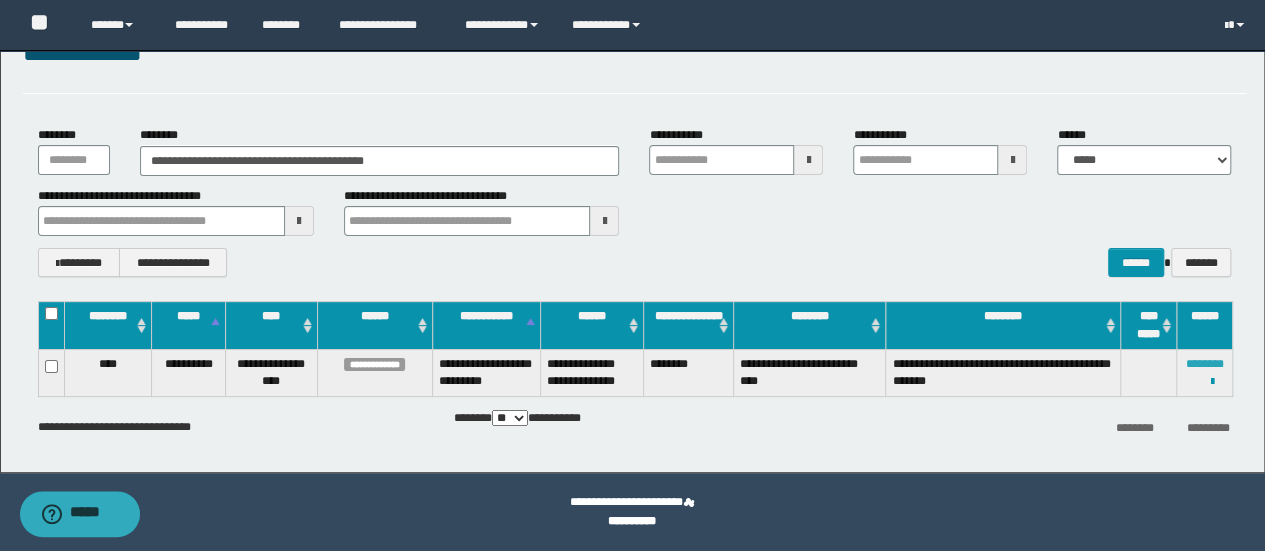 click on "********" at bounding box center (1205, 364) 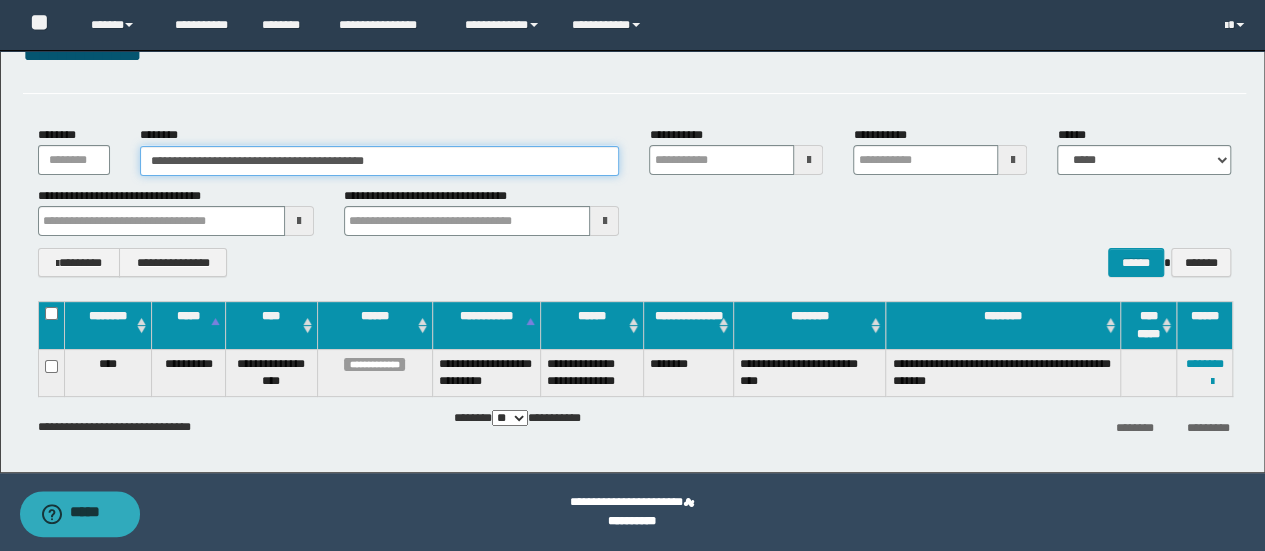 drag, startPoint x: 454, startPoint y: 159, endPoint x: 0, endPoint y: 112, distance: 456.42633 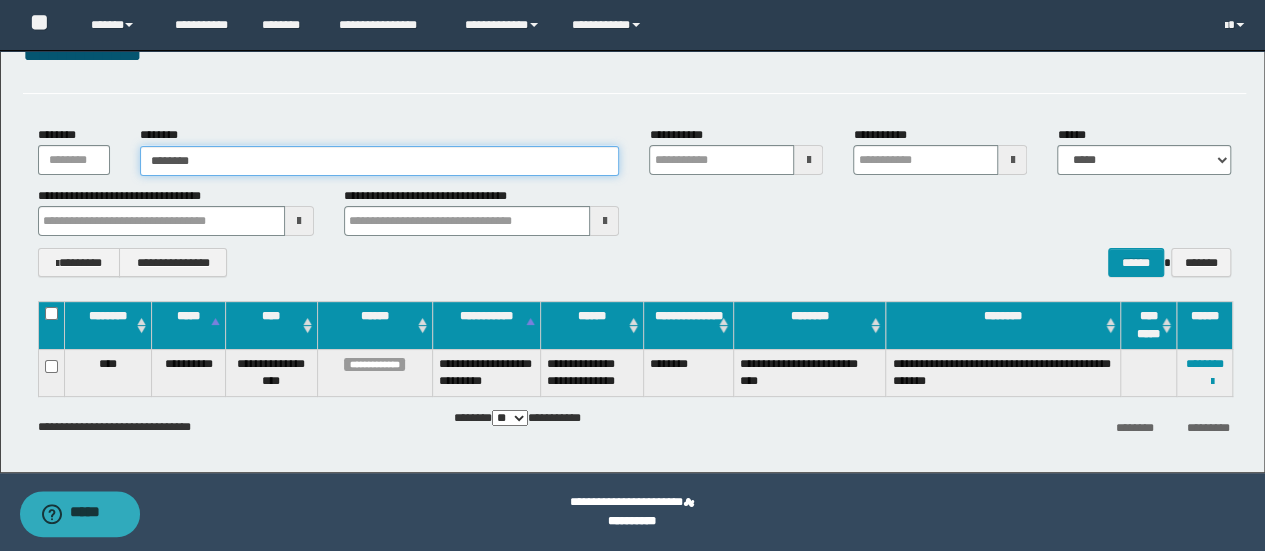 type on "********" 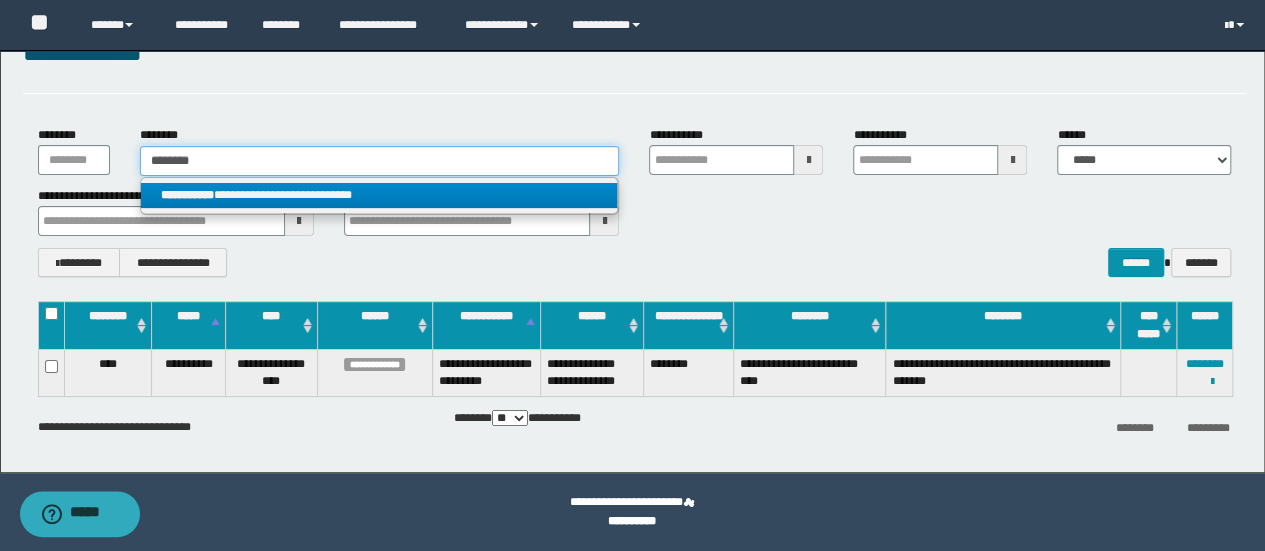 type on "********" 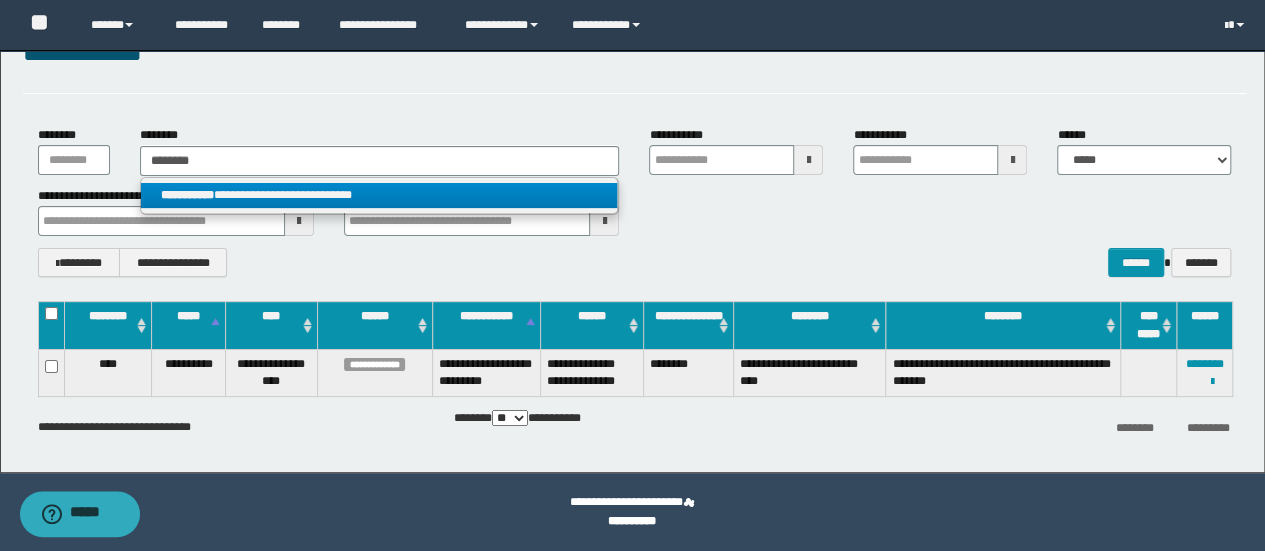 click on "**********" at bounding box center [379, 195] 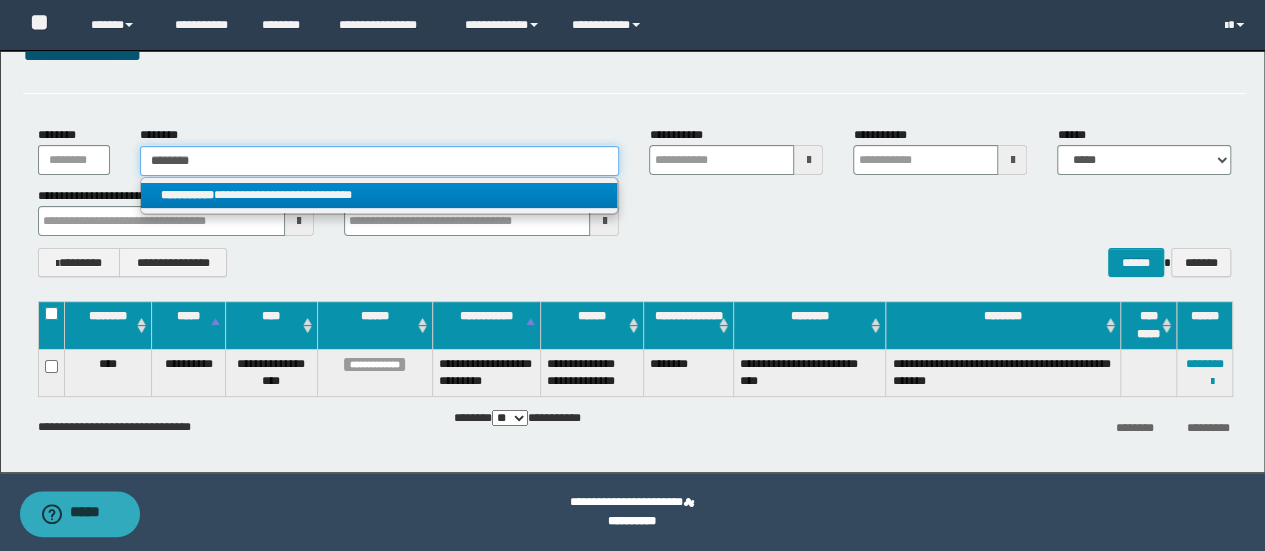type 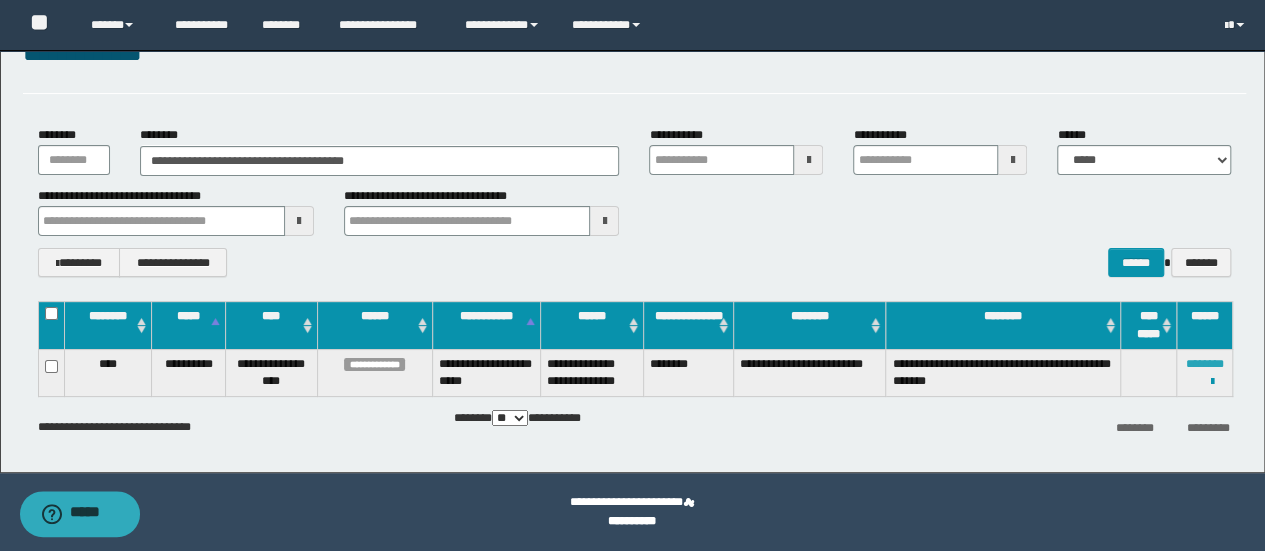 click on "********" at bounding box center (1205, 364) 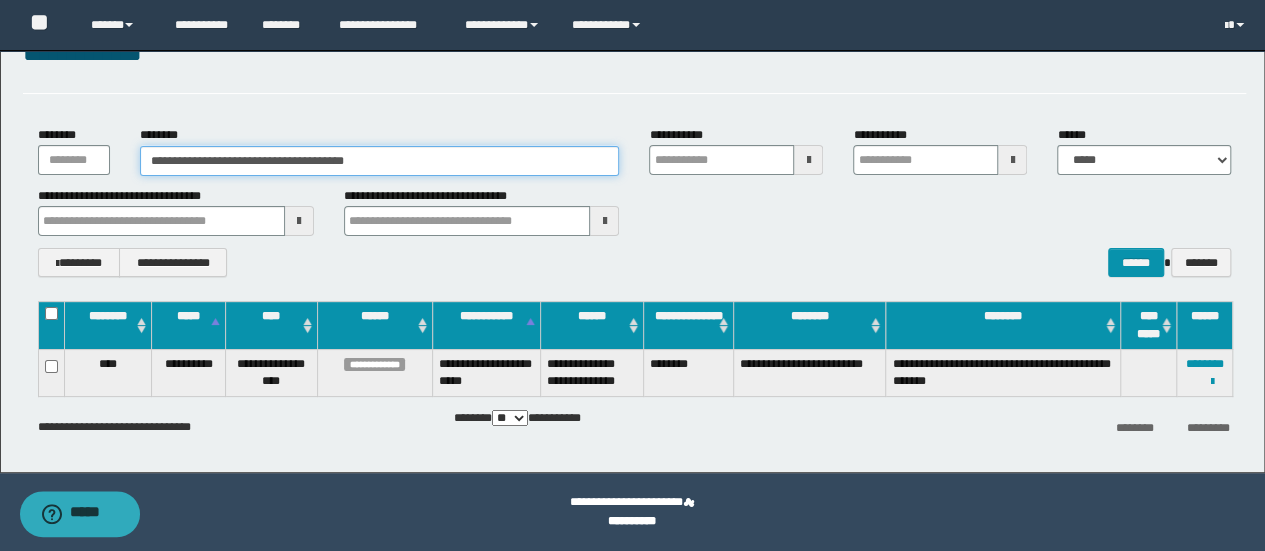 drag, startPoint x: 424, startPoint y: 166, endPoint x: 0, endPoint y: 85, distance: 431.6677 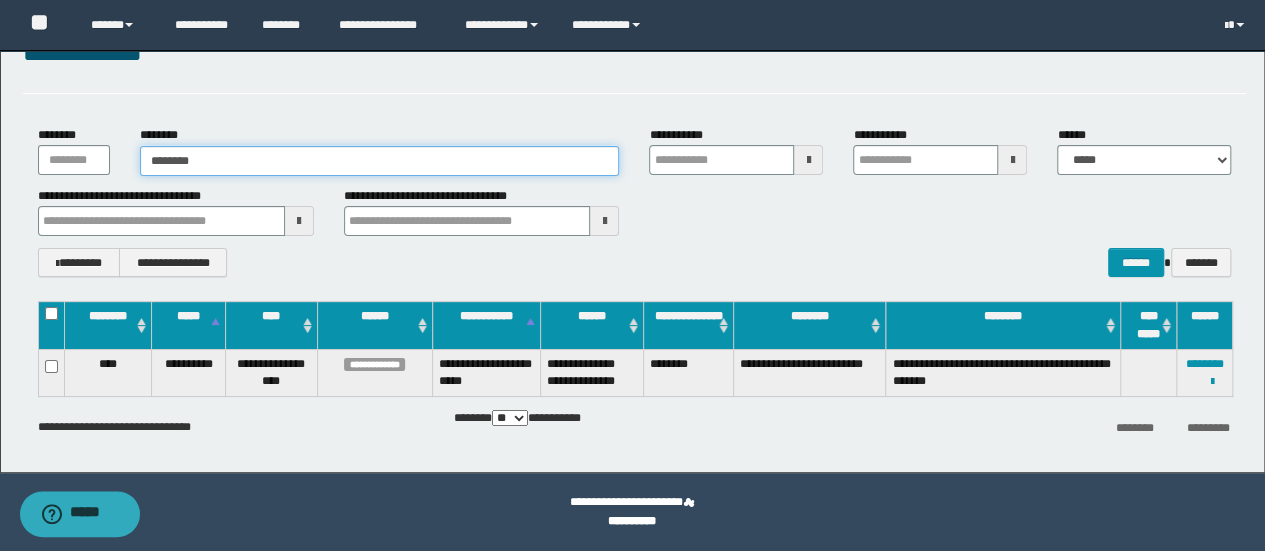 type on "********" 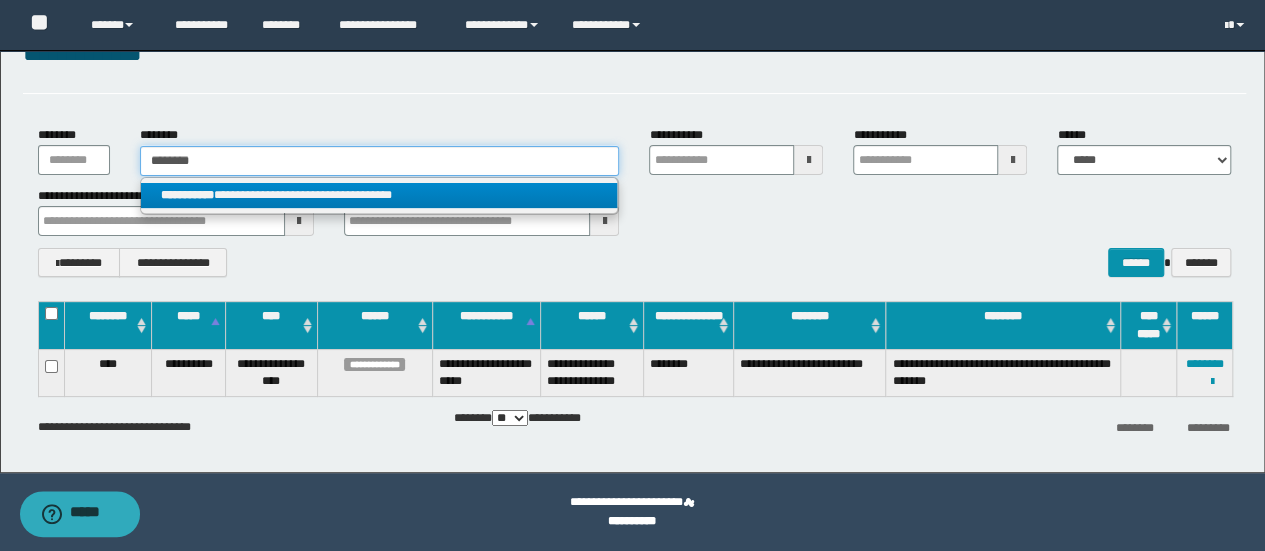 type on "********" 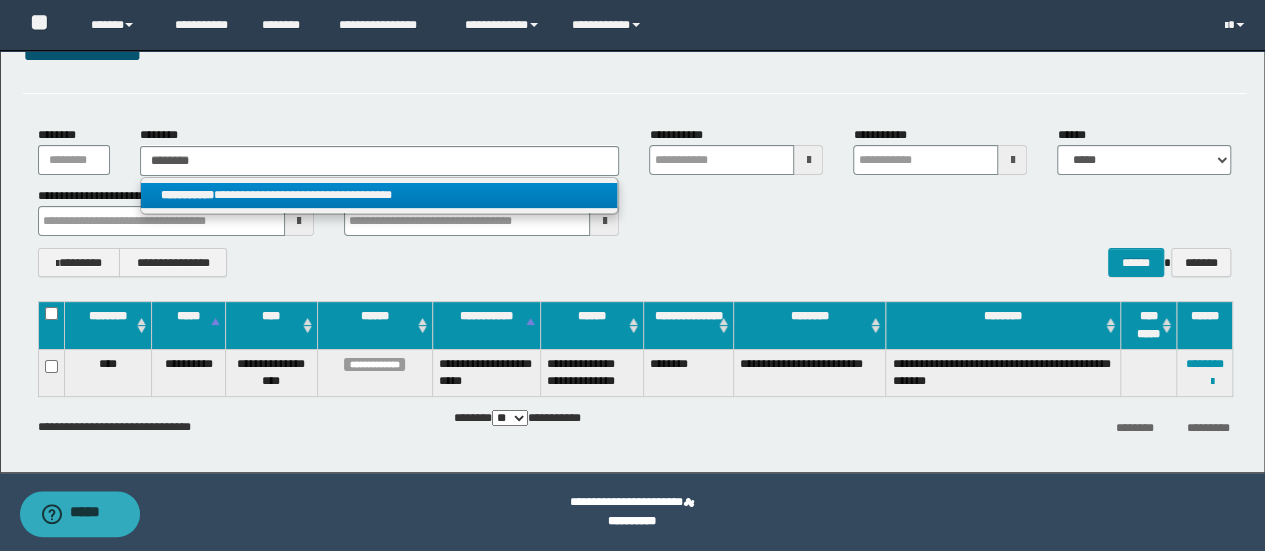click on "**********" at bounding box center (379, 195) 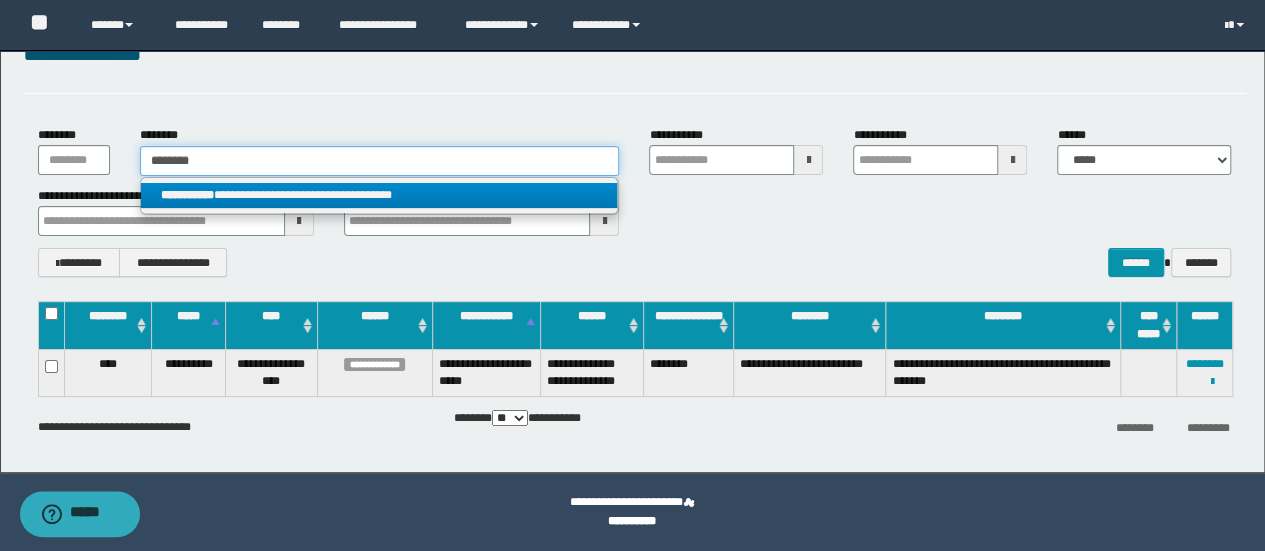 type 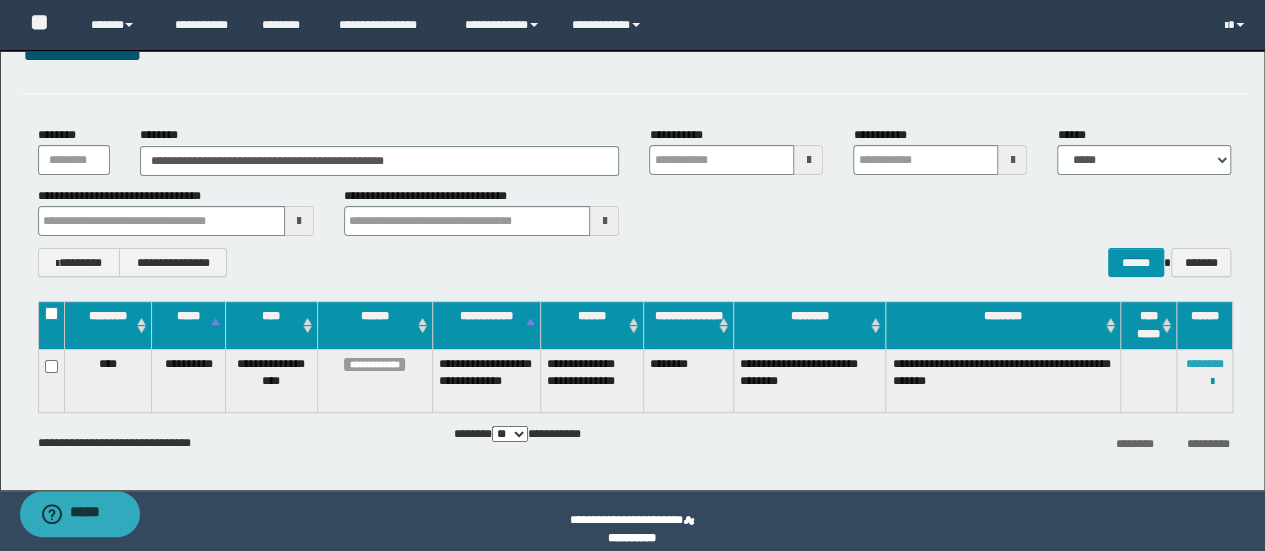 click on "********" at bounding box center (1205, 364) 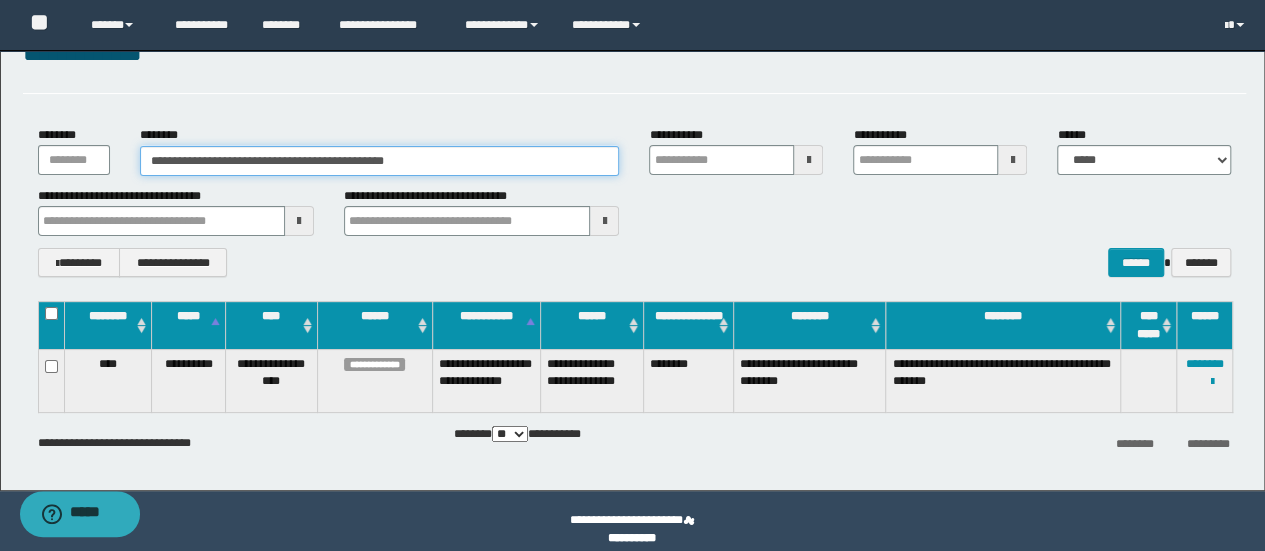 click on "**********" at bounding box center (632, 243) 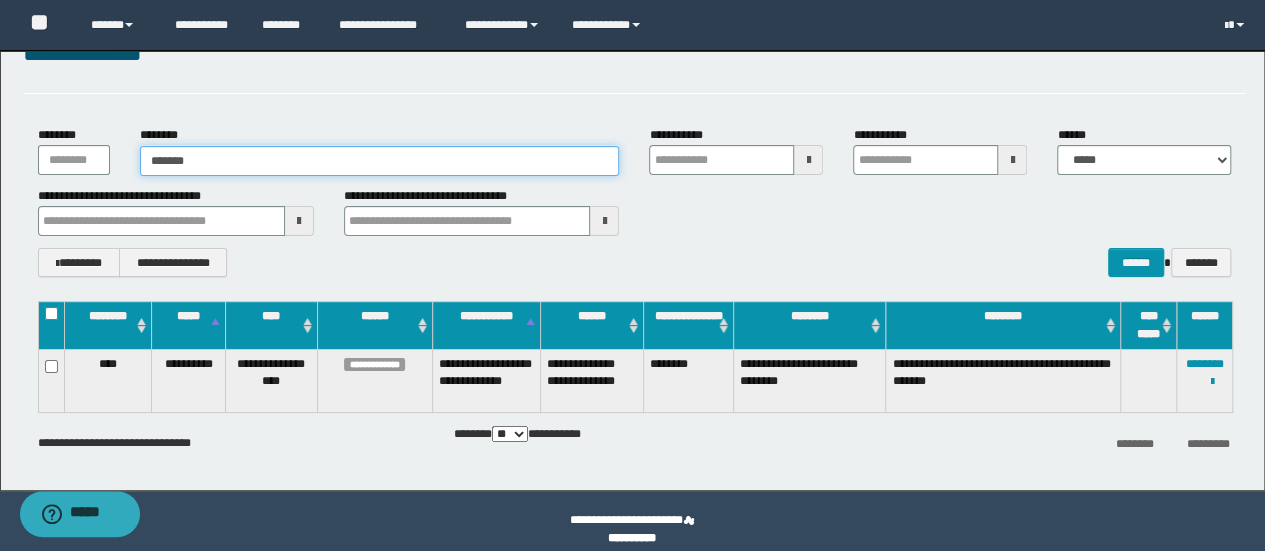 type on "*******" 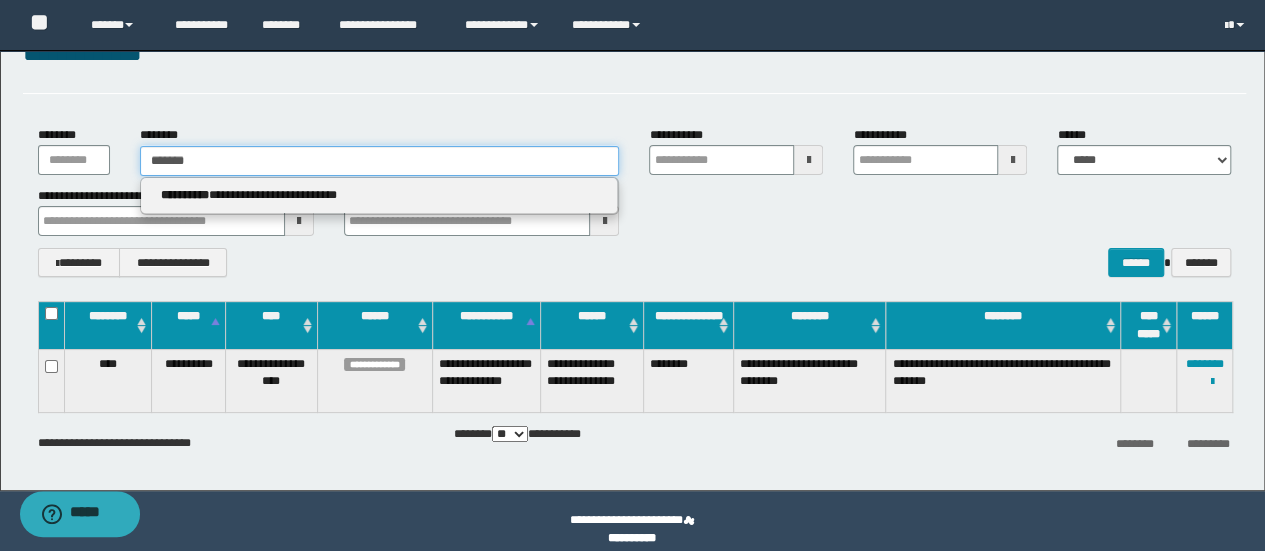 type on "*******" 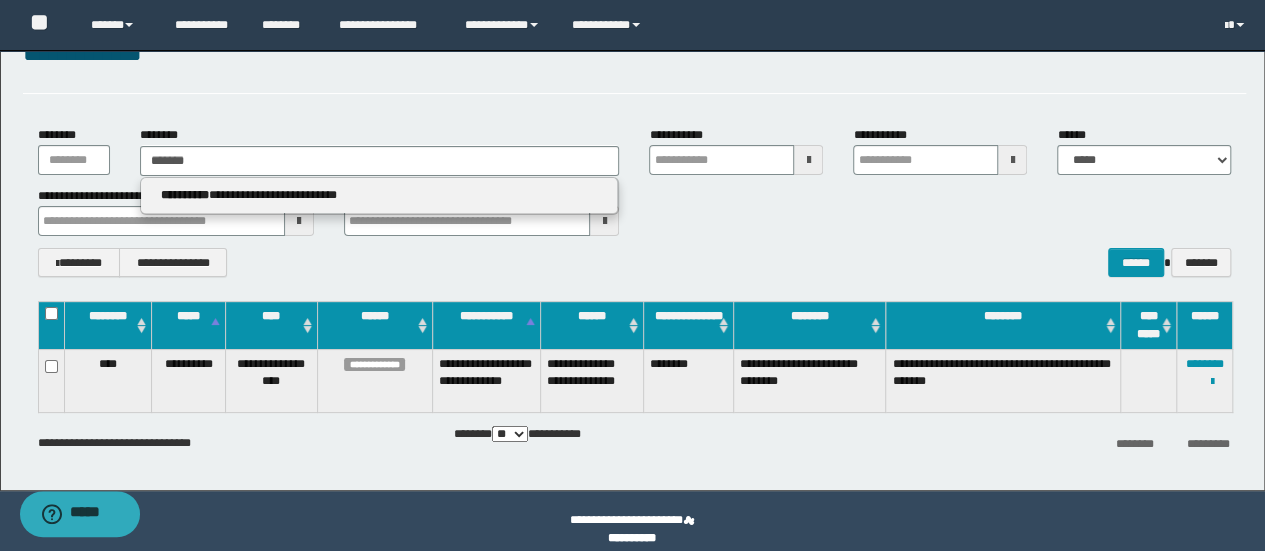 click on "**********" at bounding box center (380, 196) 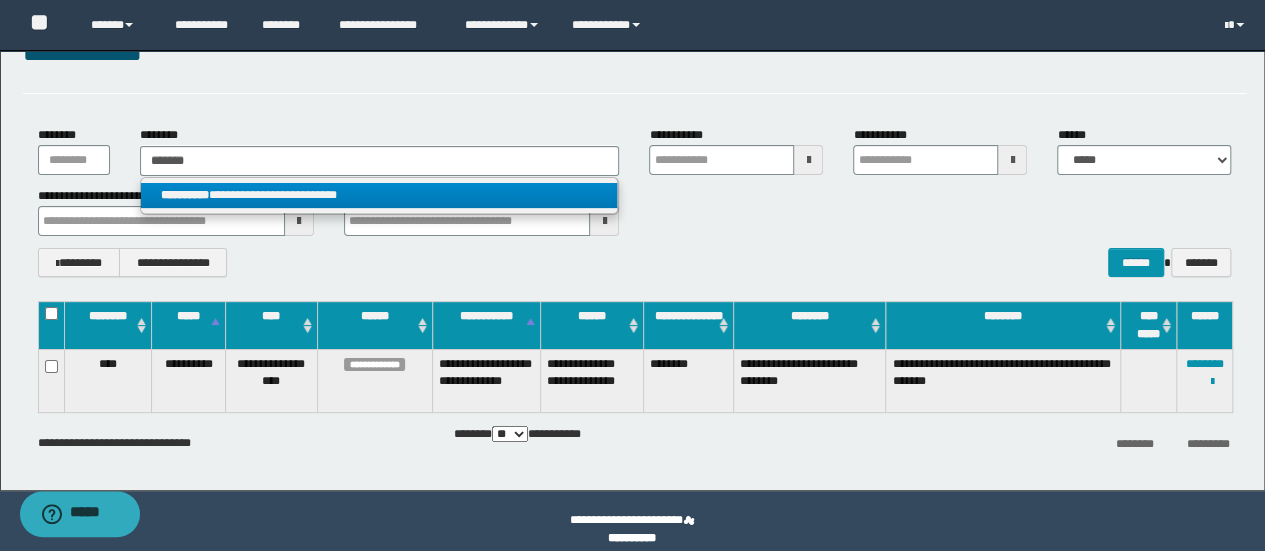 click on "**********" at bounding box center (379, 195) 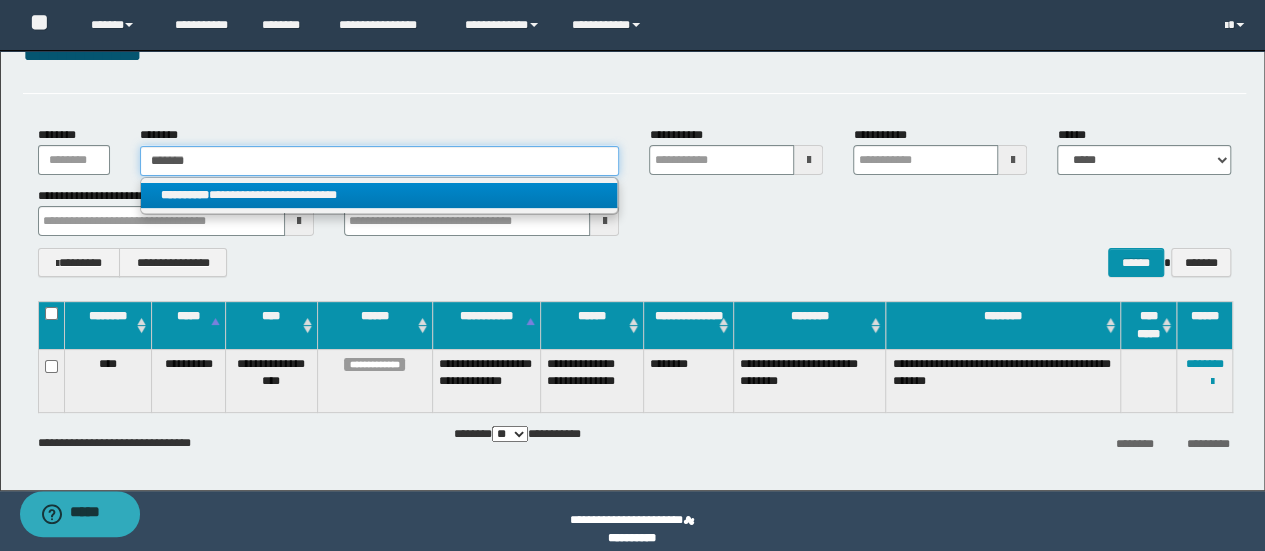 type 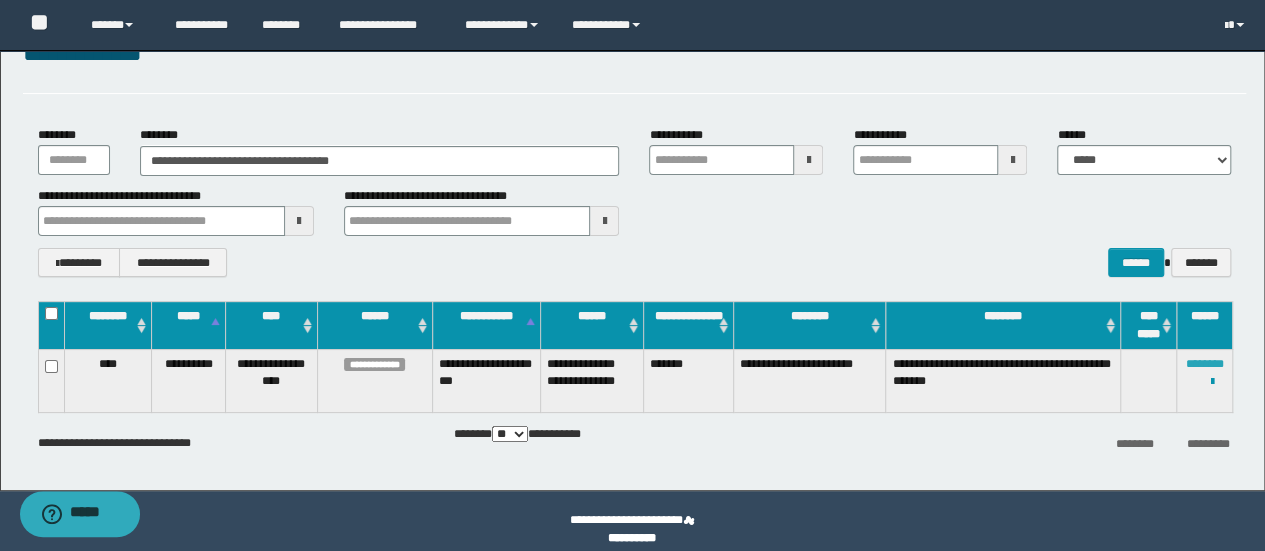 click on "********" at bounding box center (1205, 364) 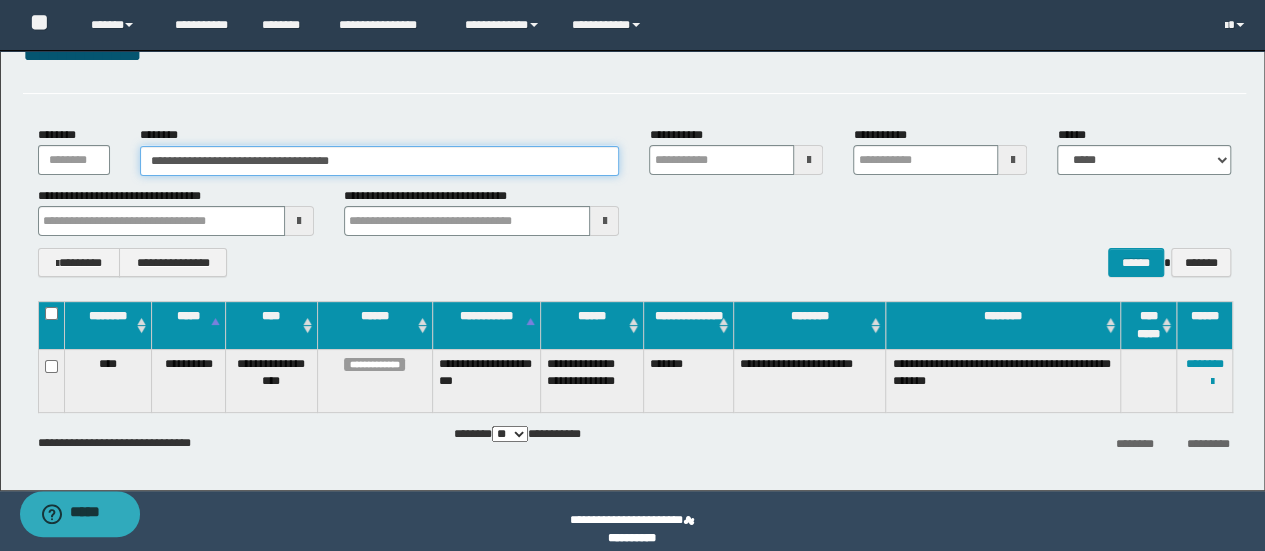drag, startPoint x: 414, startPoint y: 157, endPoint x: 0, endPoint y: 157, distance: 414 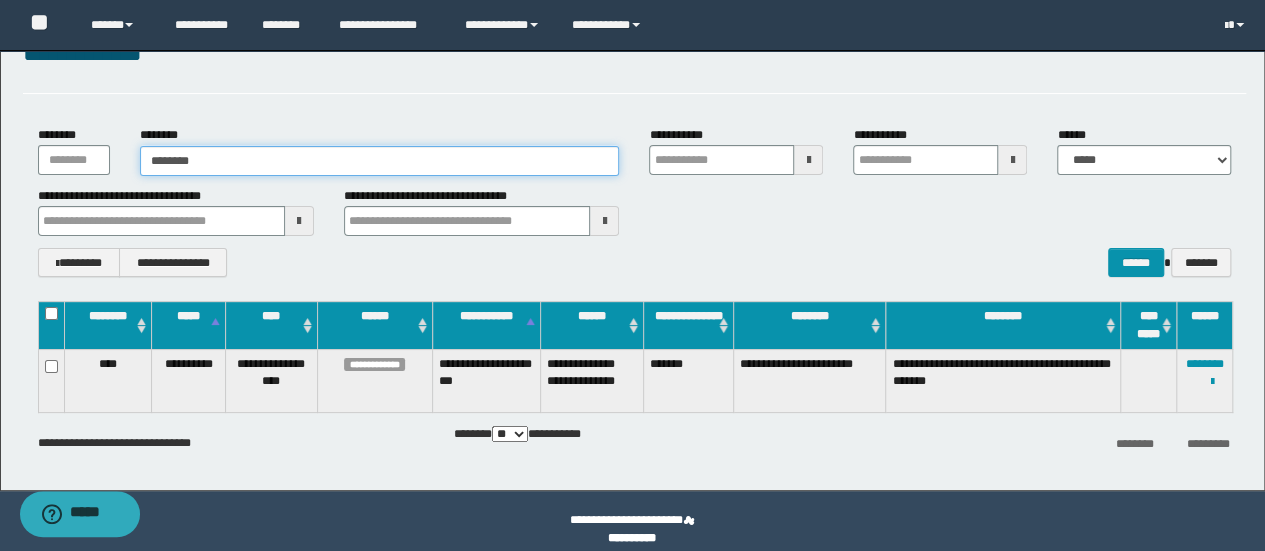 type on "********" 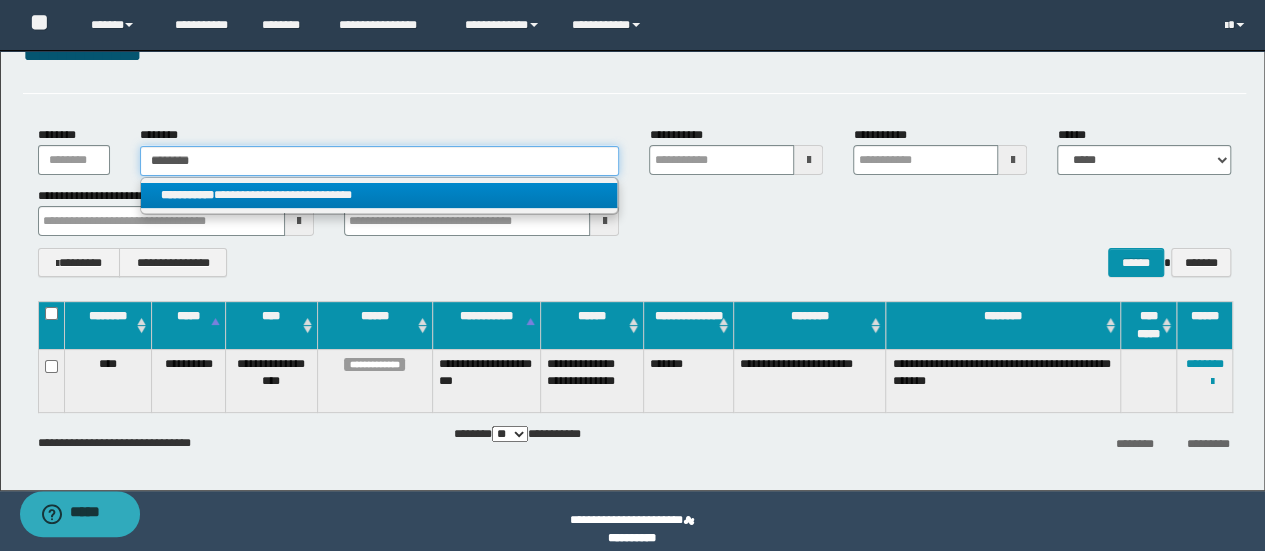 type on "********" 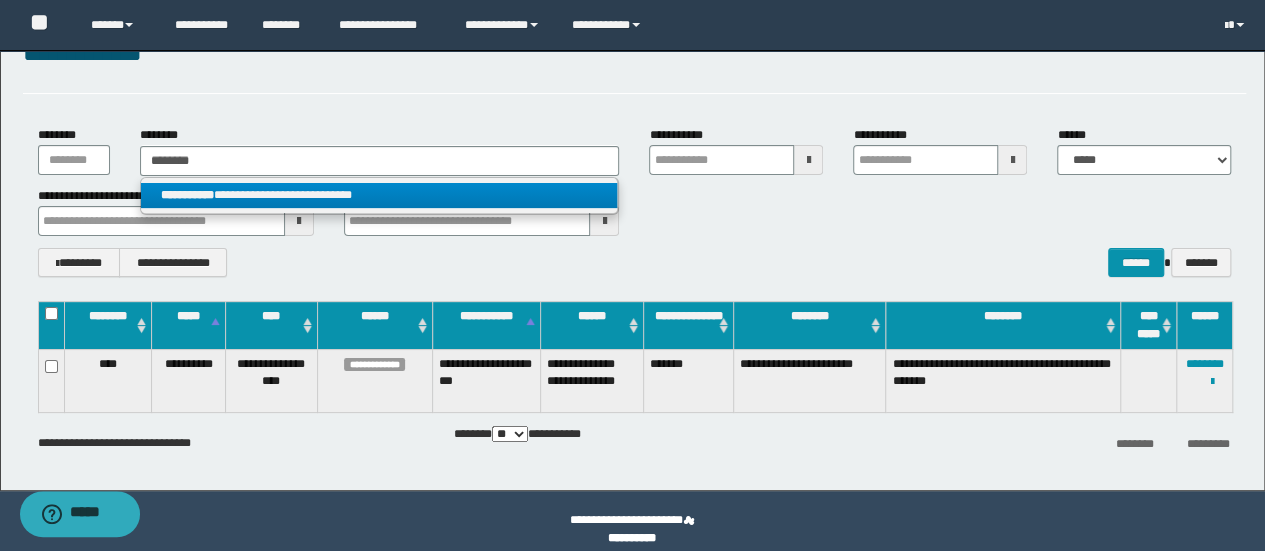 click on "**********" at bounding box center (379, 195) 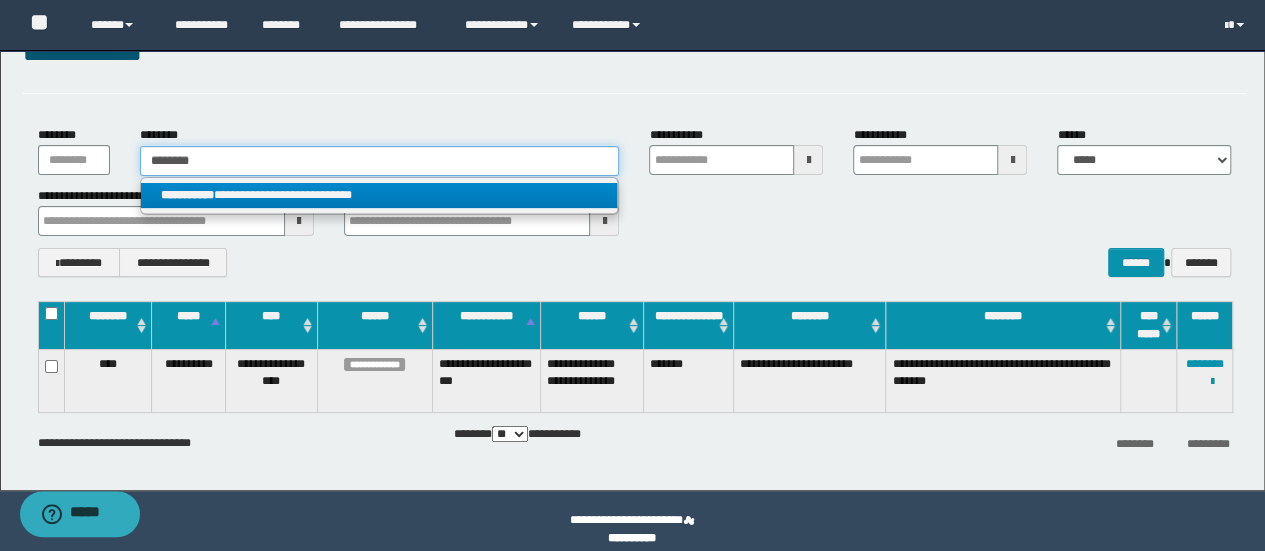 type 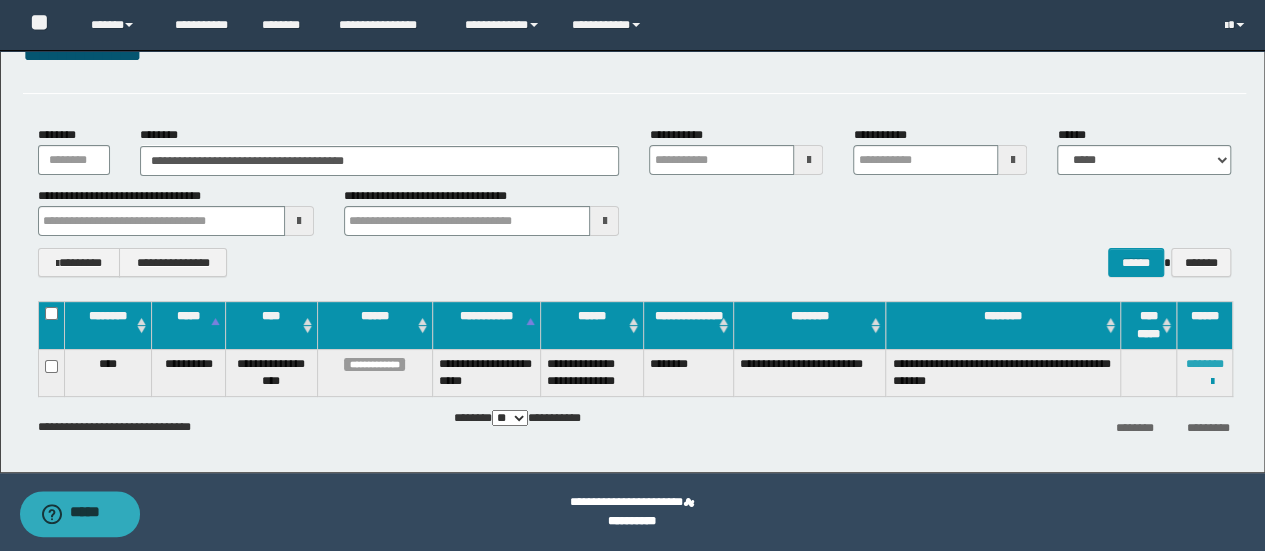 click on "********" at bounding box center (1205, 364) 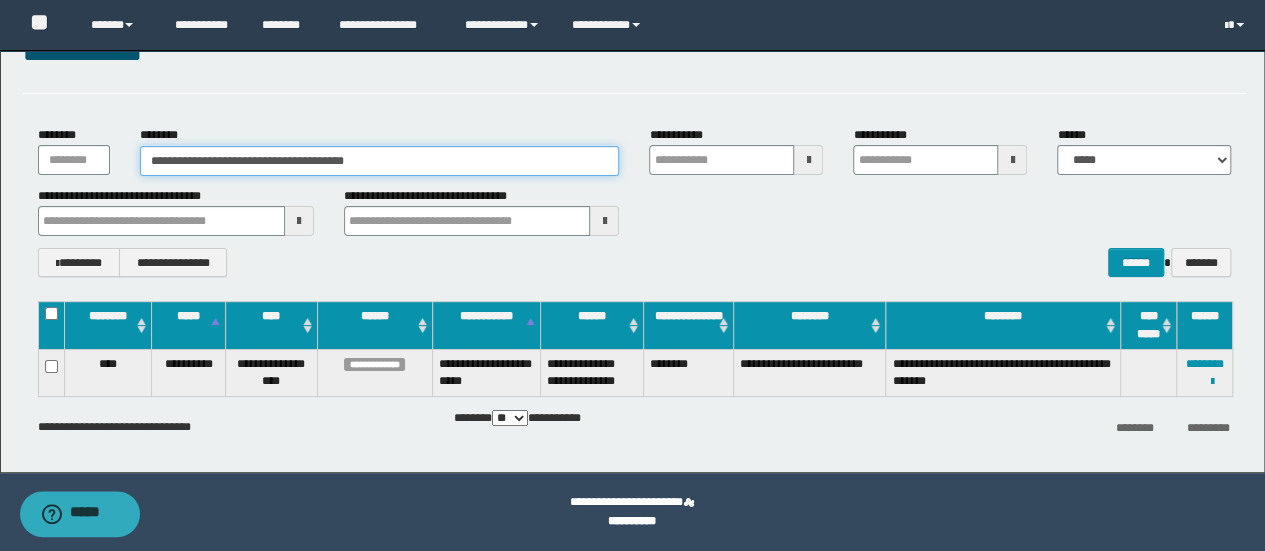 drag, startPoint x: 433, startPoint y: 153, endPoint x: 0, endPoint y: 101, distance: 436.11124 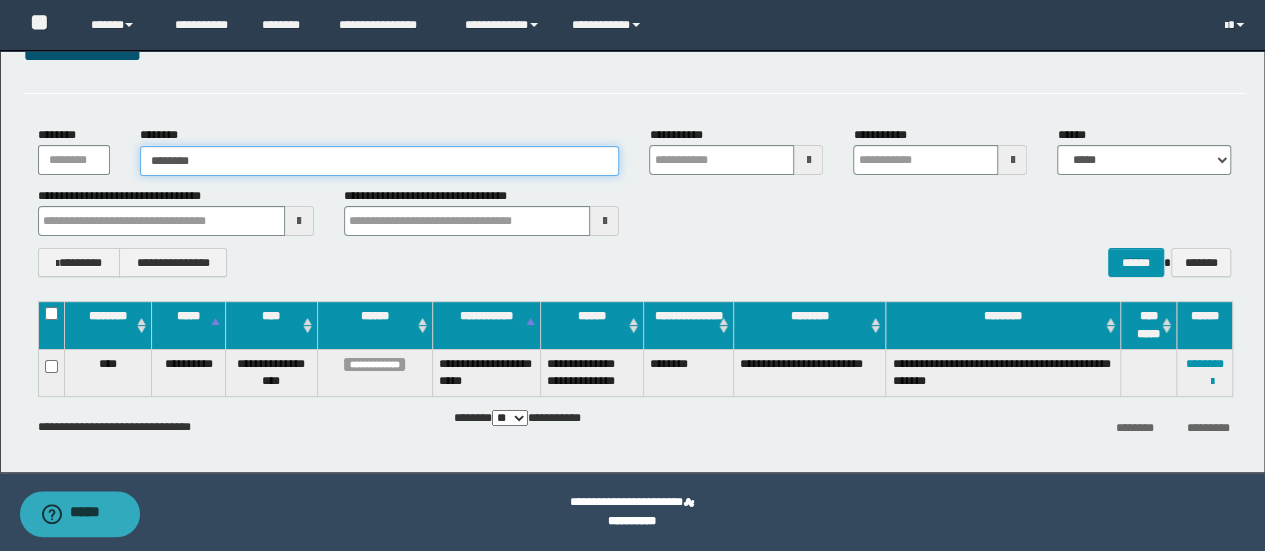 type on "********" 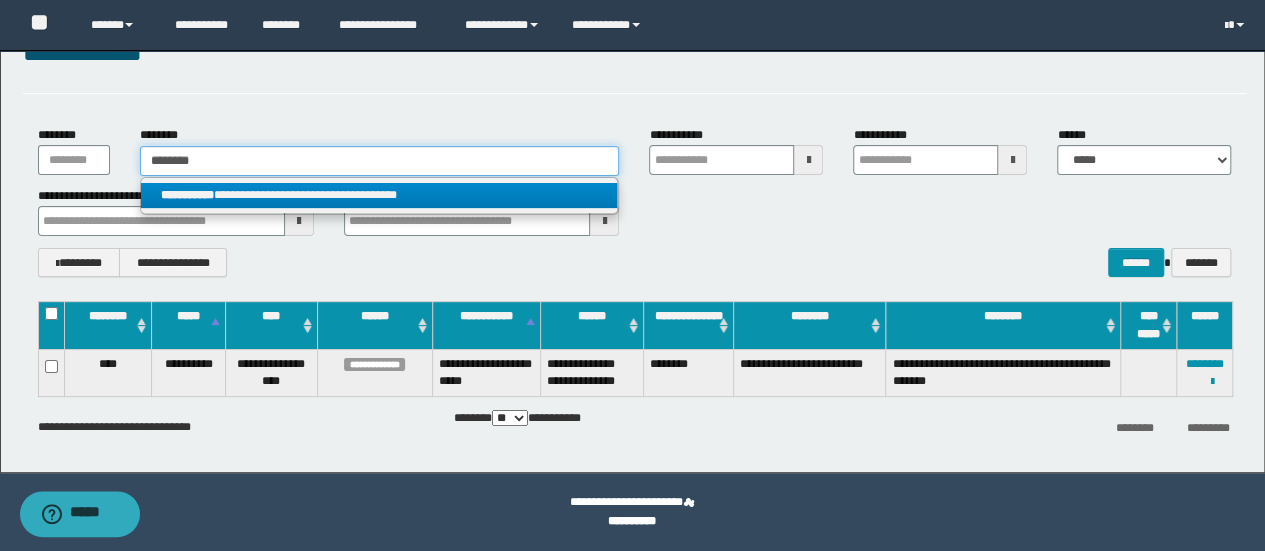 type on "********" 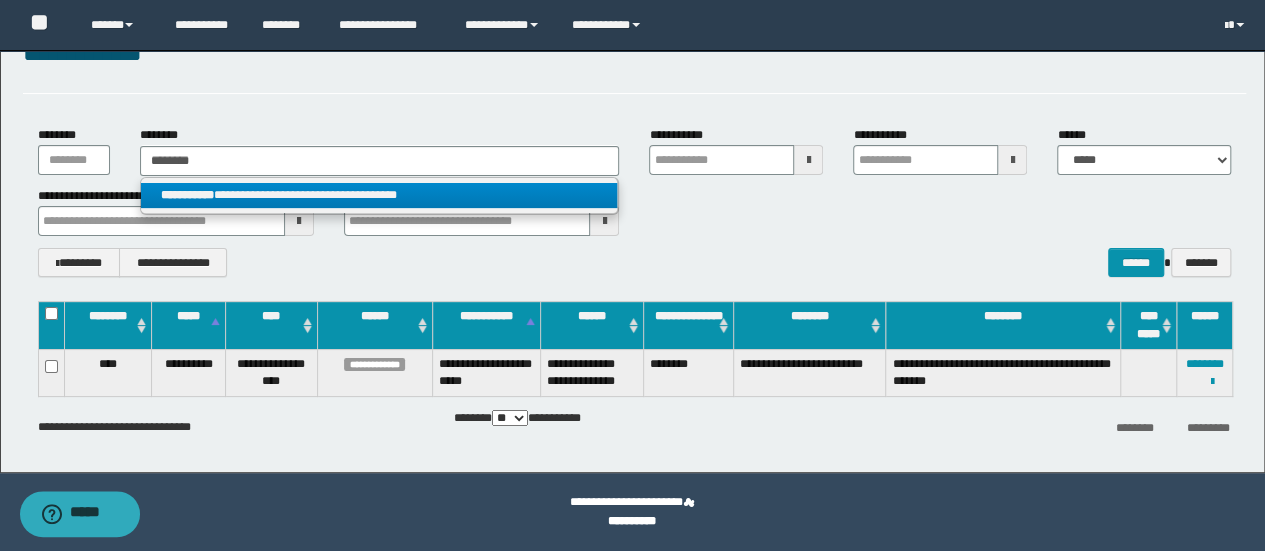 click on "**********" at bounding box center (379, 195) 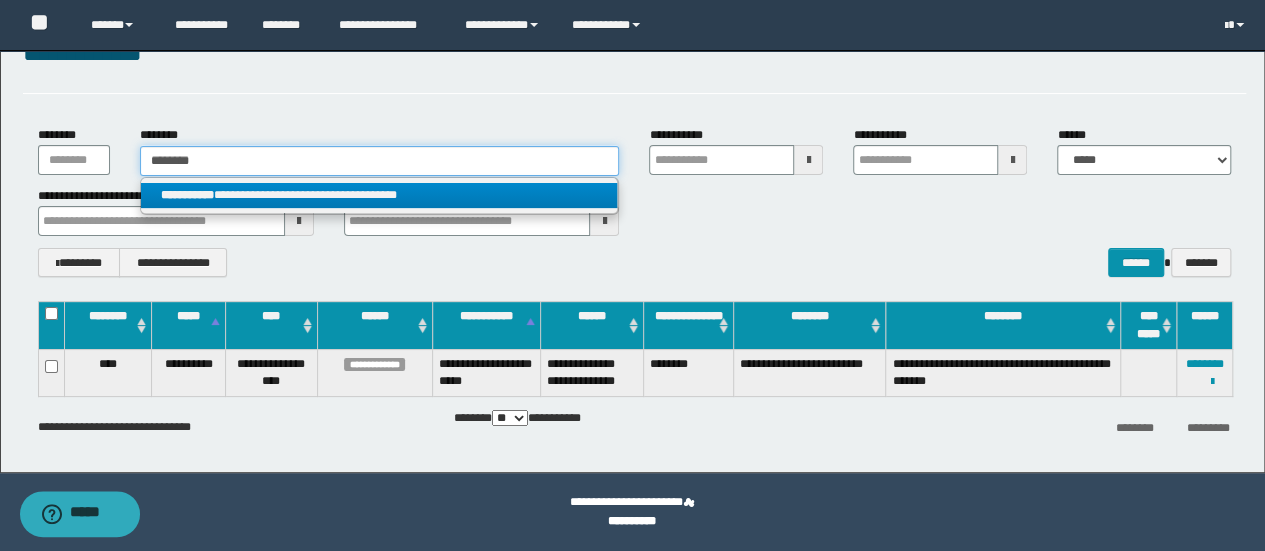 type 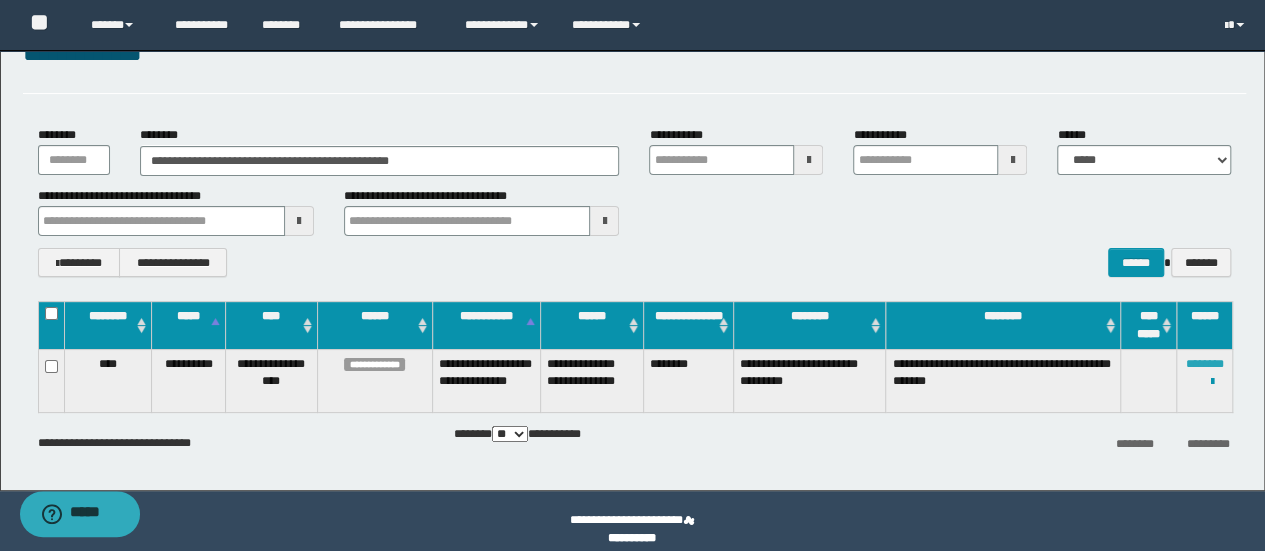 click on "********" at bounding box center (1205, 364) 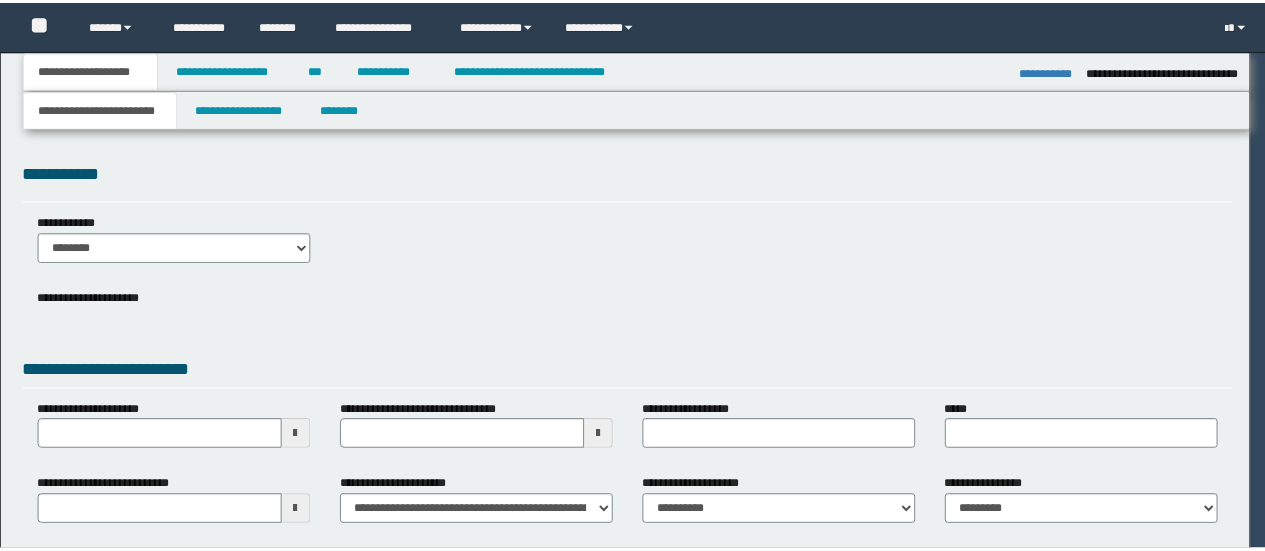 scroll, scrollTop: 0, scrollLeft: 0, axis: both 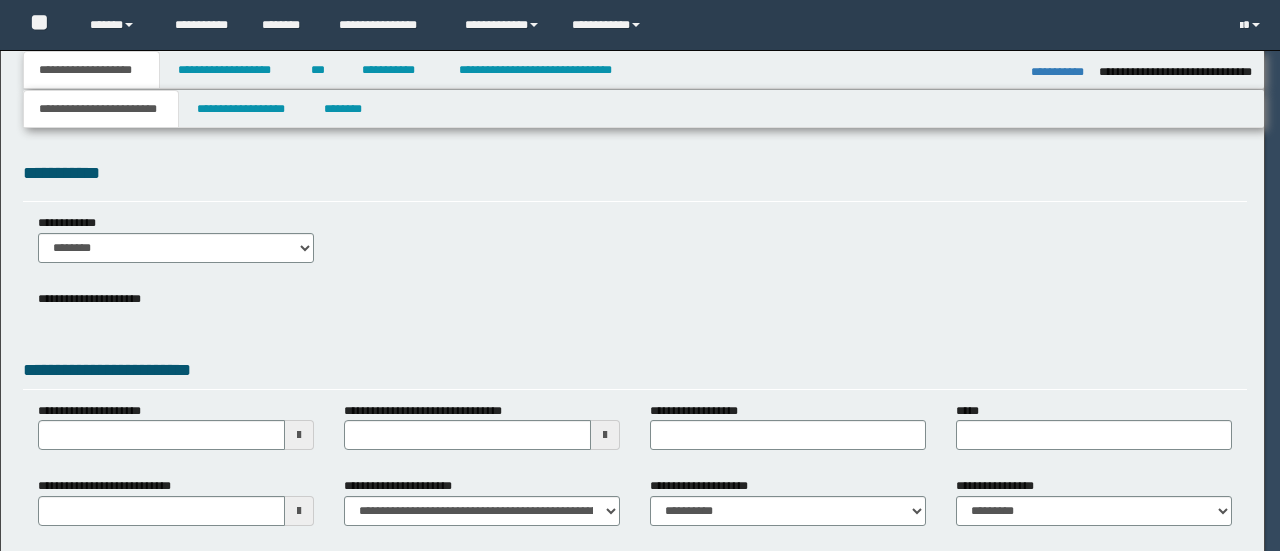 select on "*" 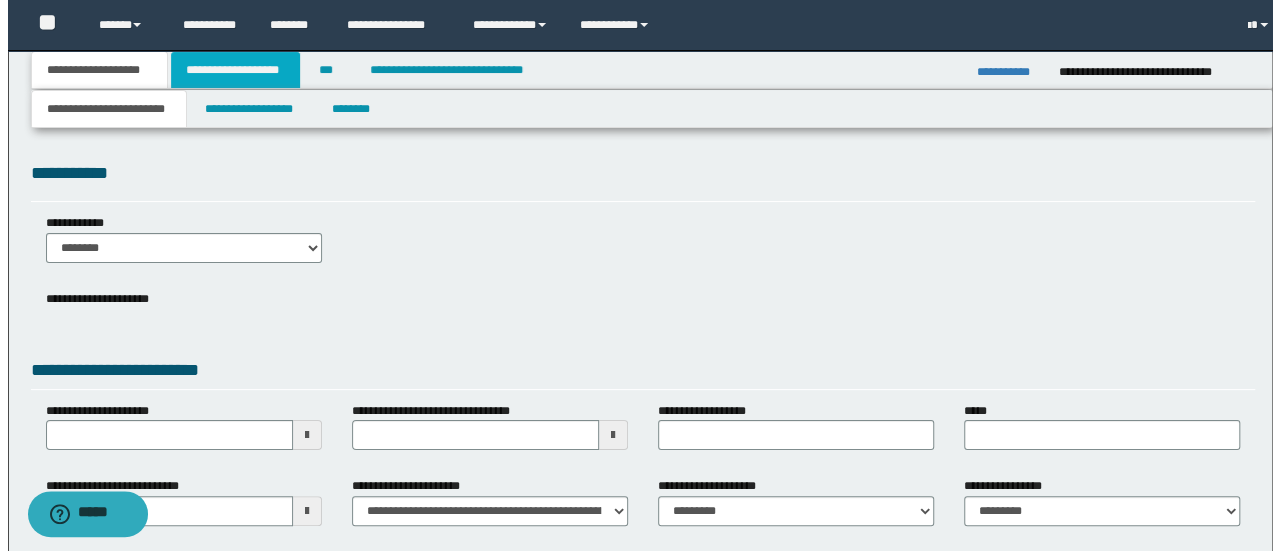scroll, scrollTop: 0, scrollLeft: 0, axis: both 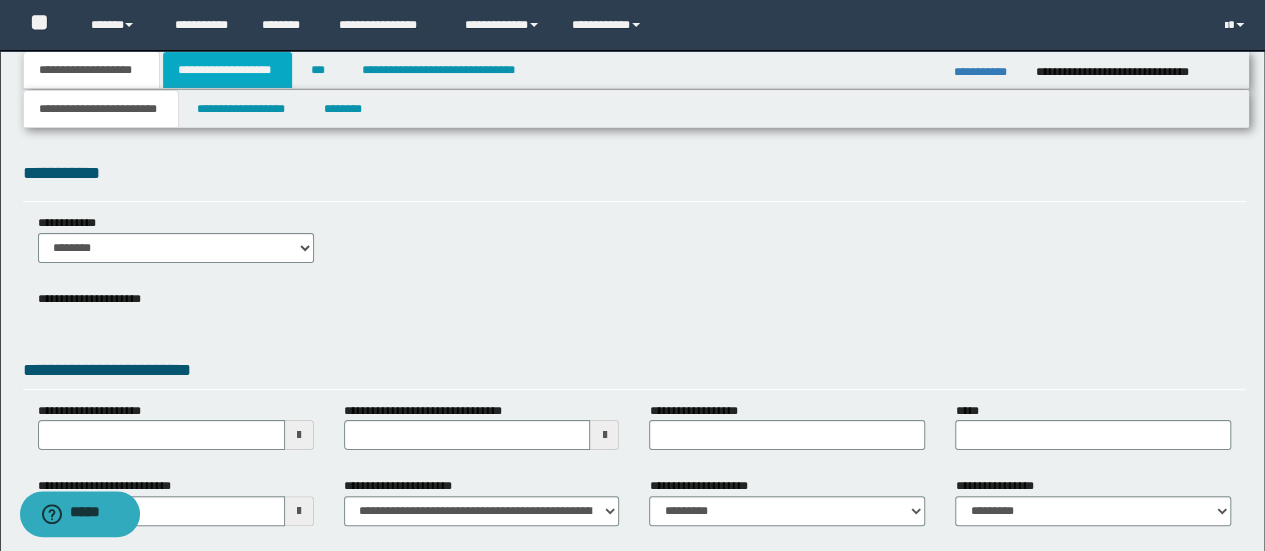 click on "**********" at bounding box center [227, 70] 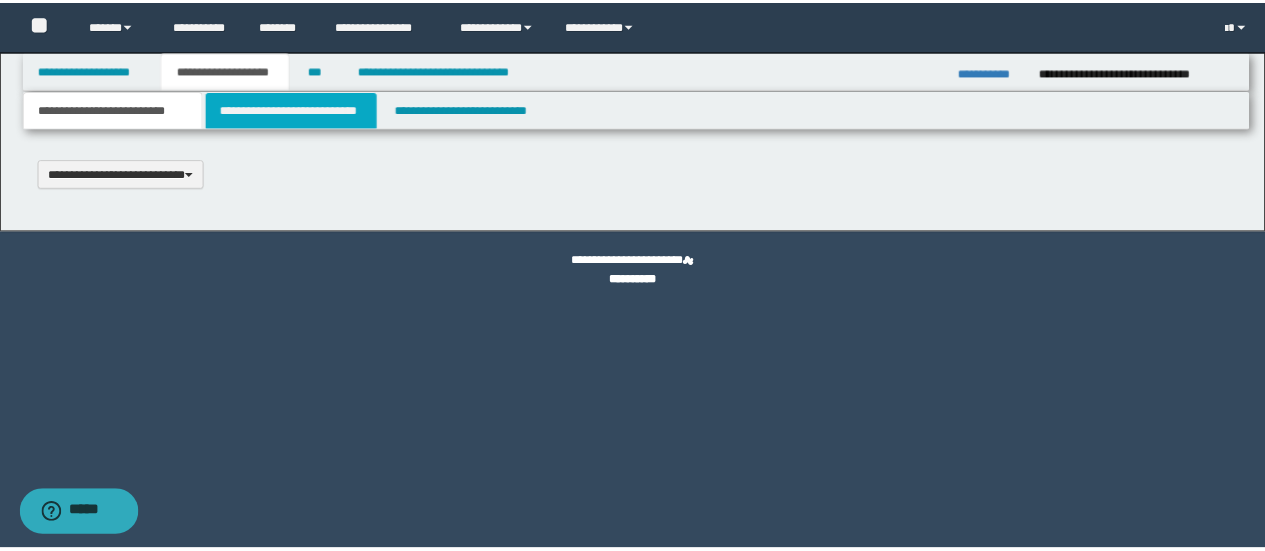 scroll, scrollTop: 0, scrollLeft: 0, axis: both 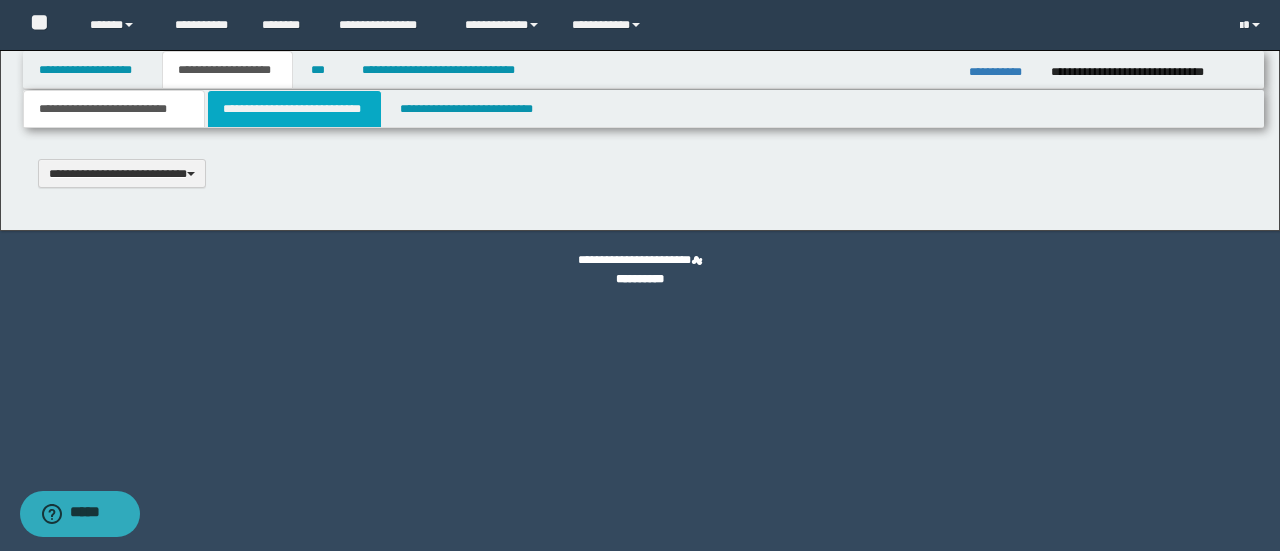 click on "**********" at bounding box center [294, 109] 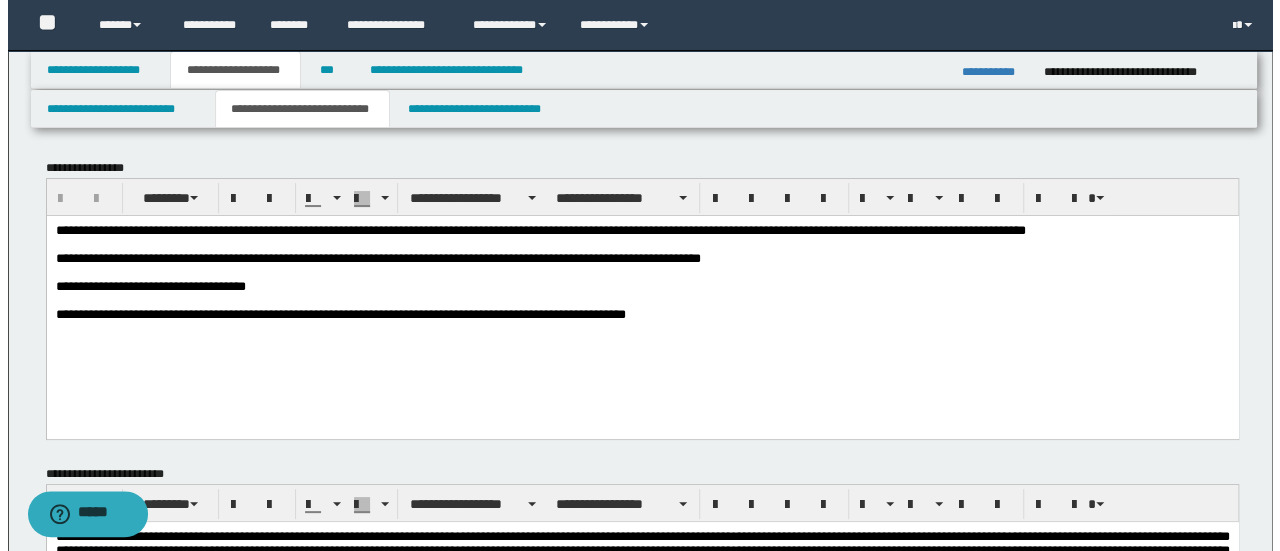 scroll, scrollTop: 0, scrollLeft: 0, axis: both 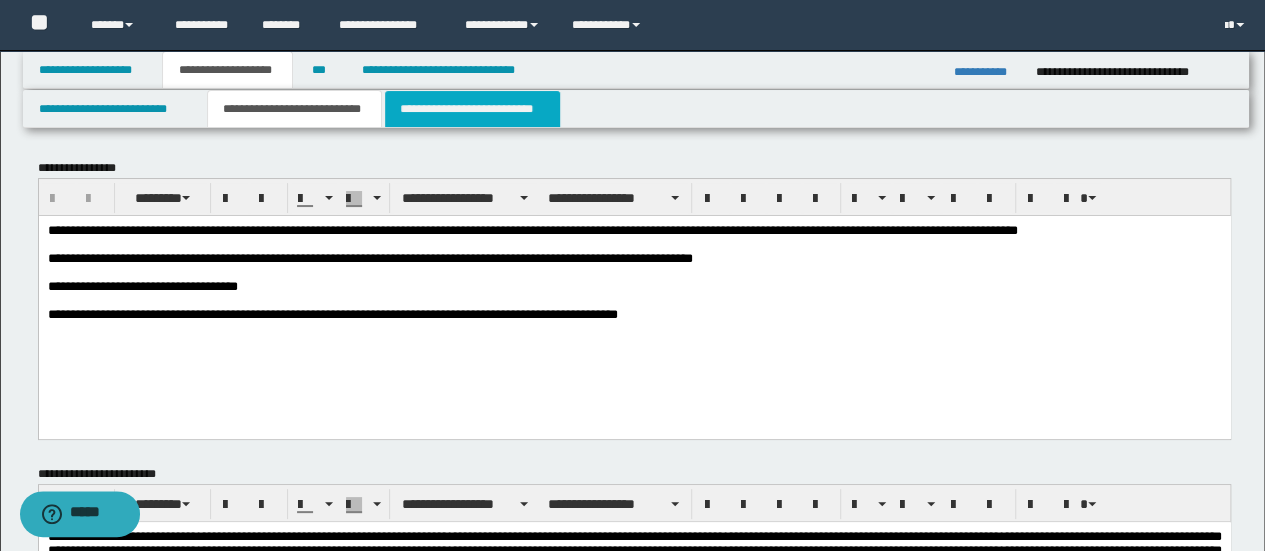 click on "**********" at bounding box center (472, 109) 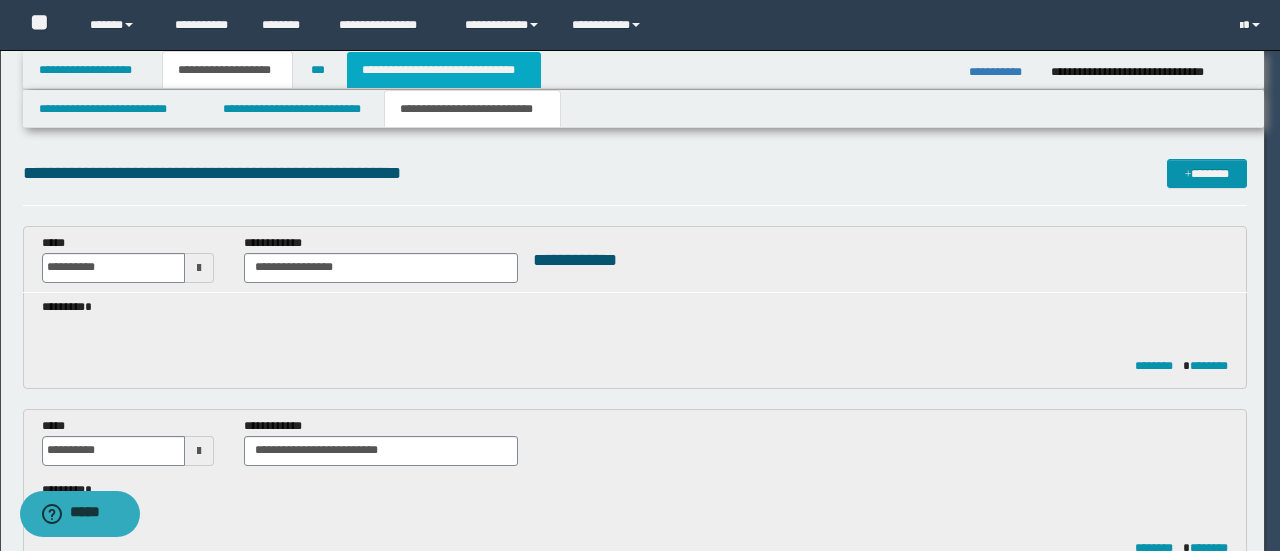 click on "**********" at bounding box center (444, 70) 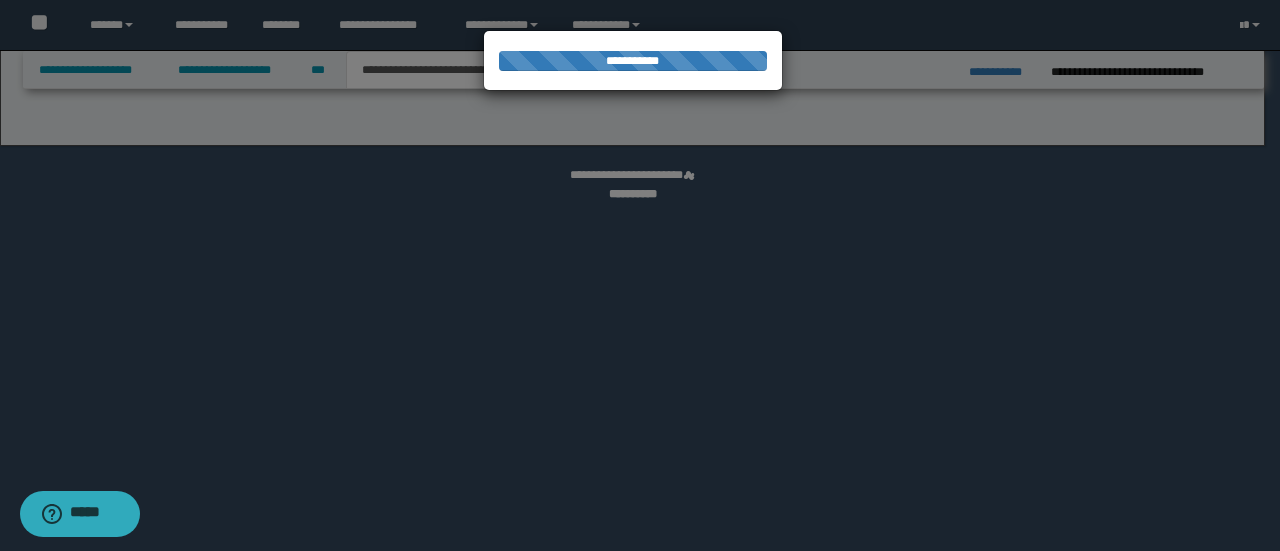 scroll, scrollTop: 0, scrollLeft: 0, axis: both 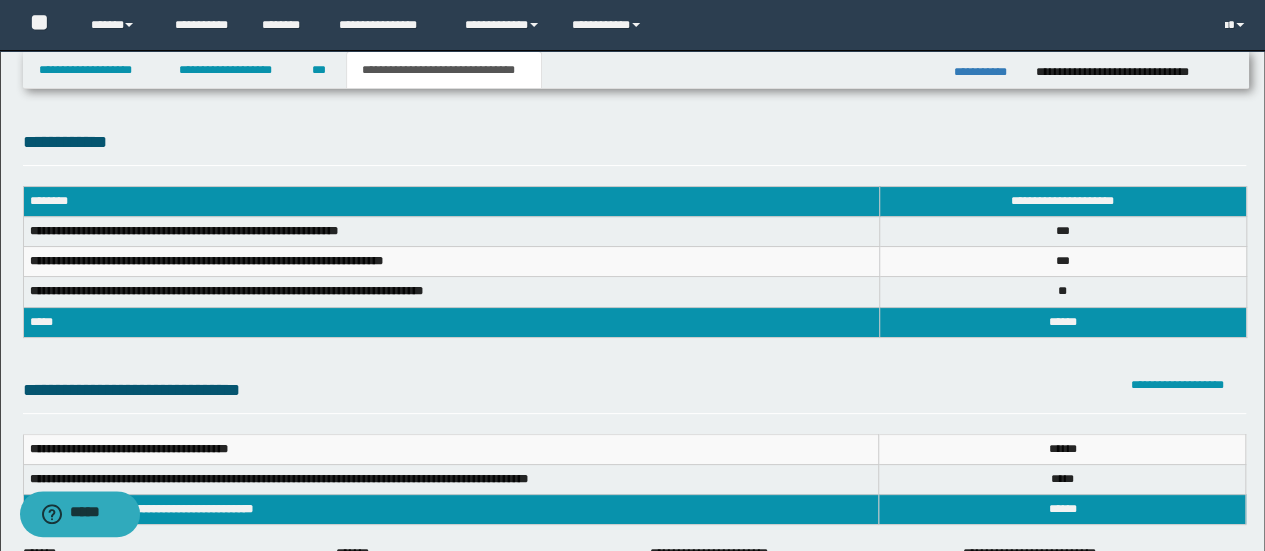 click on "***** *
*" at bounding box center (1062, 449) 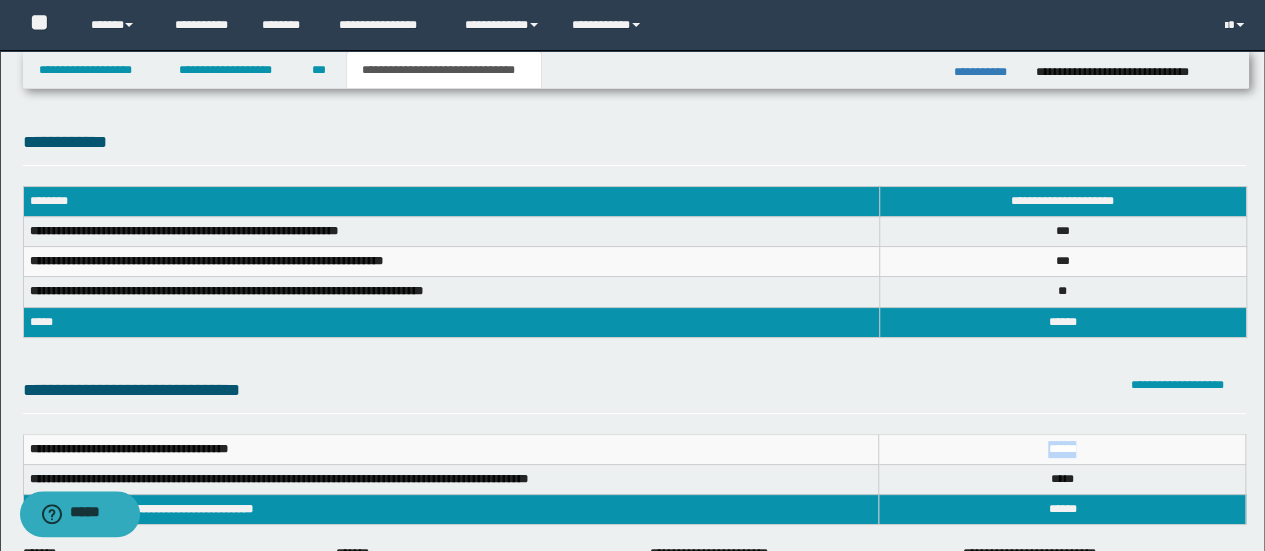 click on "***** *
*" at bounding box center [1062, 449] 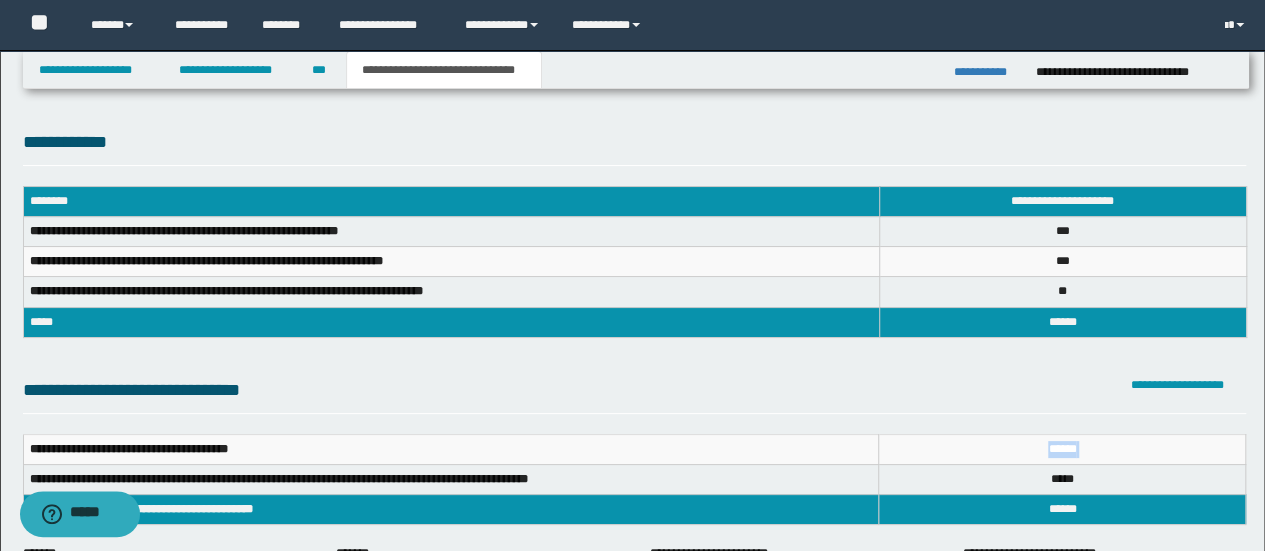 copy on "**********" 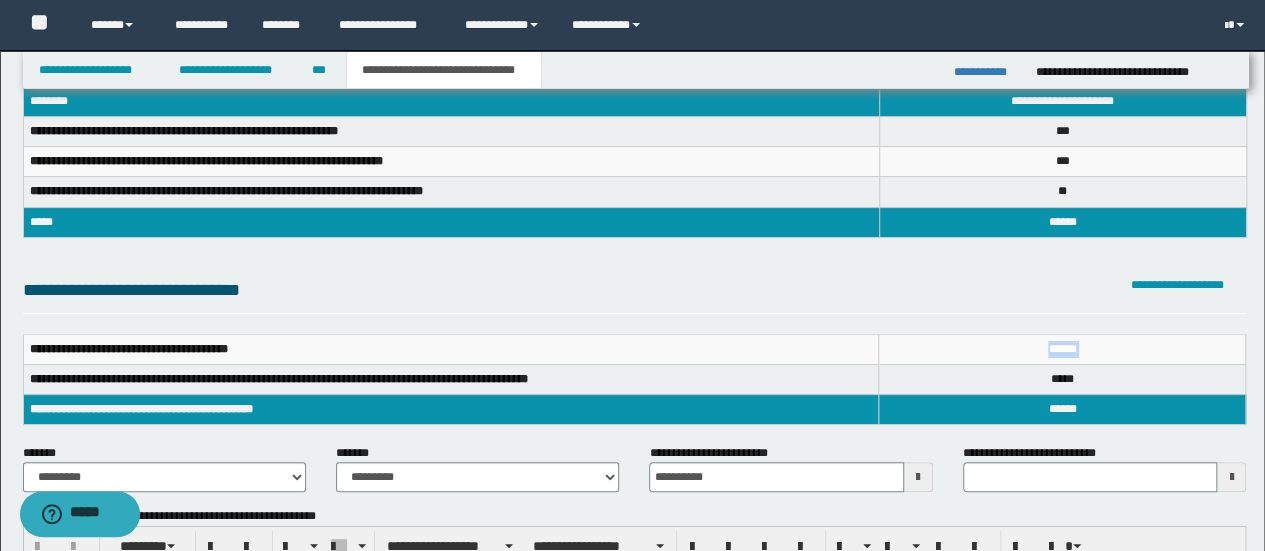 click on "*****" at bounding box center (1062, 409) 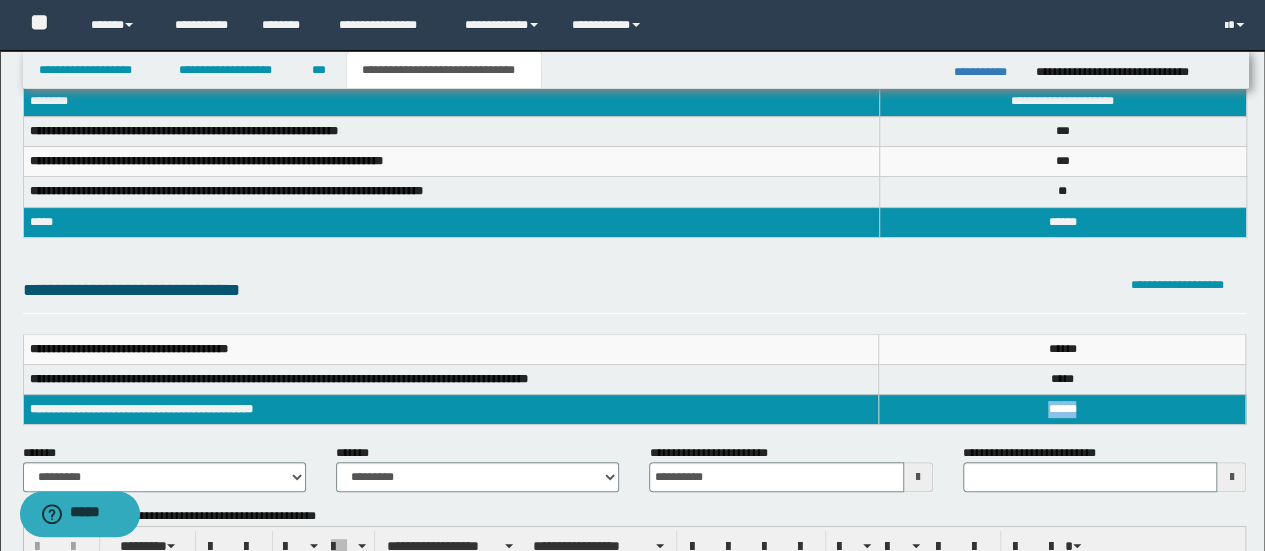 click on "*****" at bounding box center (1062, 409) 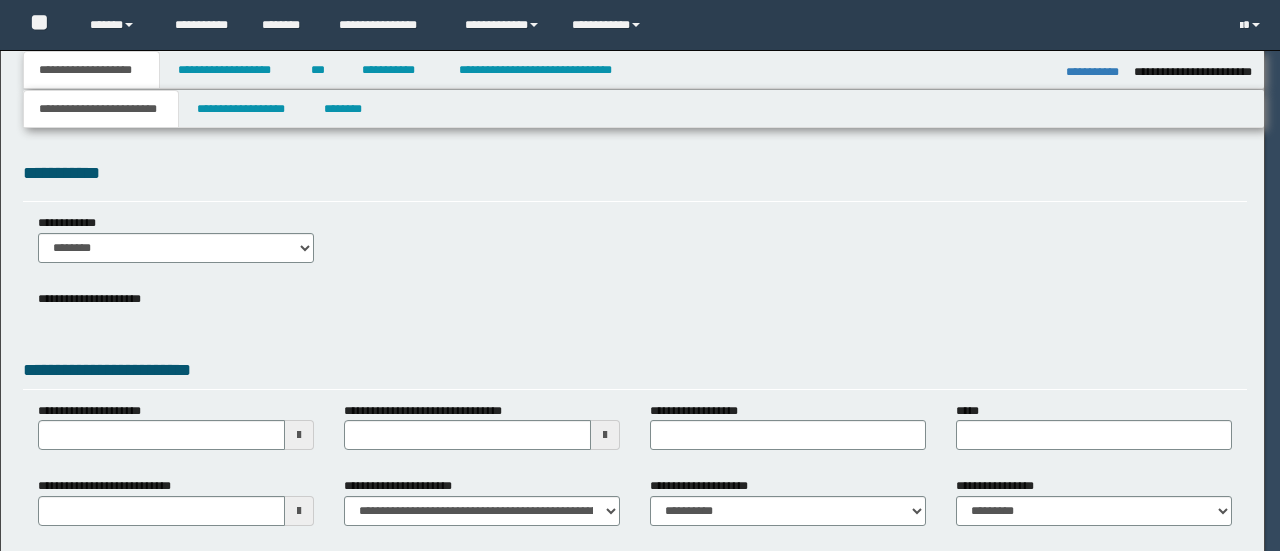 select on "*" 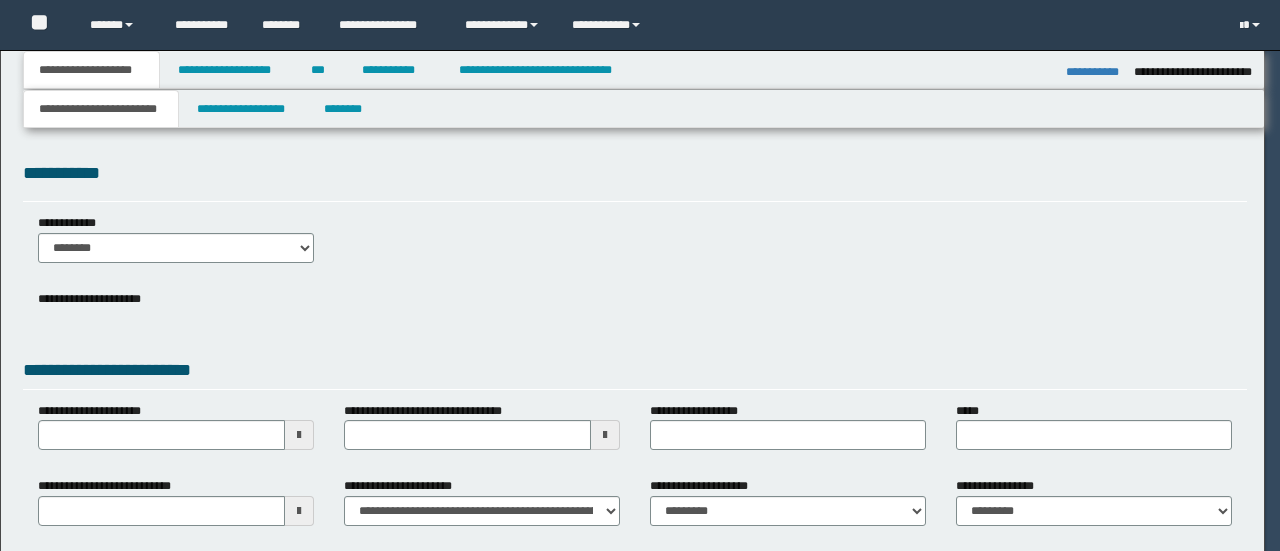 select on "*" 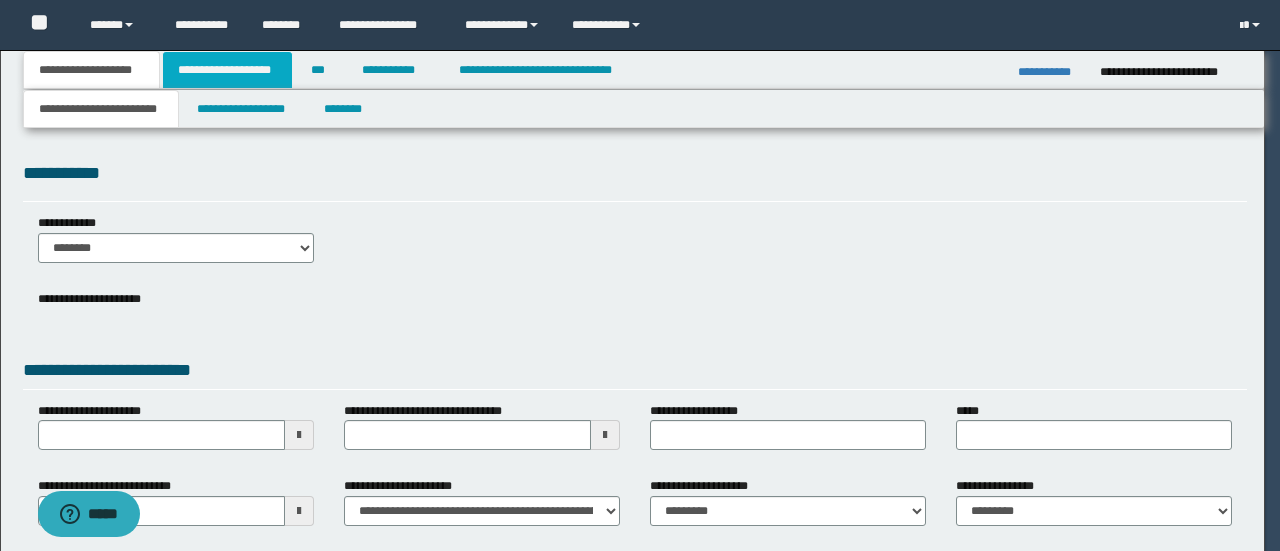click on "**********" at bounding box center [227, 70] 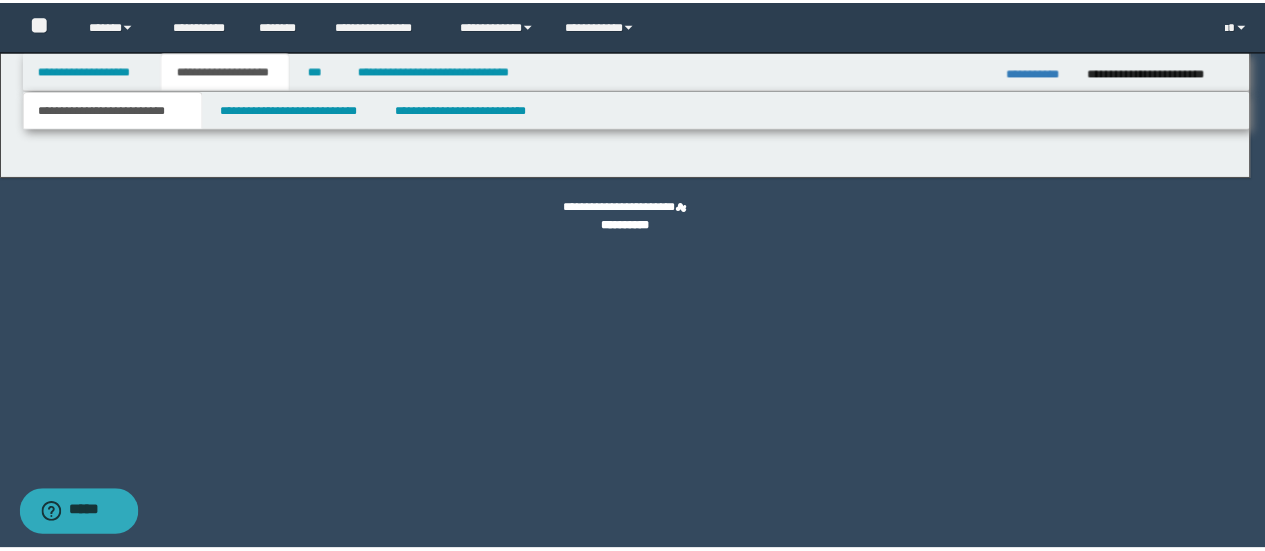 scroll, scrollTop: 0, scrollLeft: 0, axis: both 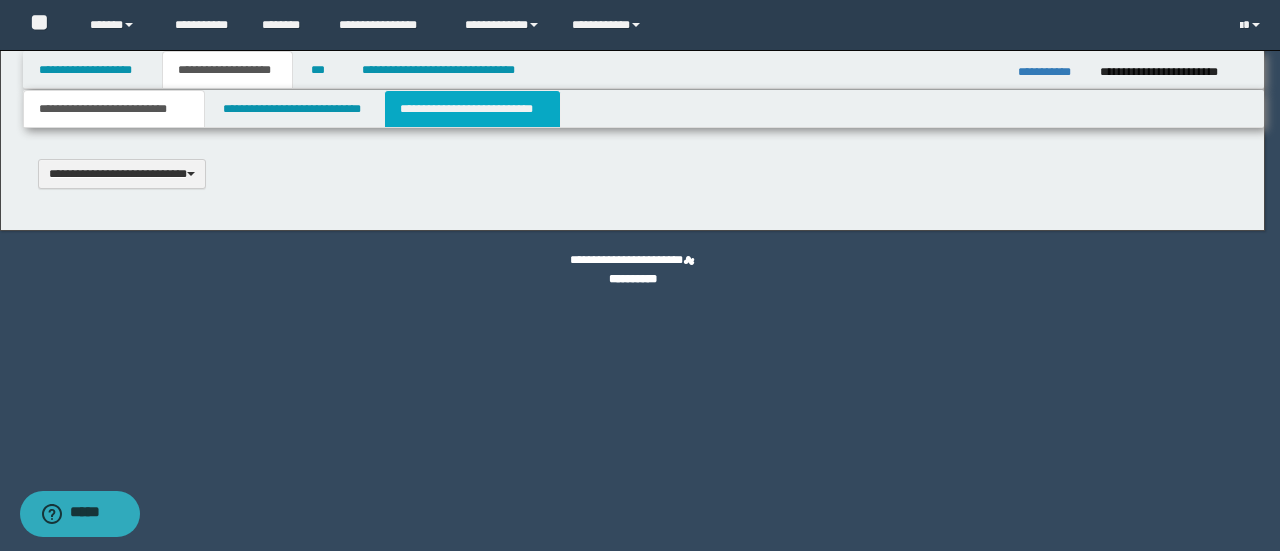 type 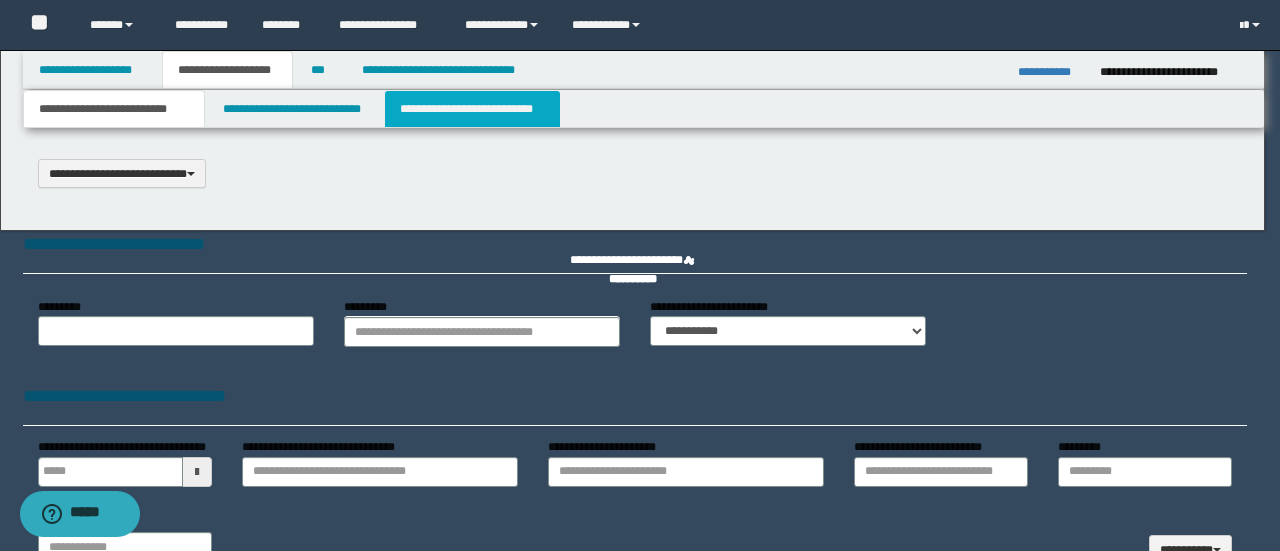 select on "*" 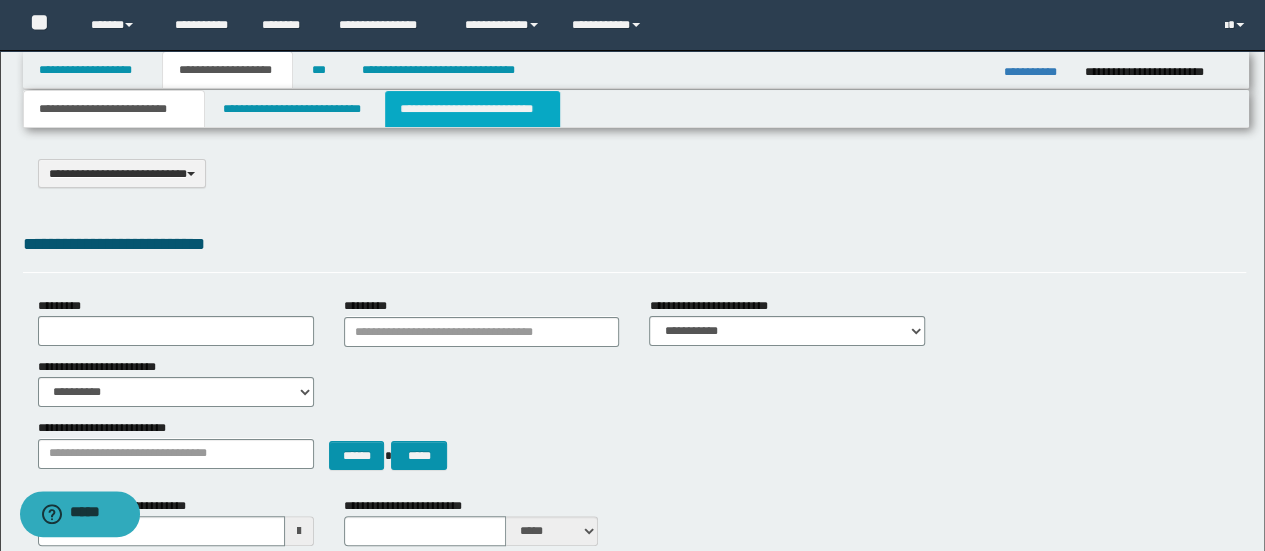 scroll, scrollTop: 0, scrollLeft: 0, axis: both 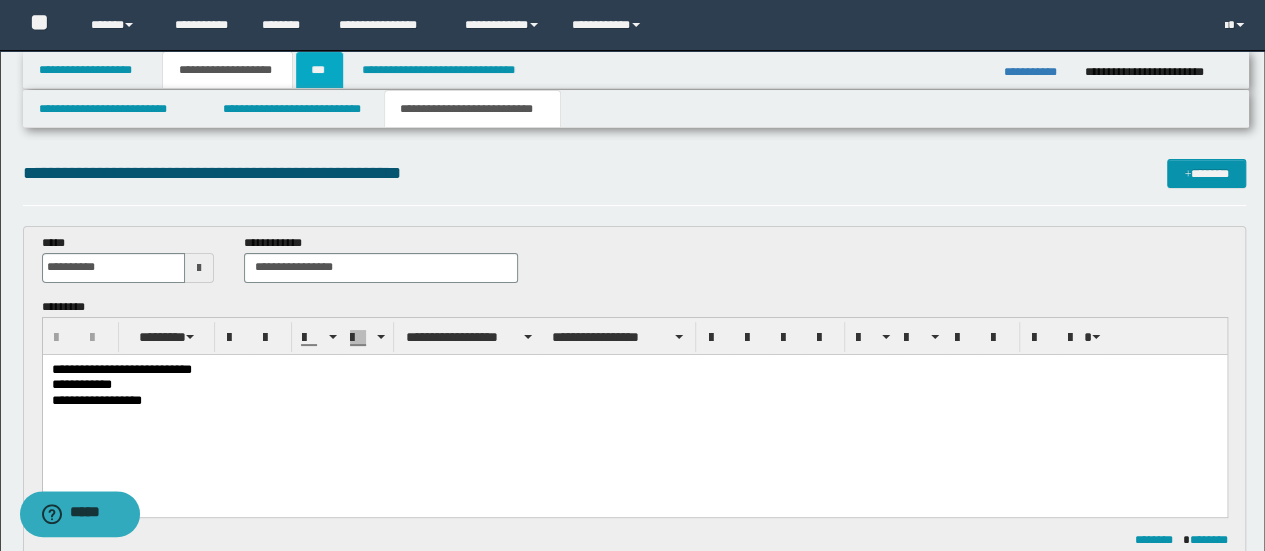 click on "***" at bounding box center (319, 70) 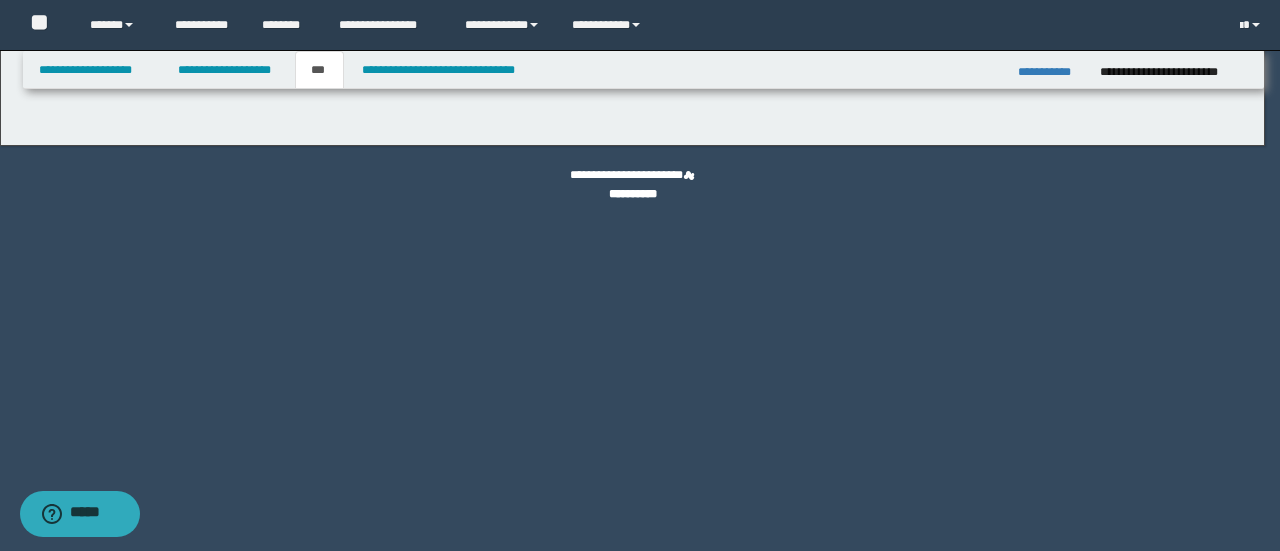 select on "**" 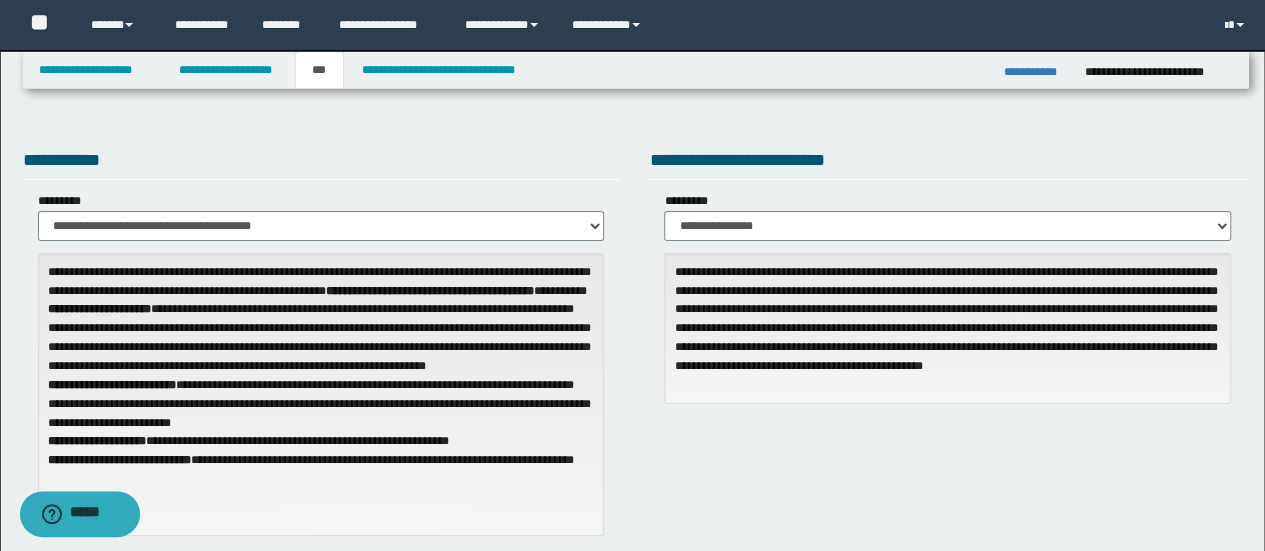 click on "**********" at bounding box center [632, 654] 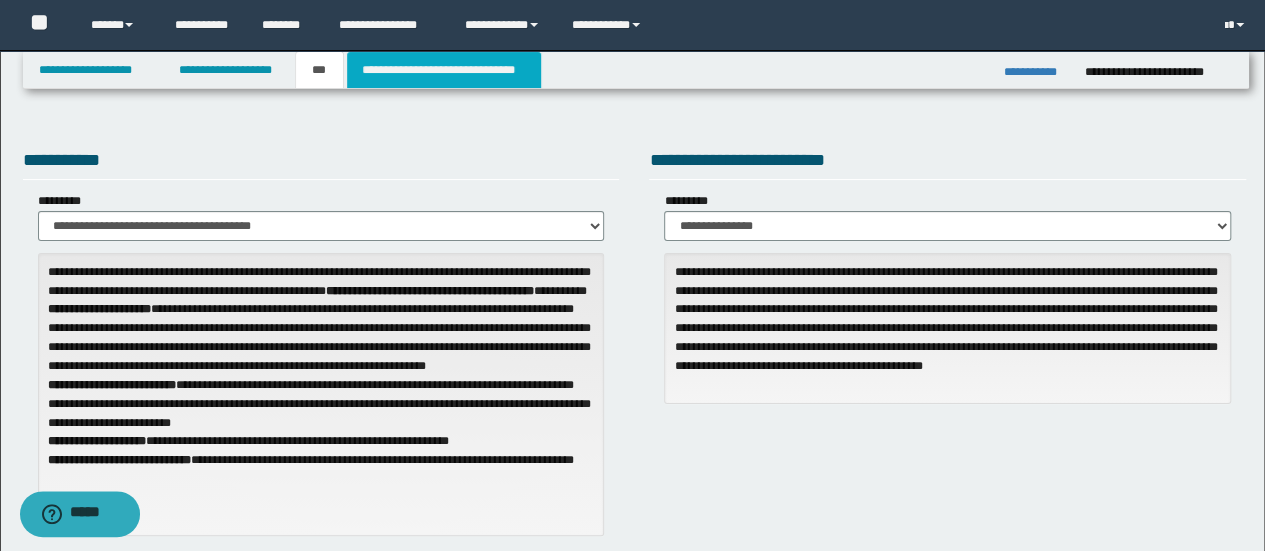 click on "**********" at bounding box center [444, 70] 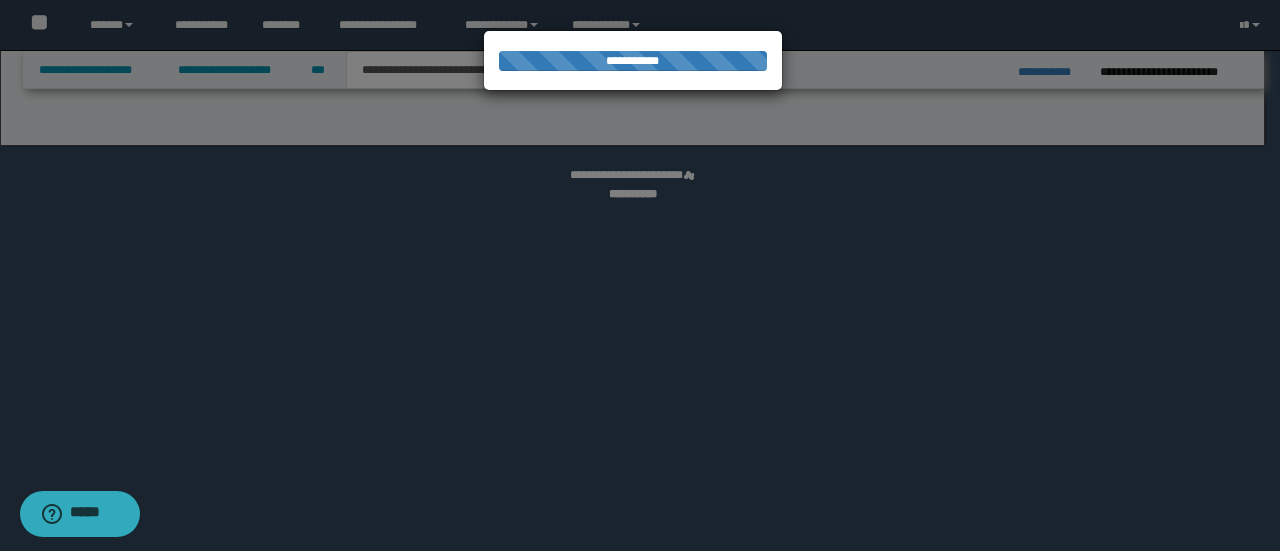 select on "*" 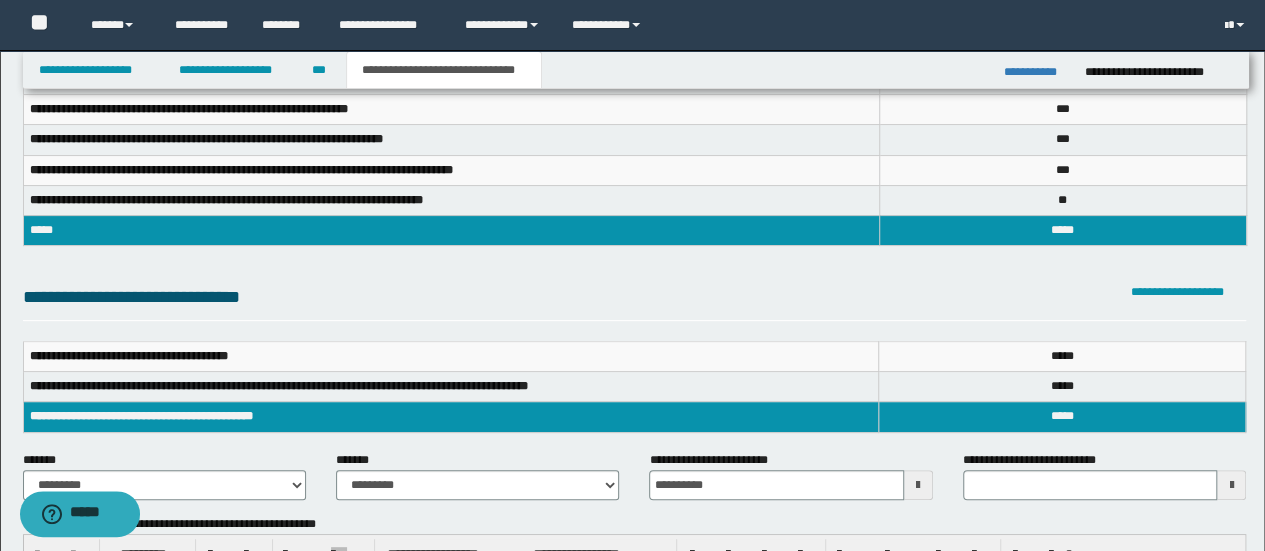 scroll, scrollTop: 200, scrollLeft: 0, axis: vertical 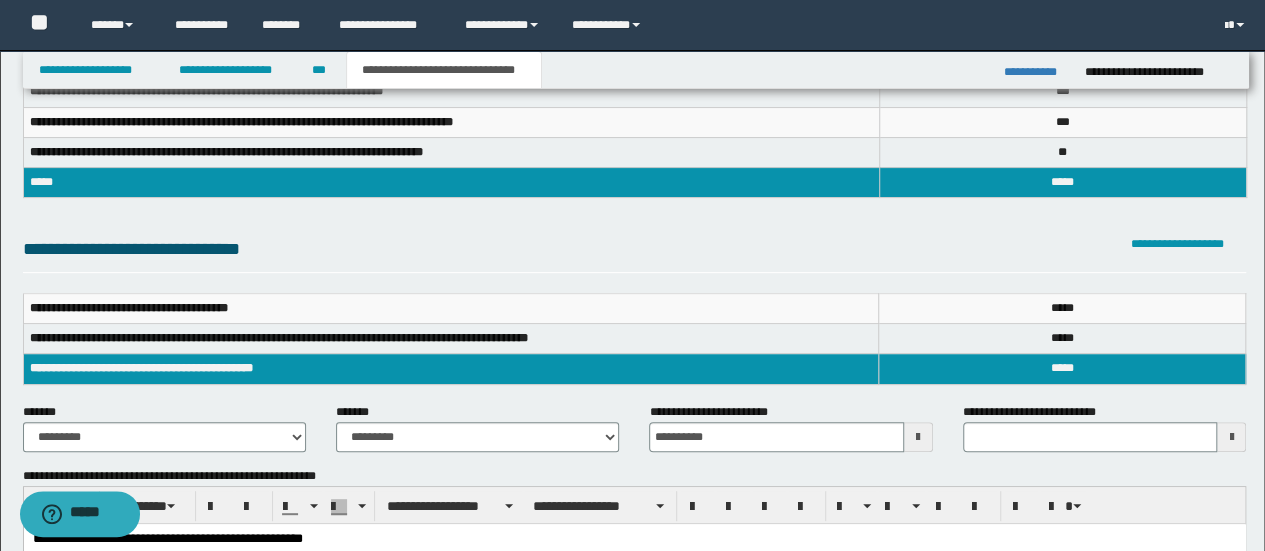 click on "****" at bounding box center (1062, 308) 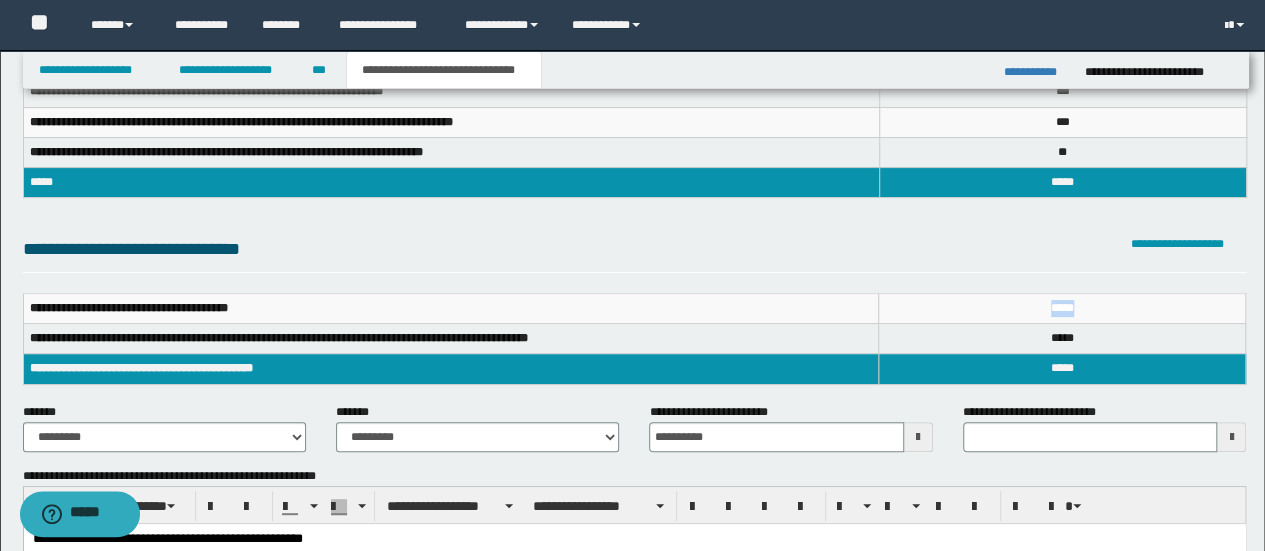 click on "****" at bounding box center [1062, 308] 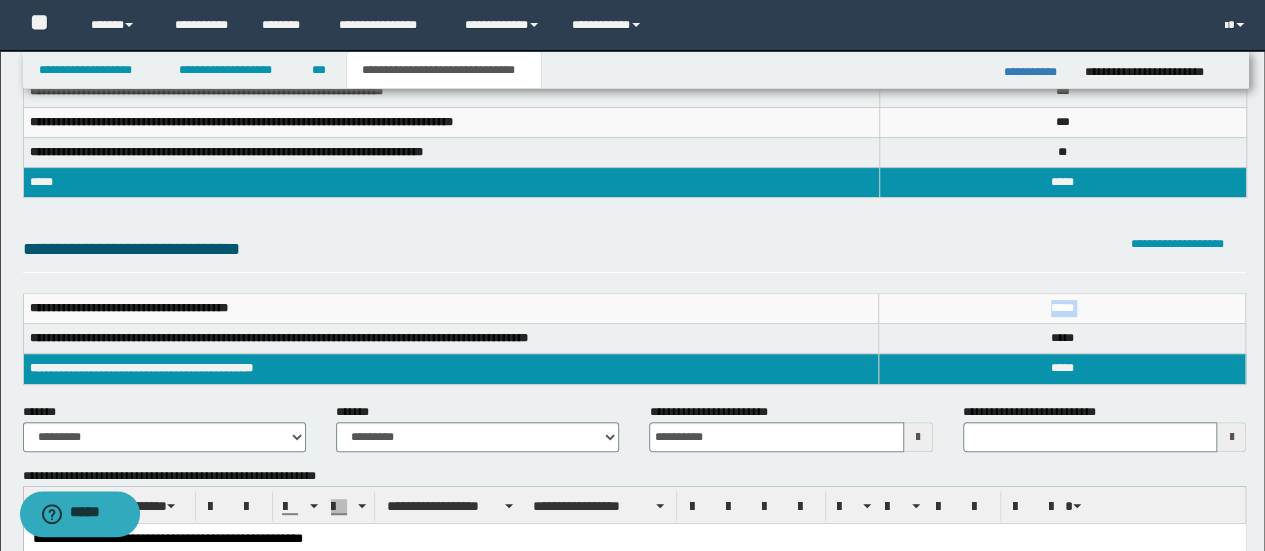 click on "****" at bounding box center [1062, 308] 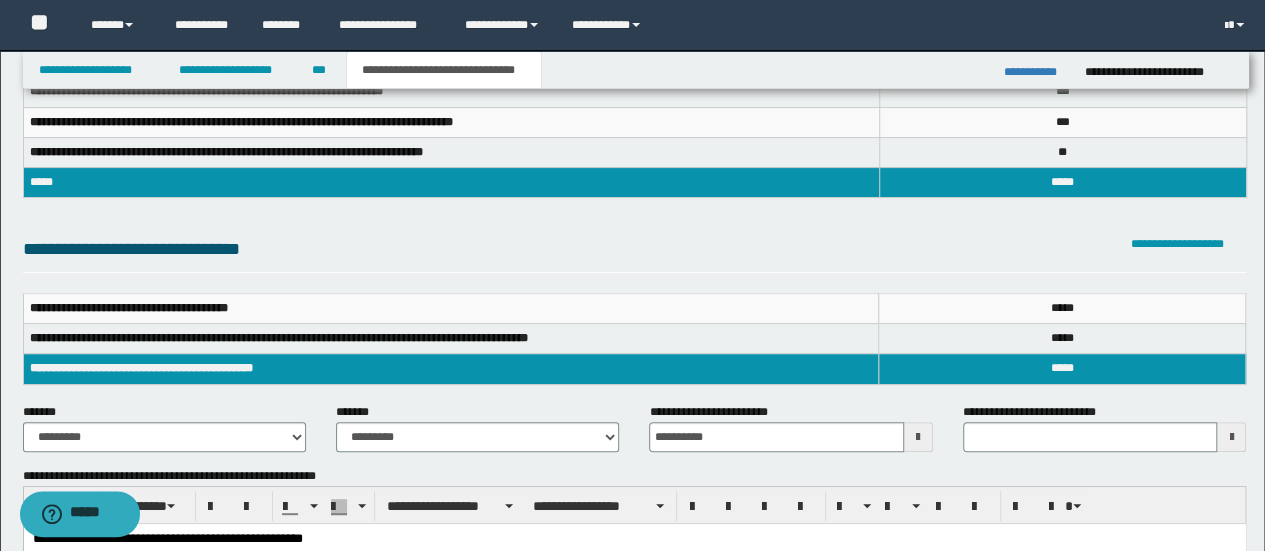 click on "****" at bounding box center (1062, 368) 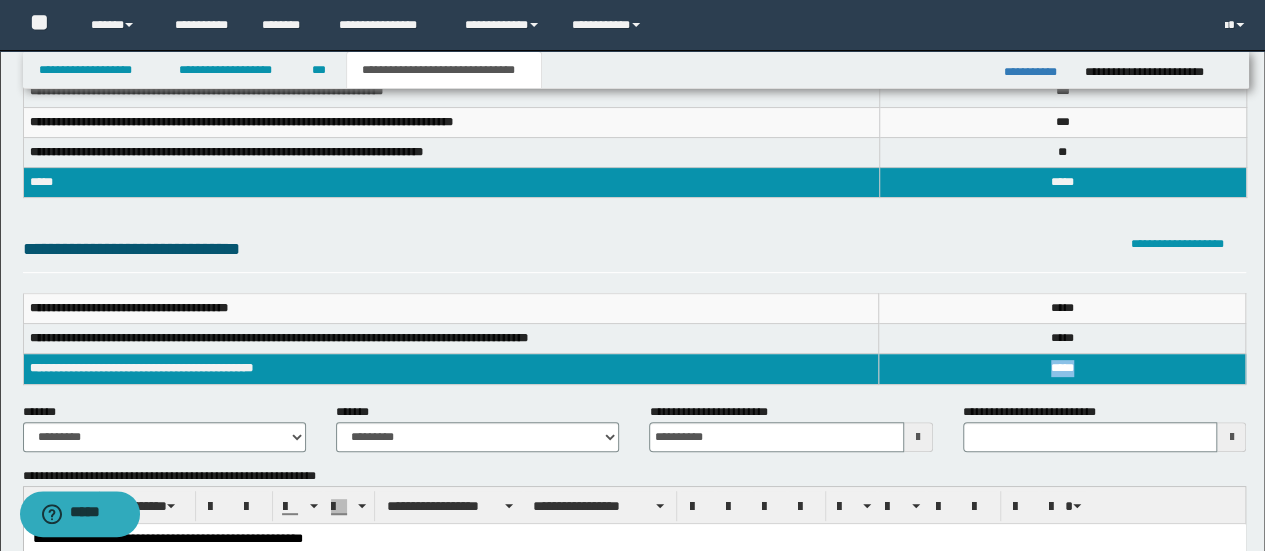 click on "****" at bounding box center (1062, 368) 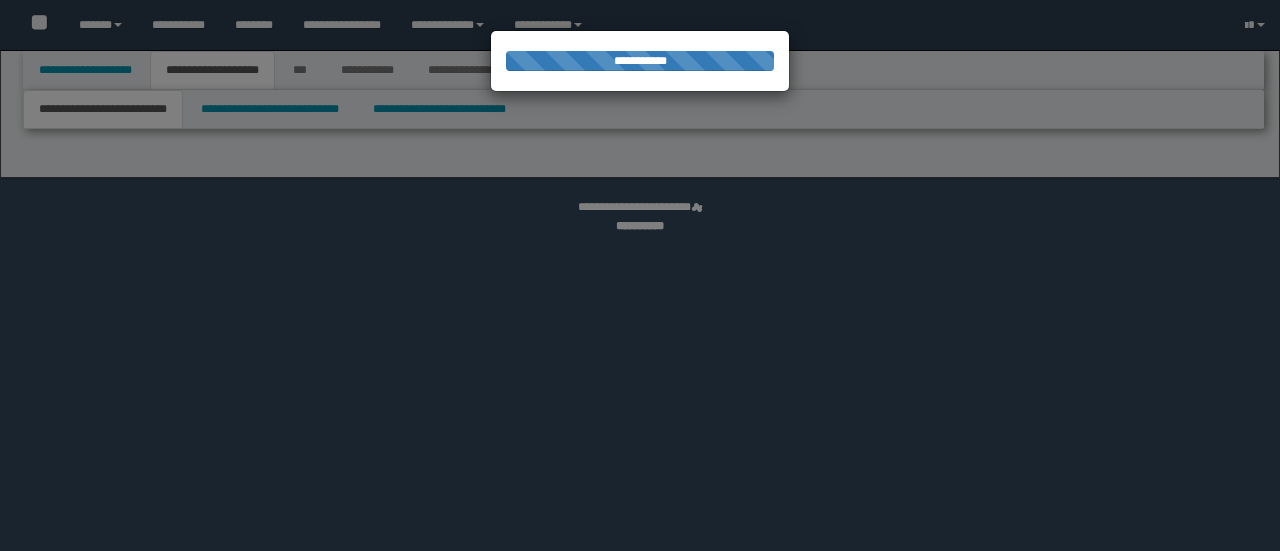 click on "**********" at bounding box center [640, 275] 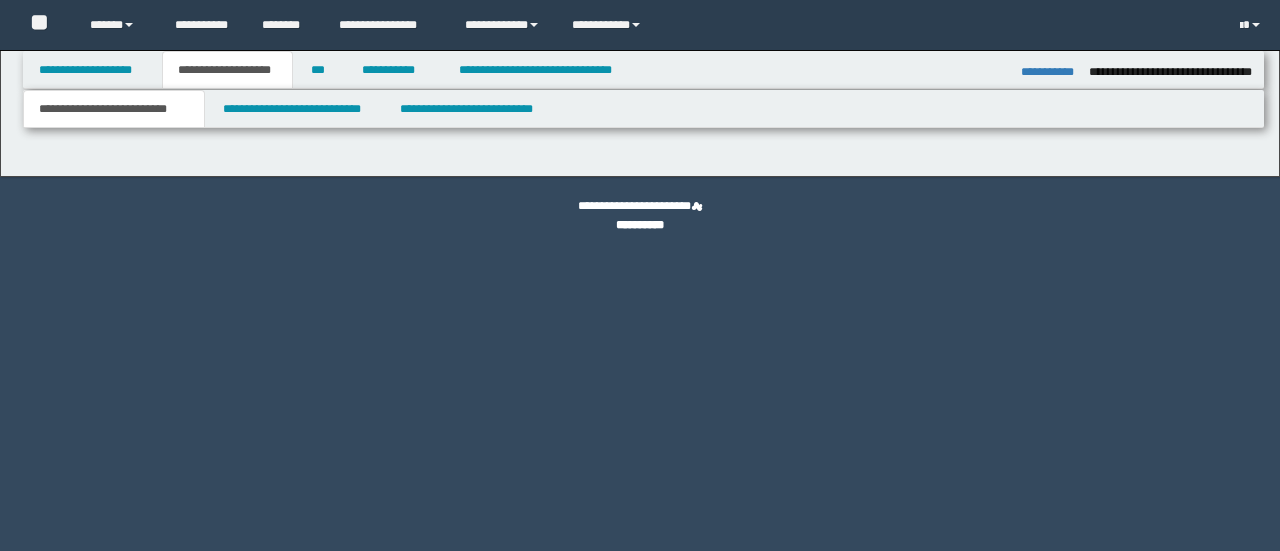 scroll, scrollTop: 0, scrollLeft: 0, axis: both 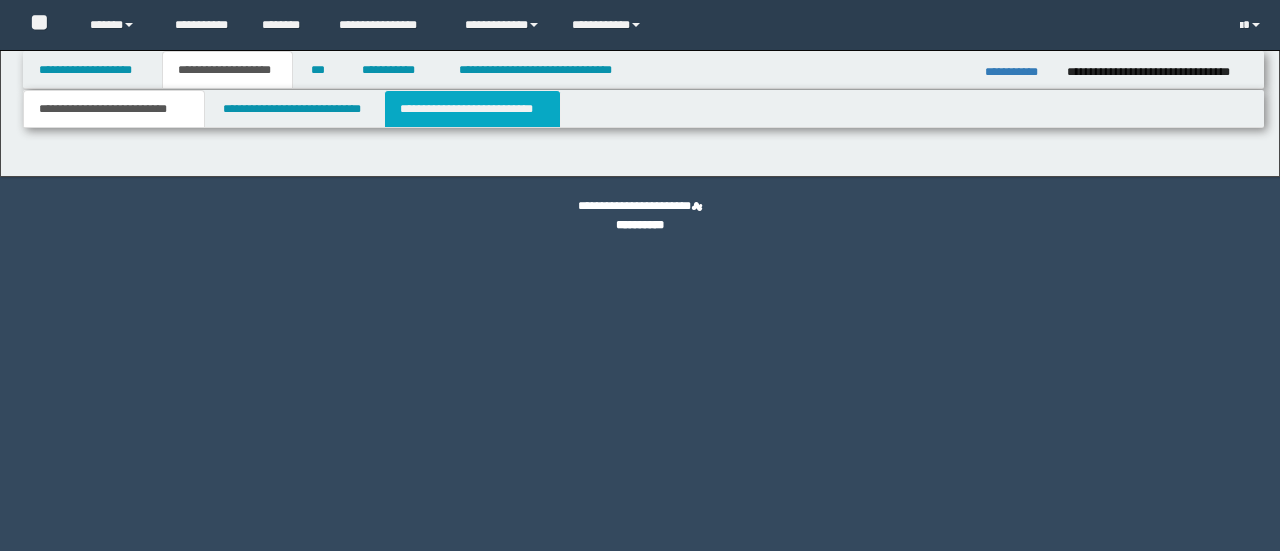 click on "**********" at bounding box center [472, 109] 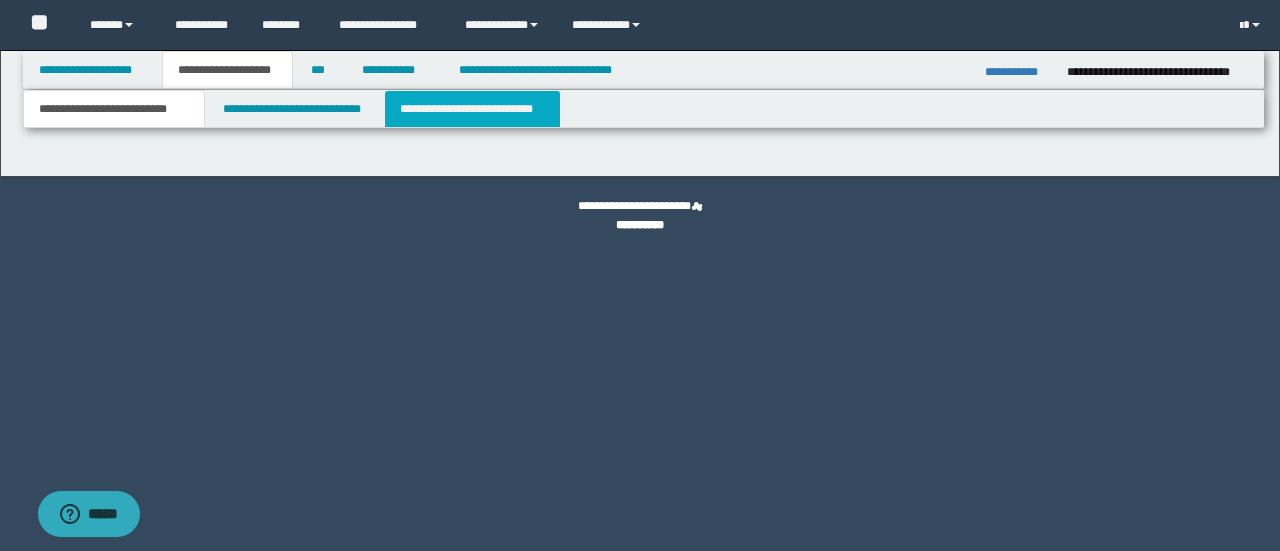 scroll, scrollTop: 0, scrollLeft: 0, axis: both 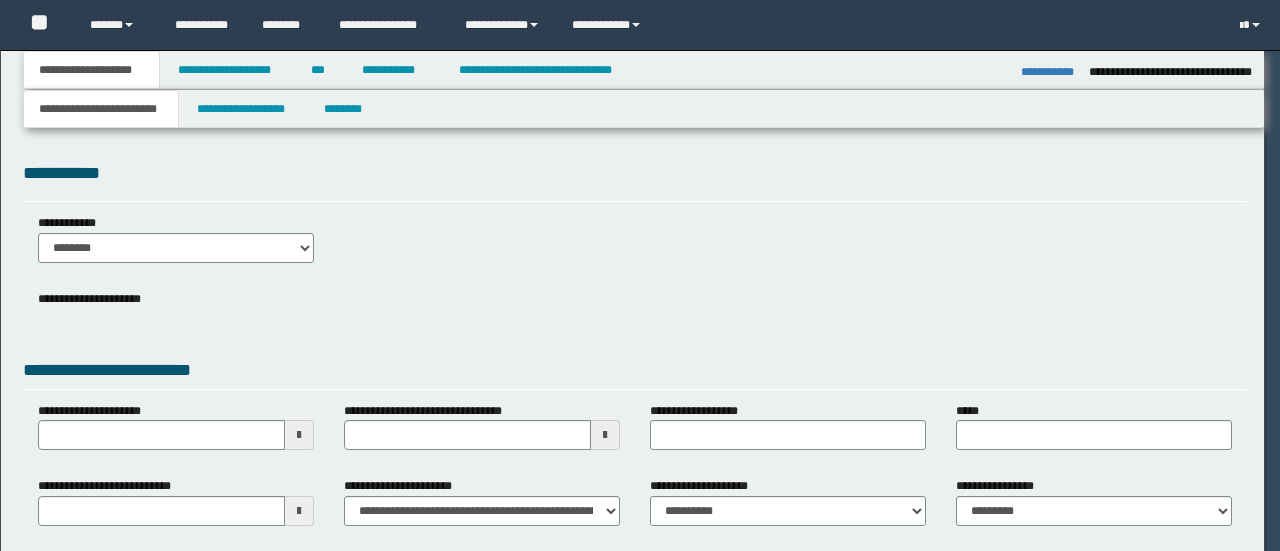 select on "*" 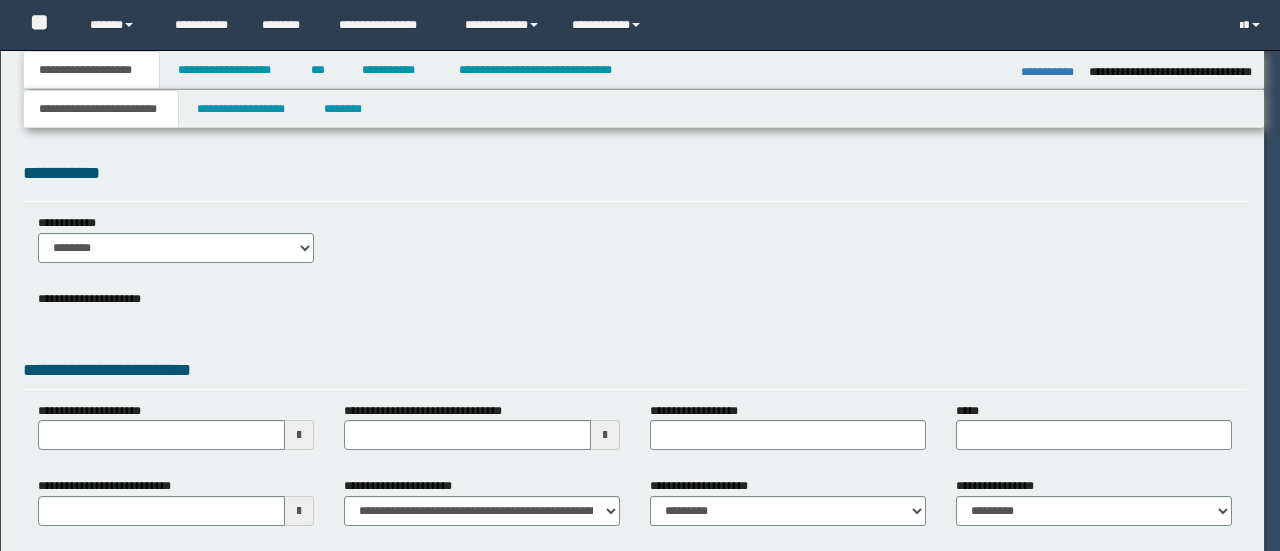 select on "*" 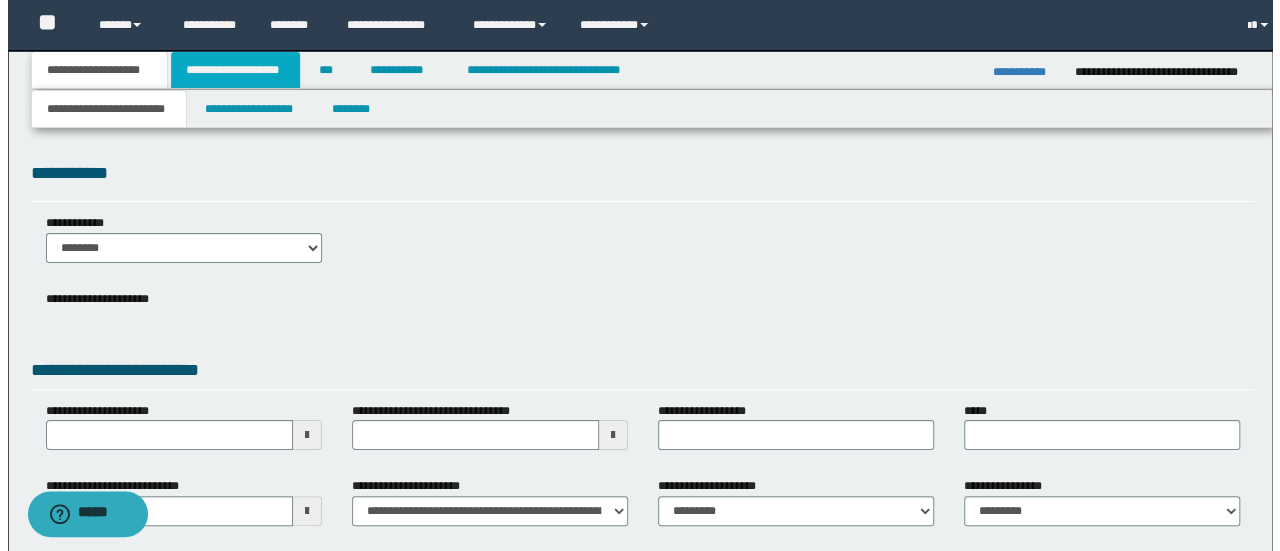 scroll, scrollTop: 0, scrollLeft: 0, axis: both 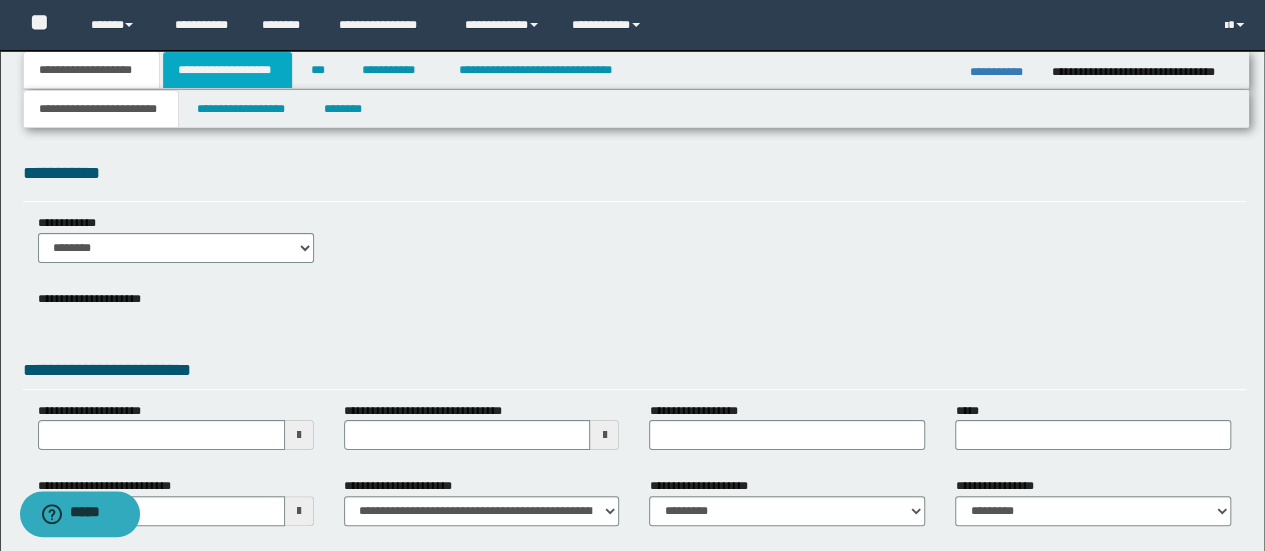 click on "**********" at bounding box center [227, 70] 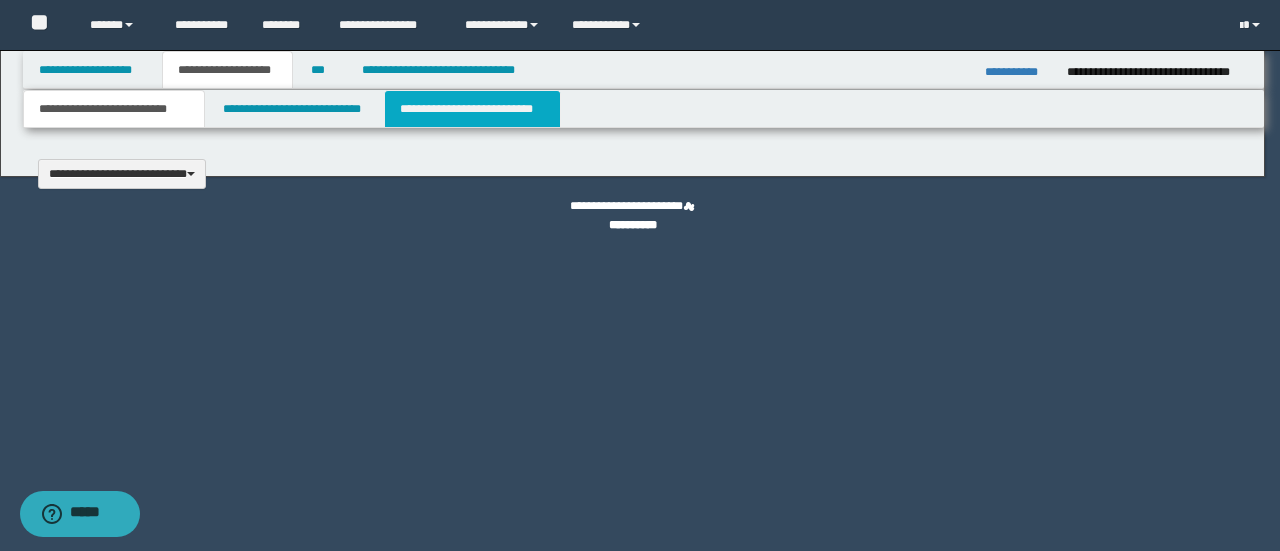 click on "**********" at bounding box center [472, 109] 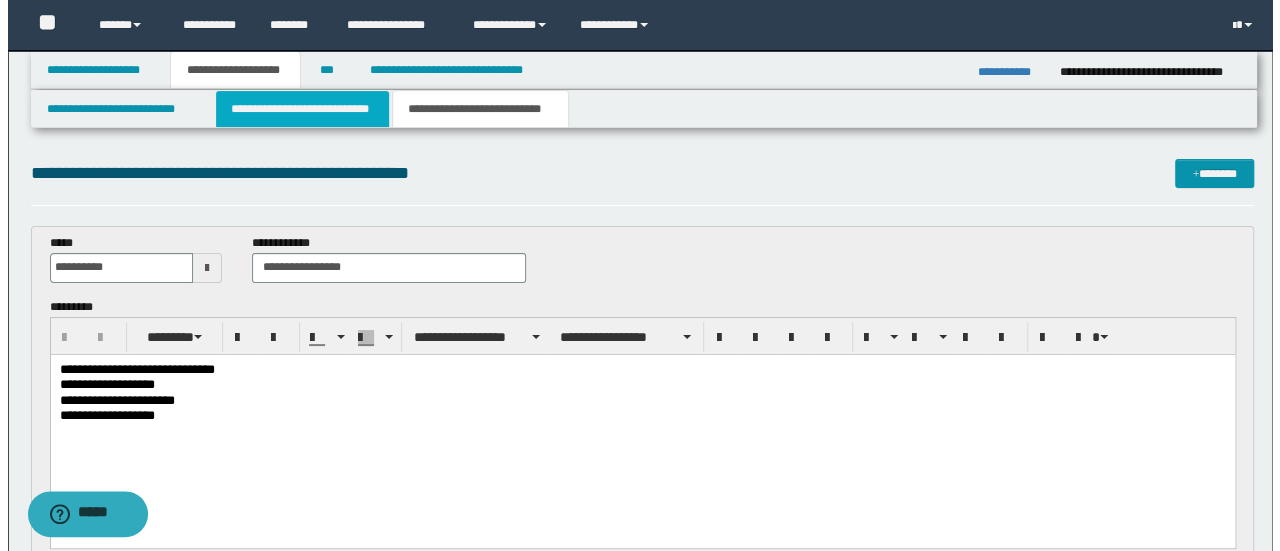 scroll, scrollTop: 0, scrollLeft: 0, axis: both 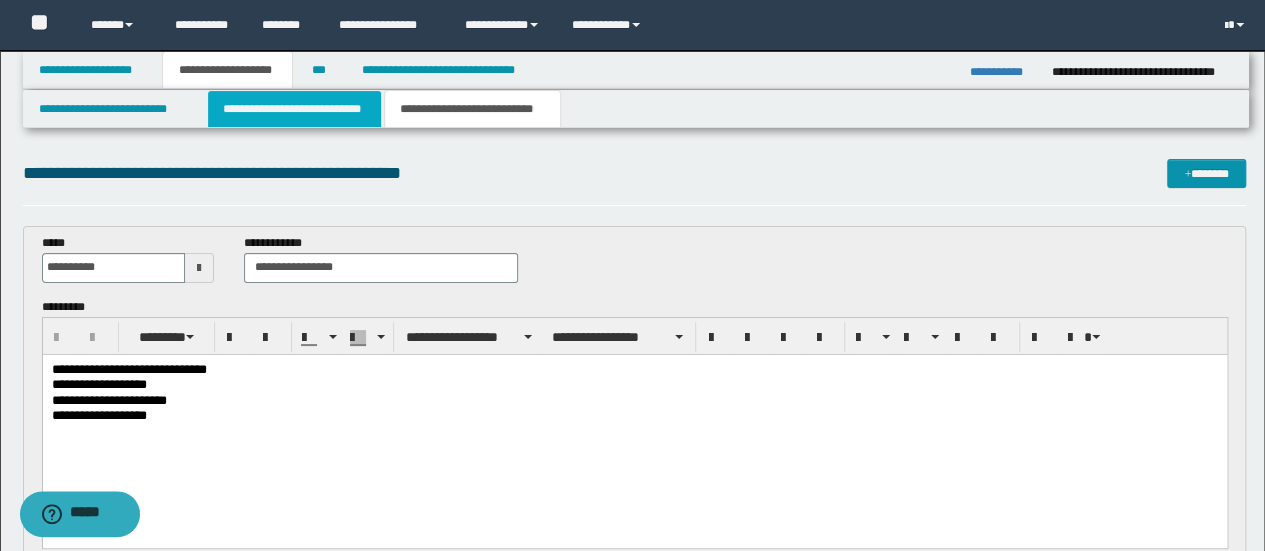click on "**********" at bounding box center [294, 109] 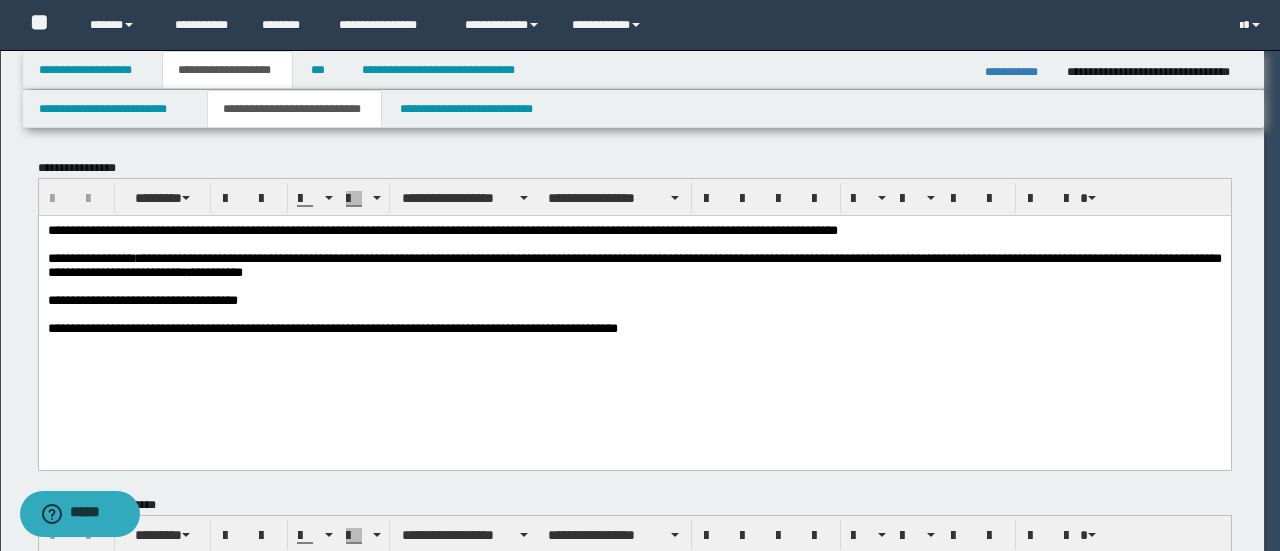 scroll, scrollTop: 0, scrollLeft: 0, axis: both 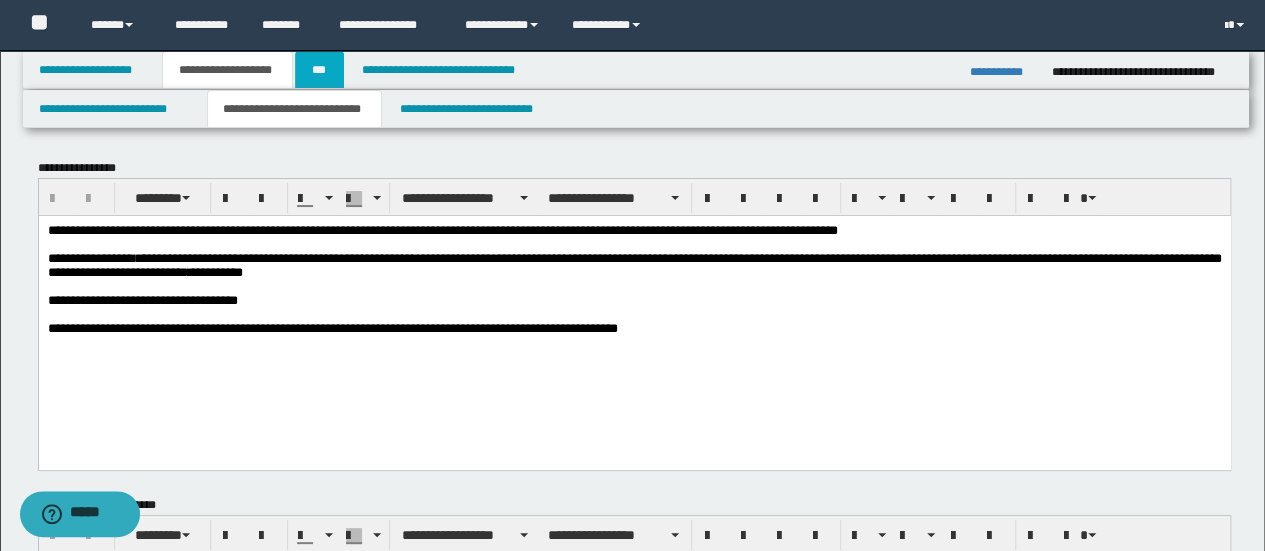 click on "***" at bounding box center (319, 70) 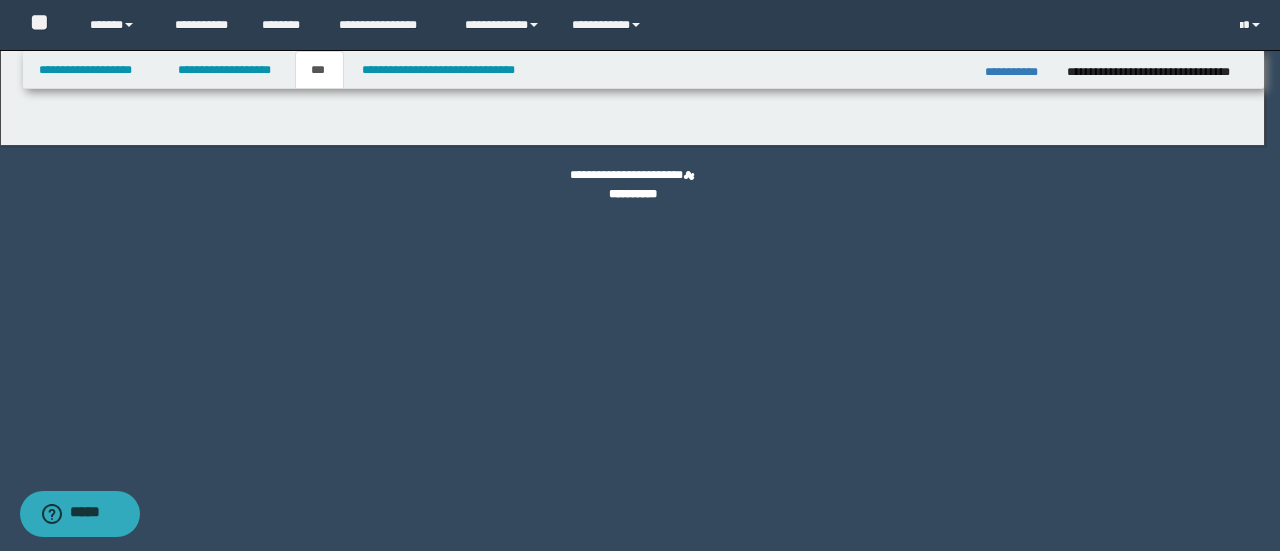 select on "**" 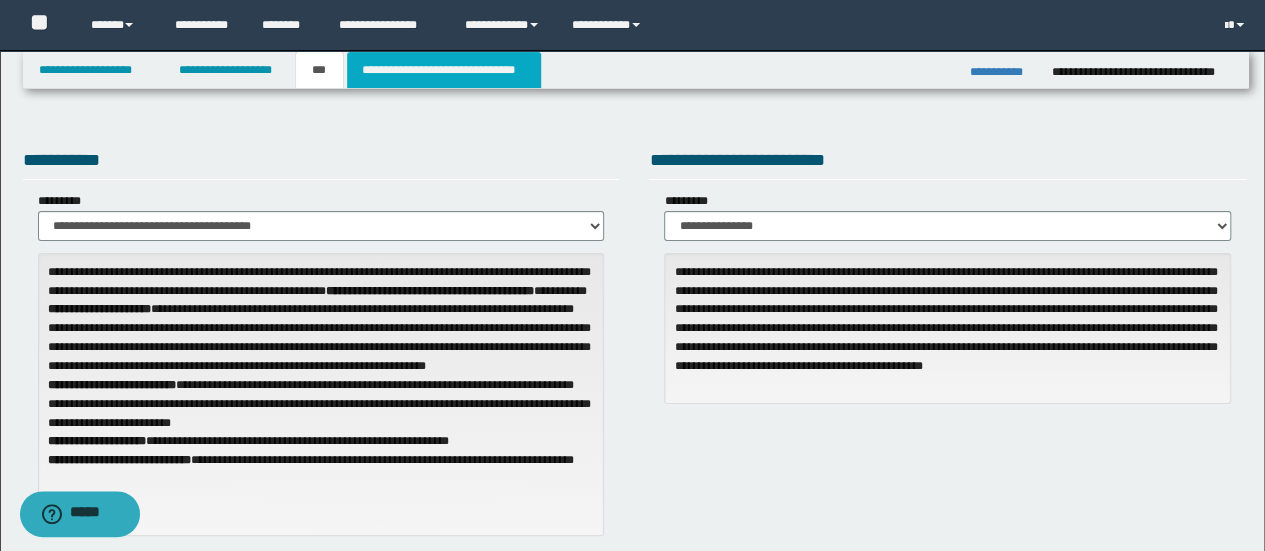 click on "**********" at bounding box center (444, 70) 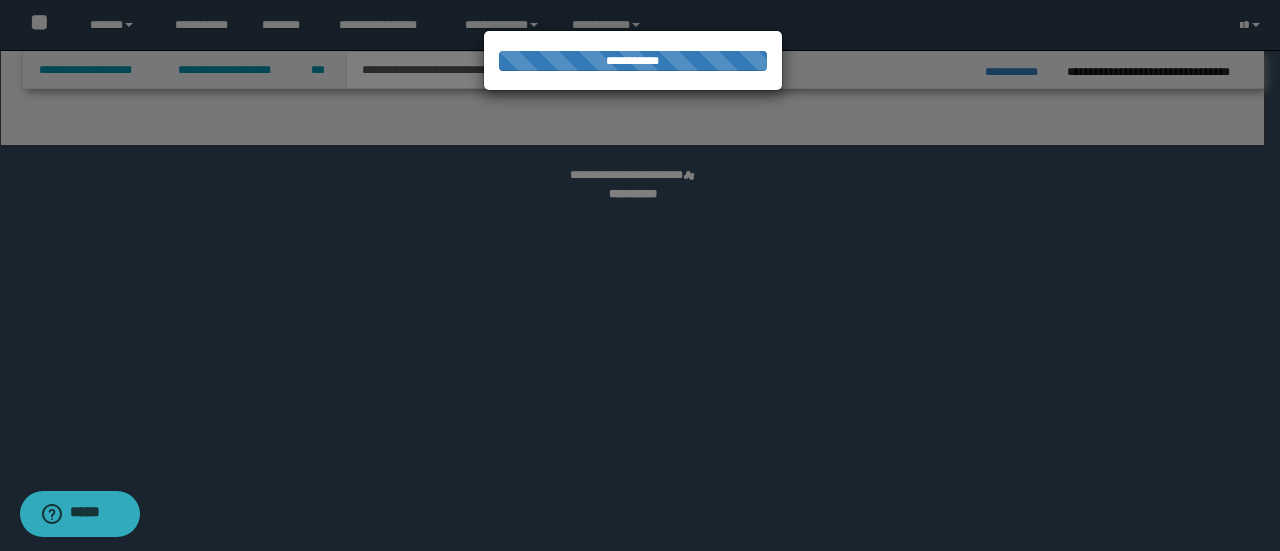 select on "*" 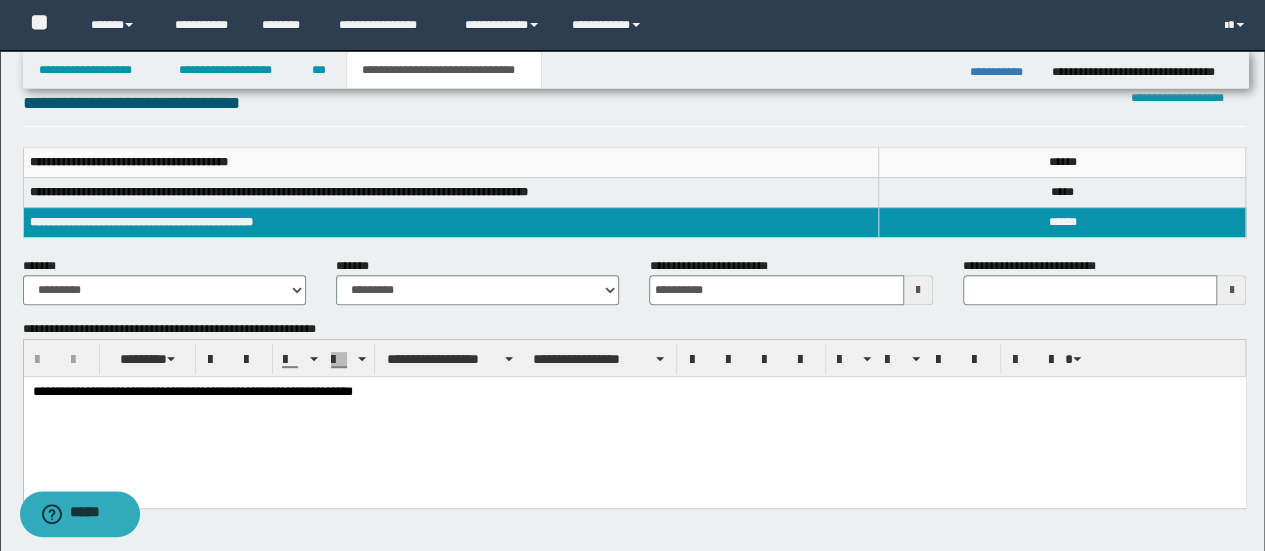 scroll, scrollTop: 300, scrollLeft: 0, axis: vertical 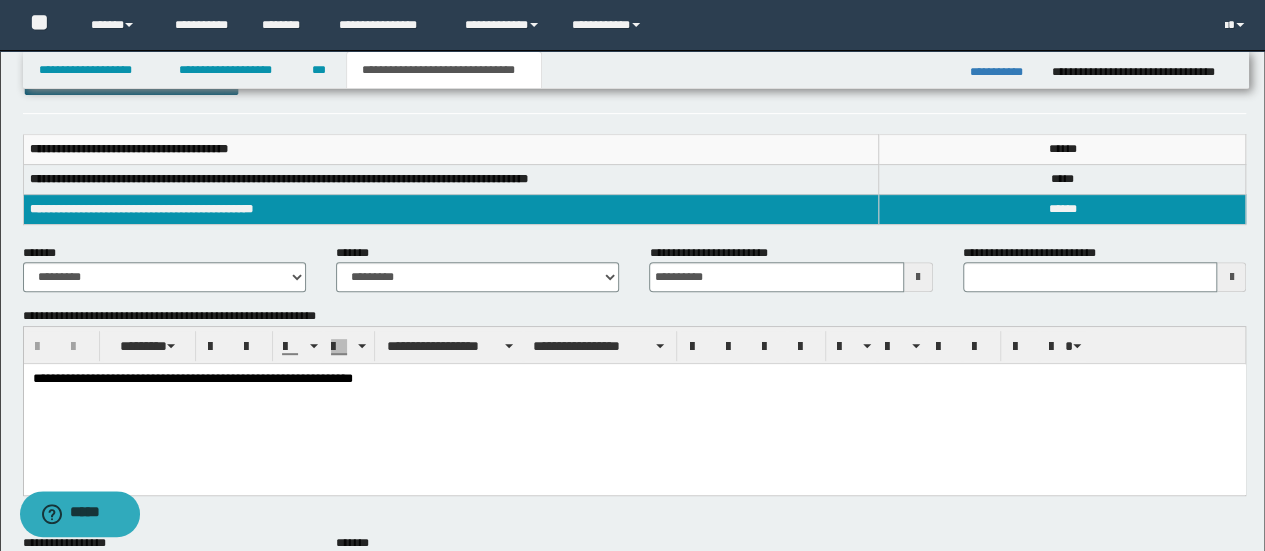 type 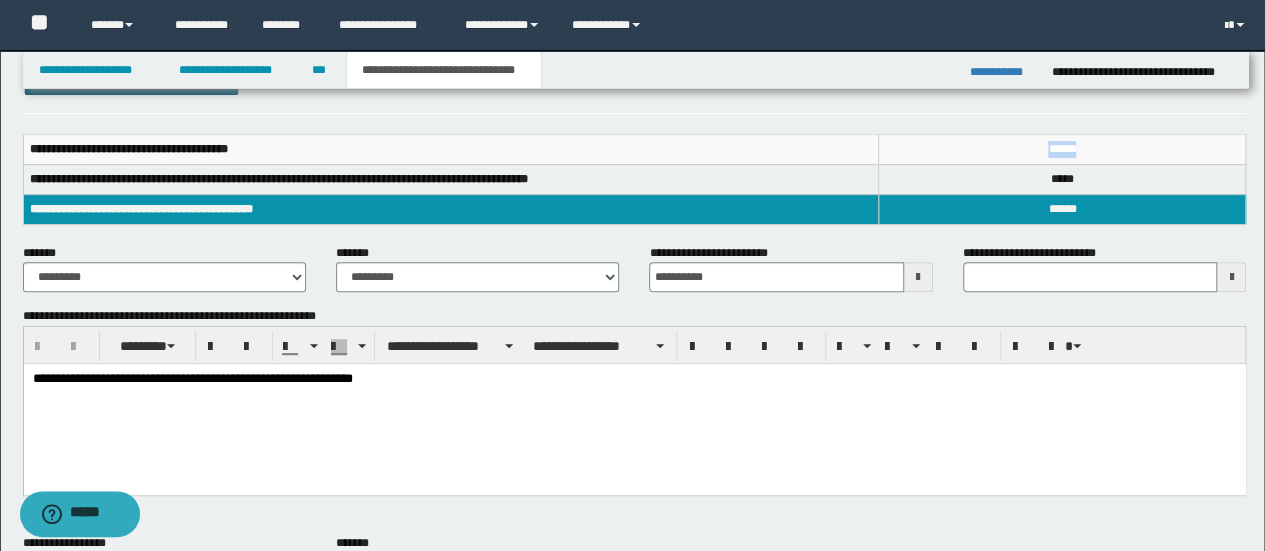 click on "***** *
*" at bounding box center (1062, 149) 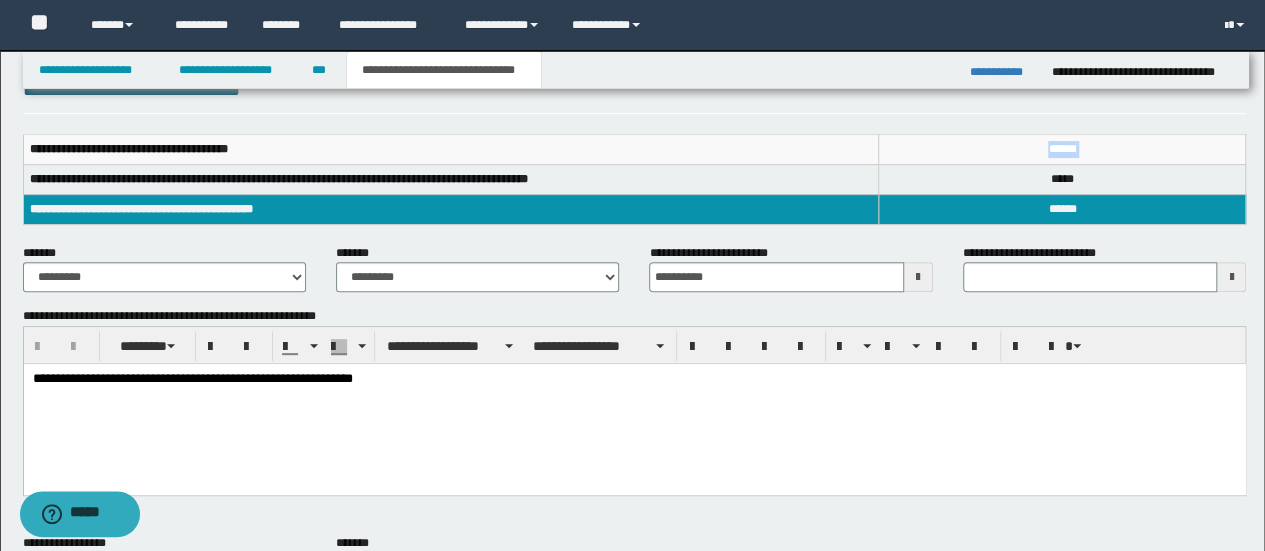 click on "***** *
*" at bounding box center (1062, 149) 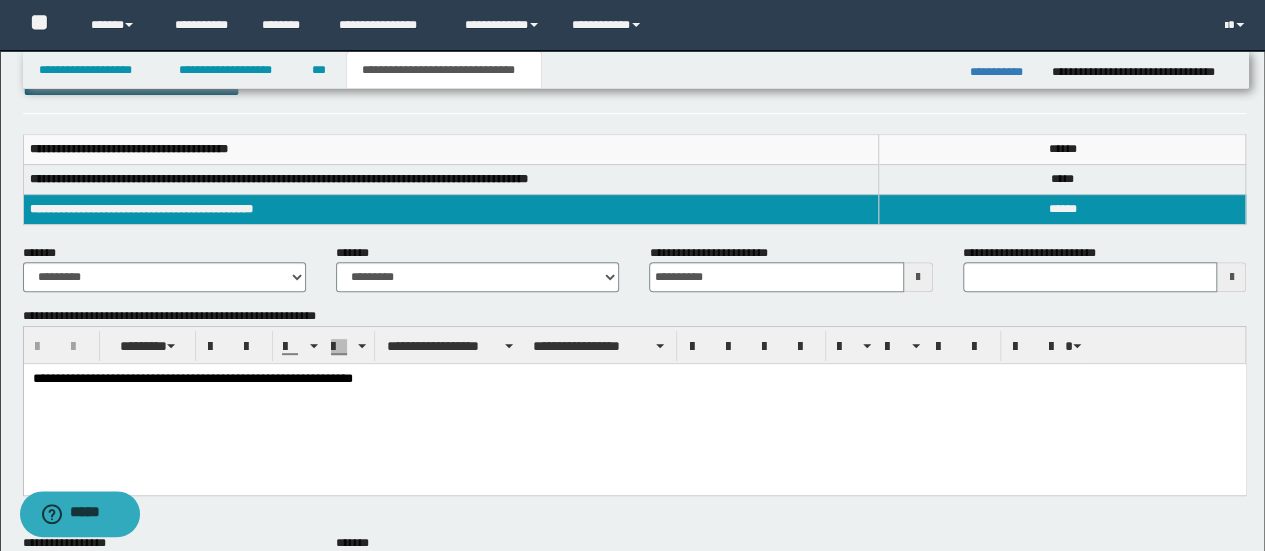 click on "*****" at bounding box center (1062, 209) 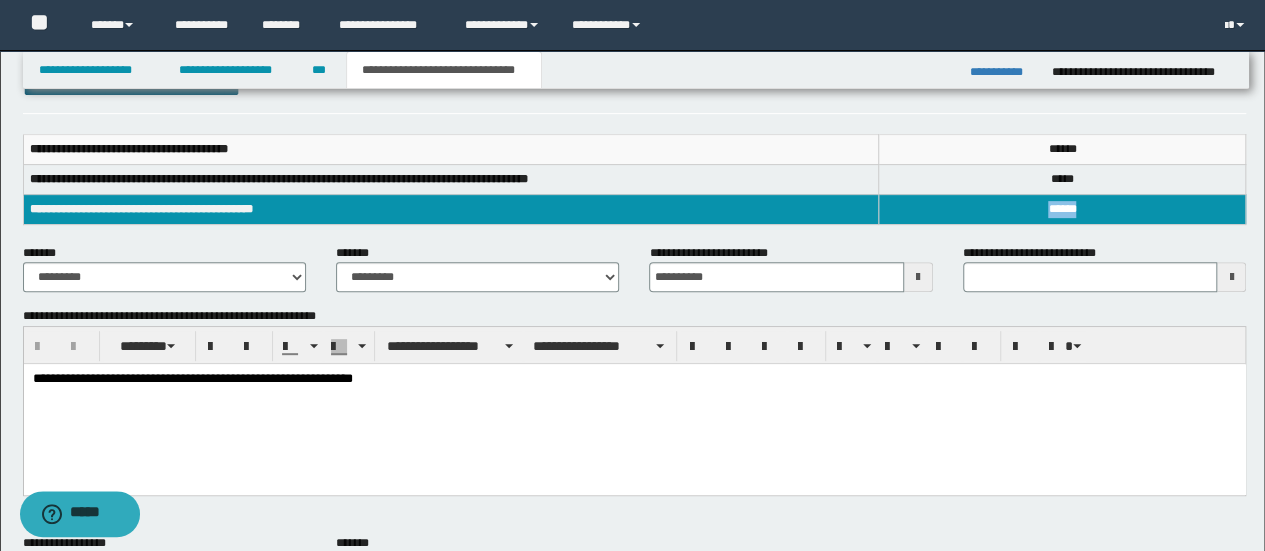 click on "*****" at bounding box center [1062, 209] 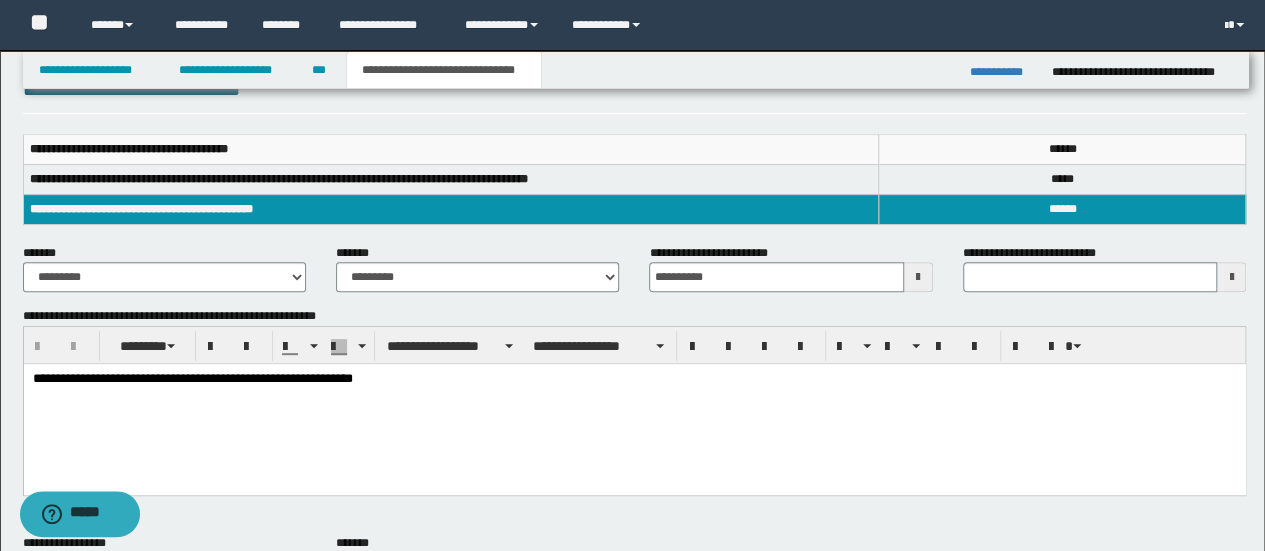 click on "*****" at bounding box center [1062, 149] 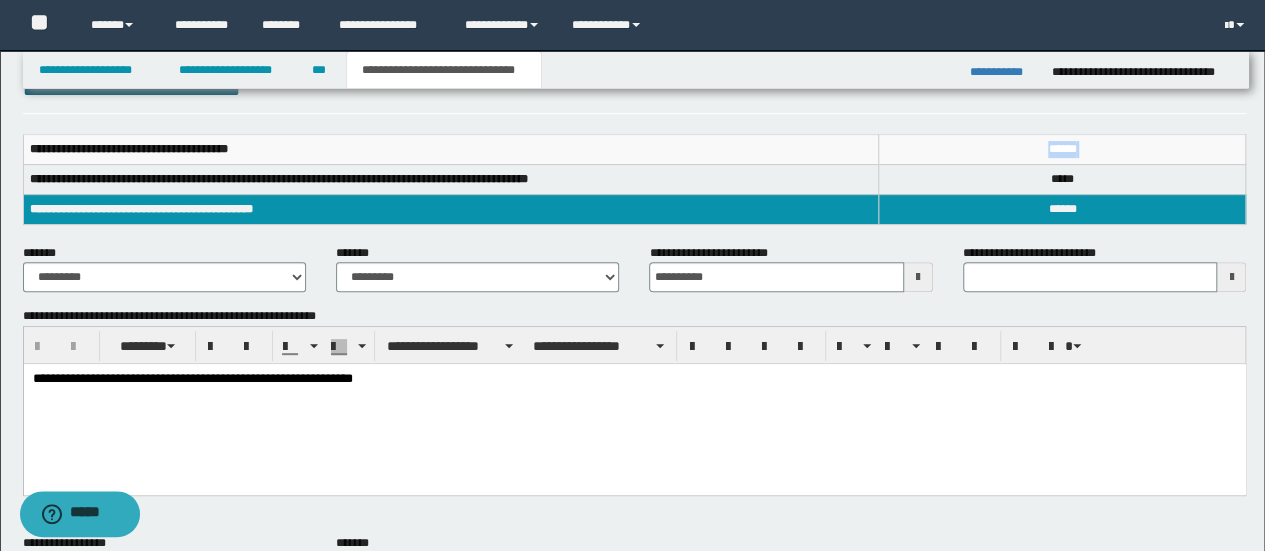click on "*****" at bounding box center [1062, 149] 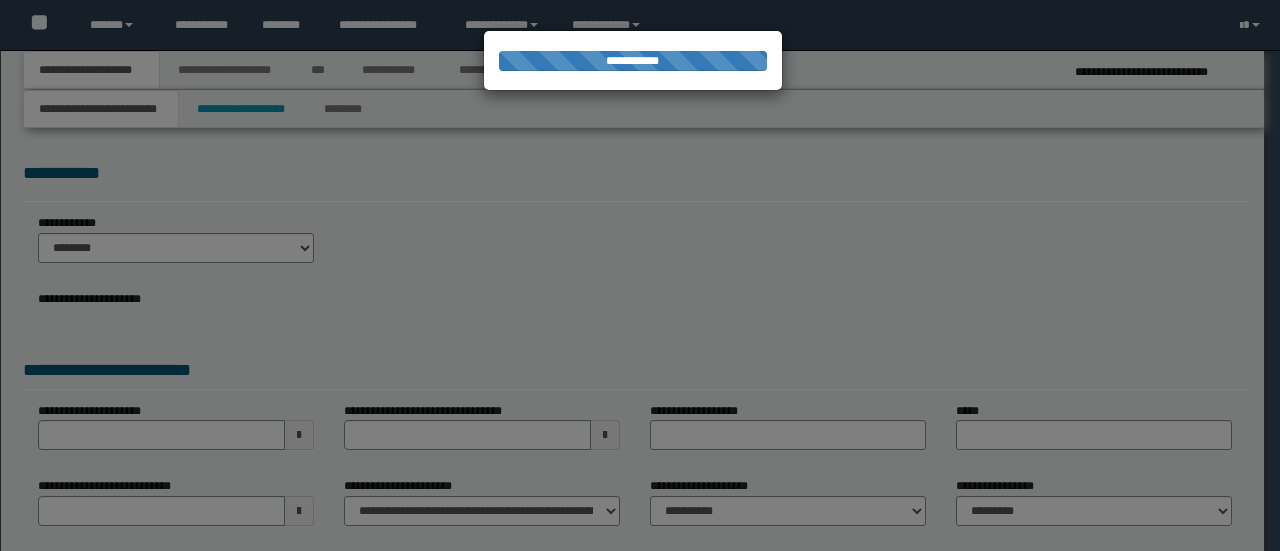 select on "*" 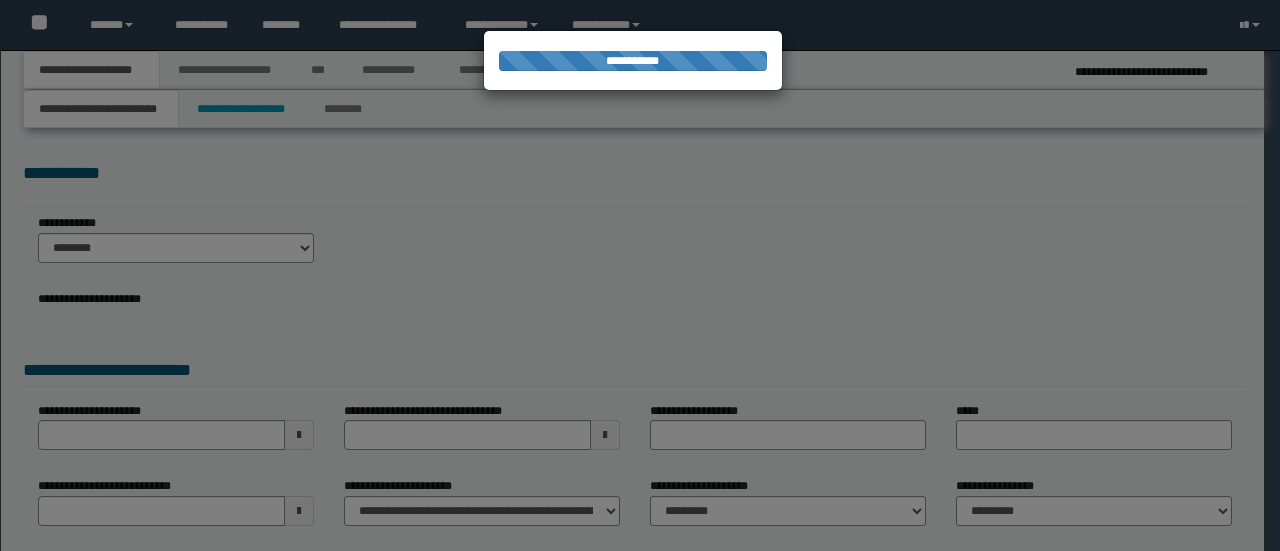 select on "*" 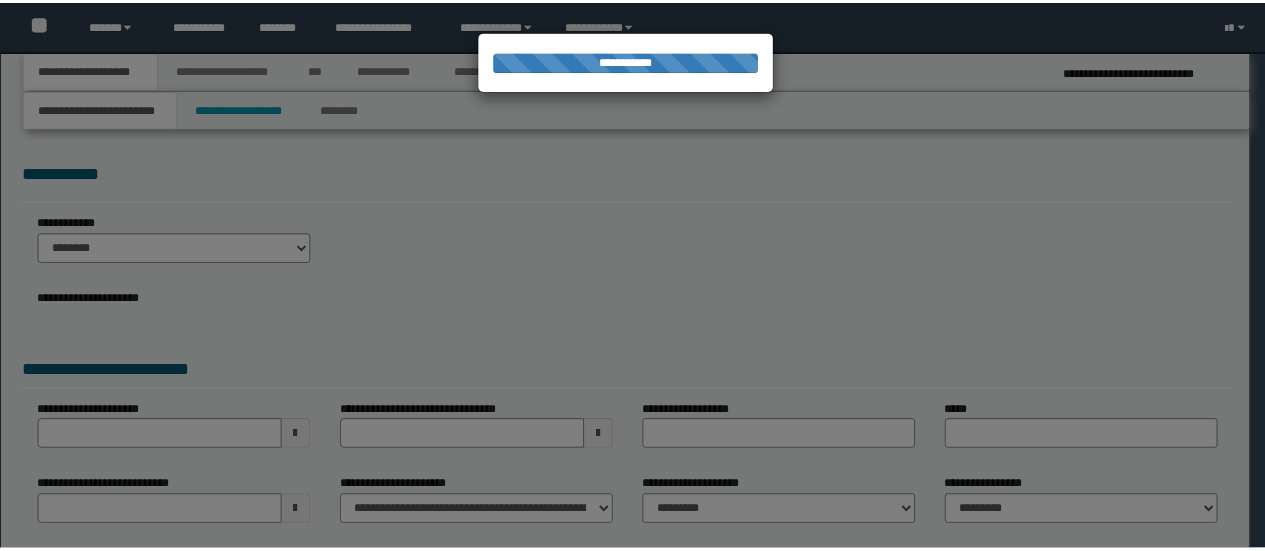 scroll, scrollTop: 0, scrollLeft: 0, axis: both 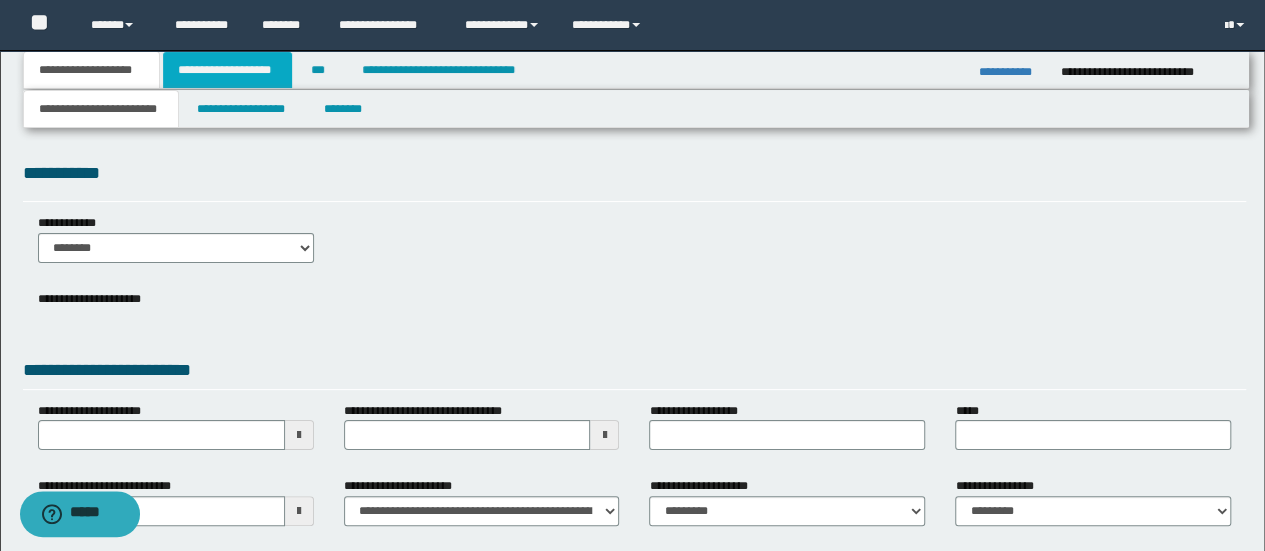 click on "**********" at bounding box center [227, 70] 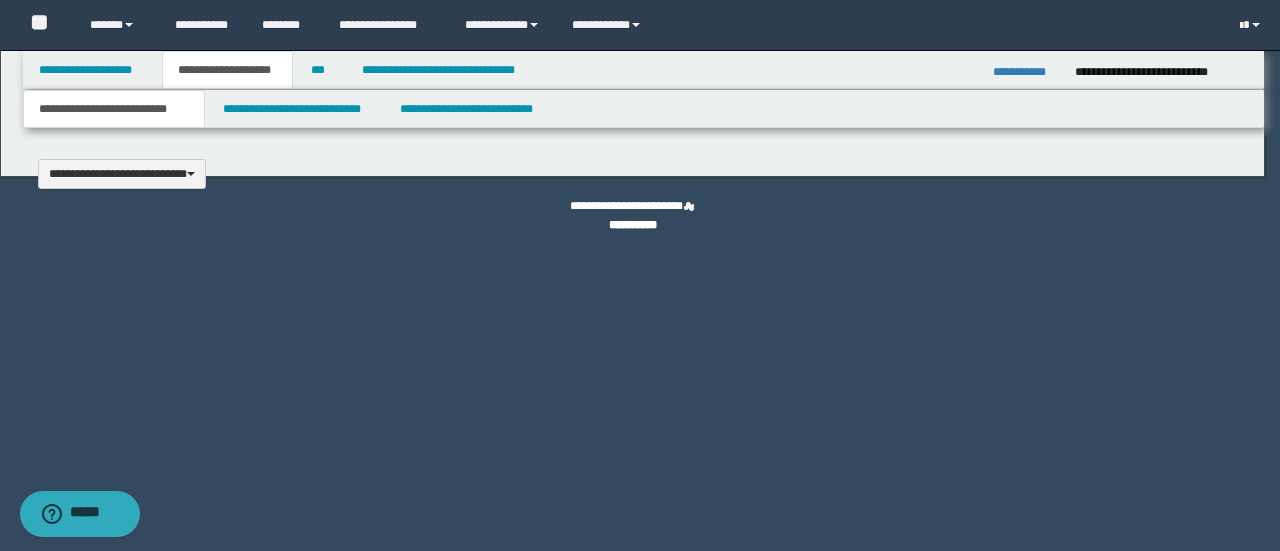 click on "**********" at bounding box center [640, 275] 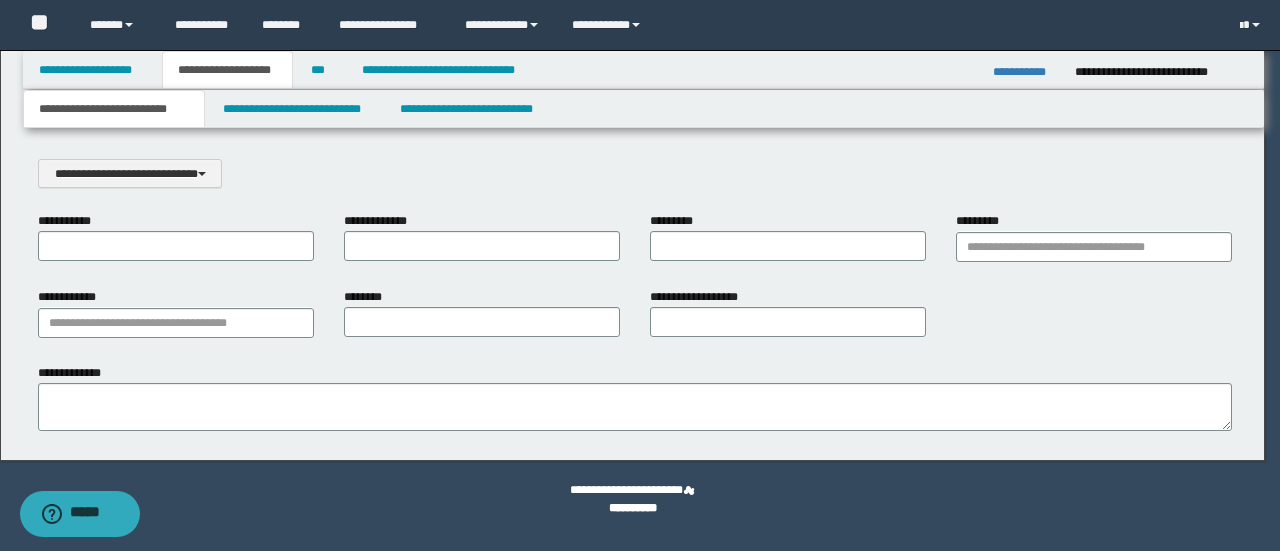 scroll, scrollTop: 0, scrollLeft: 0, axis: both 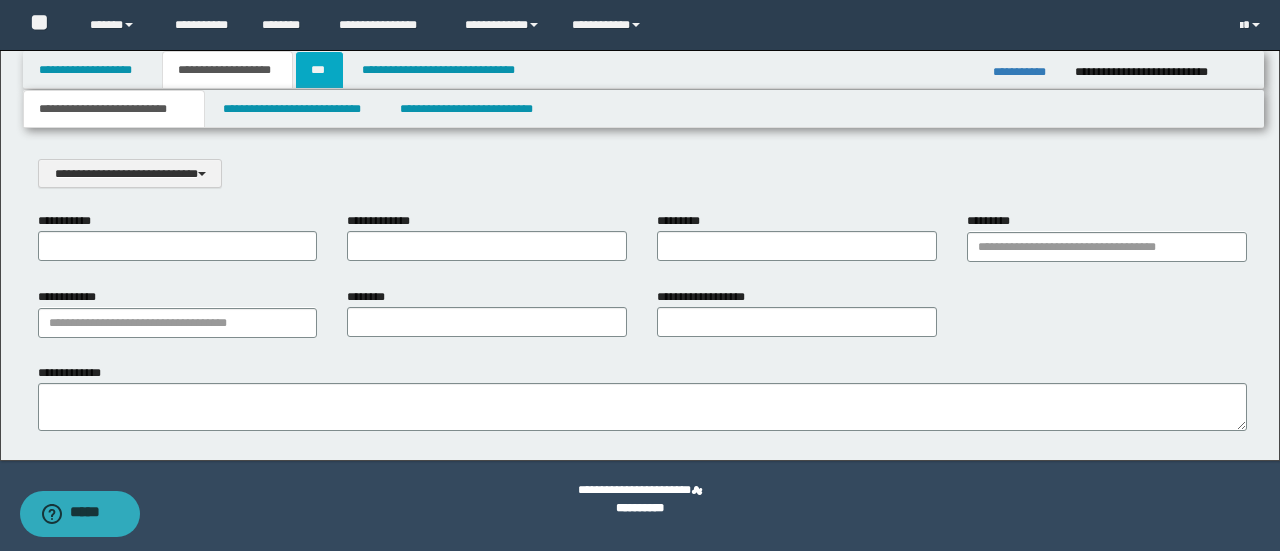click on "***" at bounding box center (319, 70) 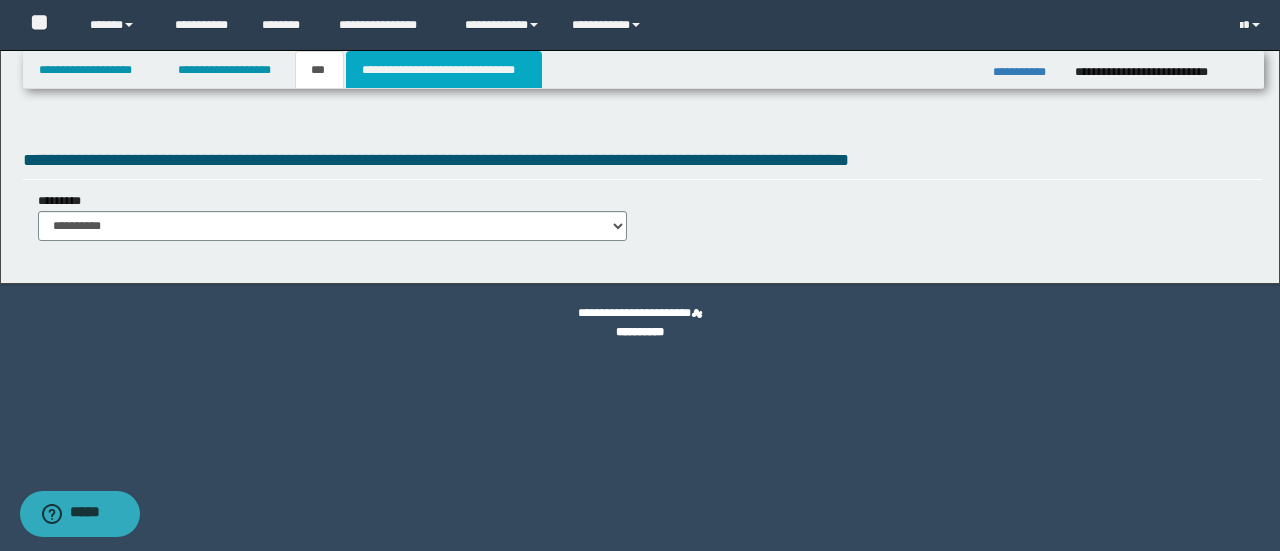 click on "**********" at bounding box center (444, 70) 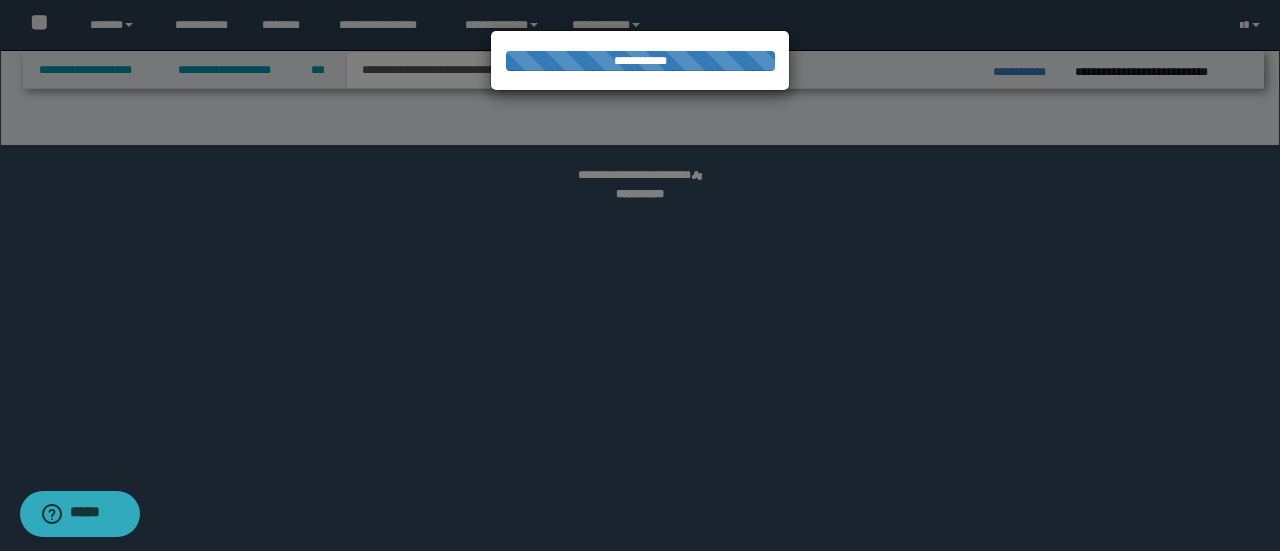 select on "*" 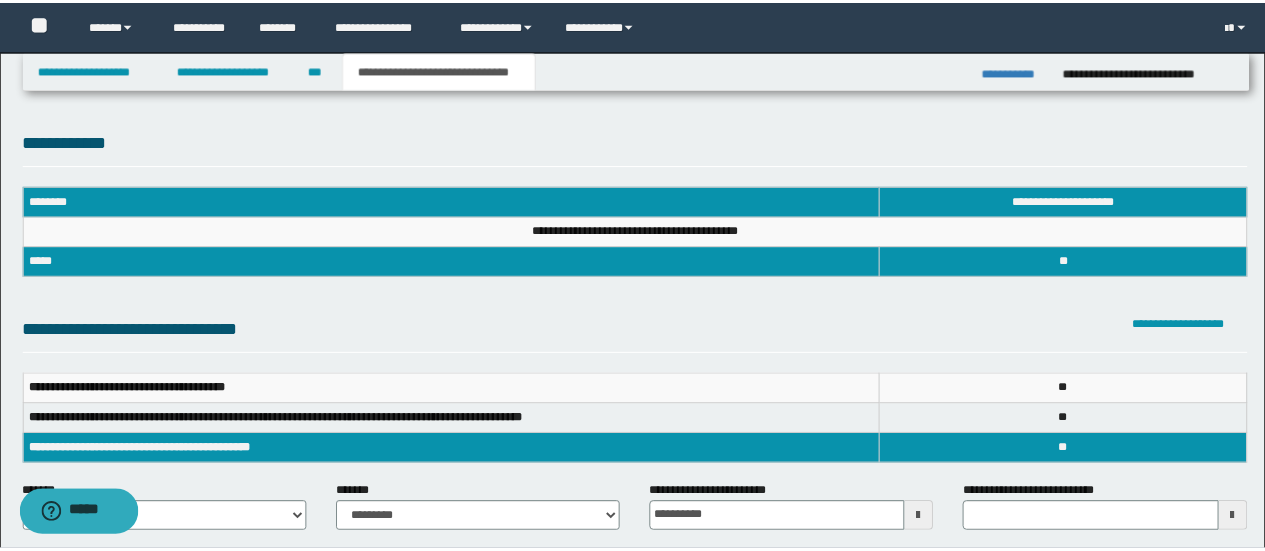 scroll, scrollTop: 0, scrollLeft: 0, axis: both 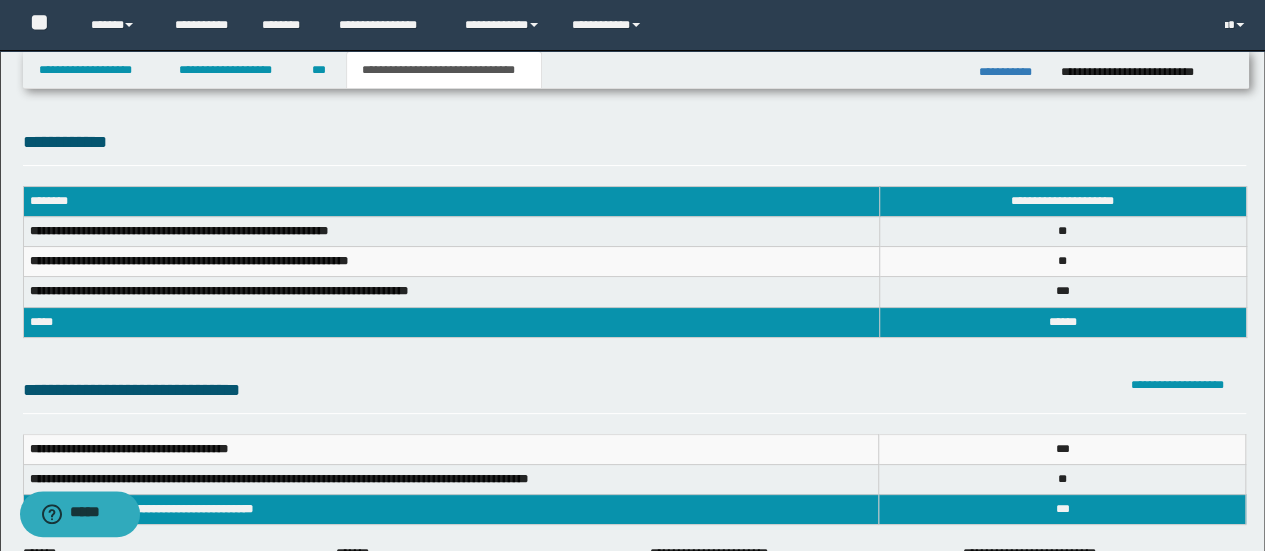 click on "** *
*" at bounding box center [1062, 449] 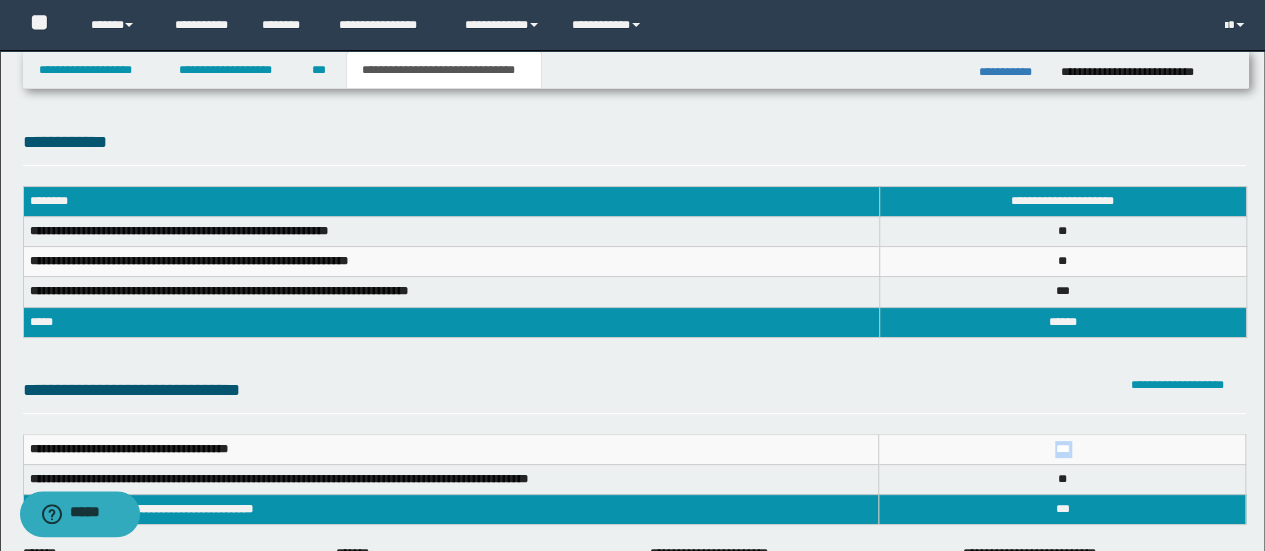 click on "** *
*" at bounding box center [1062, 449] 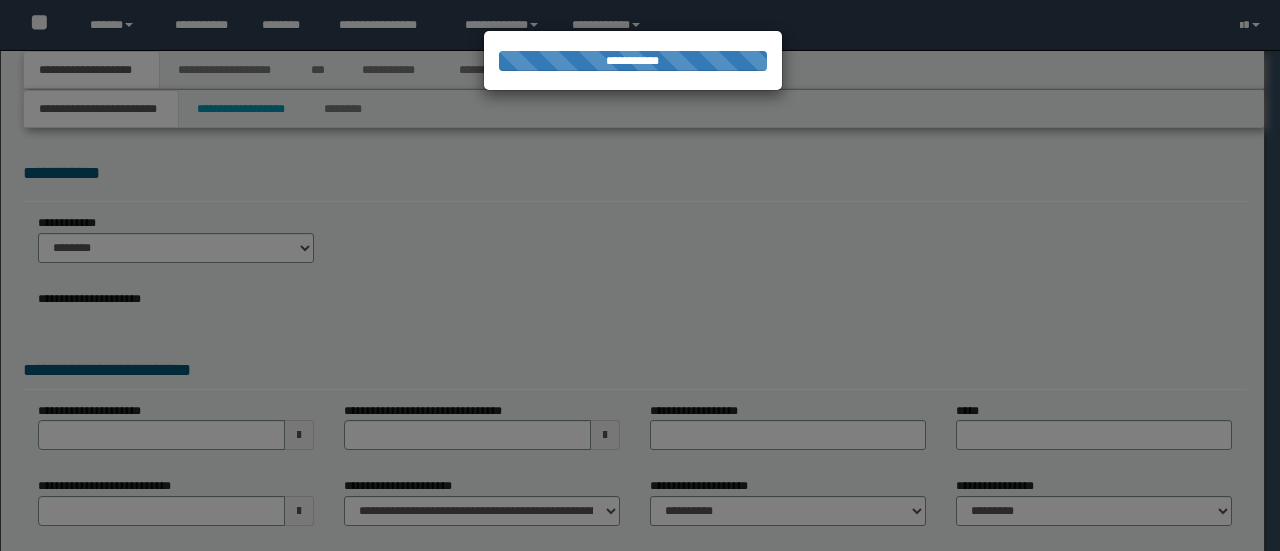 scroll, scrollTop: 0, scrollLeft: 0, axis: both 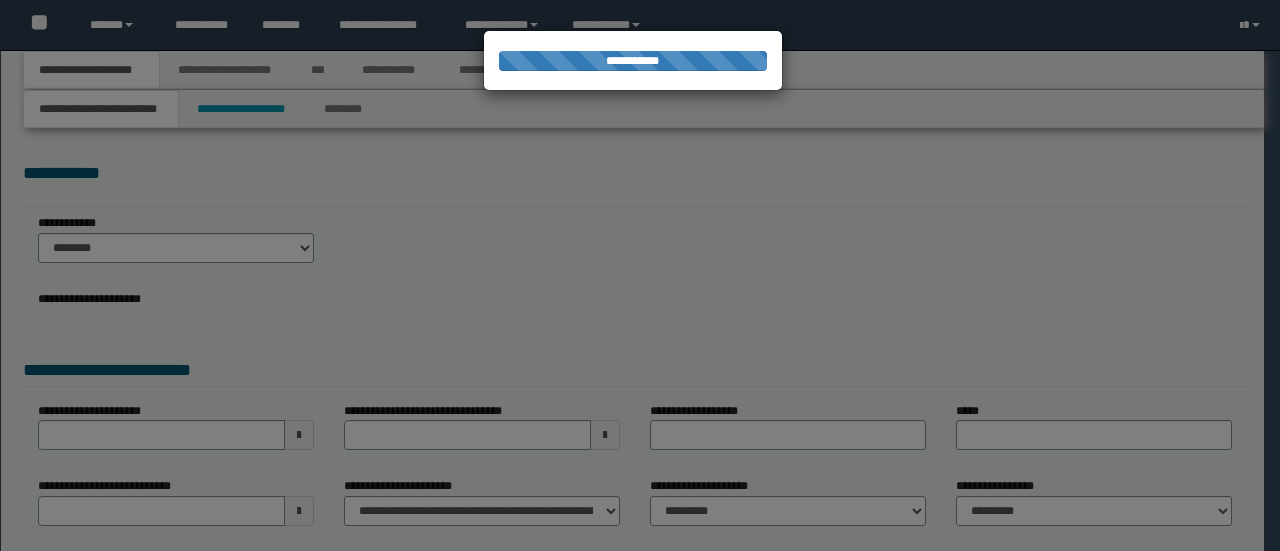 select on "*" 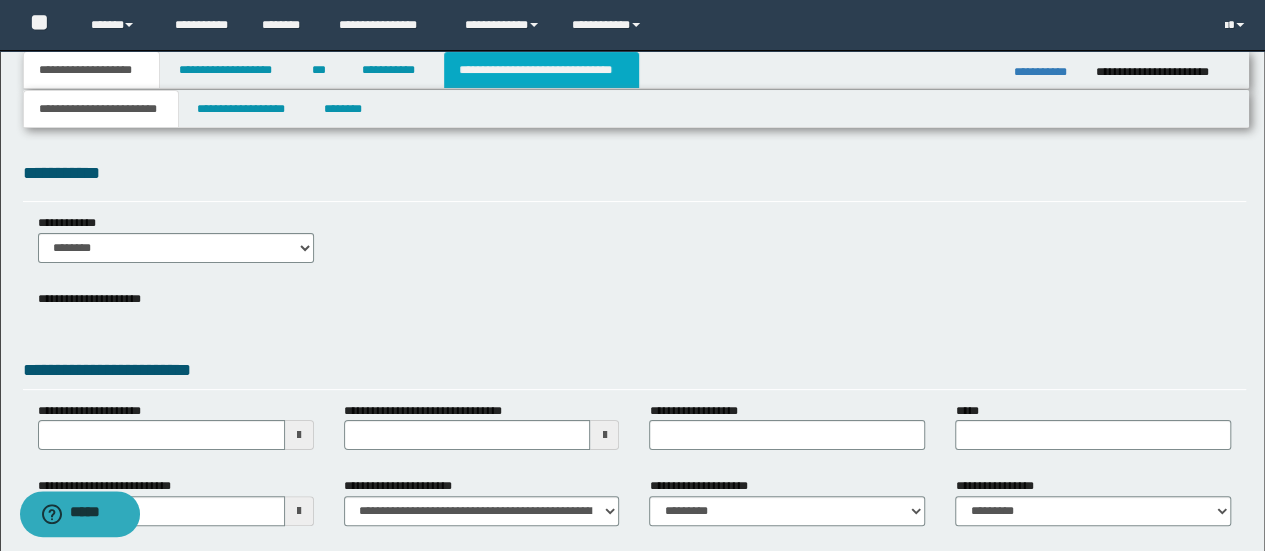 click on "**********" at bounding box center [541, 70] 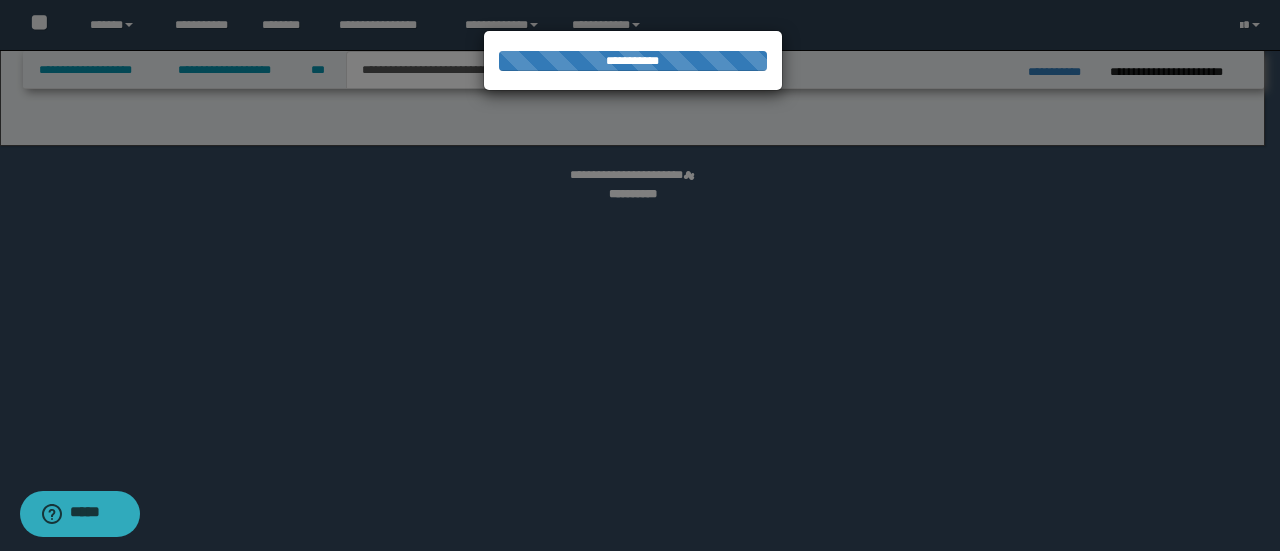 select on "*" 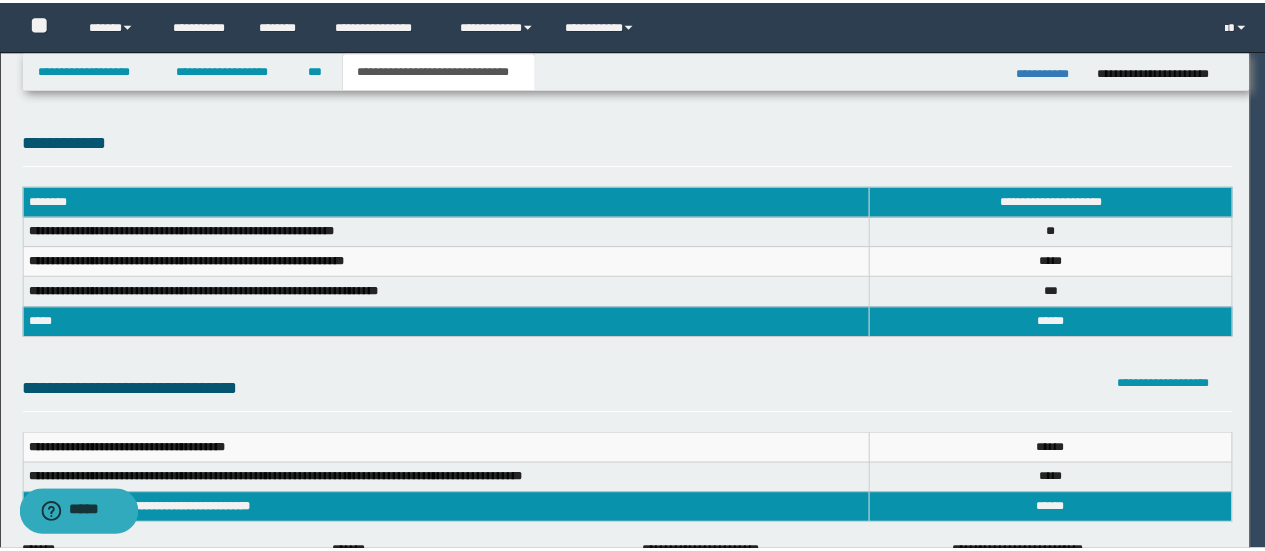 scroll, scrollTop: 0, scrollLeft: 0, axis: both 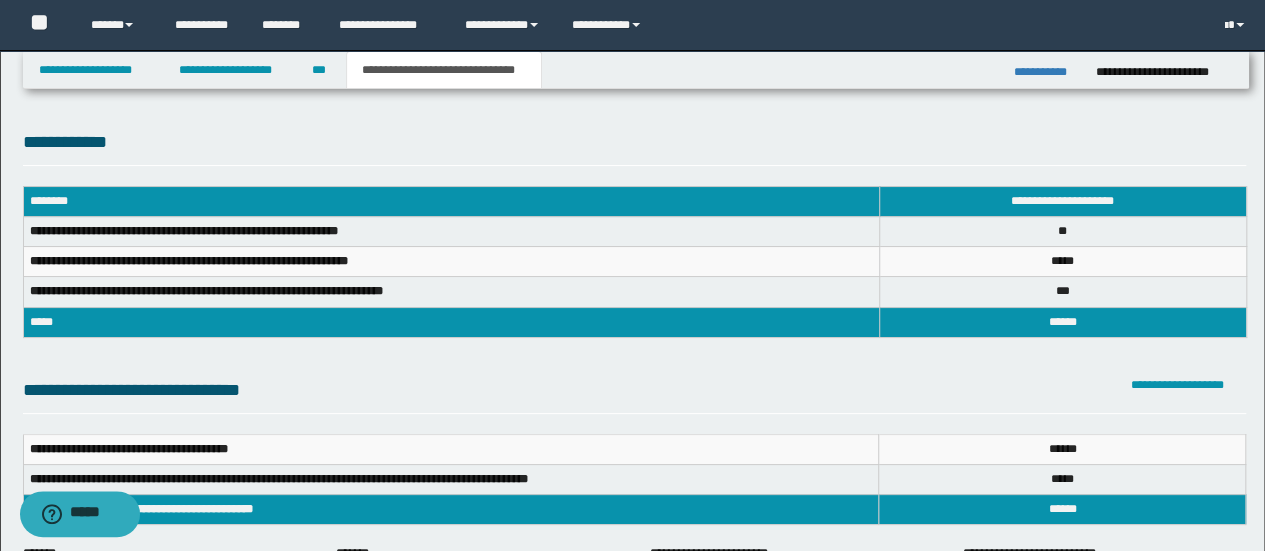 click on "***** *
*" at bounding box center (1062, 449) 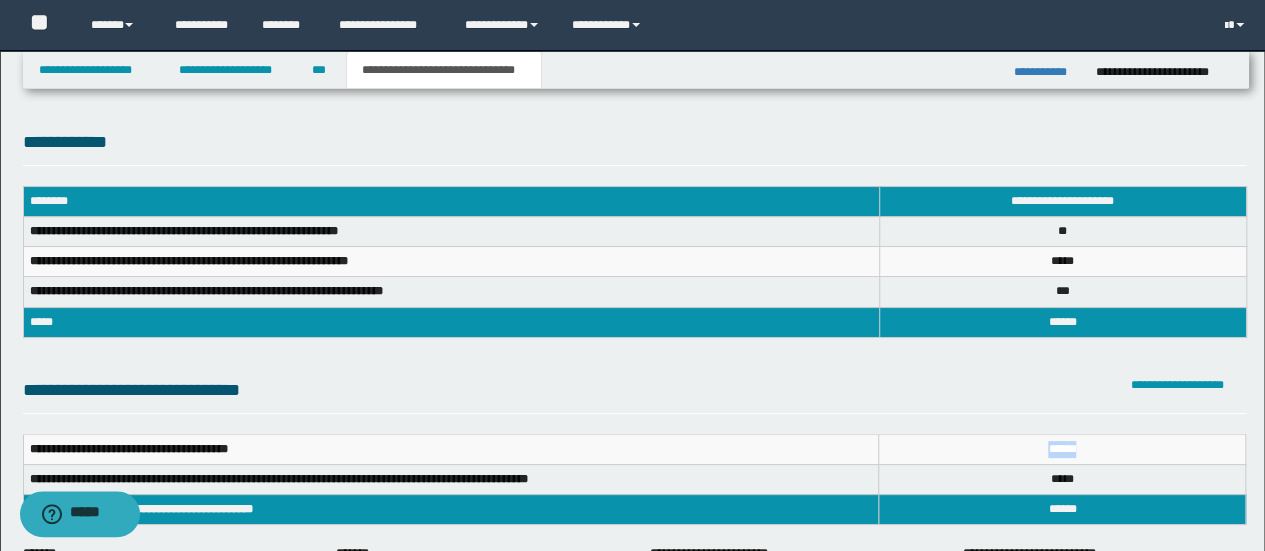 click on "***** *
*" at bounding box center [1062, 449] 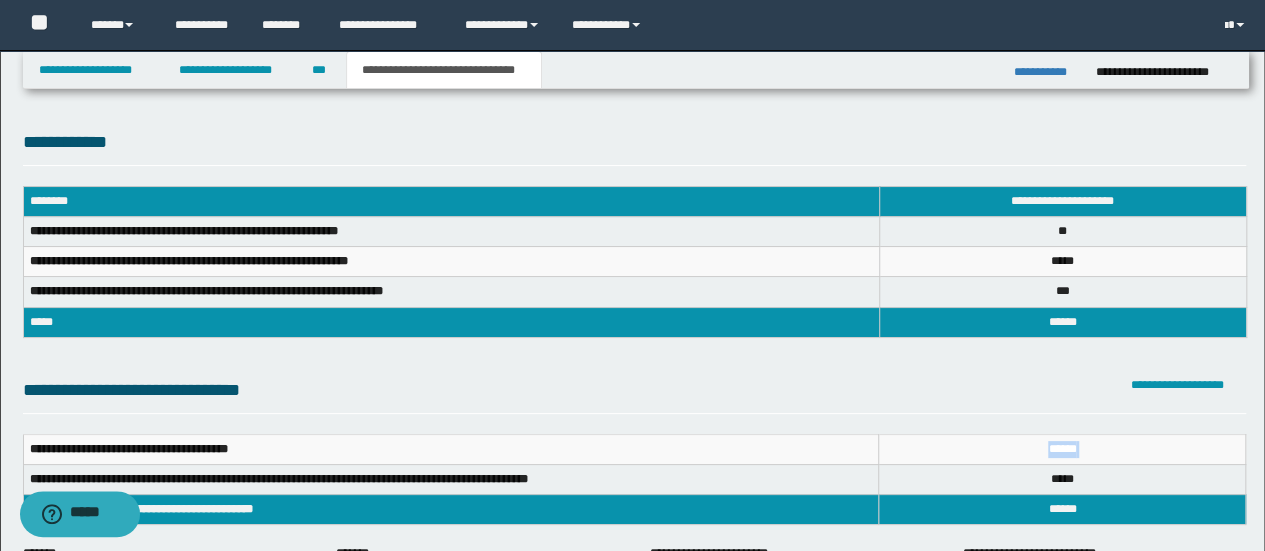 click on "***** *
*" at bounding box center [1062, 449] 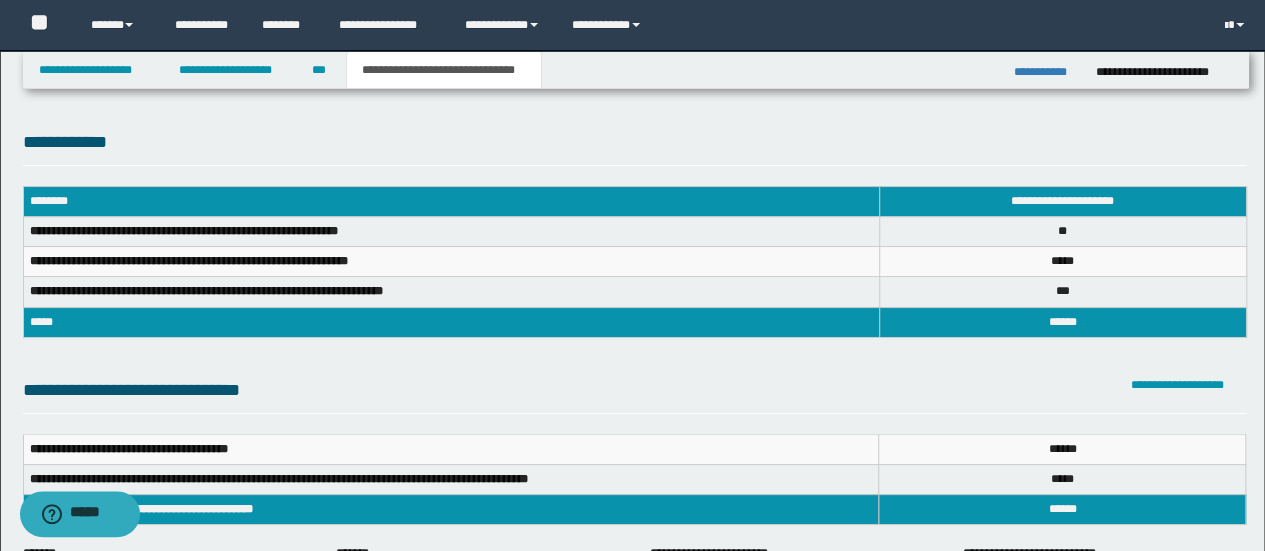 click on "*****" at bounding box center (1062, 509) 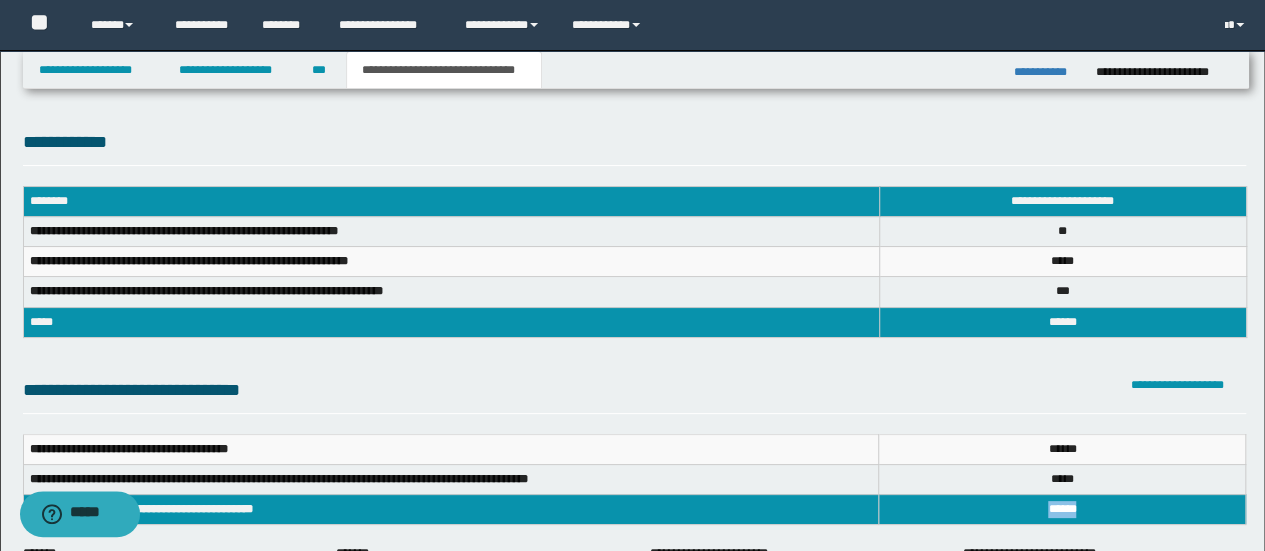 click on "*****" at bounding box center [1062, 509] 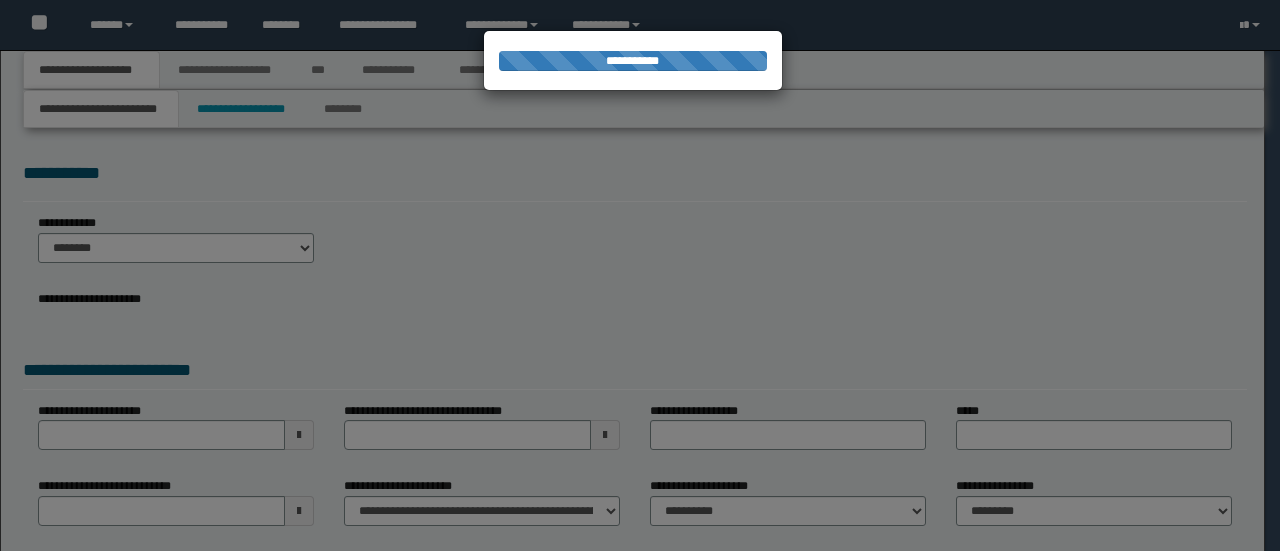 scroll, scrollTop: 0, scrollLeft: 0, axis: both 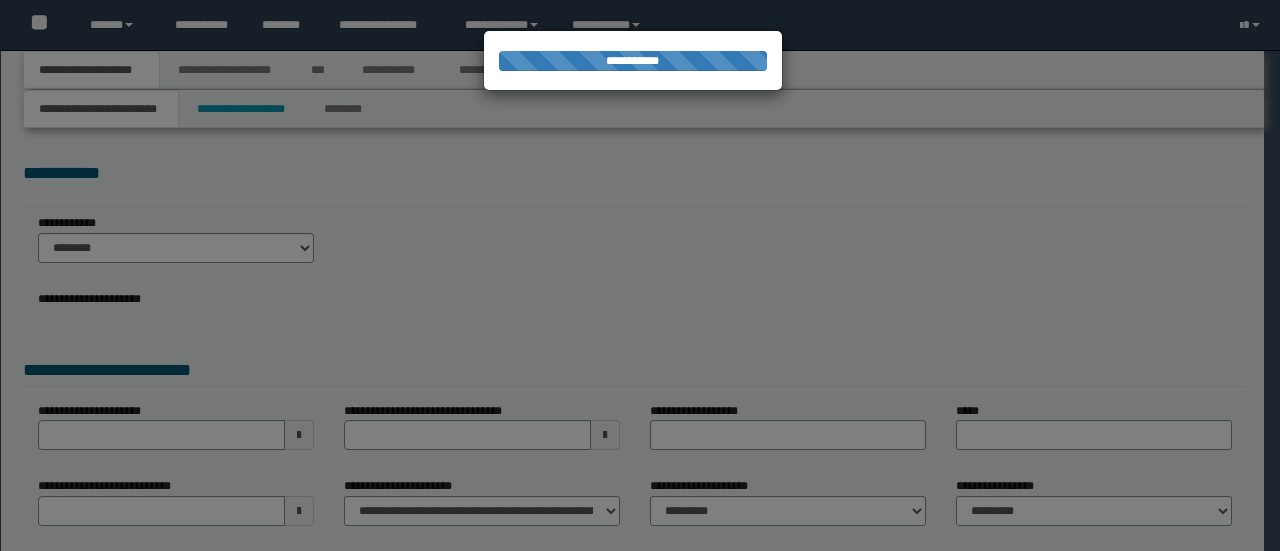 select on "*" 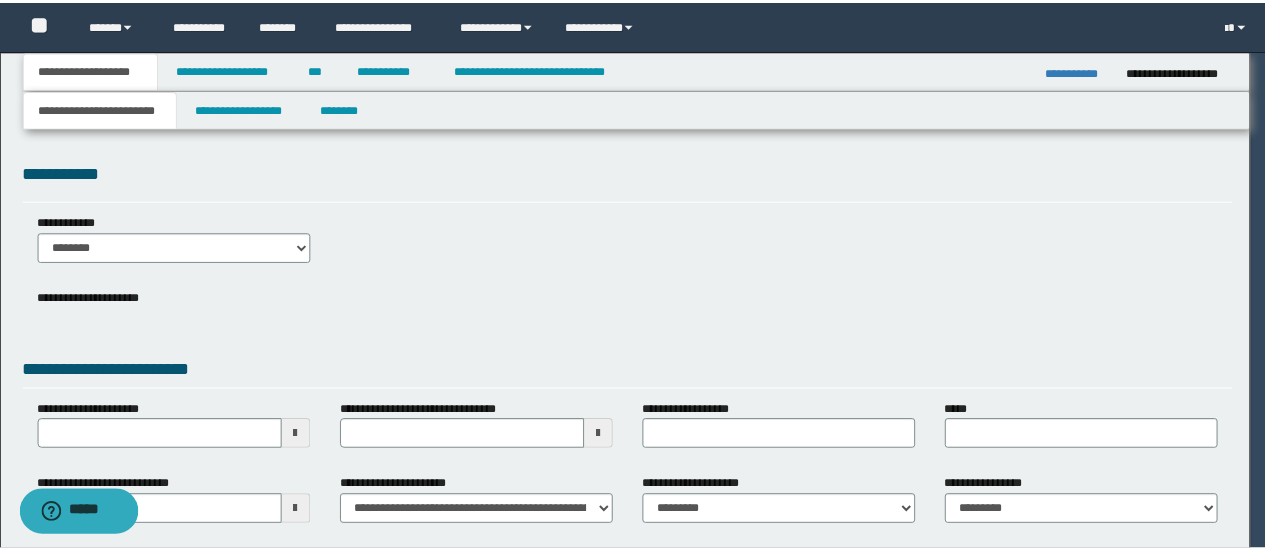 scroll, scrollTop: 0, scrollLeft: 0, axis: both 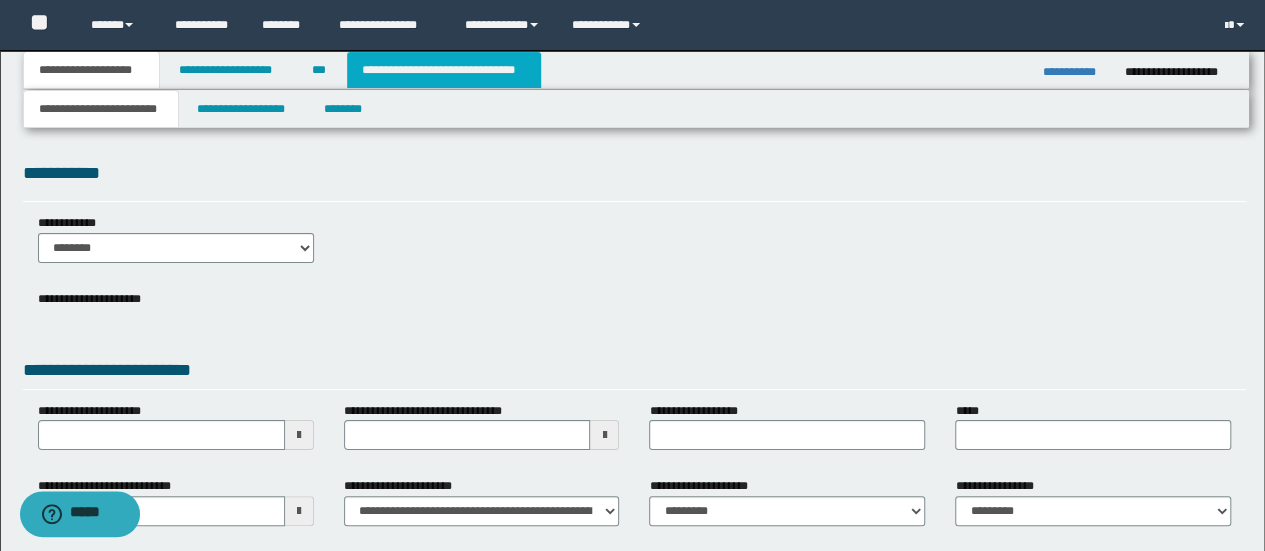 click on "**********" at bounding box center (444, 70) 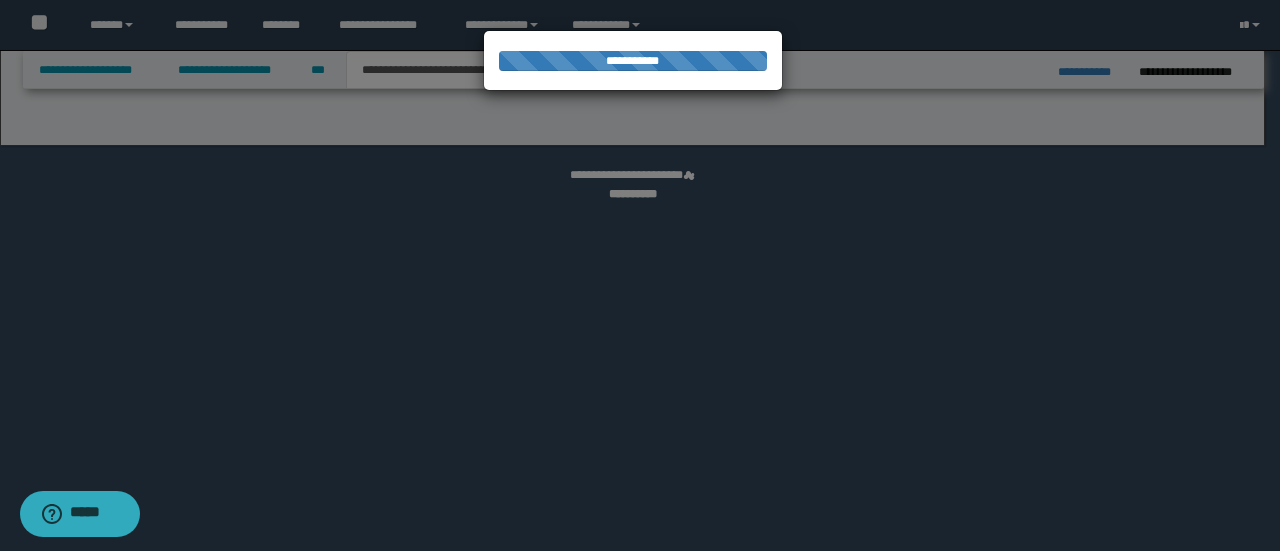 select on "*" 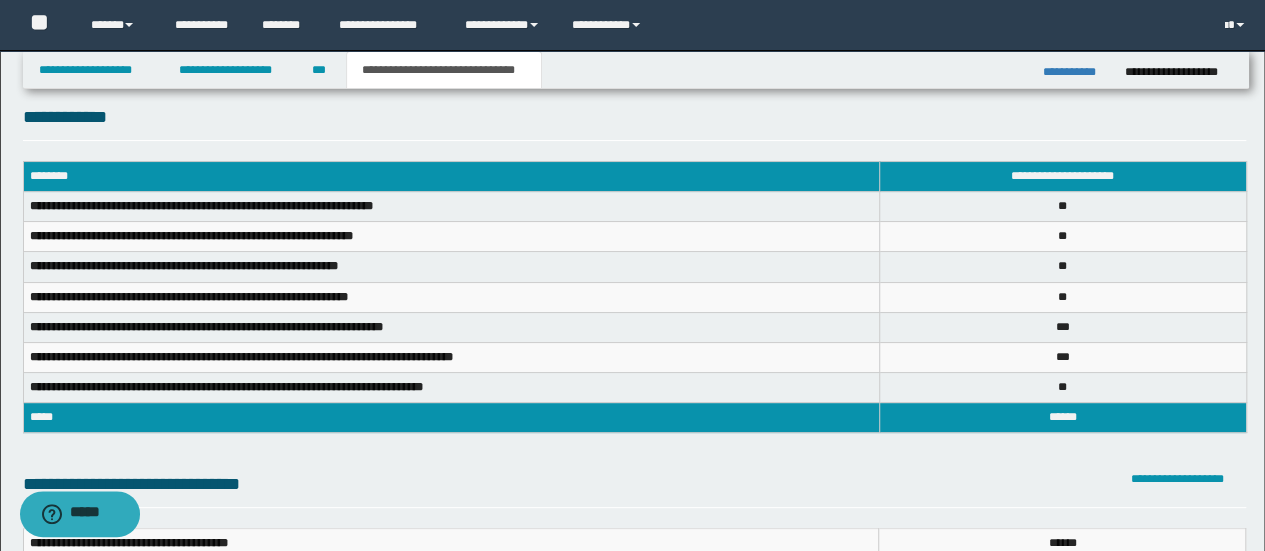 scroll, scrollTop: 200, scrollLeft: 0, axis: vertical 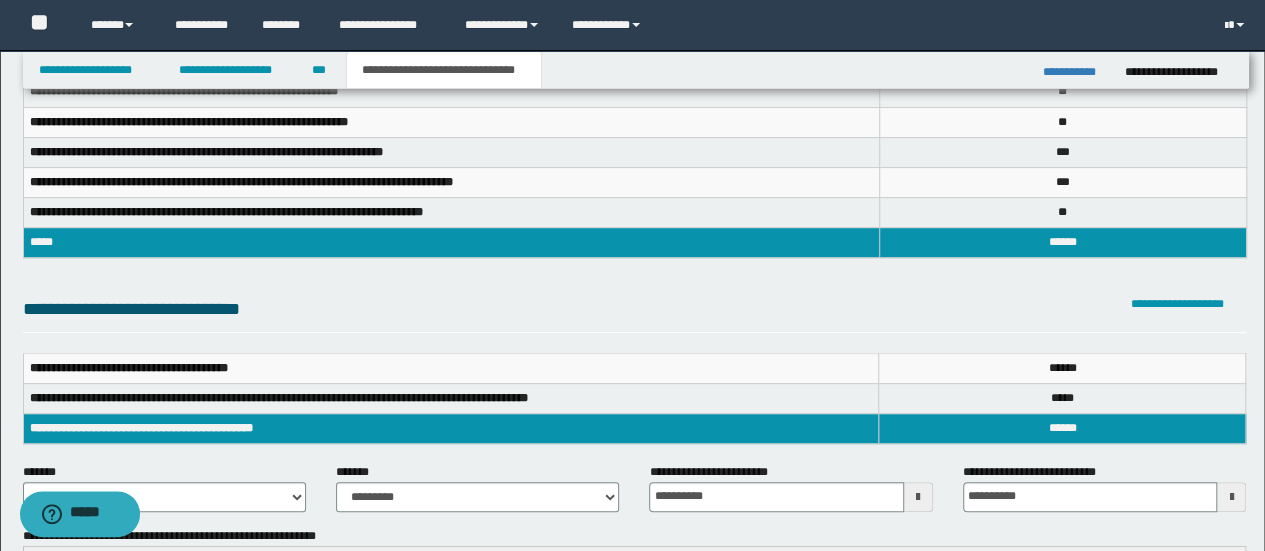 click on "*****" at bounding box center (1062, 368) 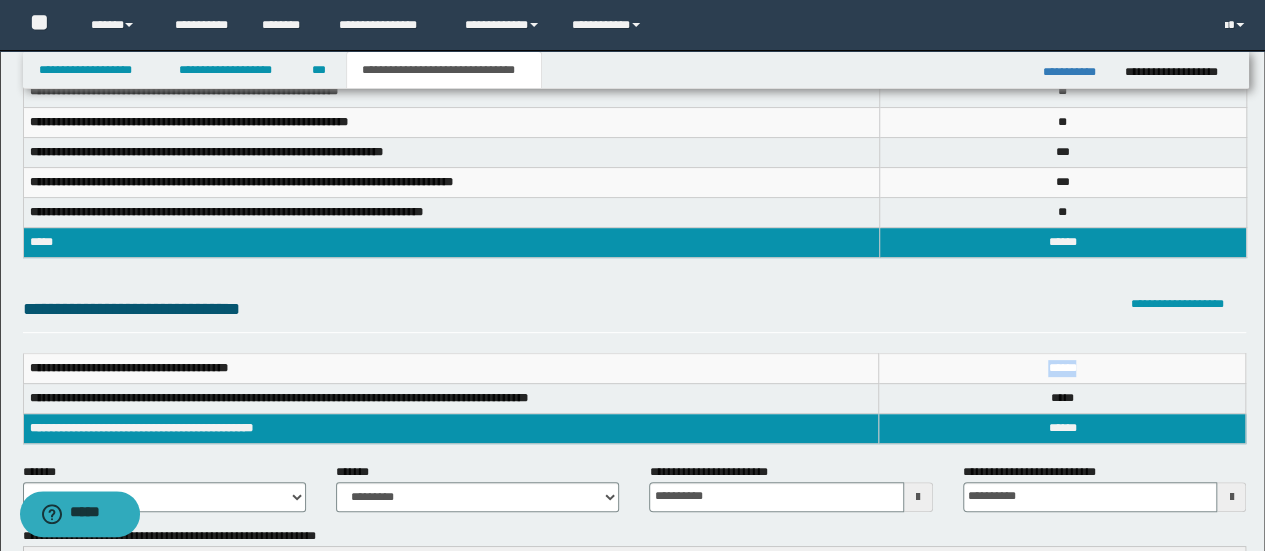 click on "*****" at bounding box center [1062, 368] 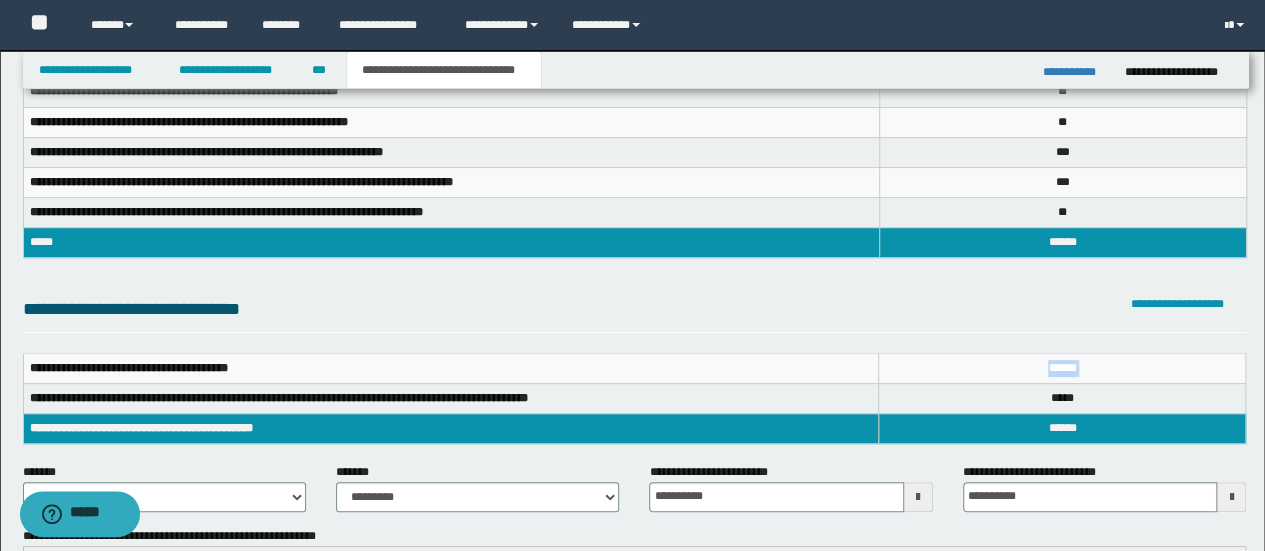 click on "*****" at bounding box center (1062, 368) 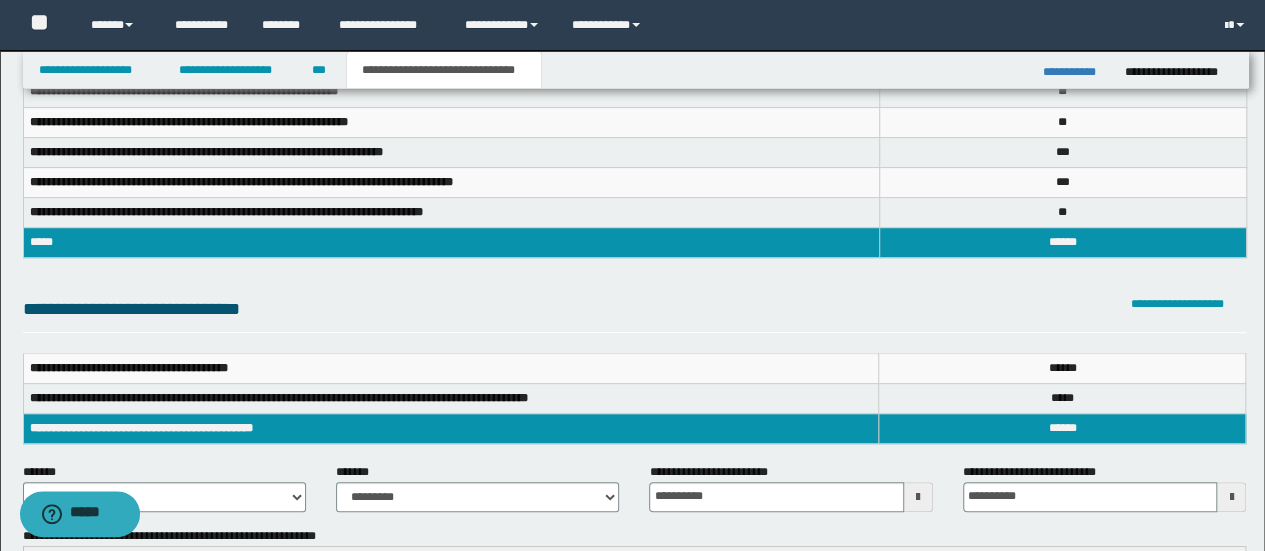 click on "*****" at bounding box center [1062, 428] 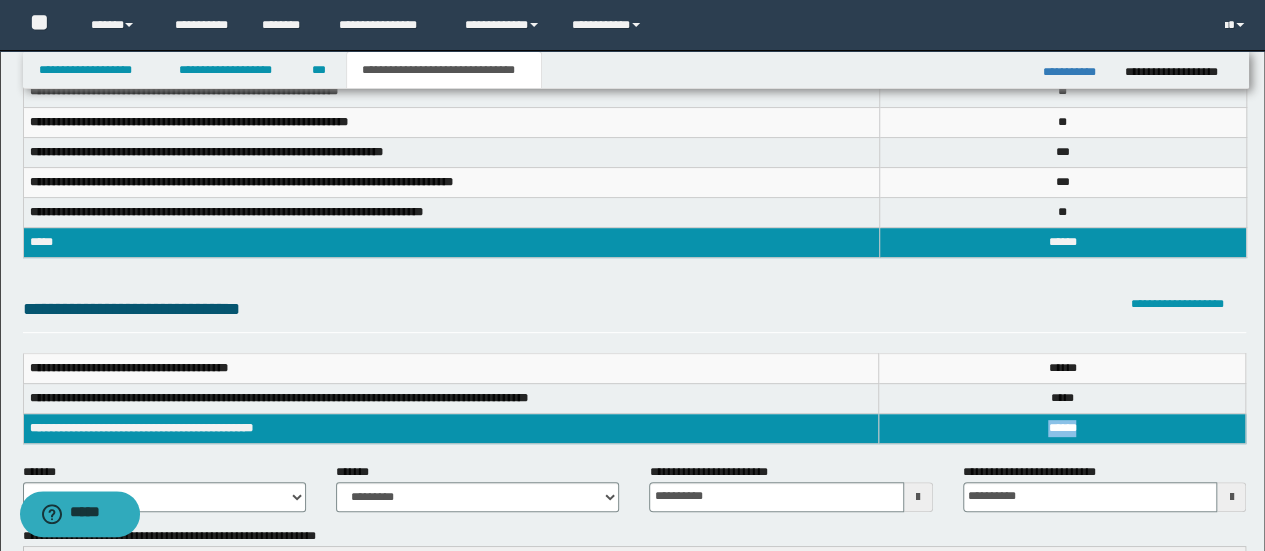 click on "*****" at bounding box center (1062, 428) 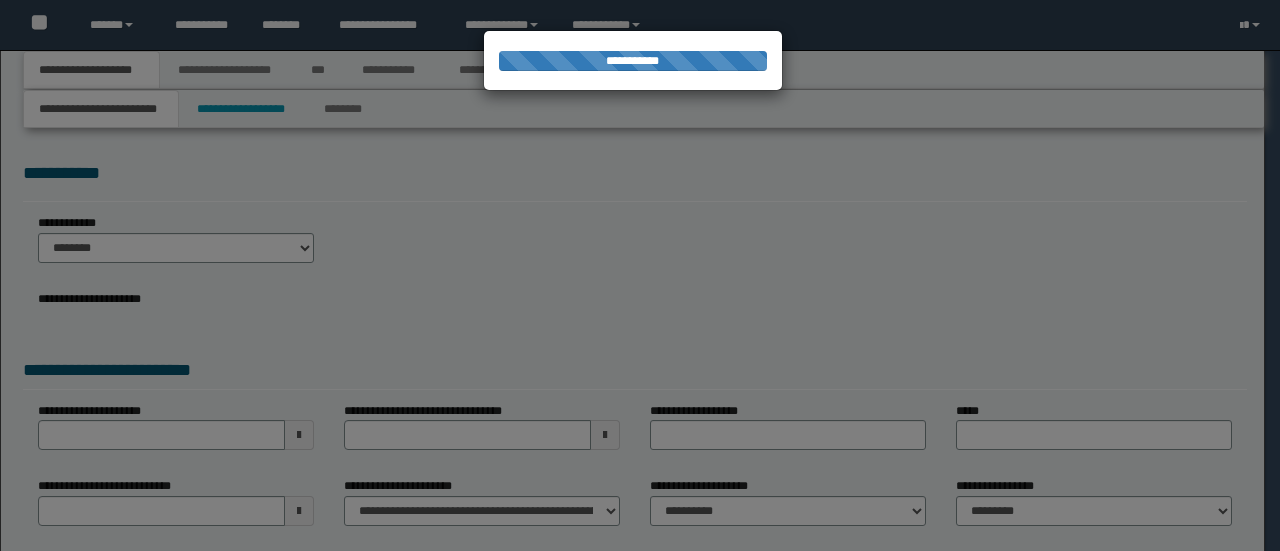 scroll, scrollTop: 0, scrollLeft: 0, axis: both 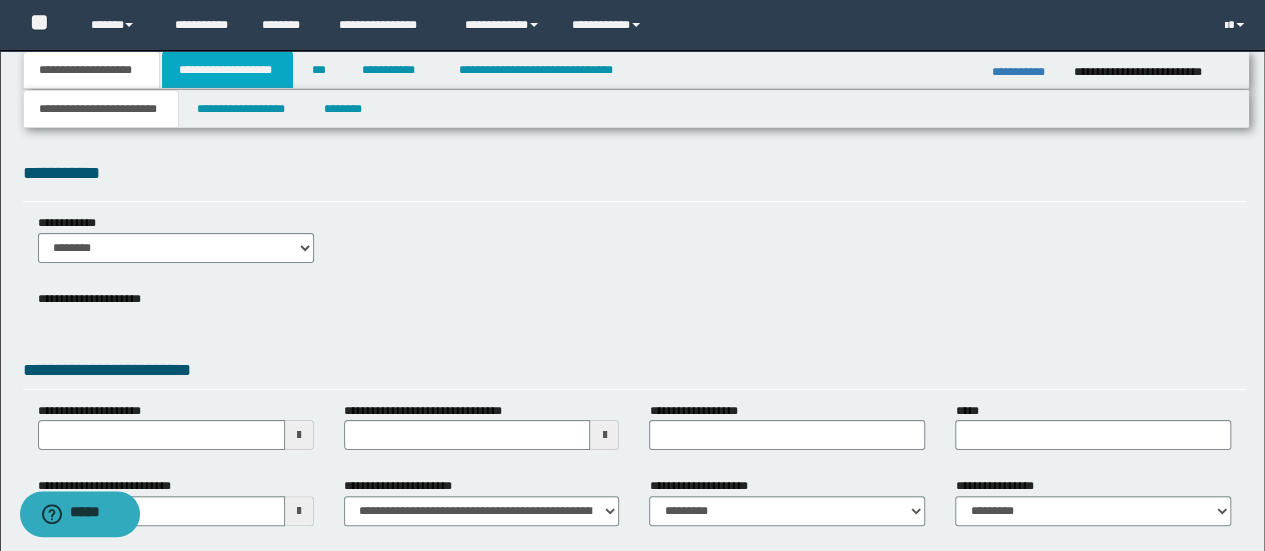 click on "**********" at bounding box center (227, 70) 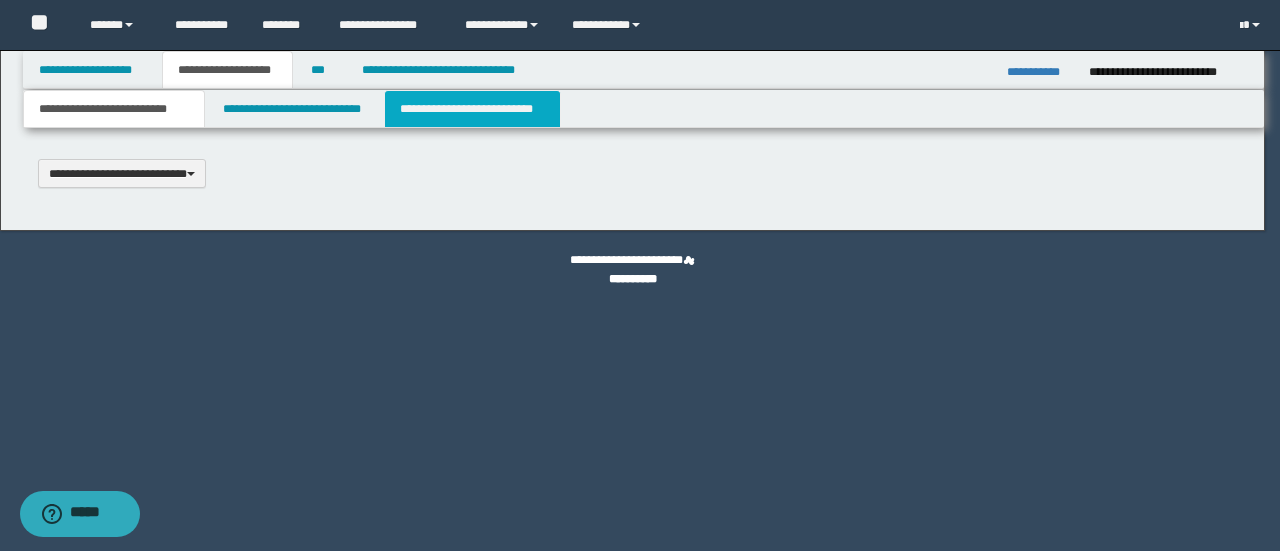 click on "**********" at bounding box center (472, 109) 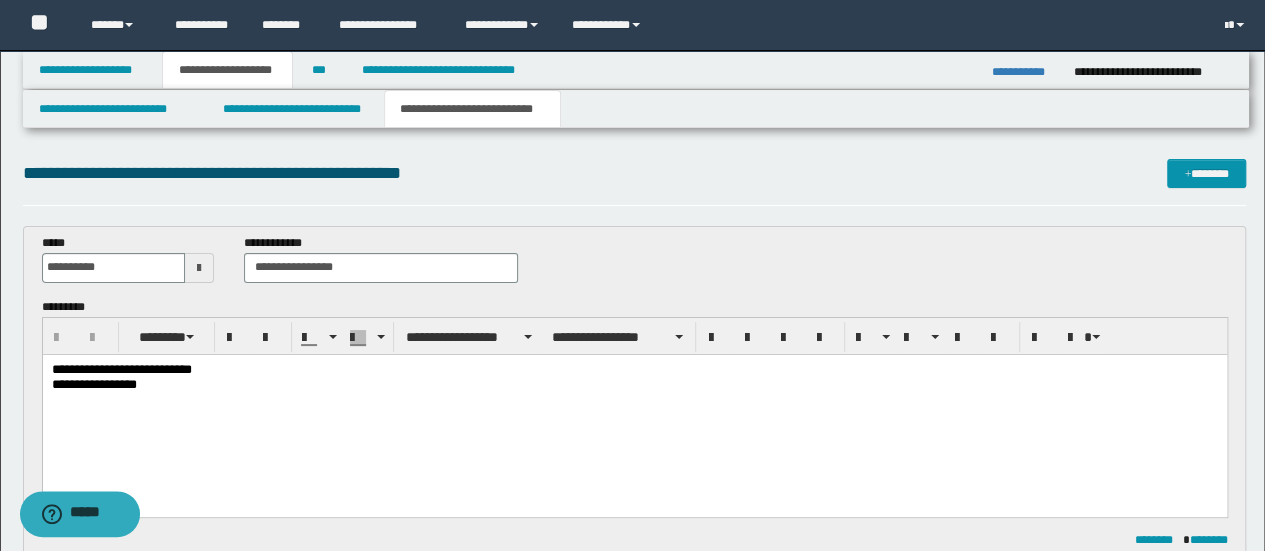 scroll, scrollTop: 0, scrollLeft: 0, axis: both 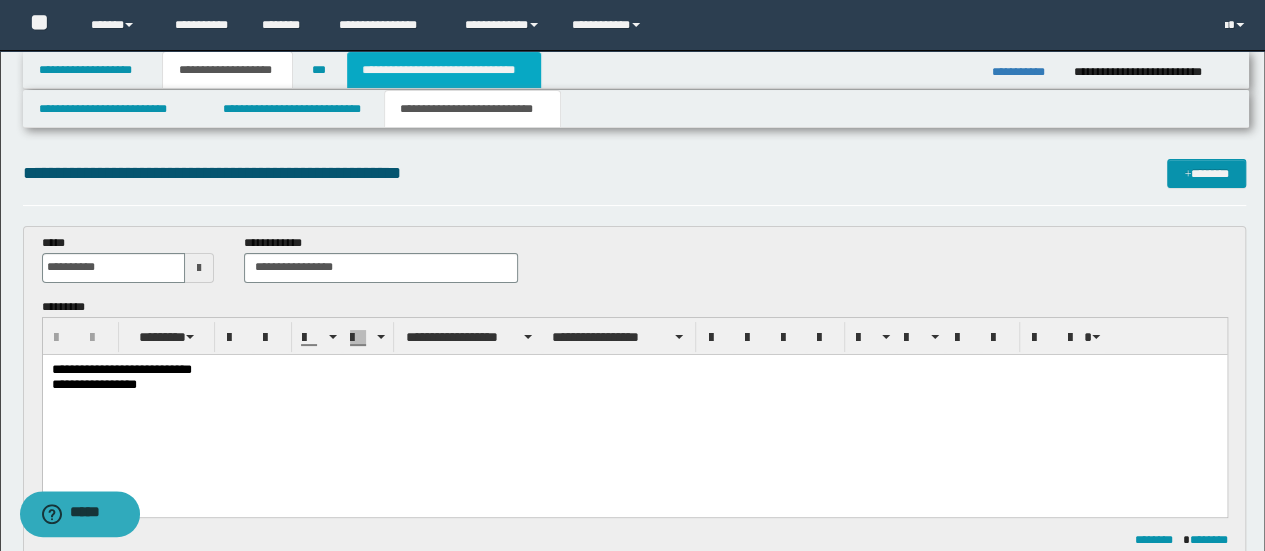 click on "**********" at bounding box center [444, 70] 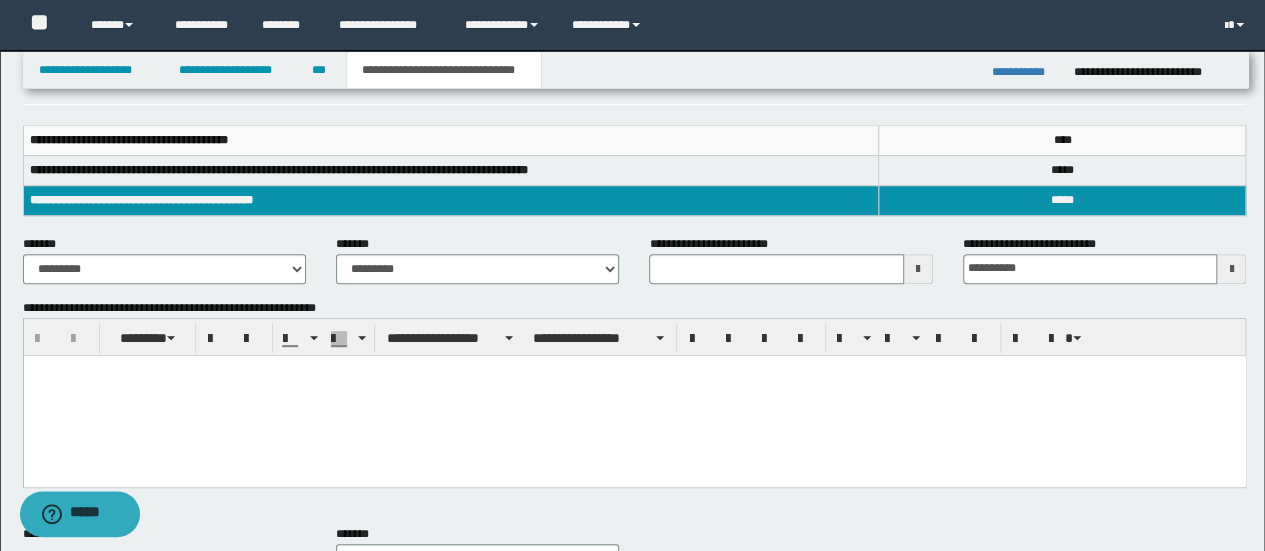 scroll, scrollTop: 200, scrollLeft: 0, axis: vertical 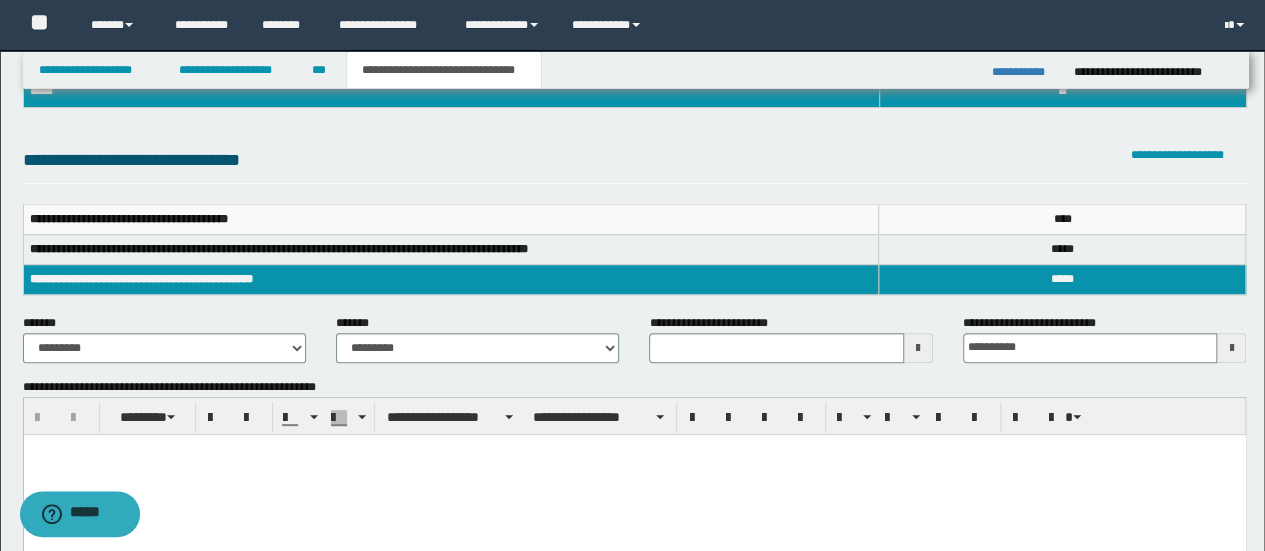 click on "***" at bounding box center [1062, 219] 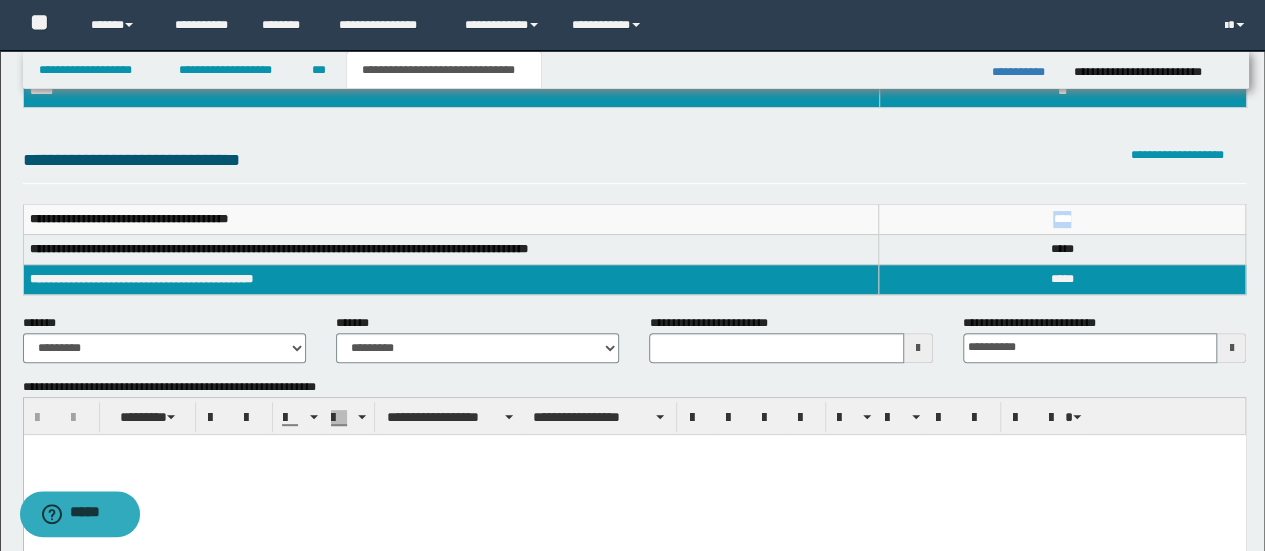 click on "***" at bounding box center (1062, 219) 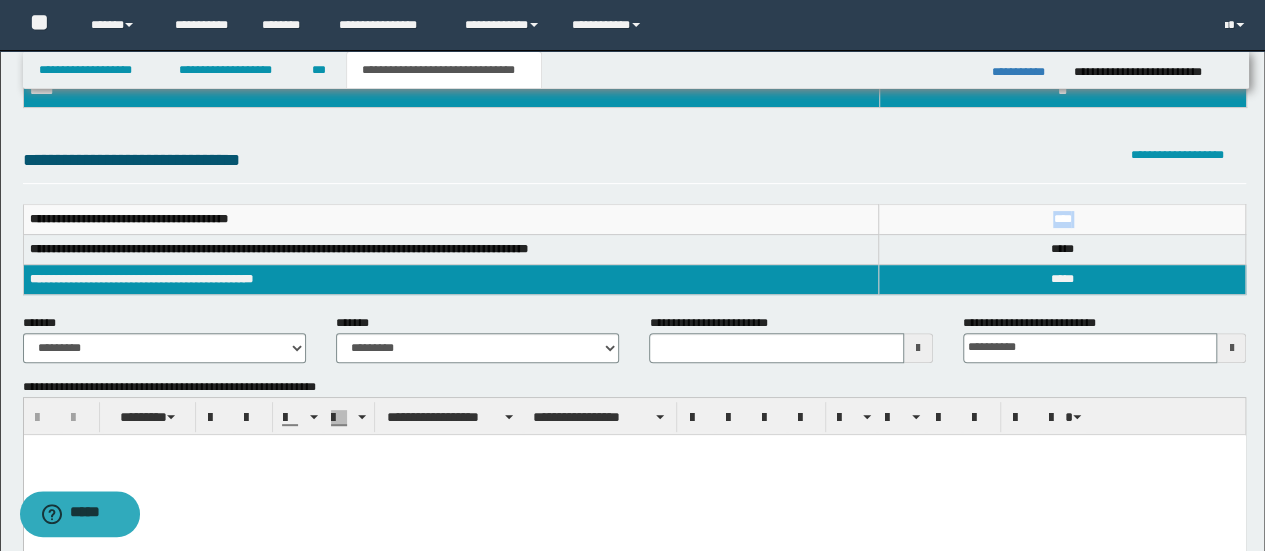 click on "***" at bounding box center [1062, 219] 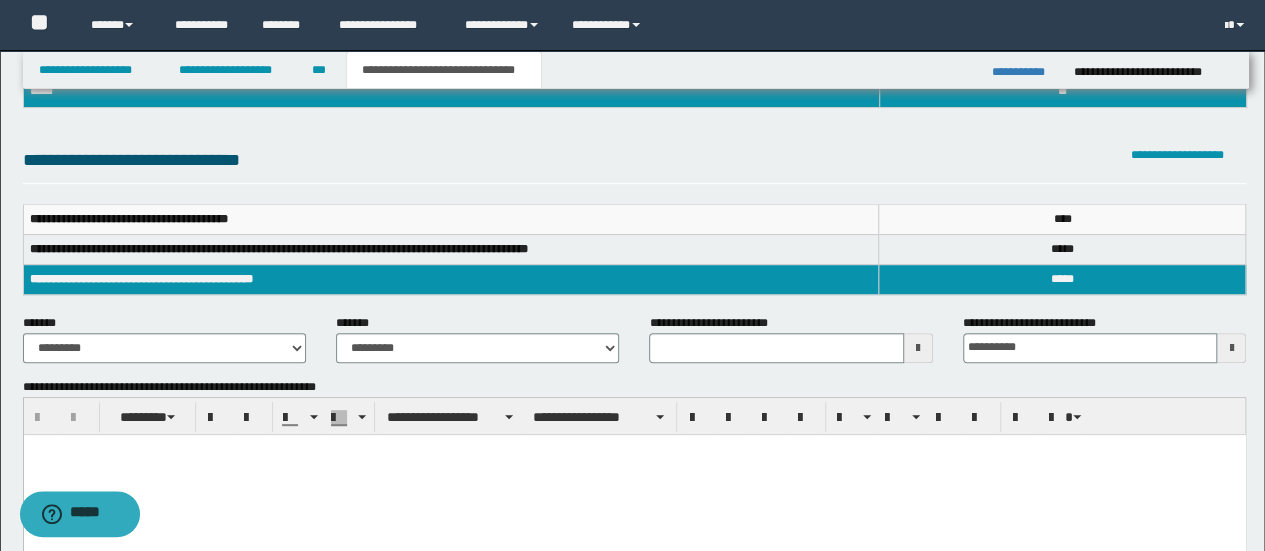 click on "****" at bounding box center (1062, 279) 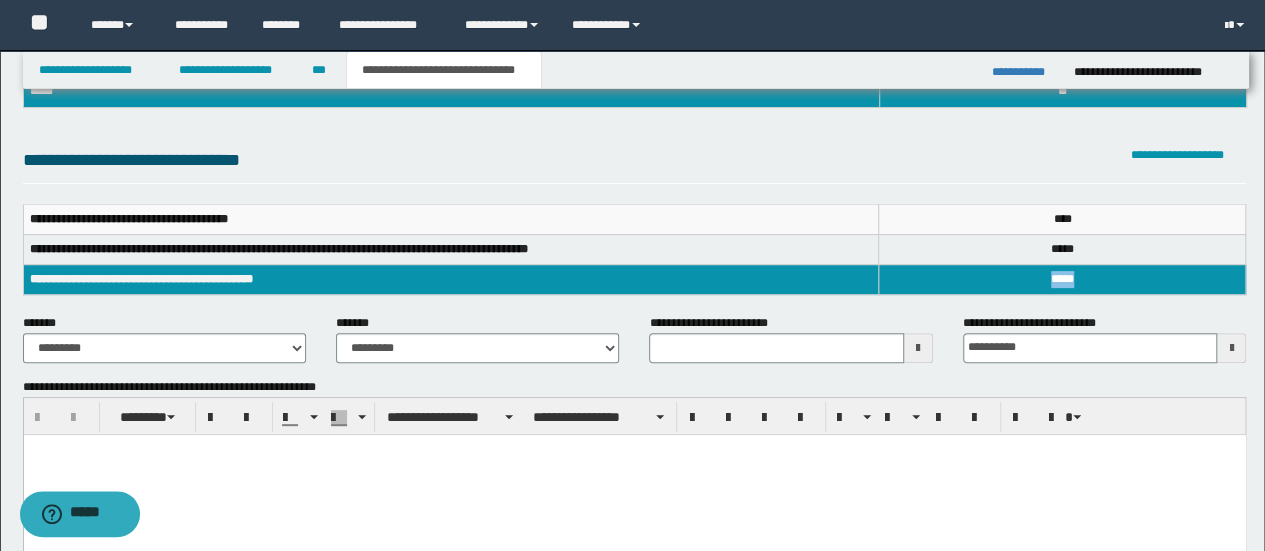 click on "****" at bounding box center [1062, 279] 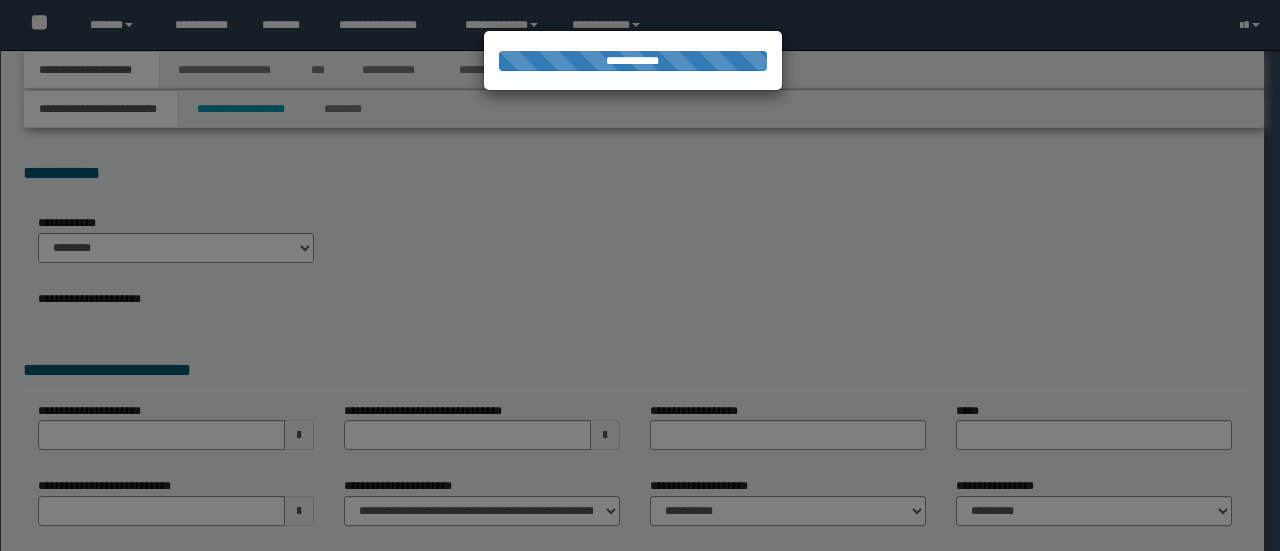 scroll, scrollTop: 0, scrollLeft: 0, axis: both 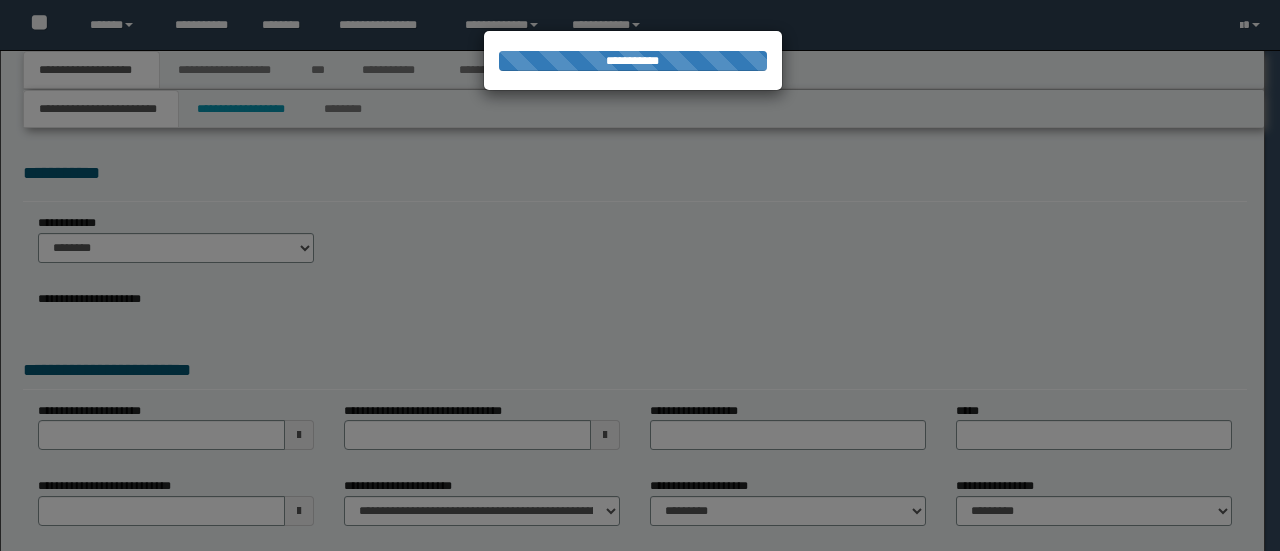 select on "*" 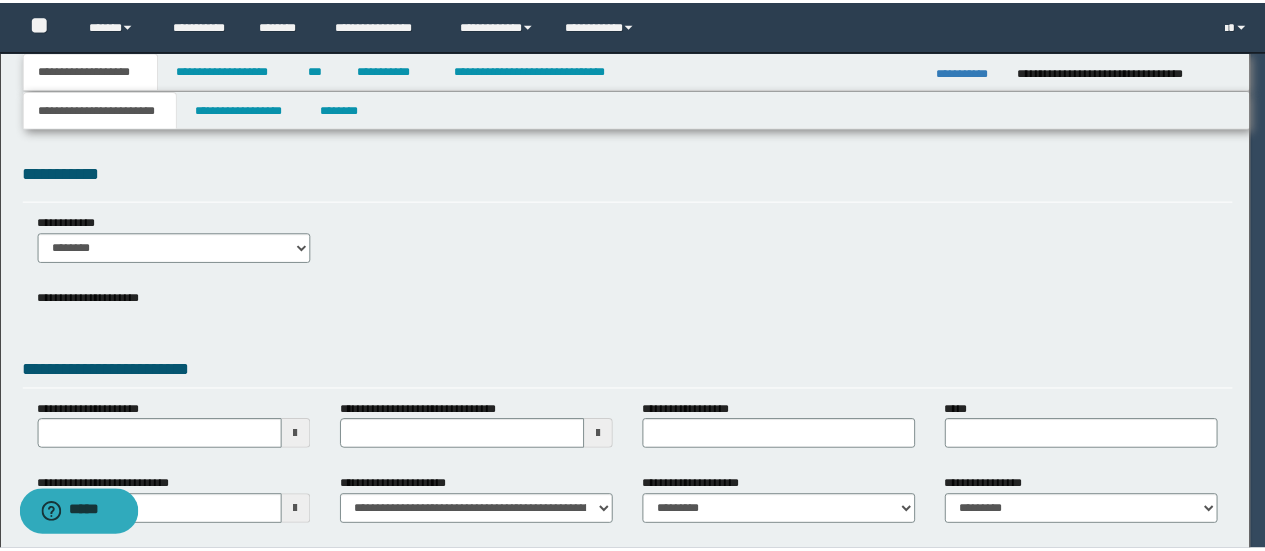 scroll, scrollTop: 0, scrollLeft: 0, axis: both 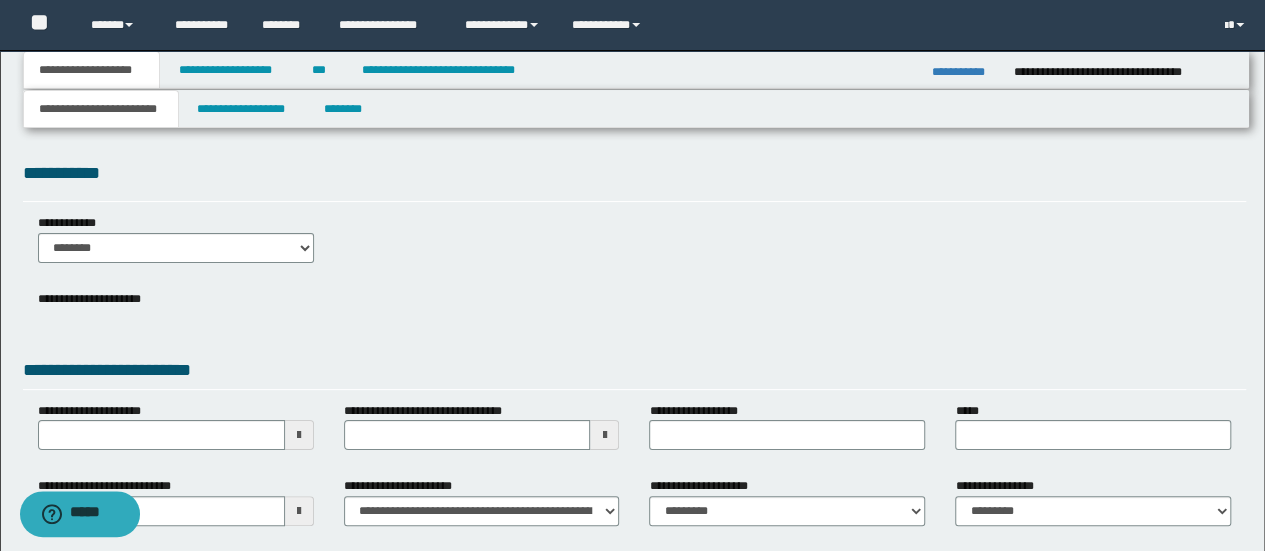 click on "**********" at bounding box center (636, 70) 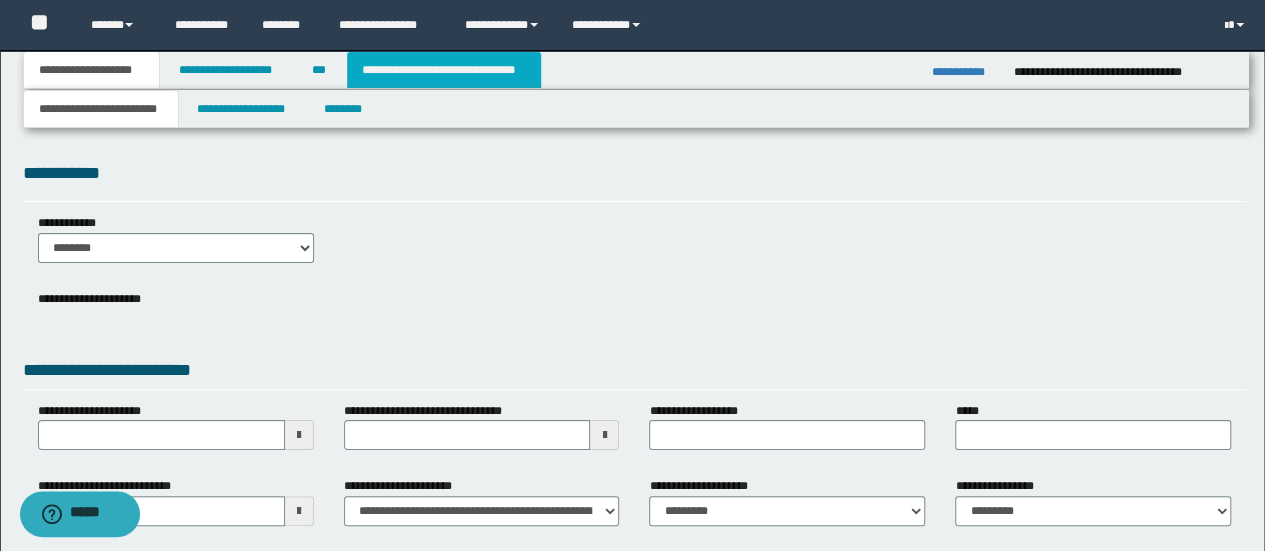 click on "**********" at bounding box center (444, 70) 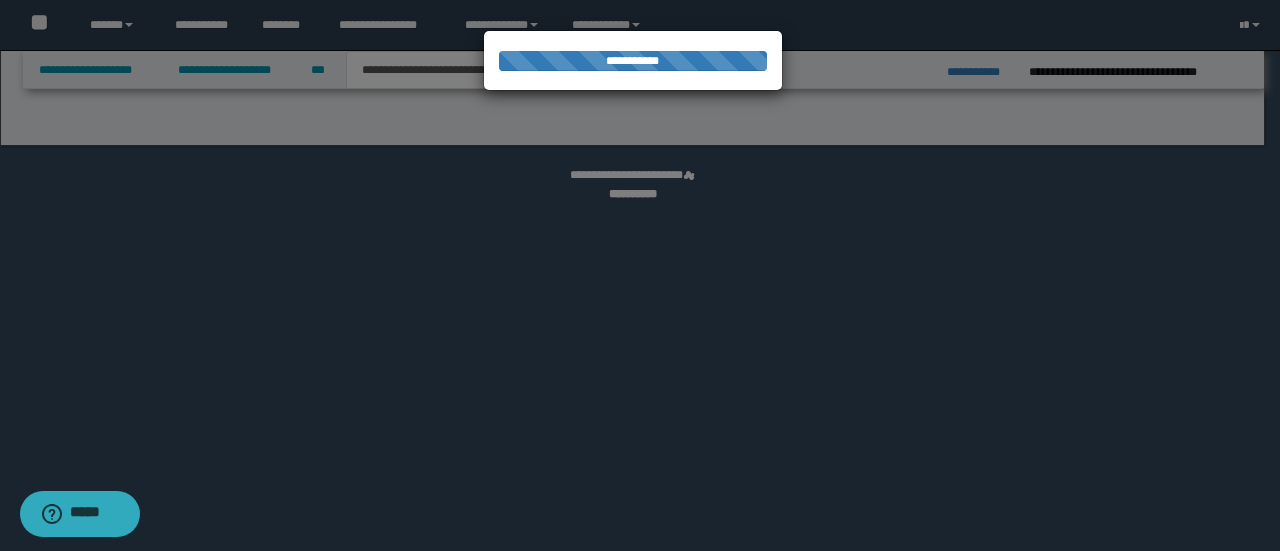 select on "*" 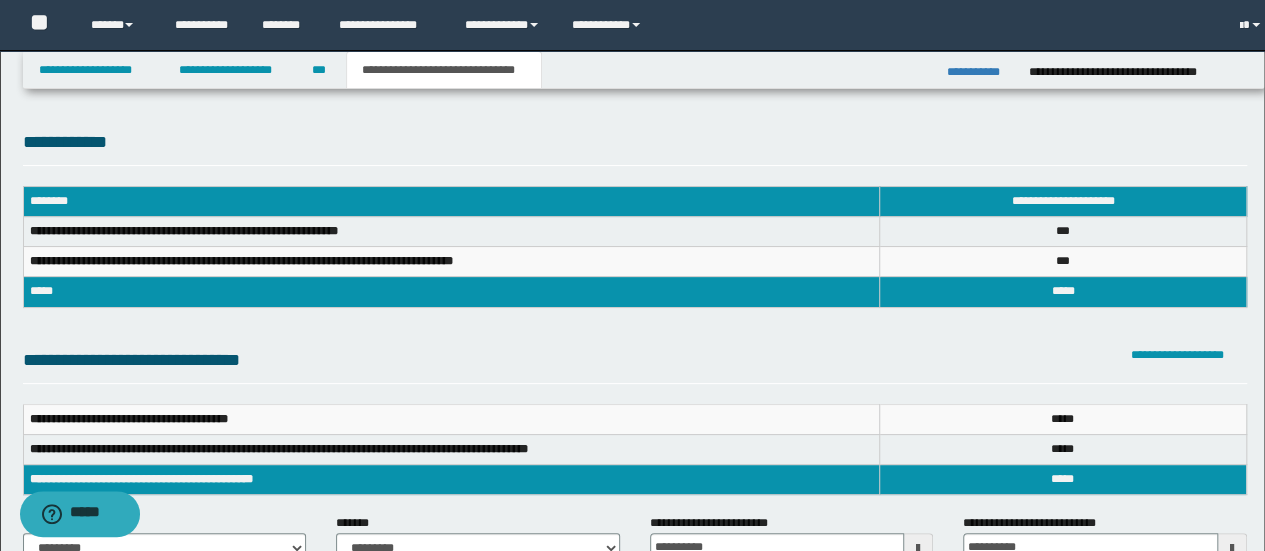 scroll, scrollTop: 0, scrollLeft: 0, axis: both 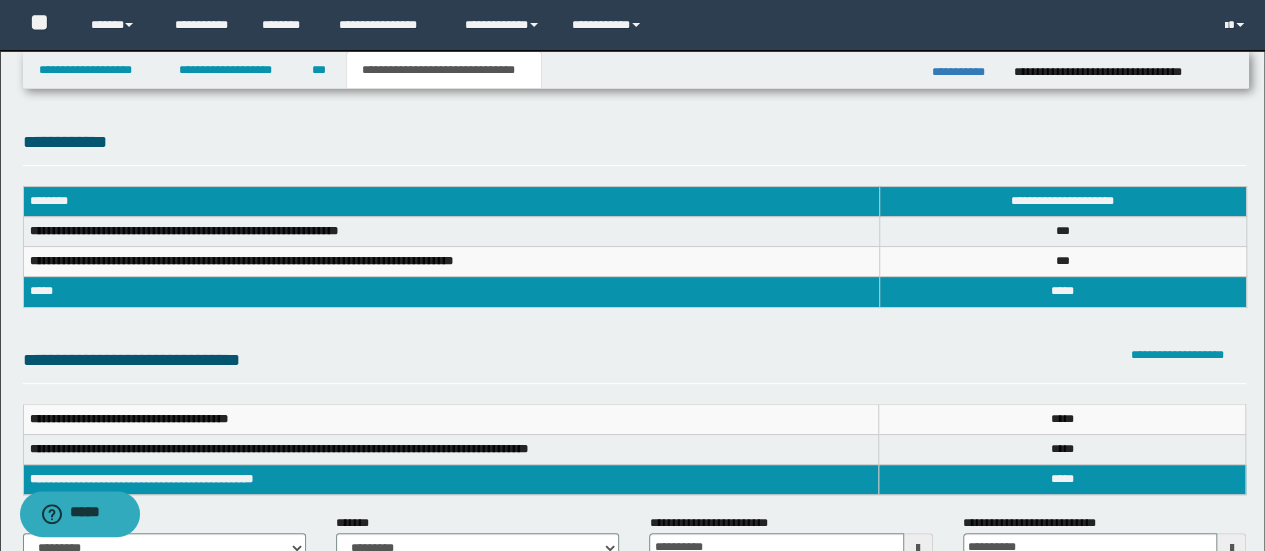 click on "**** *
*" at bounding box center [1062, 419] 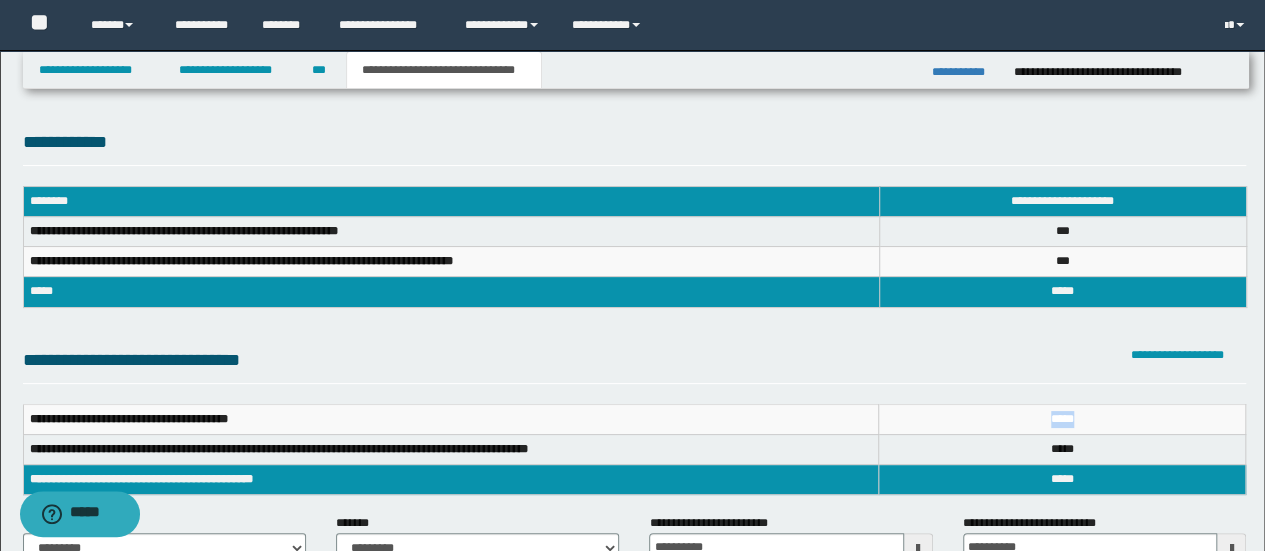 click on "**** *
*" at bounding box center [1062, 419] 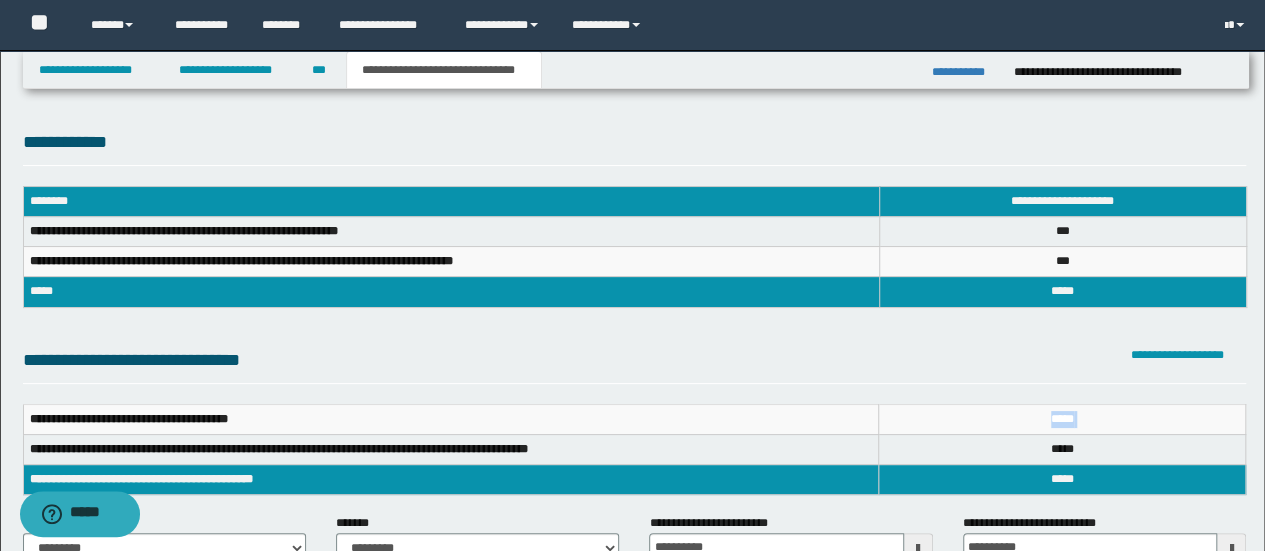 click on "**** *
*" at bounding box center (1062, 419) 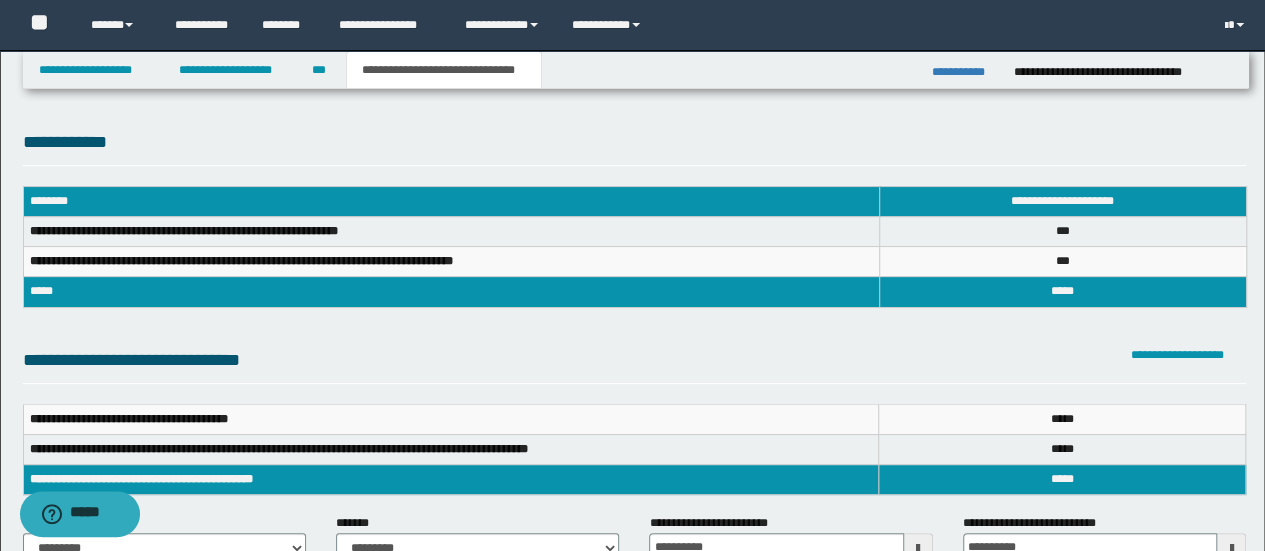 click on "****" at bounding box center [1062, 479] 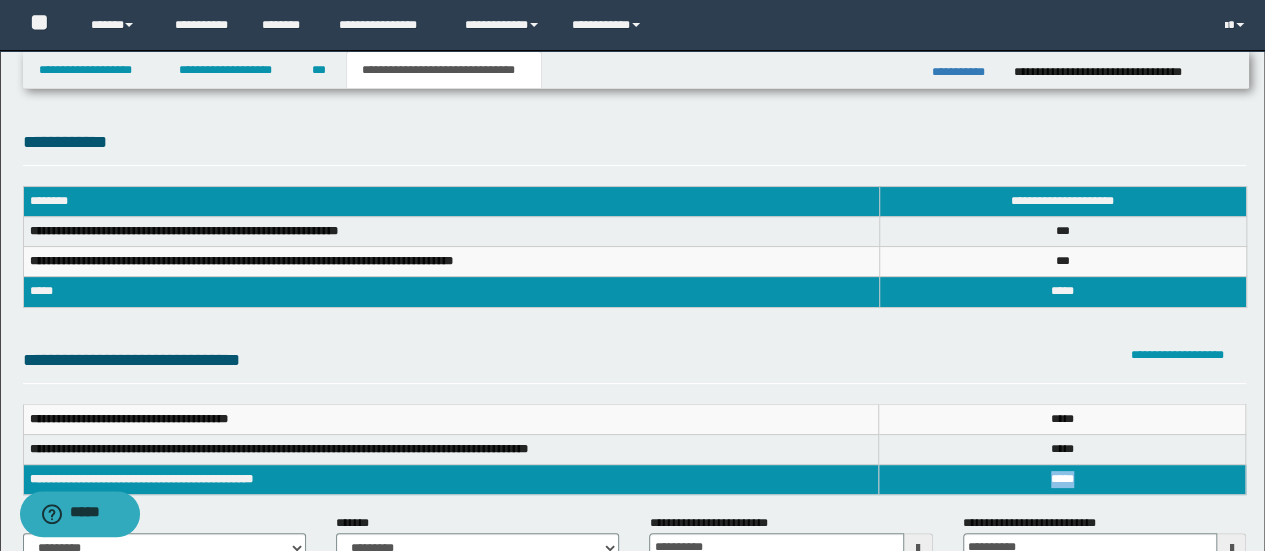 click on "****" at bounding box center (1062, 479) 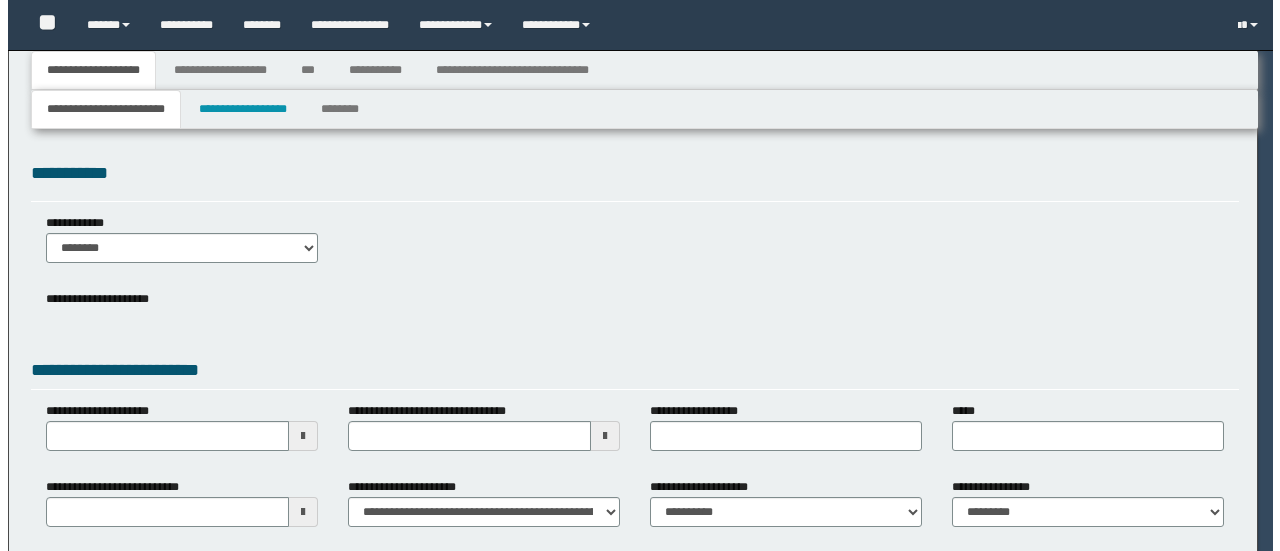scroll, scrollTop: 0, scrollLeft: 0, axis: both 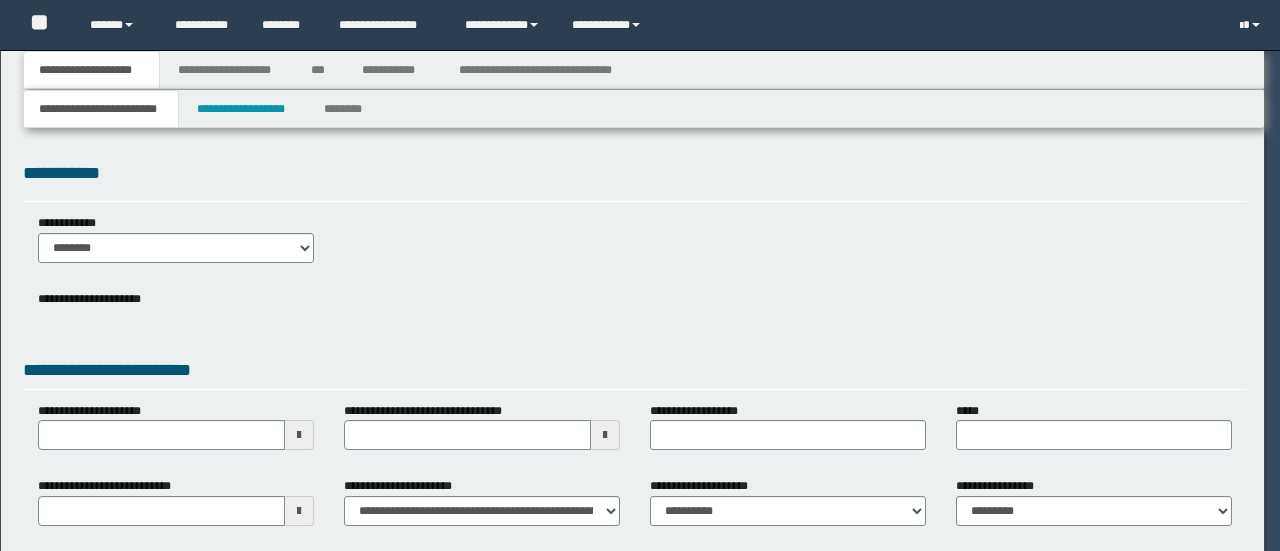 select on "*" 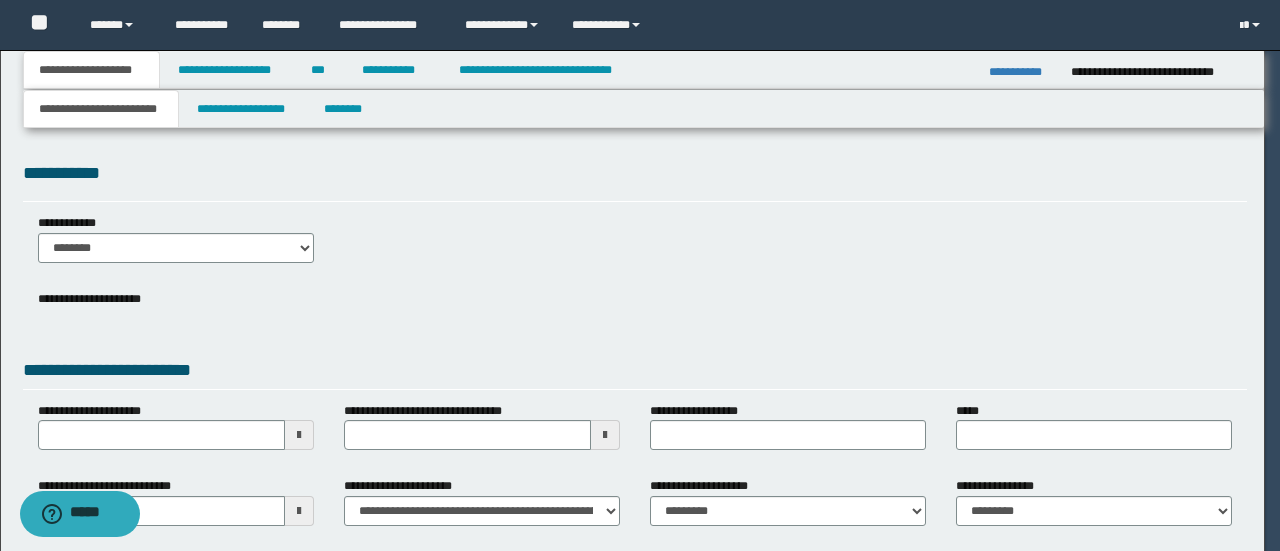 scroll, scrollTop: 0, scrollLeft: 0, axis: both 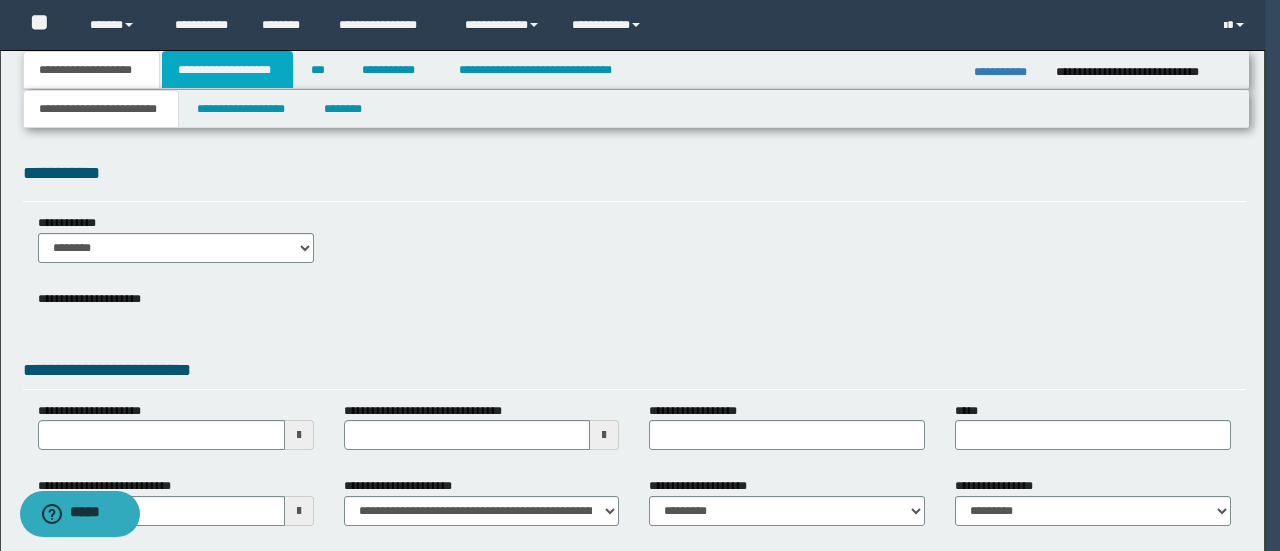 click on "**********" at bounding box center [227, 70] 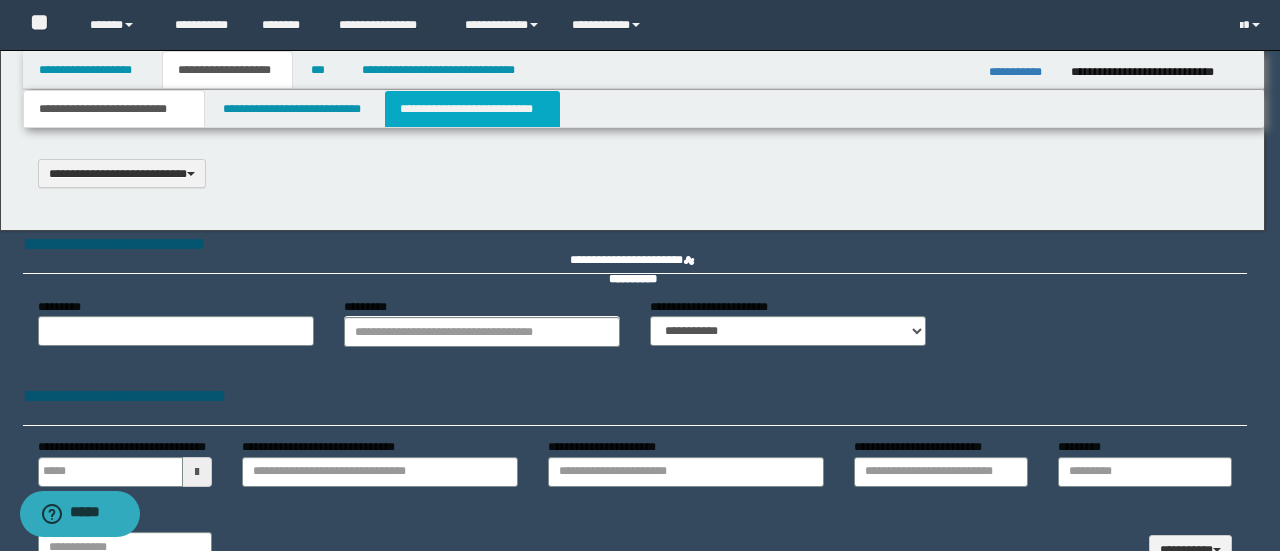 type 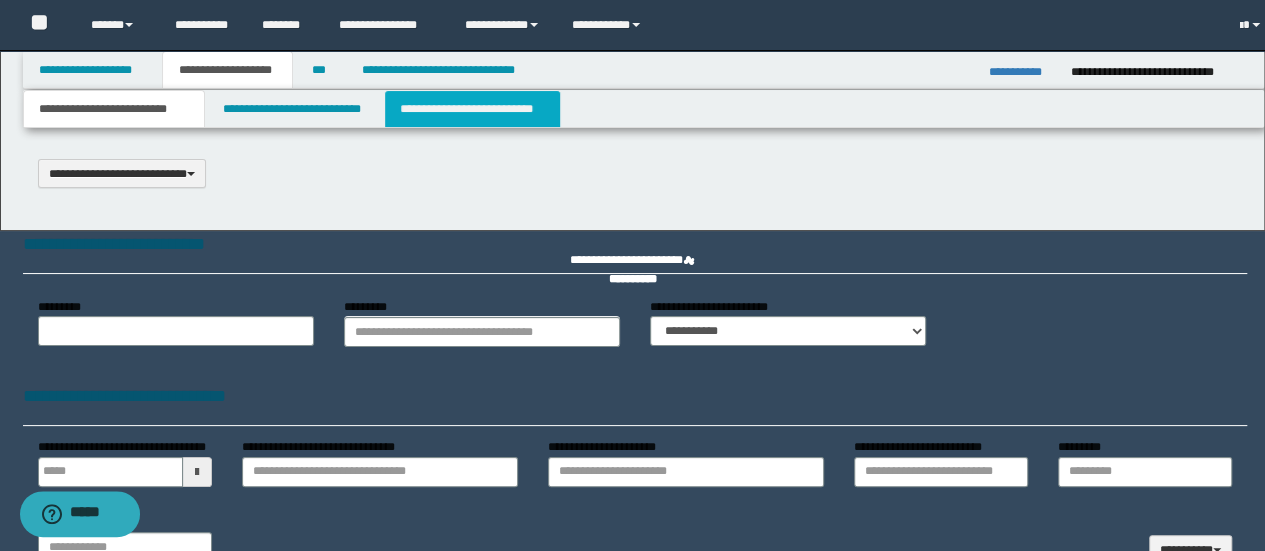 click on "**********" at bounding box center [472, 109] 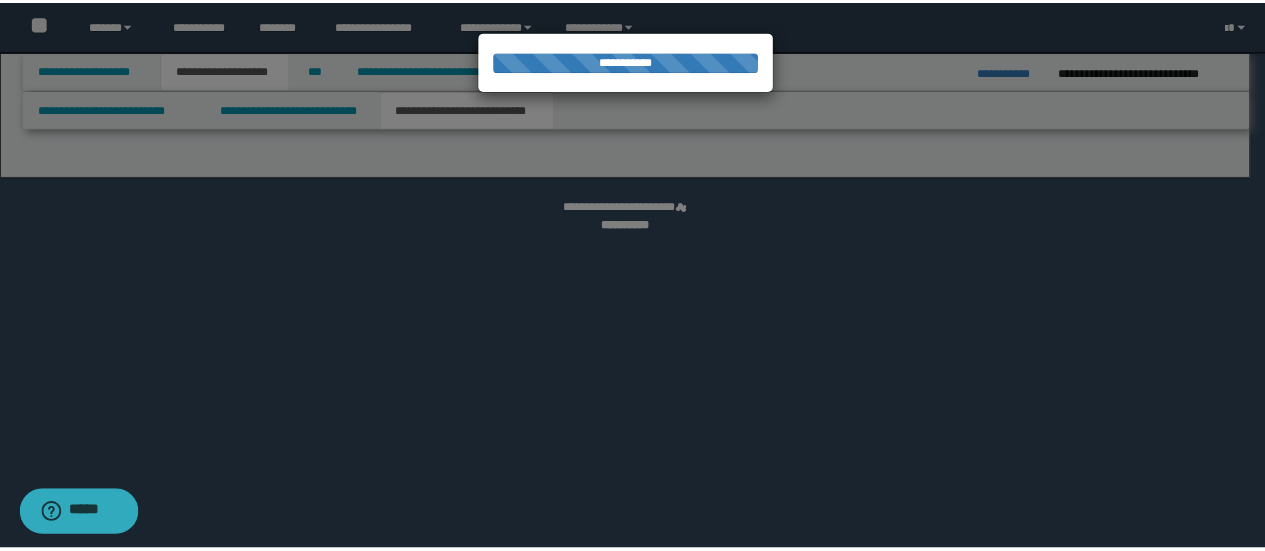 scroll, scrollTop: 0, scrollLeft: 0, axis: both 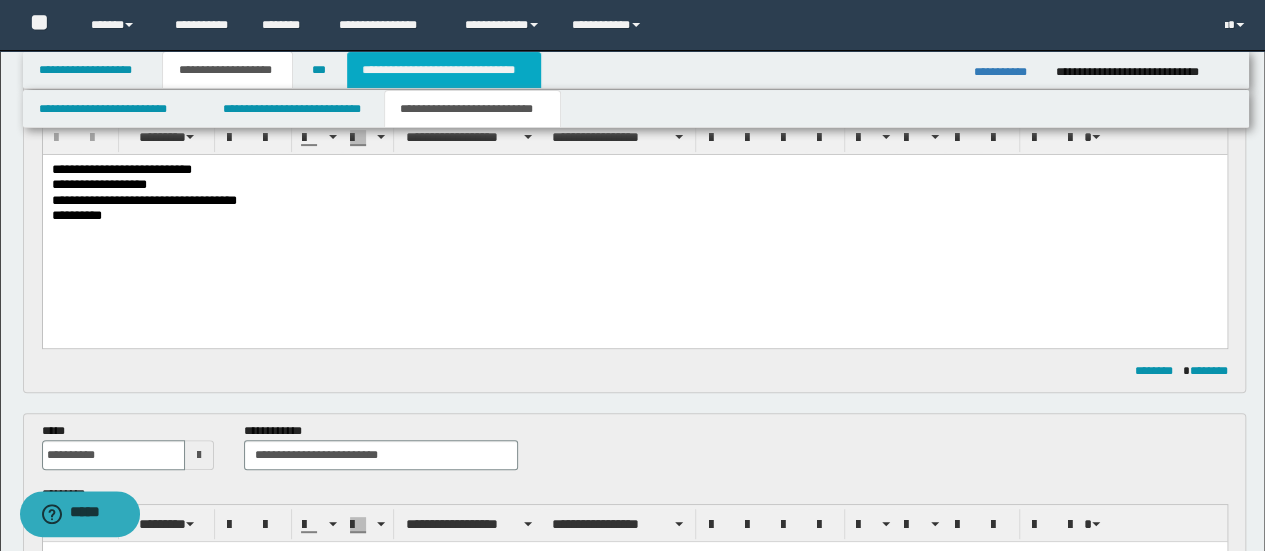 click on "**********" at bounding box center [444, 70] 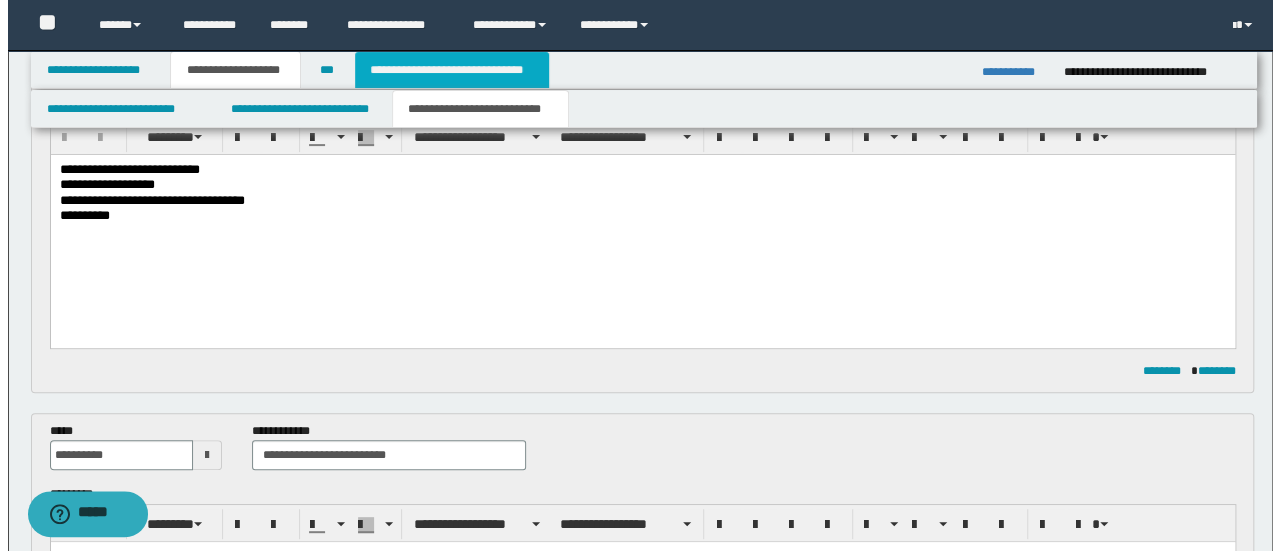 scroll, scrollTop: 0, scrollLeft: 0, axis: both 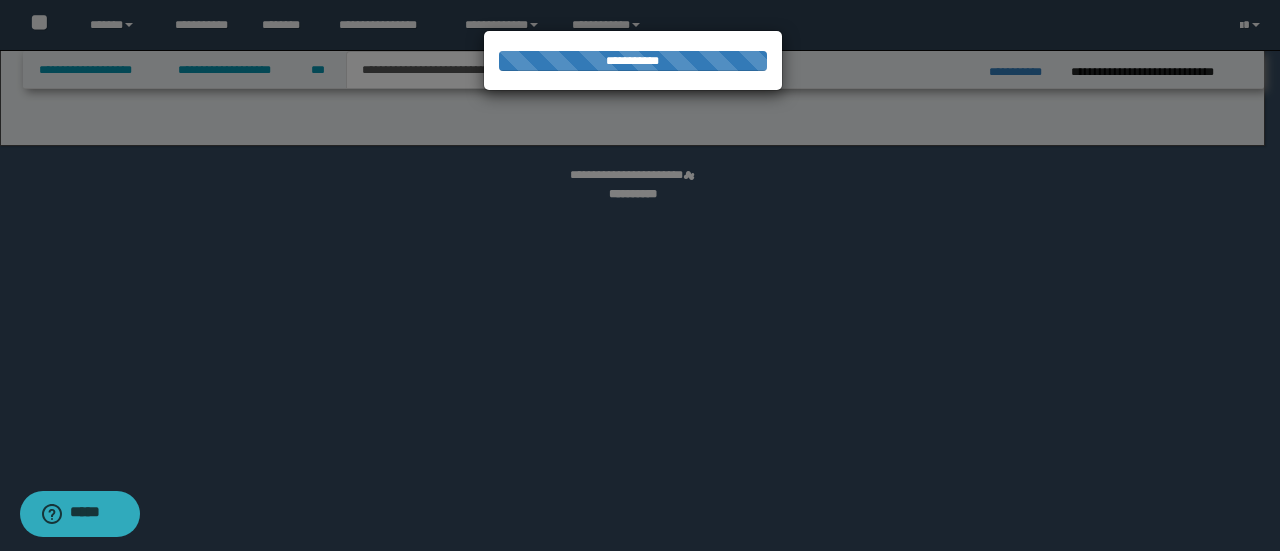 select on "*" 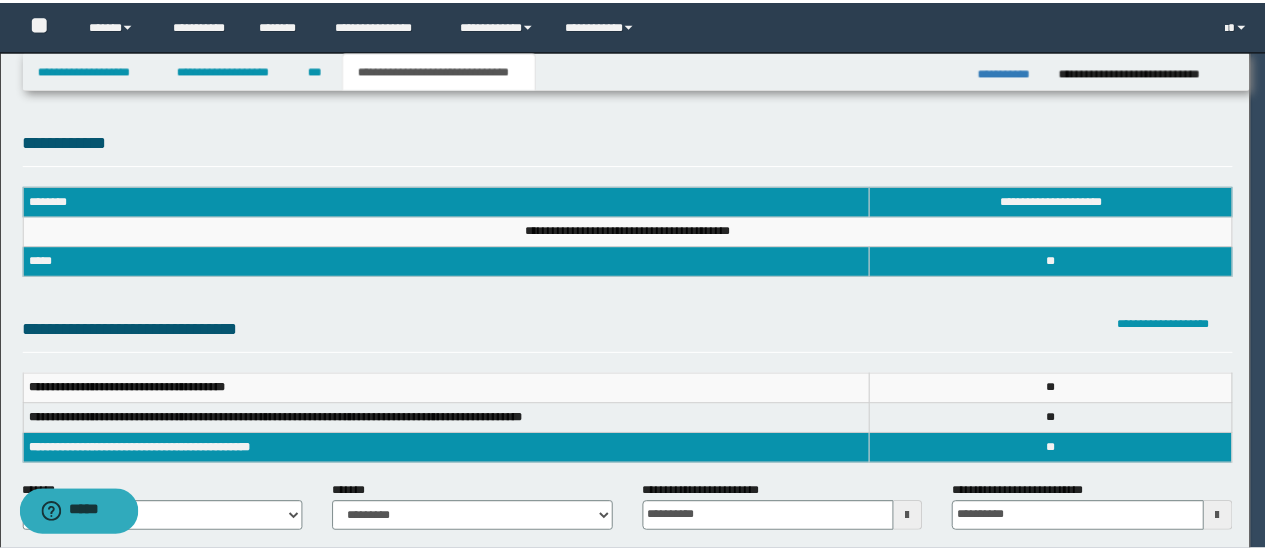 scroll, scrollTop: 0, scrollLeft: 0, axis: both 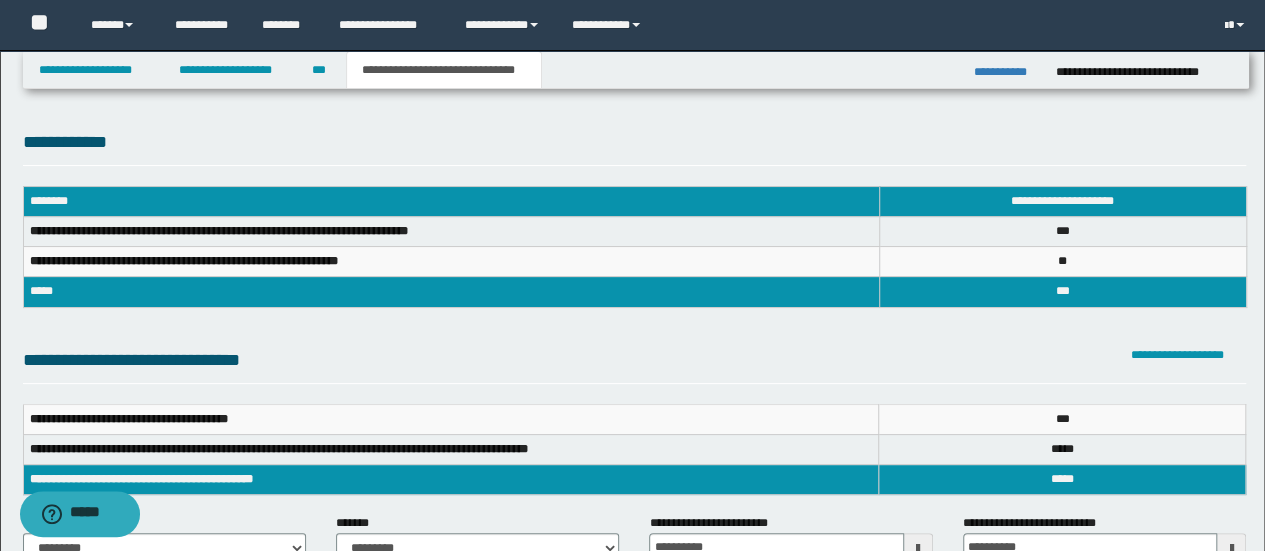 click on "** *" at bounding box center [1062, 419] 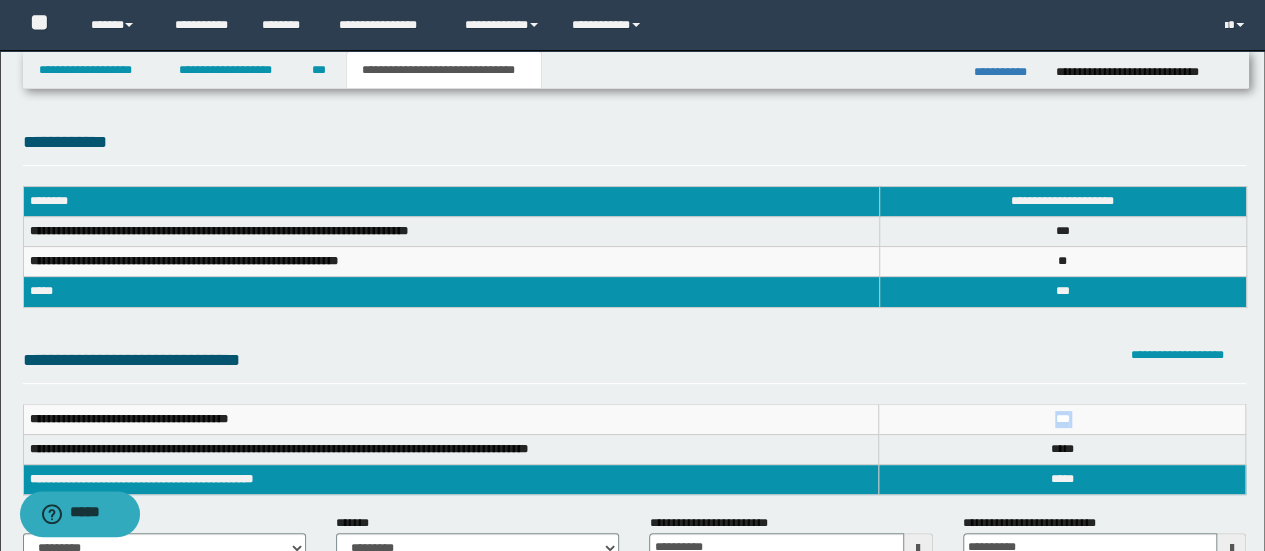 copy on "**********" 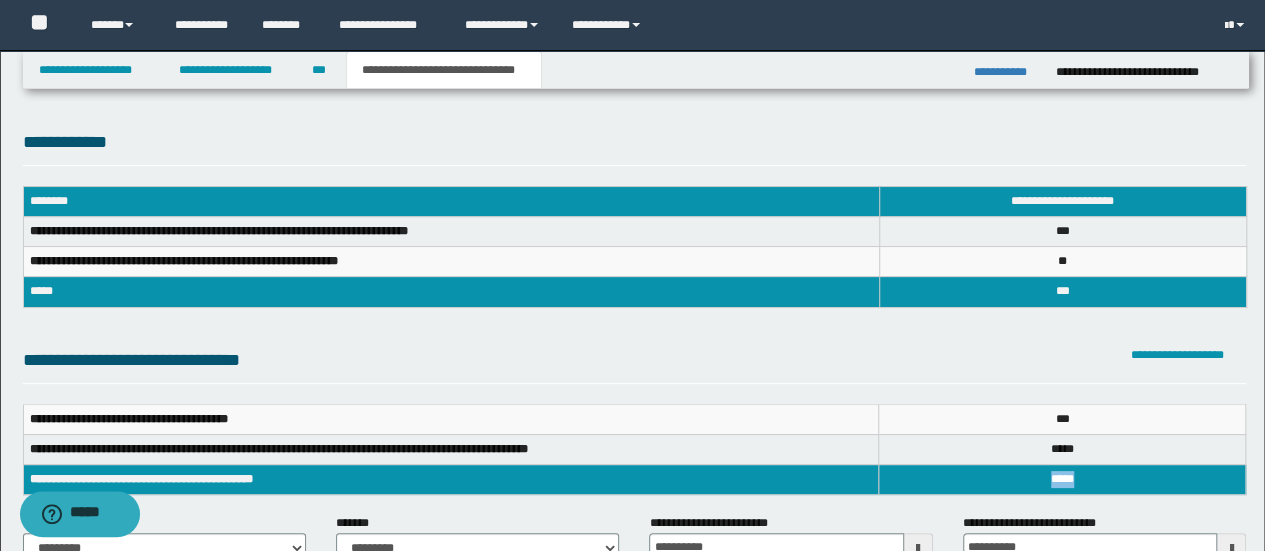 click on "****" at bounding box center (1062, 479) 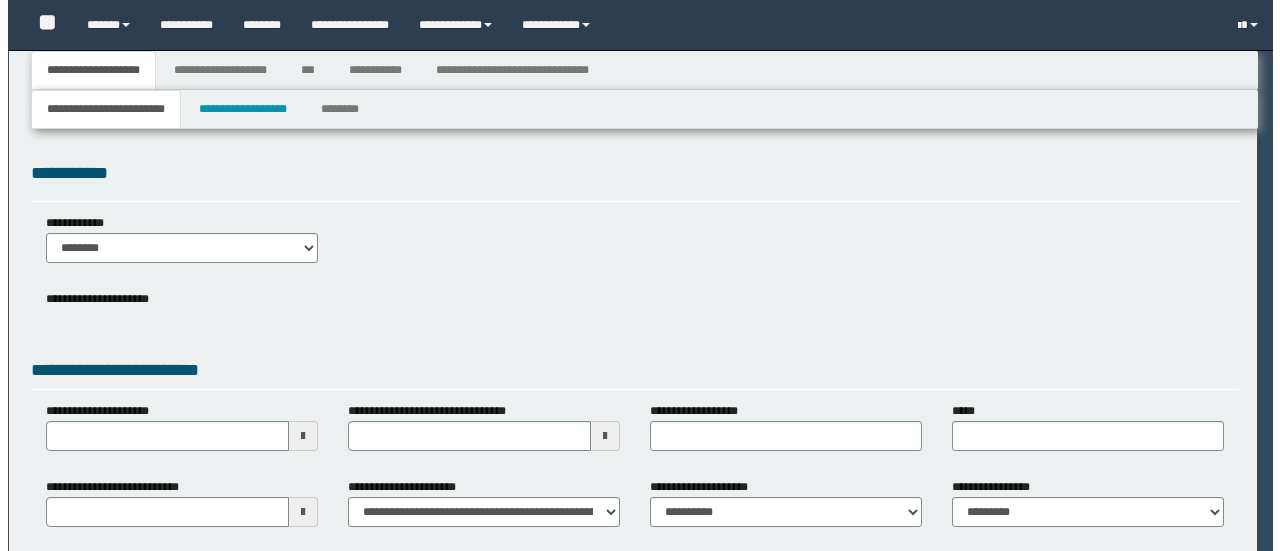 scroll, scrollTop: 0, scrollLeft: 0, axis: both 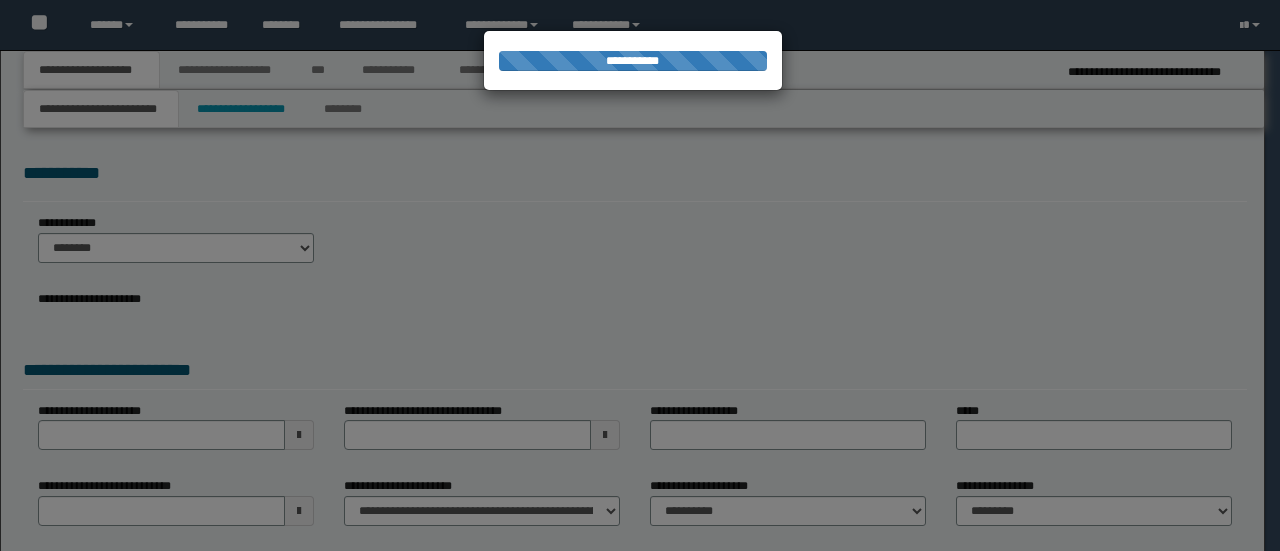 select on "*" 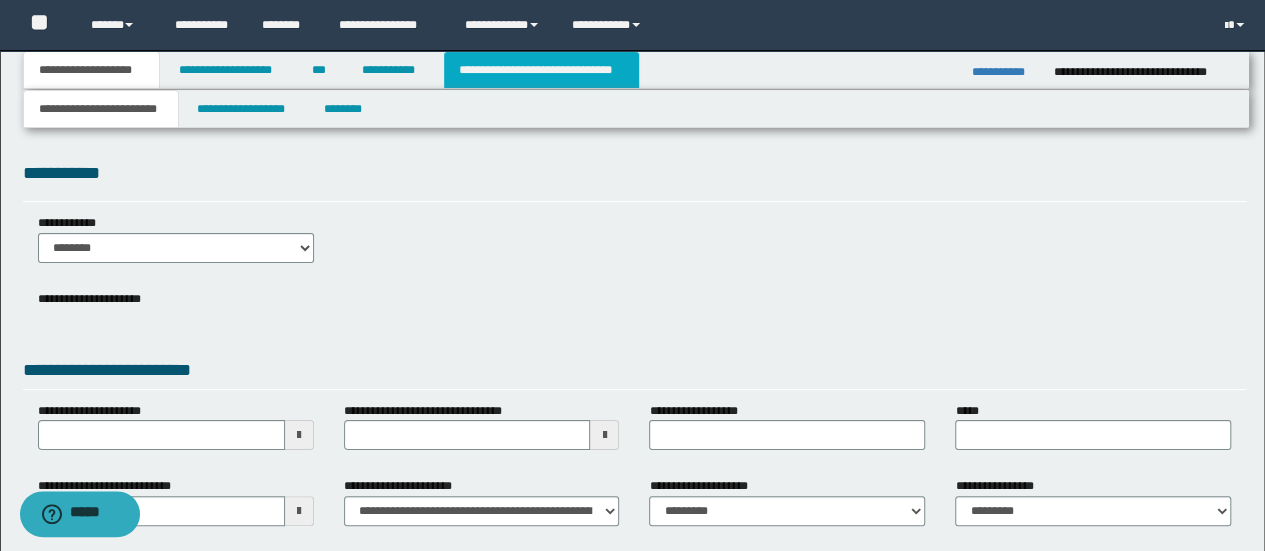 click on "**********" at bounding box center (541, 70) 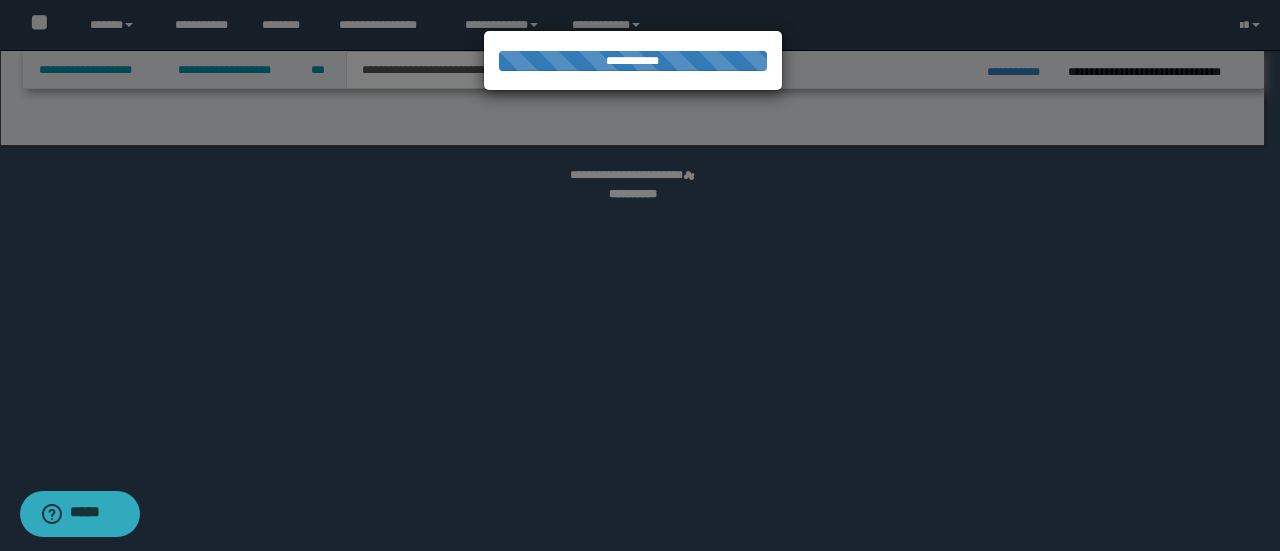 select on "*" 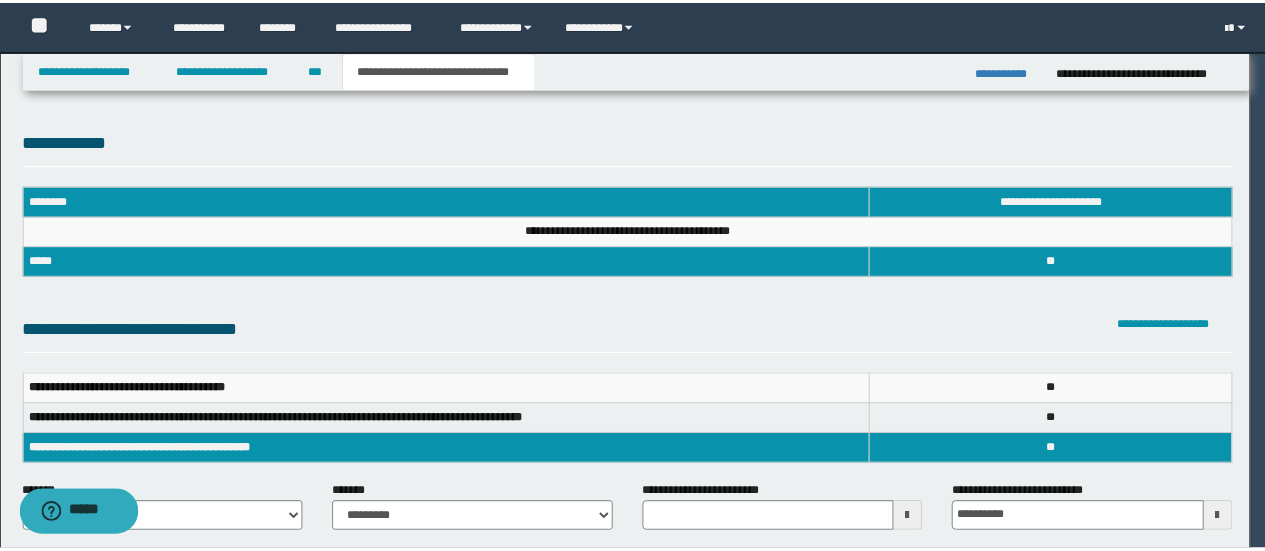 scroll, scrollTop: 0, scrollLeft: 0, axis: both 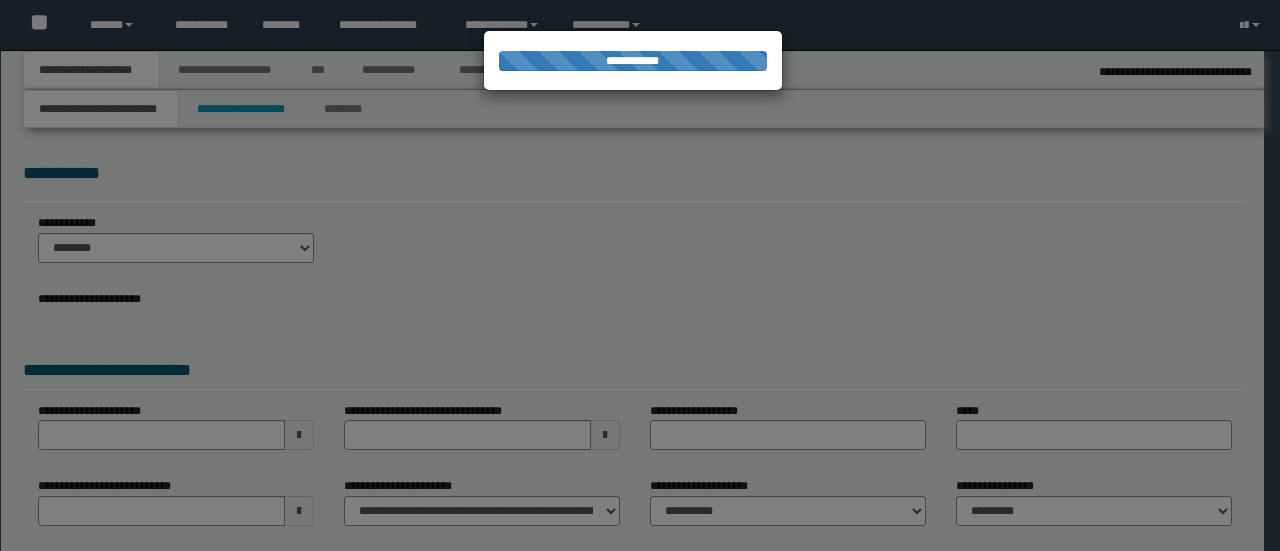 select on "*" 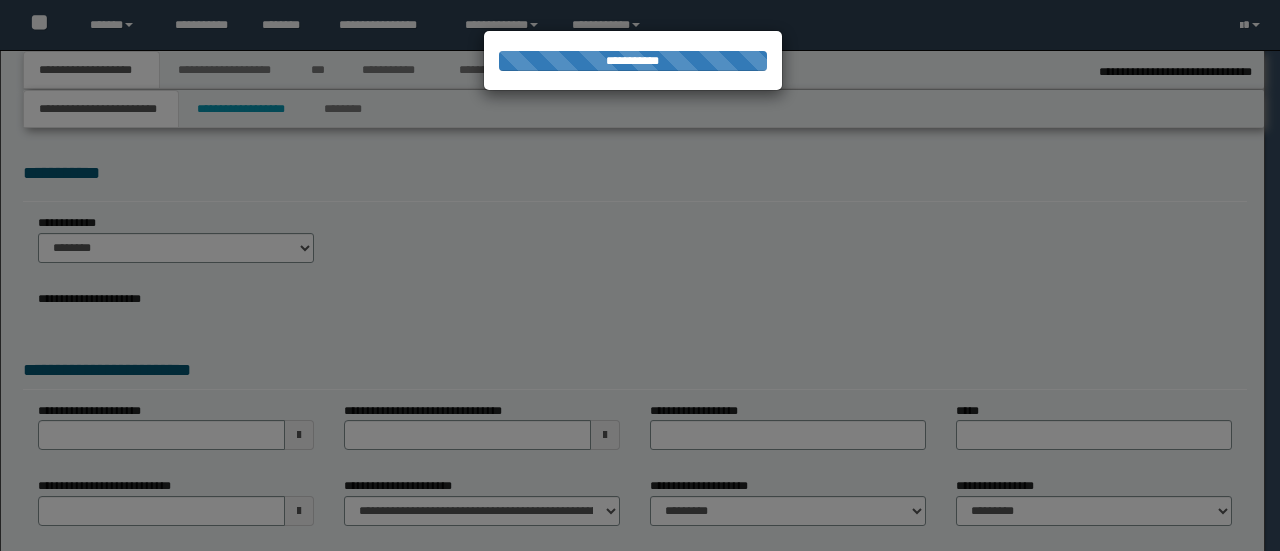 select on "*" 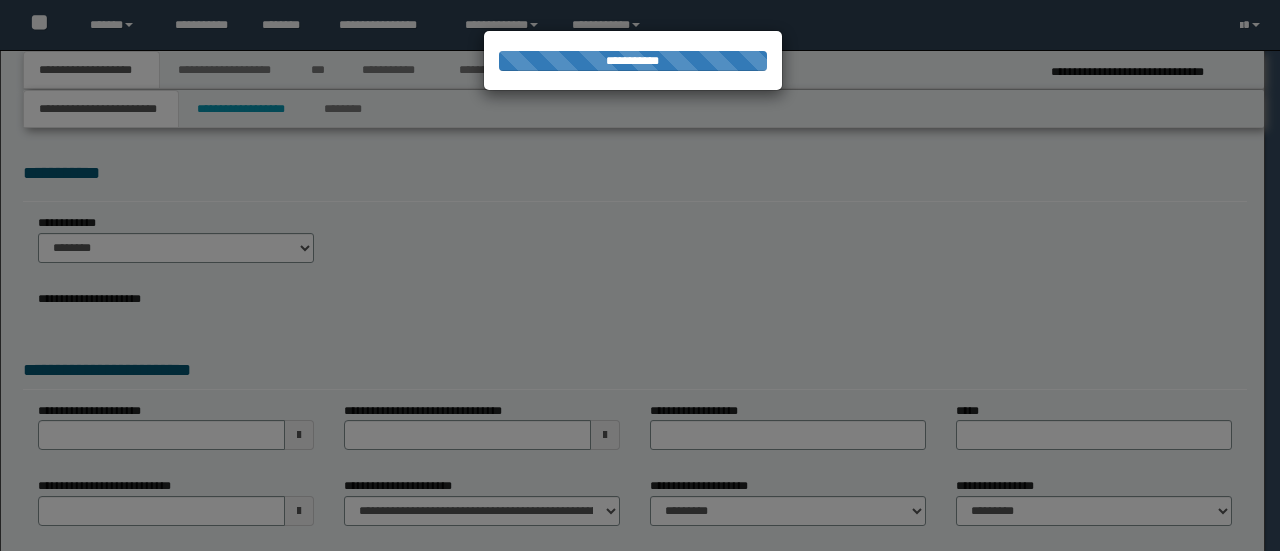 scroll, scrollTop: 0, scrollLeft: 0, axis: both 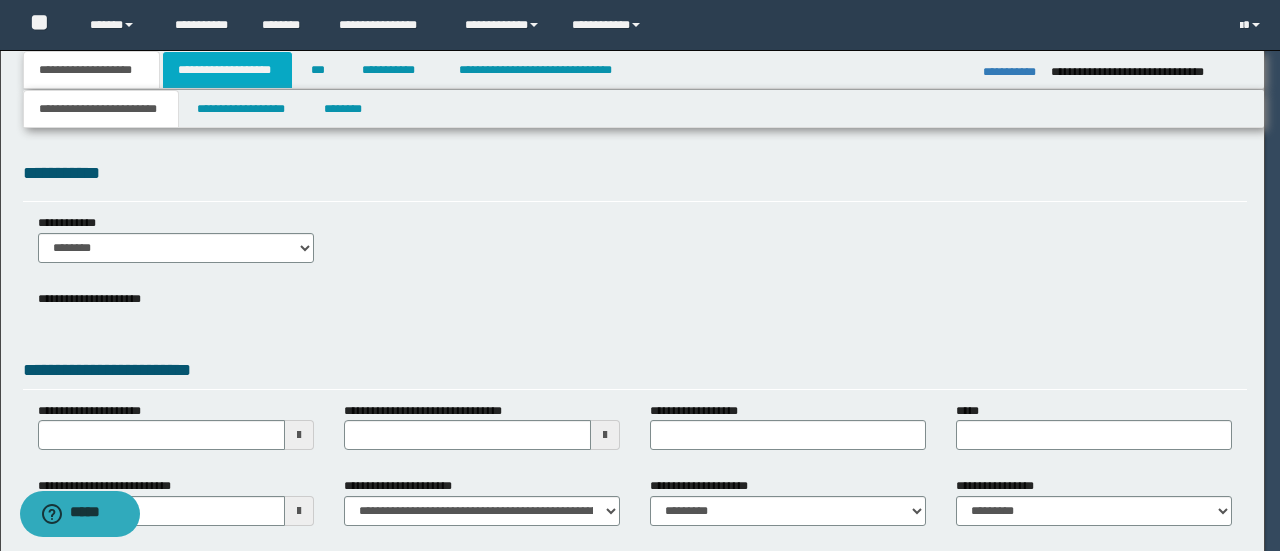 click on "**********" at bounding box center (640, 275) 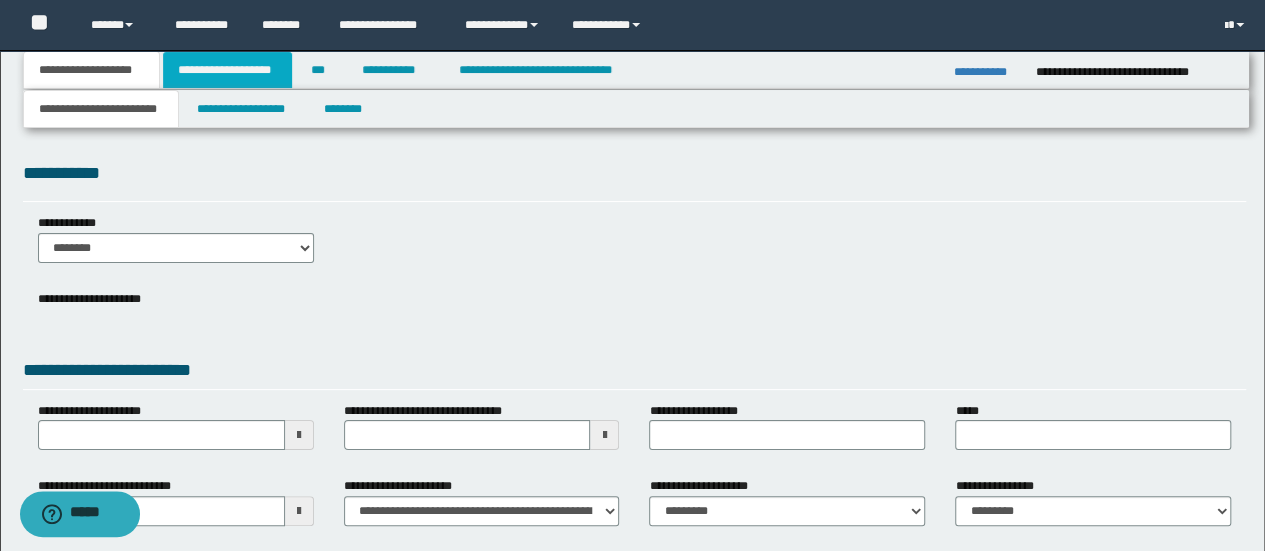 click on "**********" at bounding box center [227, 70] 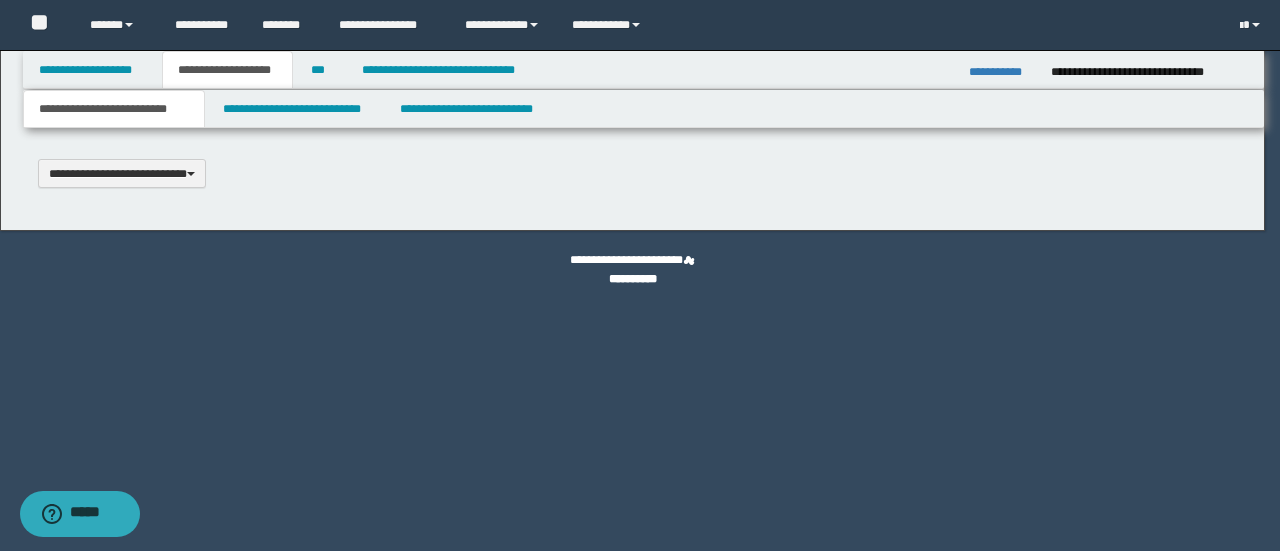 type 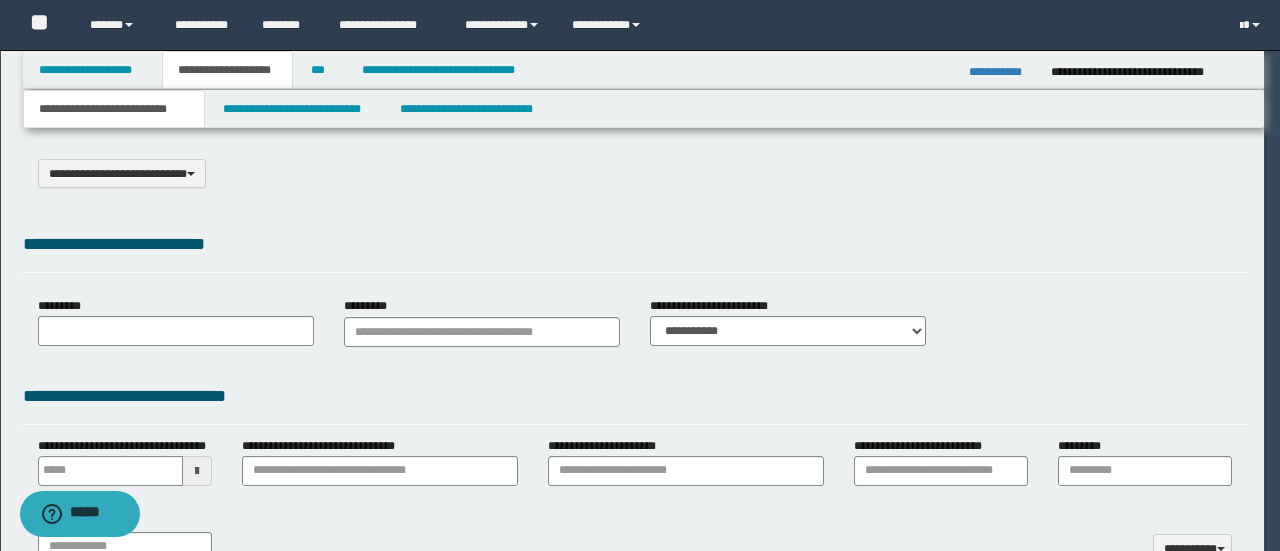 select on "*" 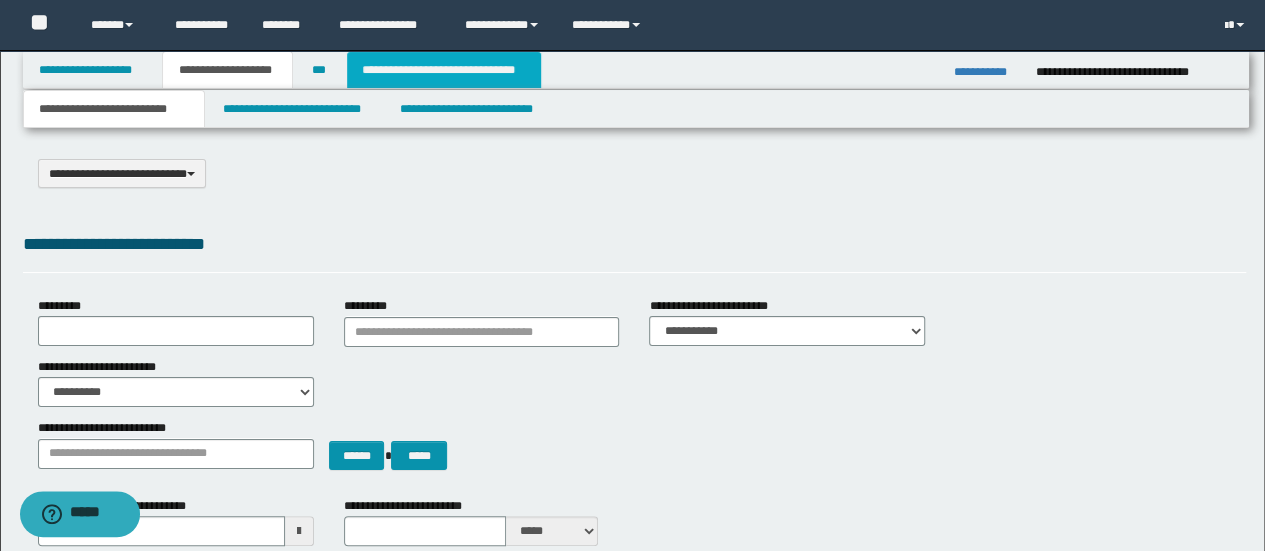 click on "**********" at bounding box center [444, 70] 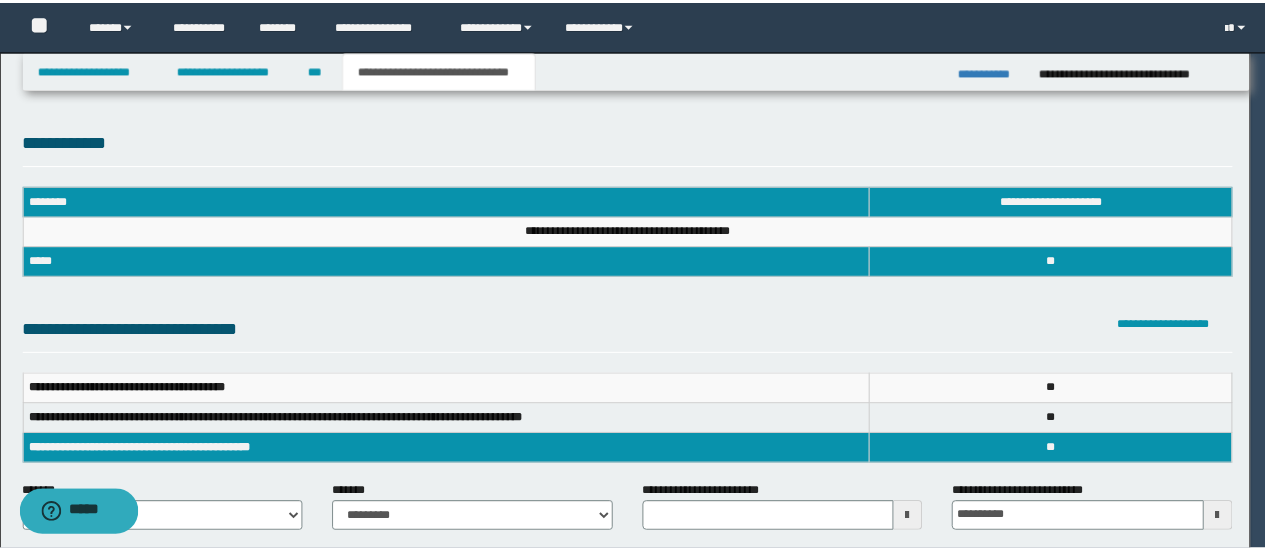 scroll, scrollTop: 0, scrollLeft: 0, axis: both 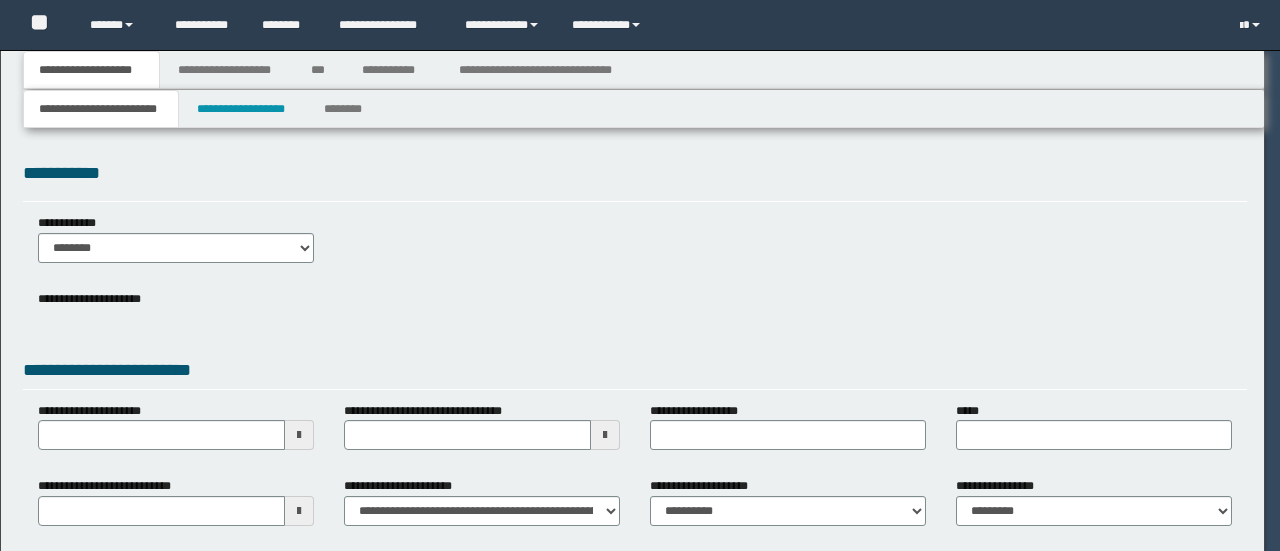 select on "*" 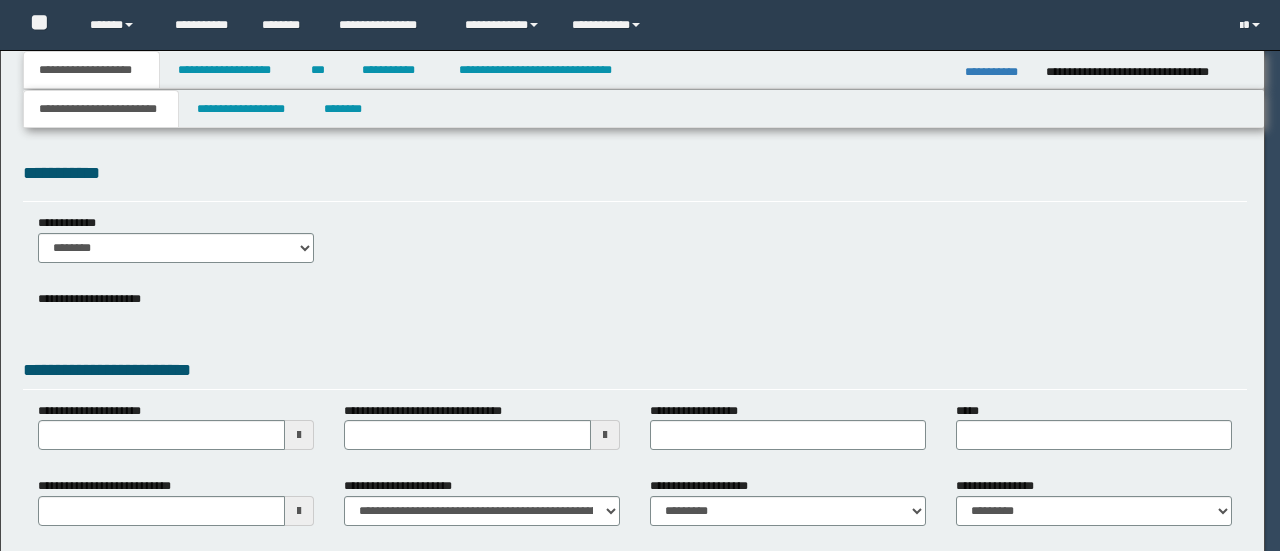 scroll, scrollTop: 0, scrollLeft: 0, axis: both 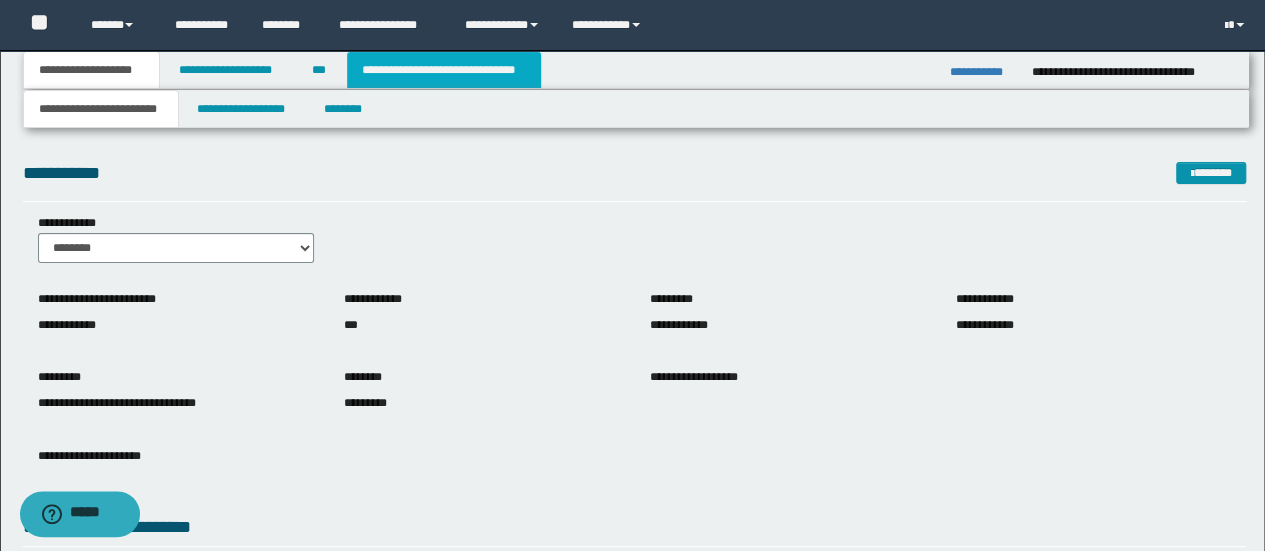 click on "**********" at bounding box center (444, 70) 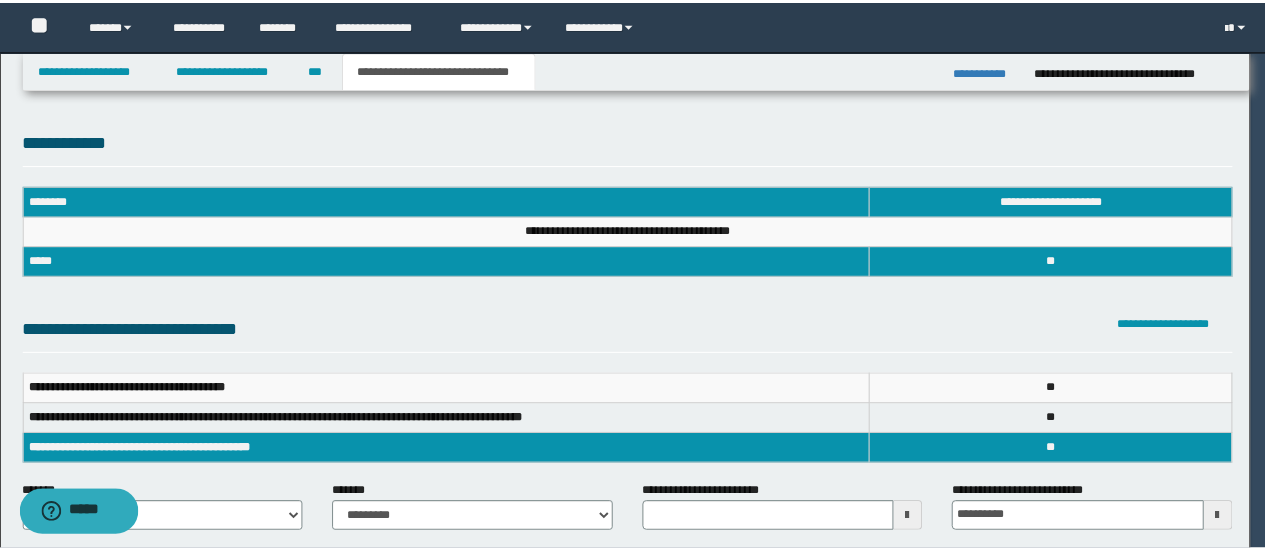 scroll, scrollTop: 0, scrollLeft: 0, axis: both 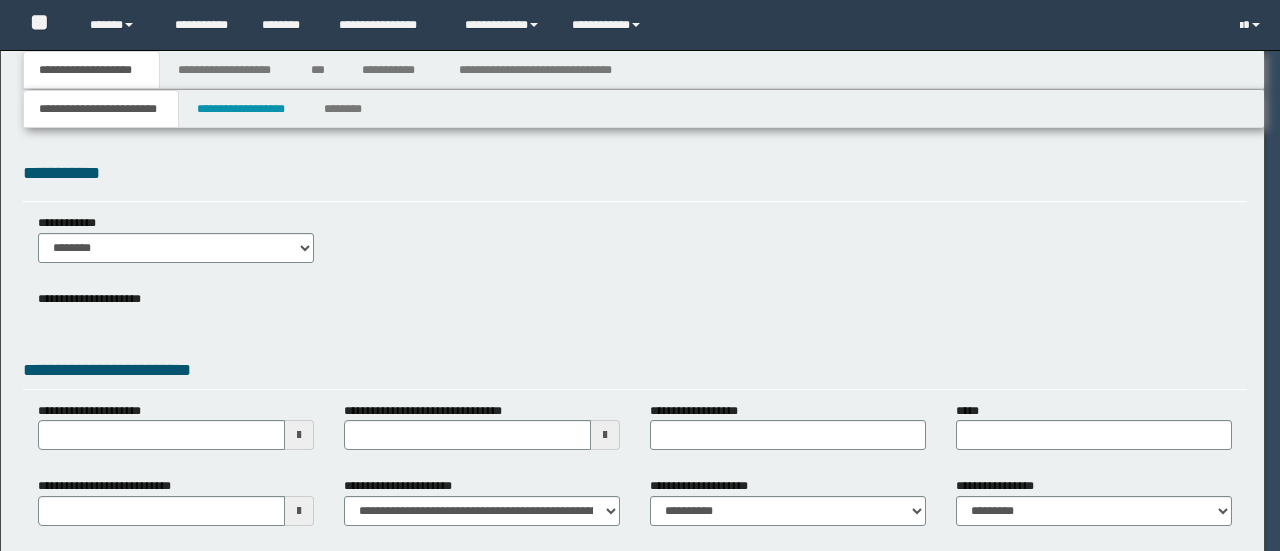 select on "*" 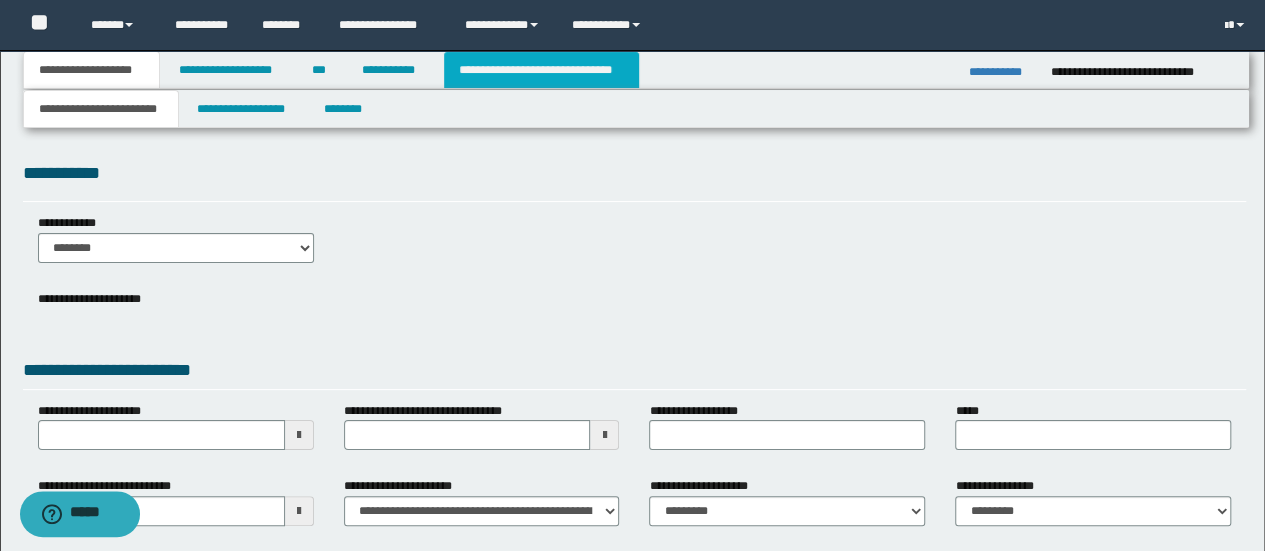 click on "**********" at bounding box center (541, 70) 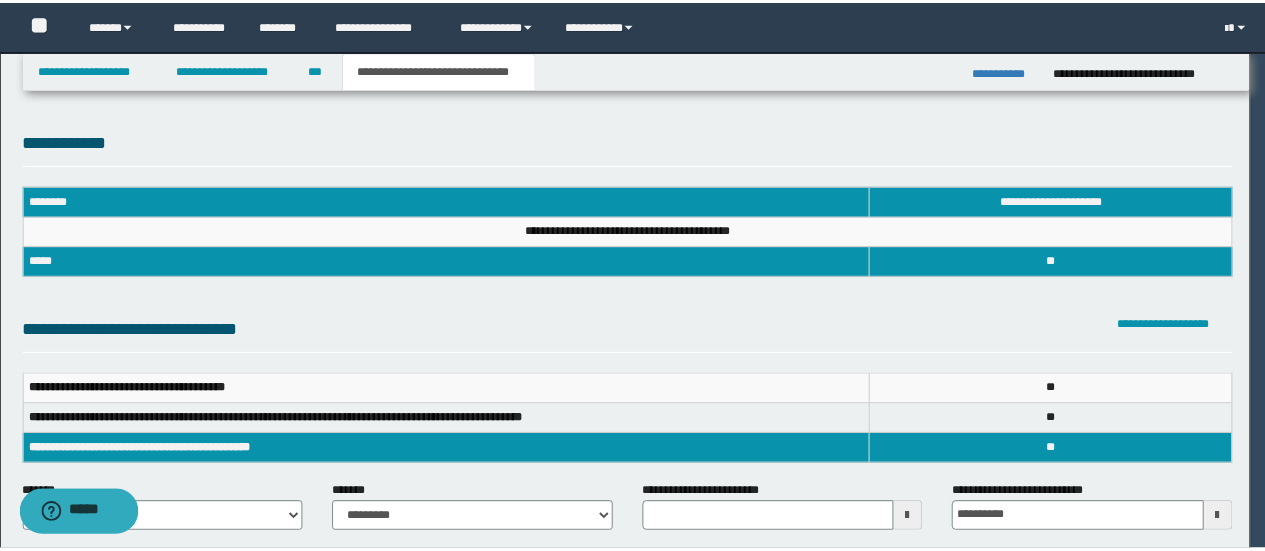 scroll, scrollTop: 0, scrollLeft: 0, axis: both 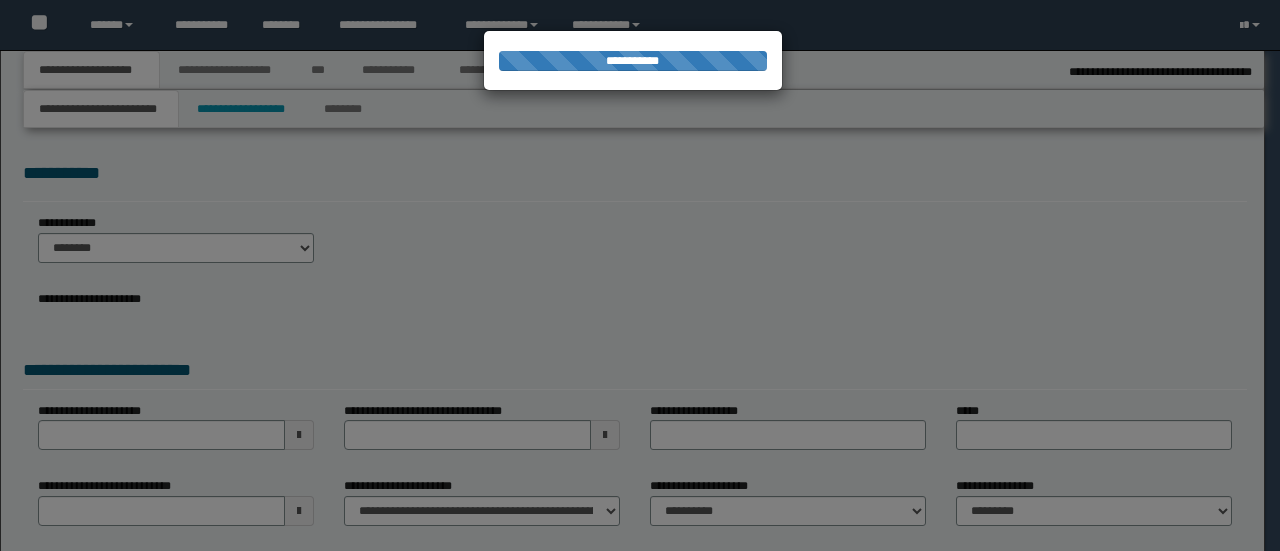 select on "*" 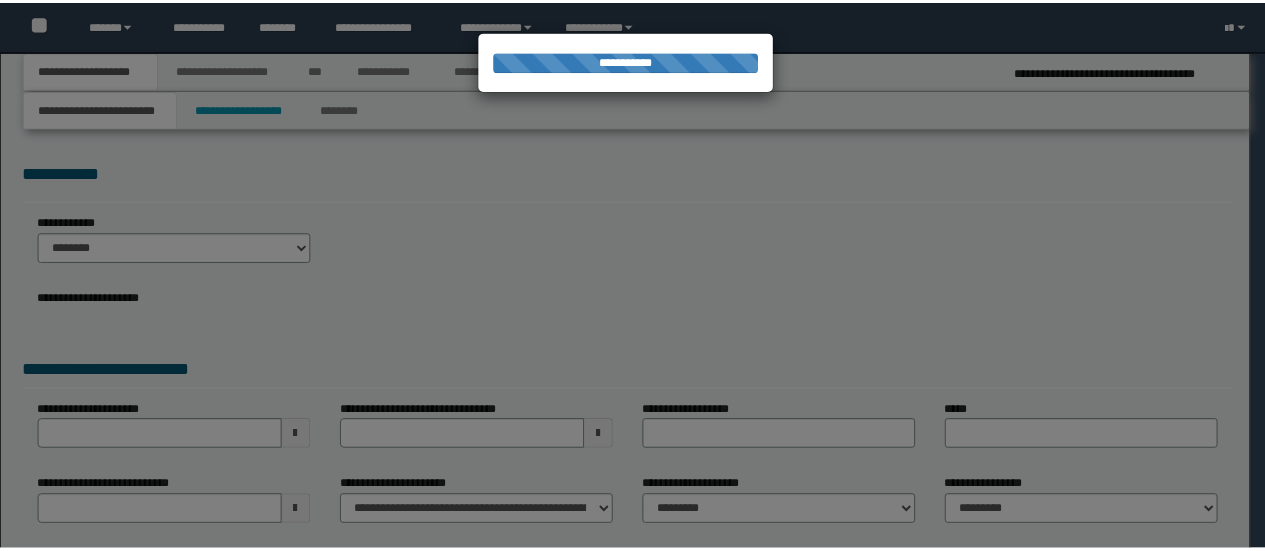 scroll, scrollTop: 0, scrollLeft: 0, axis: both 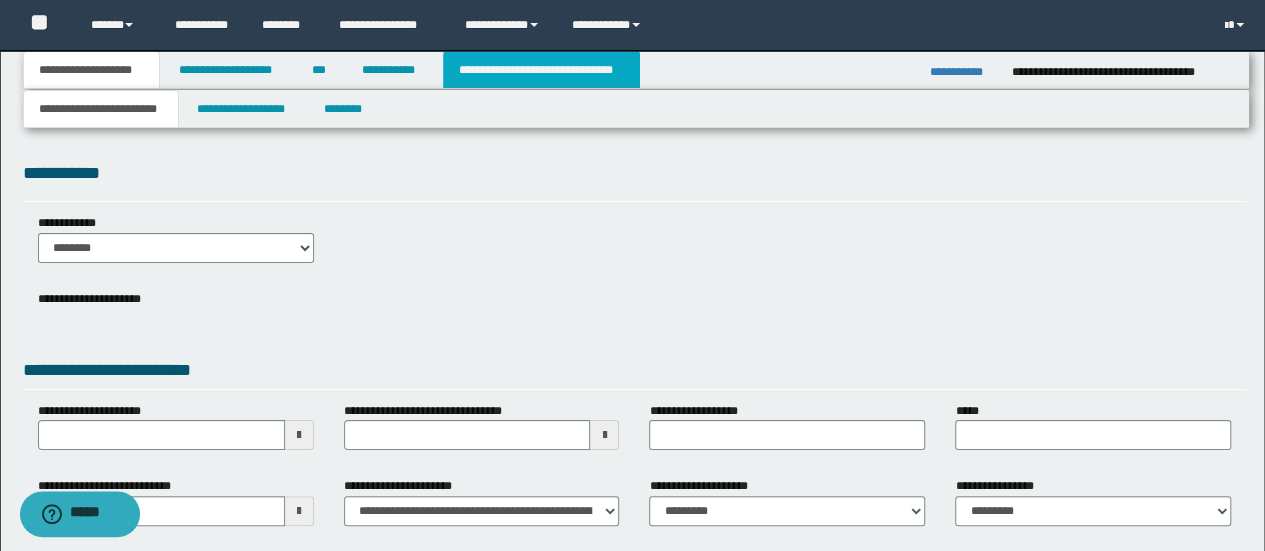 click on "**********" at bounding box center [541, 70] 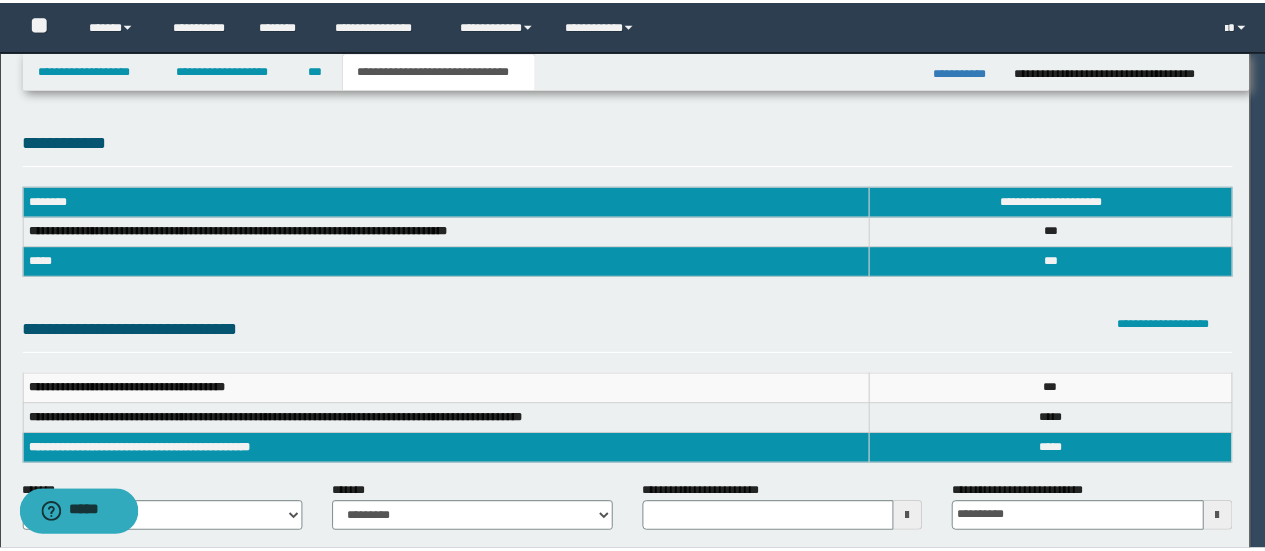 scroll, scrollTop: 0, scrollLeft: 0, axis: both 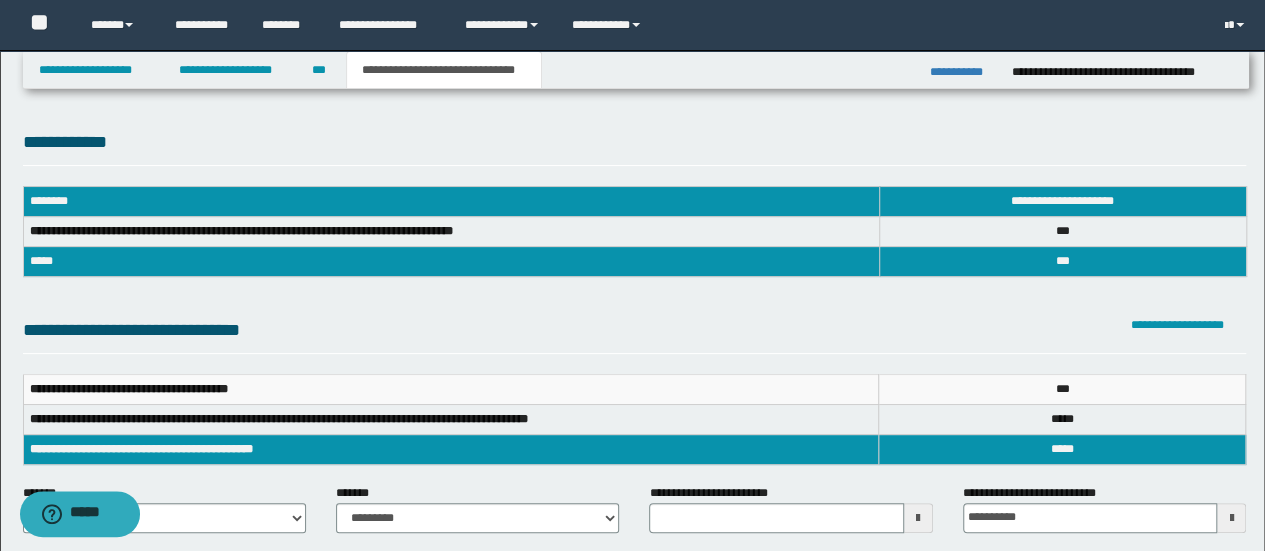 click on "** *
*" at bounding box center (1062, 389) 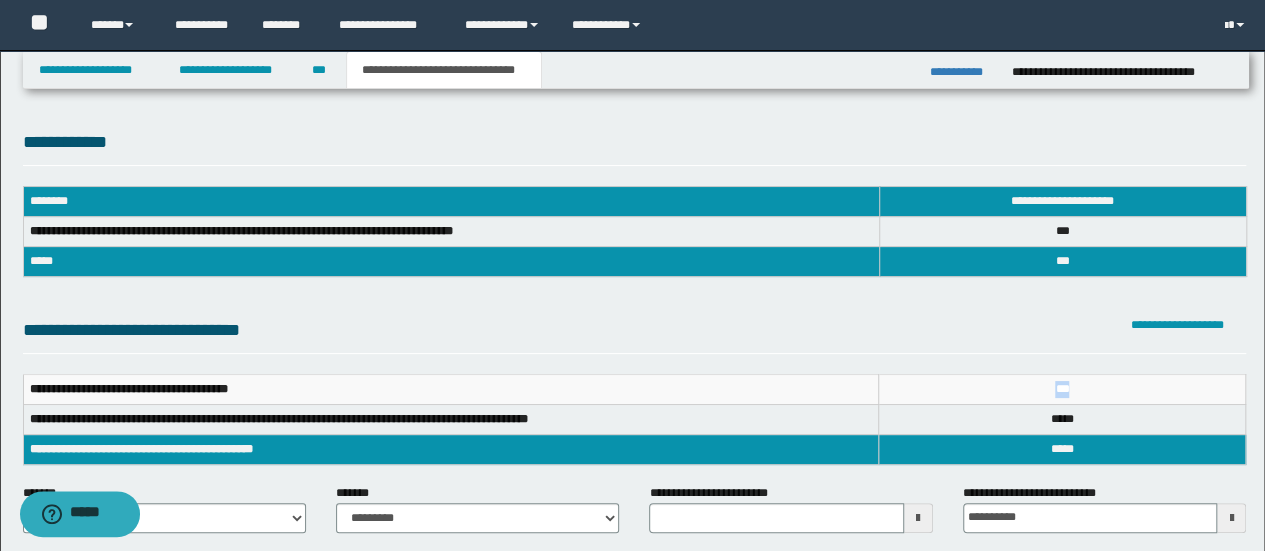 click on "** *
*" at bounding box center (1062, 389) 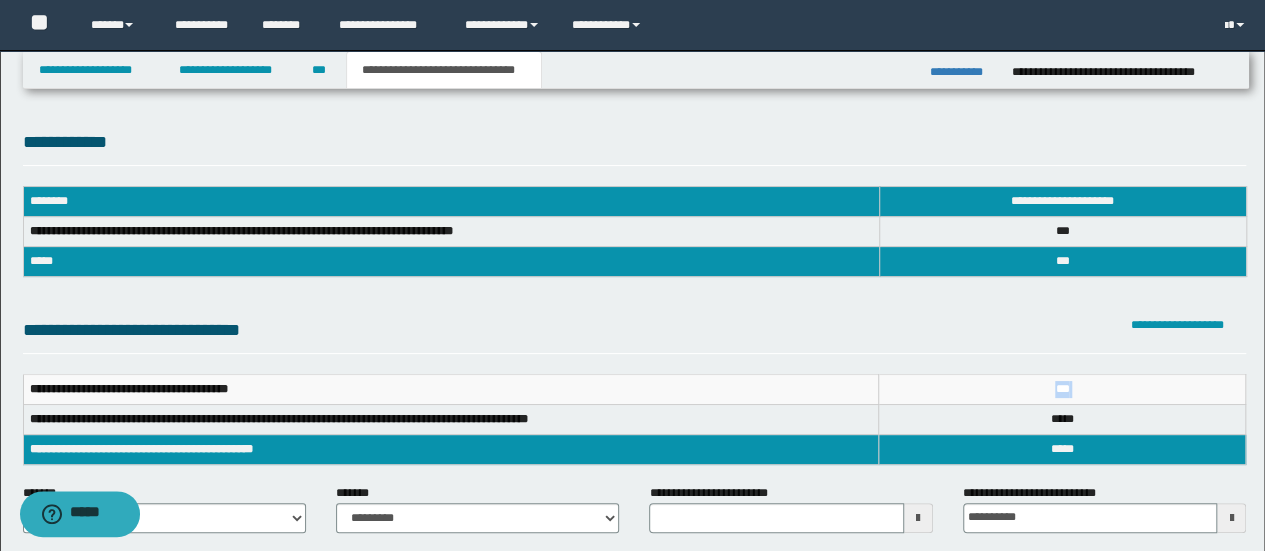 click on "** *
*" at bounding box center [1062, 389] 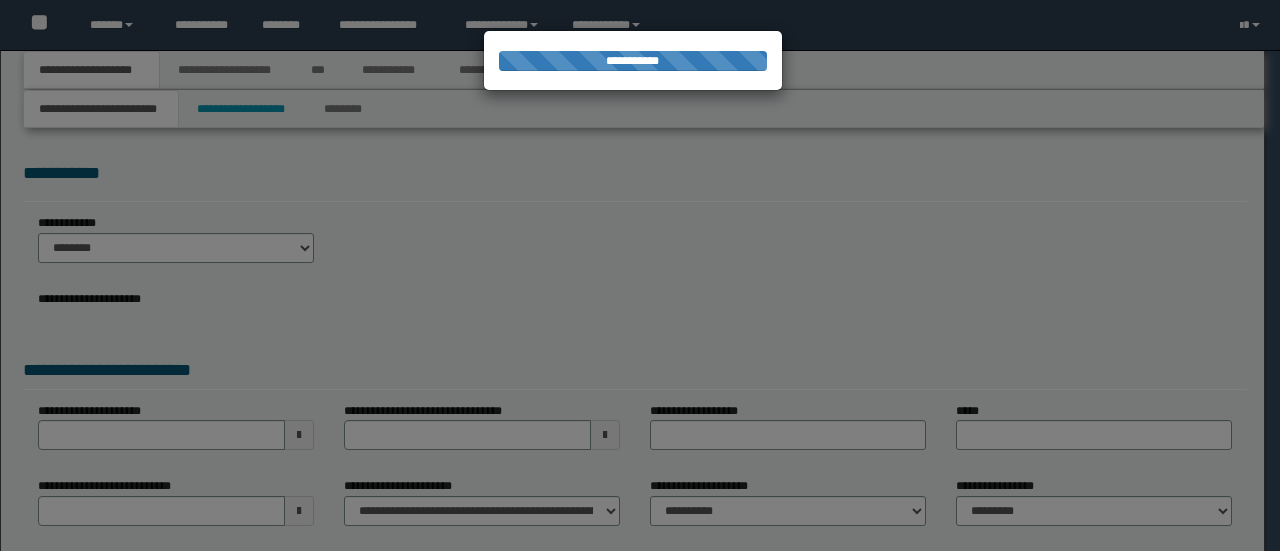 scroll, scrollTop: 0, scrollLeft: 0, axis: both 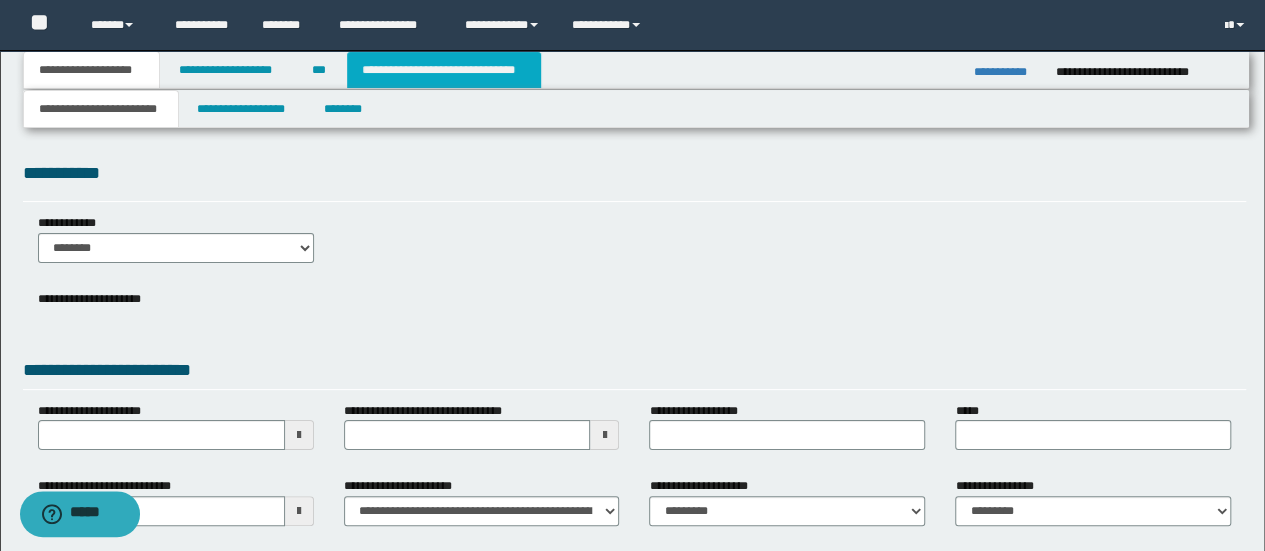 click on "**********" at bounding box center (444, 70) 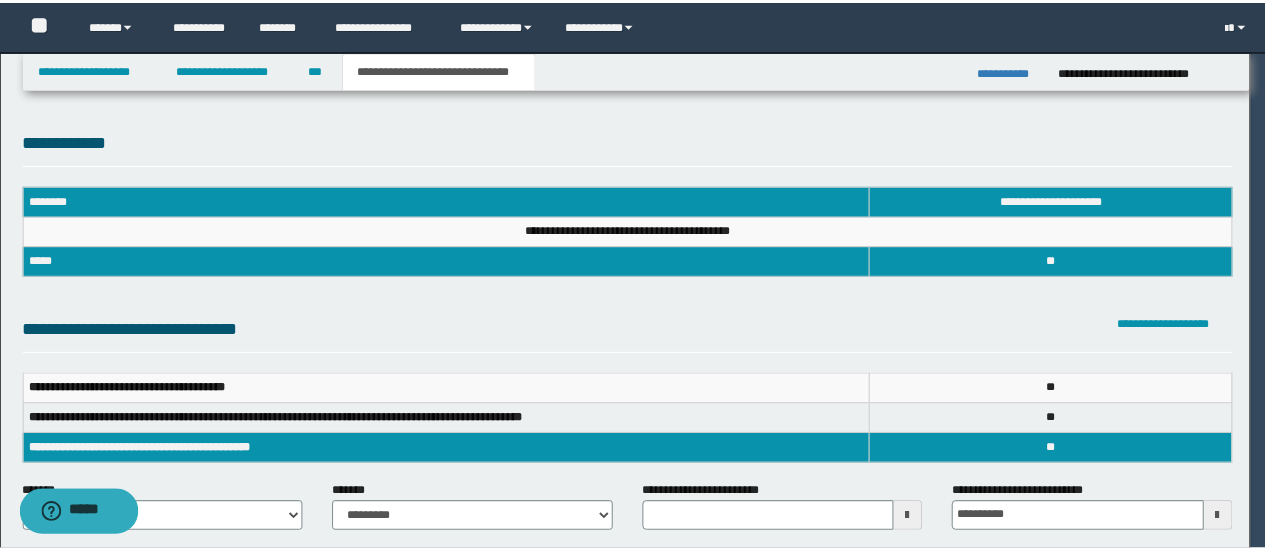 scroll, scrollTop: 0, scrollLeft: 0, axis: both 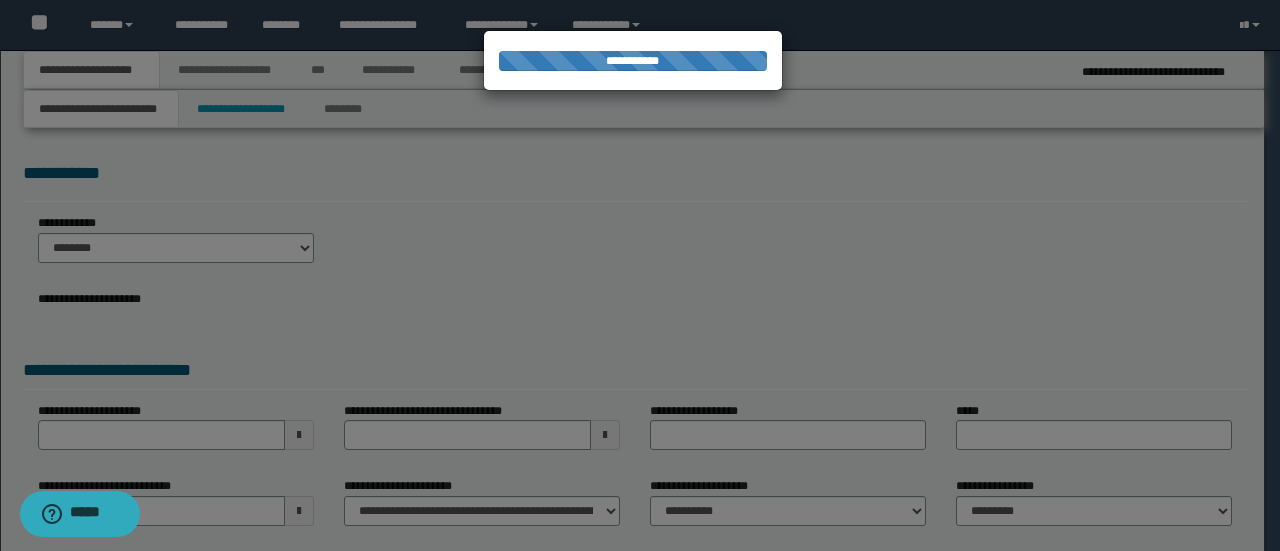 select on "*" 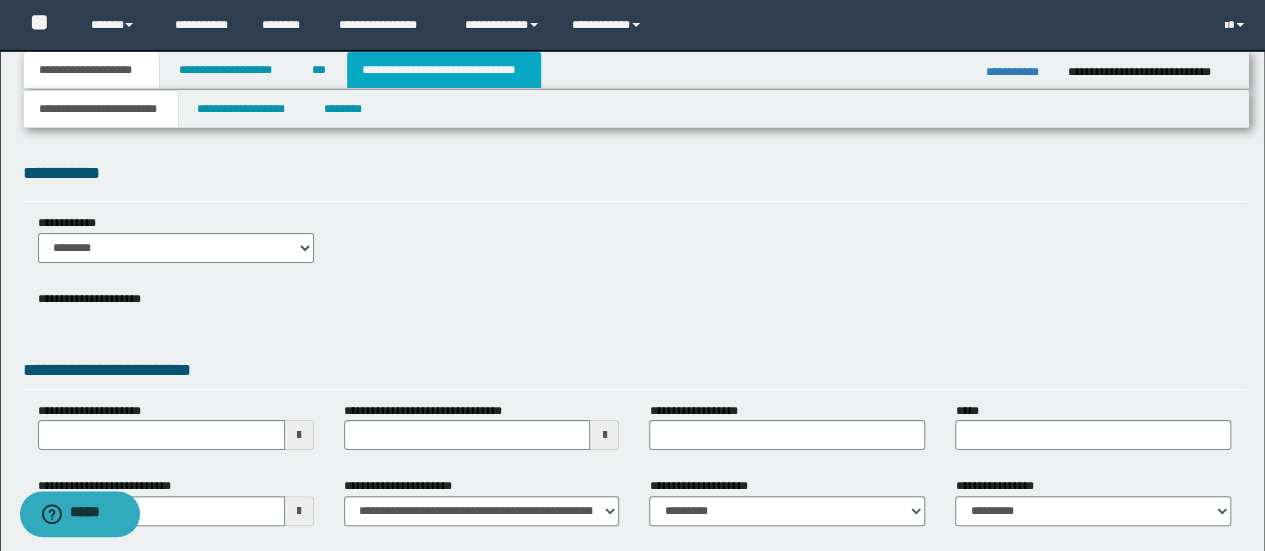 click on "**********" at bounding box center [444, 70] 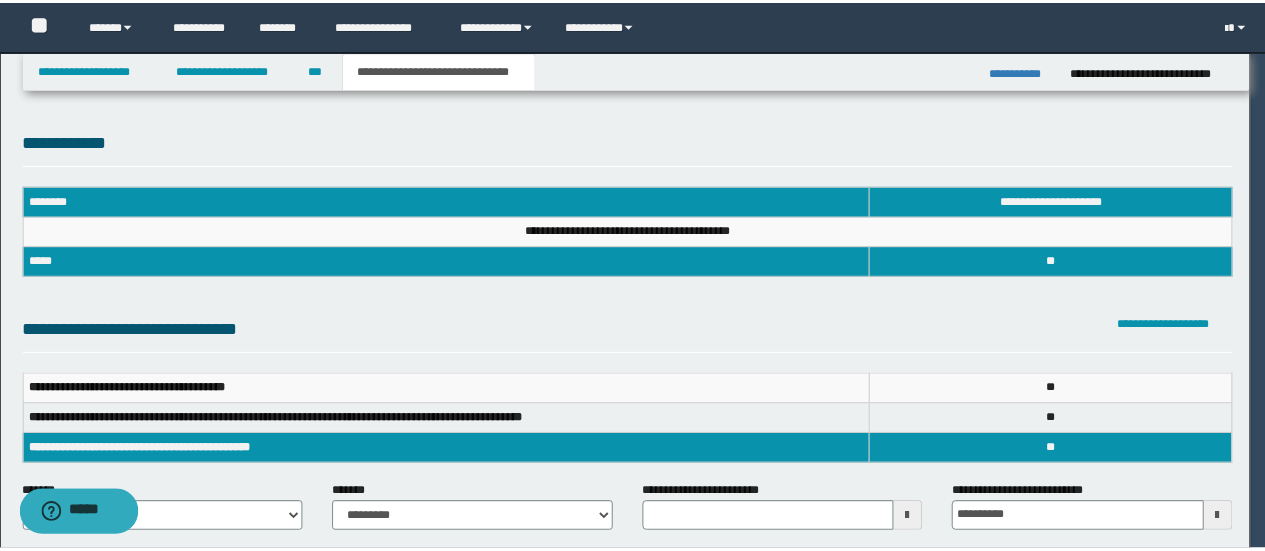 scroll, scrollTop: 0, scrollLeft: 0, axis: both 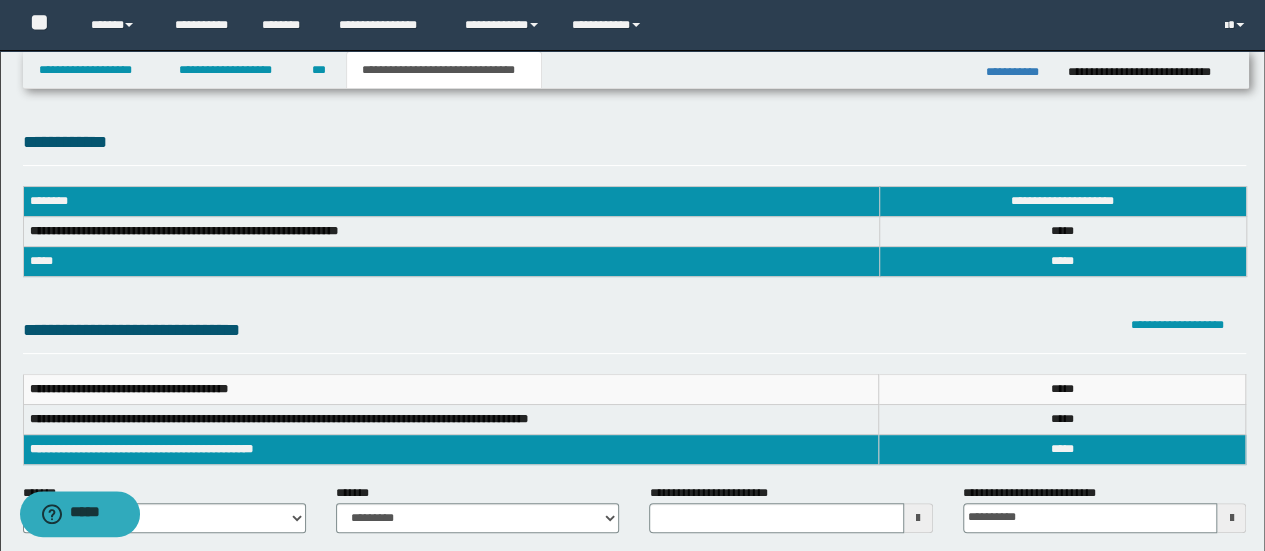 click on "**** *
*" at bounding box center (1062, 389) 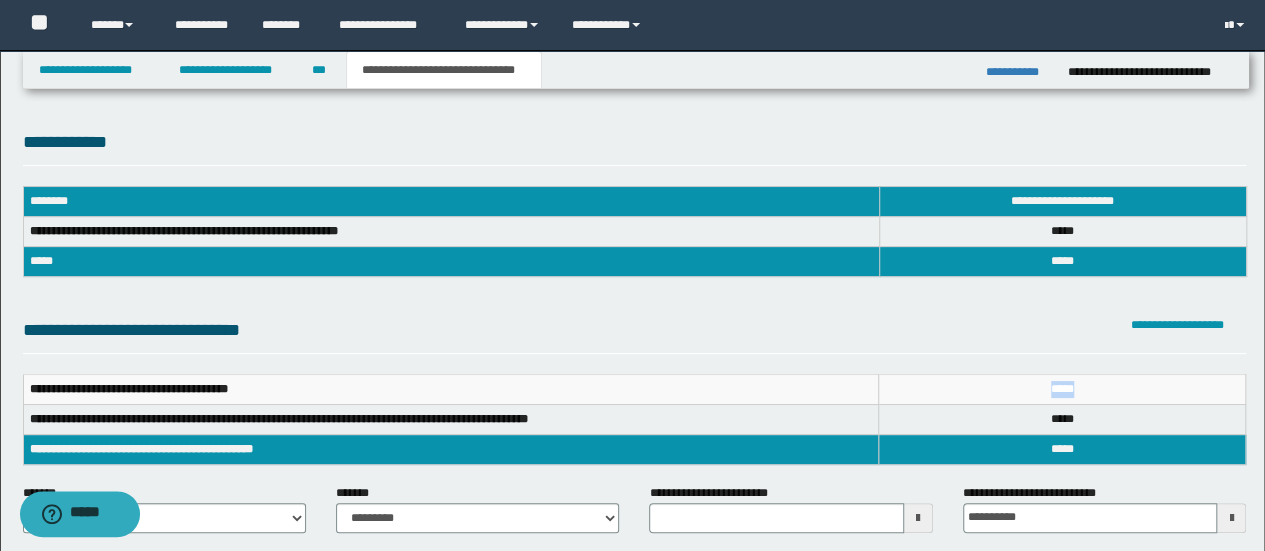 click on "**** *
*" at bounding box center [1062, 389] 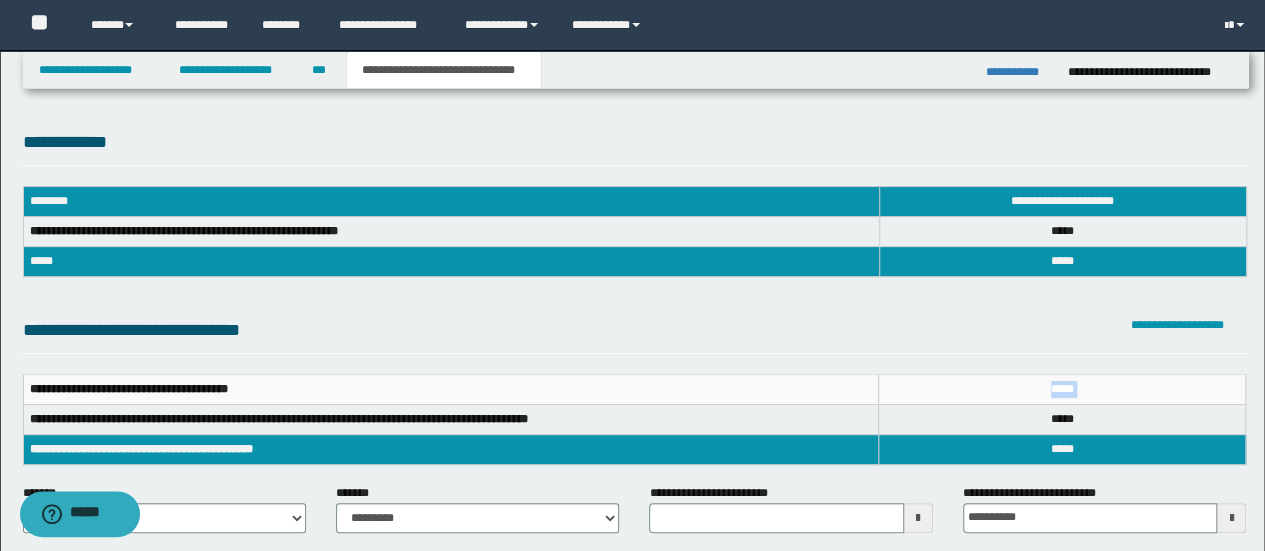 click on "**** *
*" at bounding box center [1062, 389] 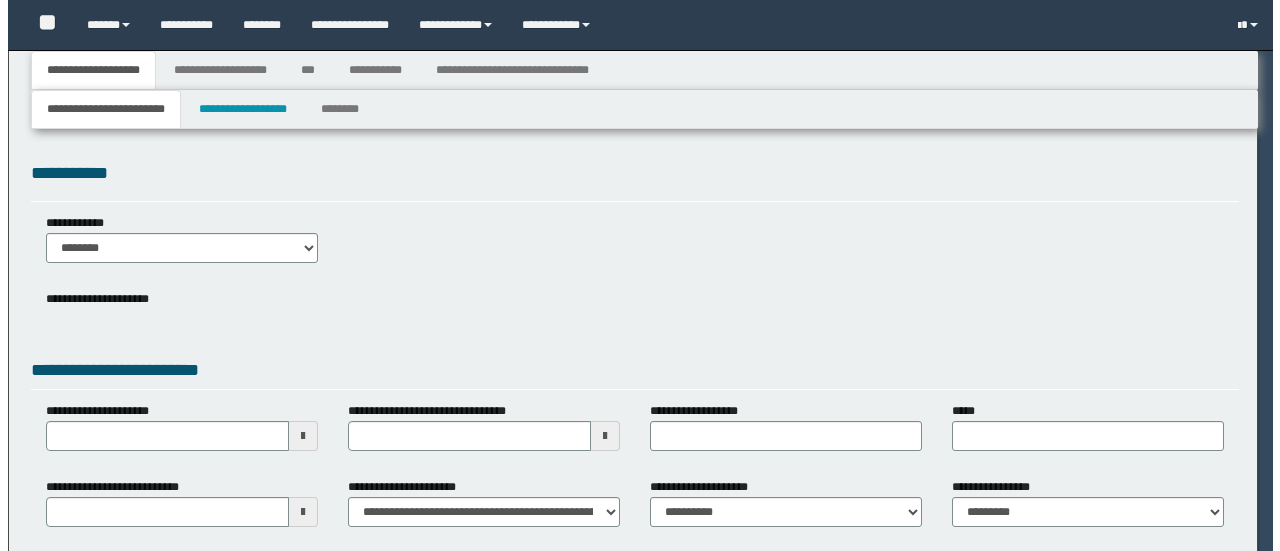 scroll, scrollTop: 0, scrollLeft: 0, axis: both 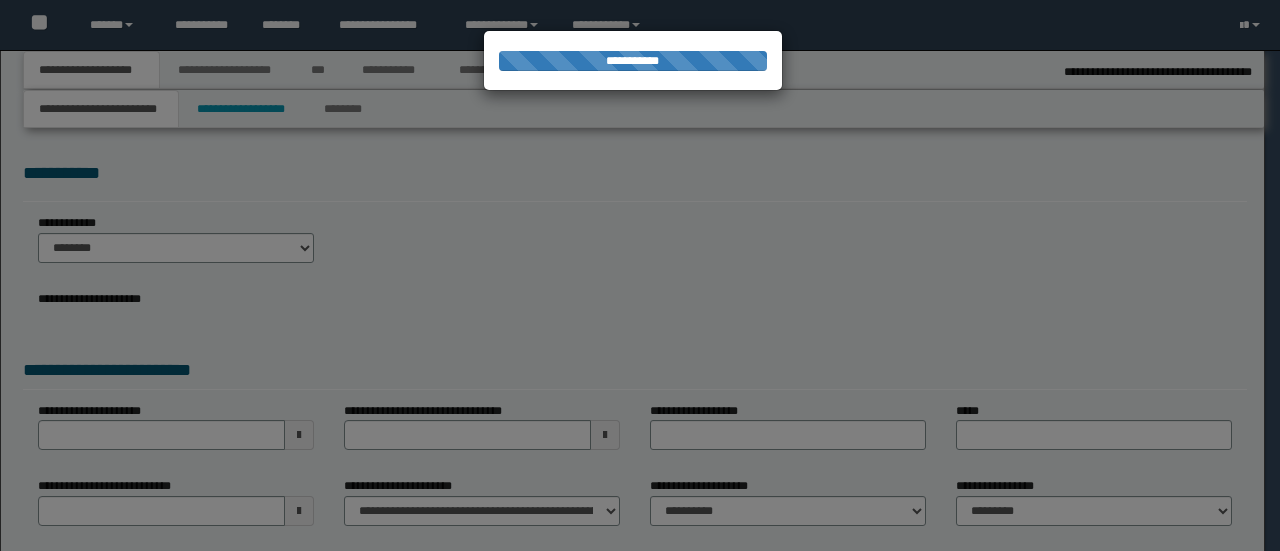select on "*" 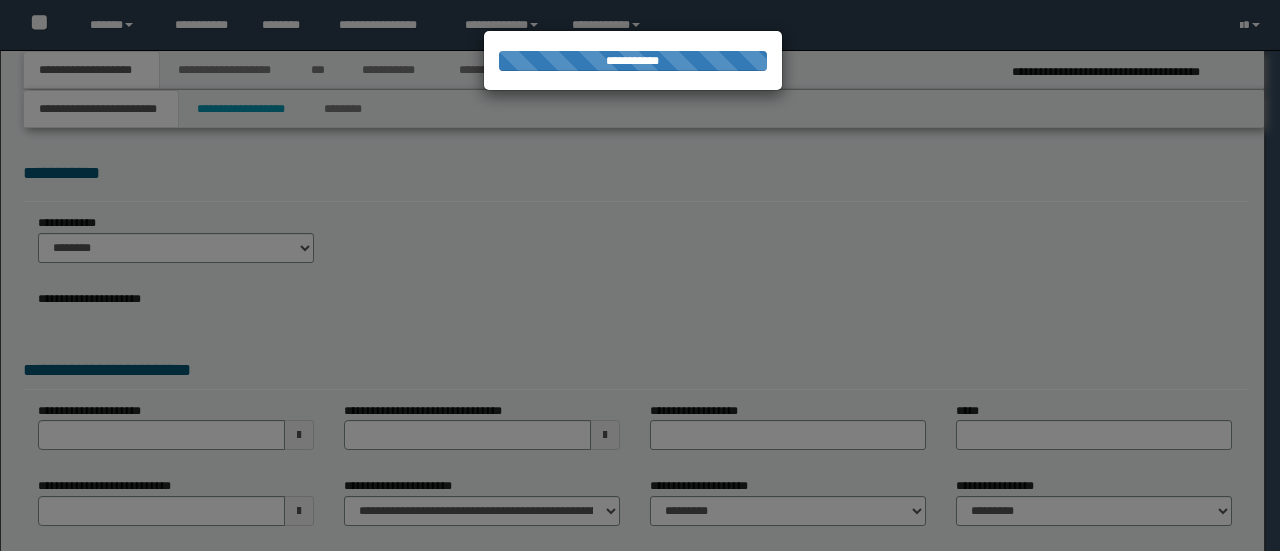 scroll, scrollTop: 0, scrollLeft: 0, axis: both 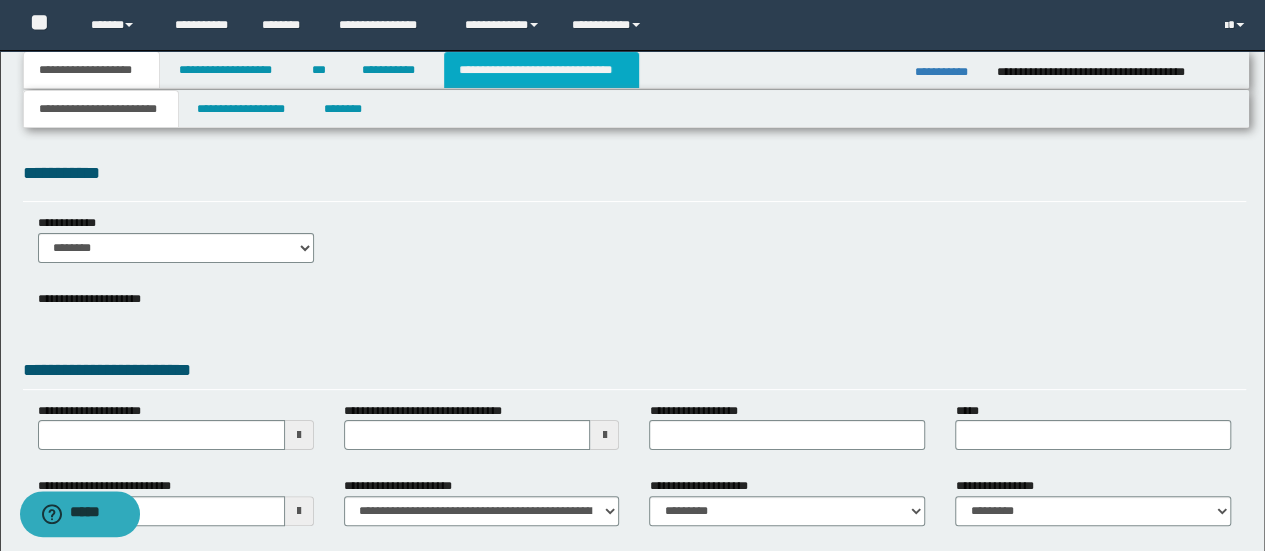 click on "**********" at bounding box center [541, 70] 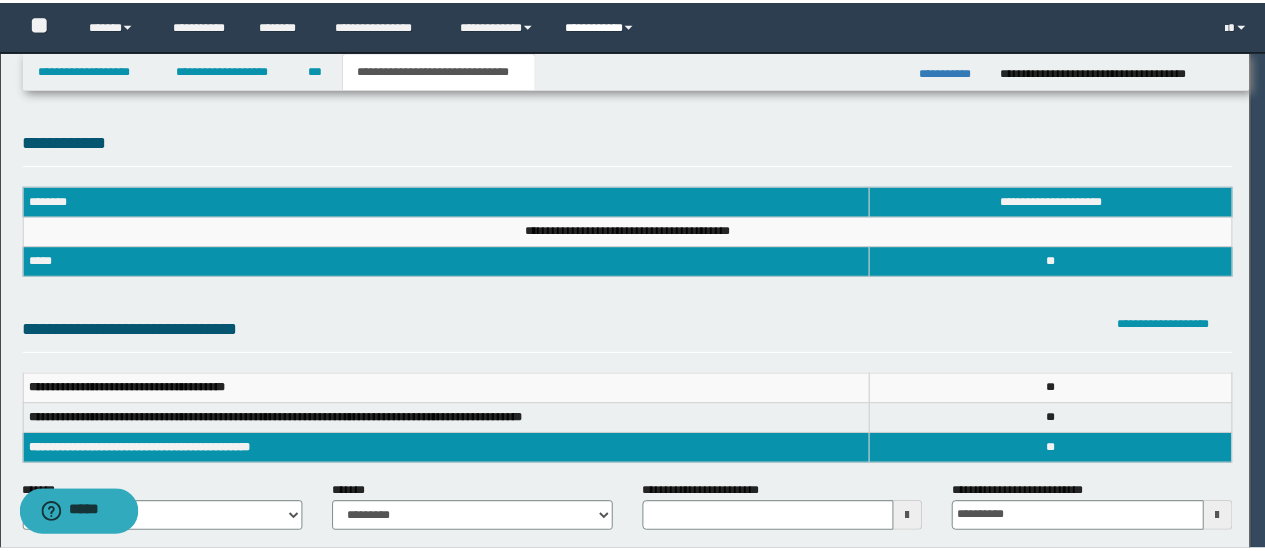scroll, scrollTop: 0, scrollLeft: 0, axis: both 